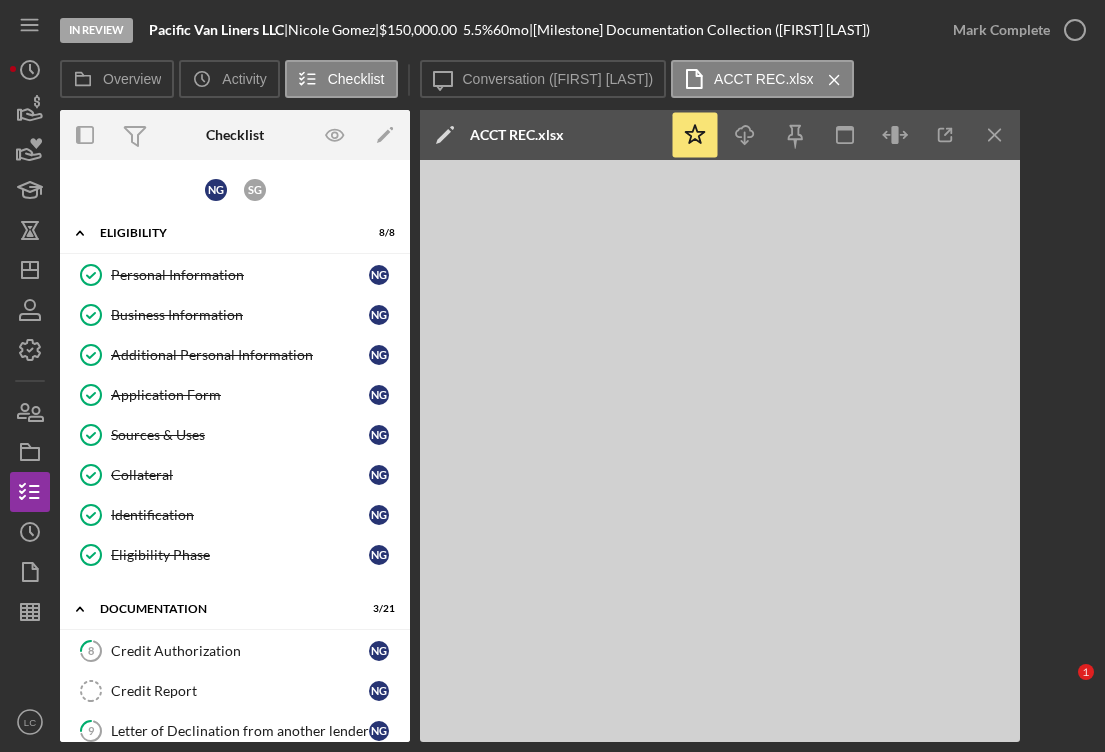 scroll, scrollTop: 0, scrollLeft: 0, axis: both 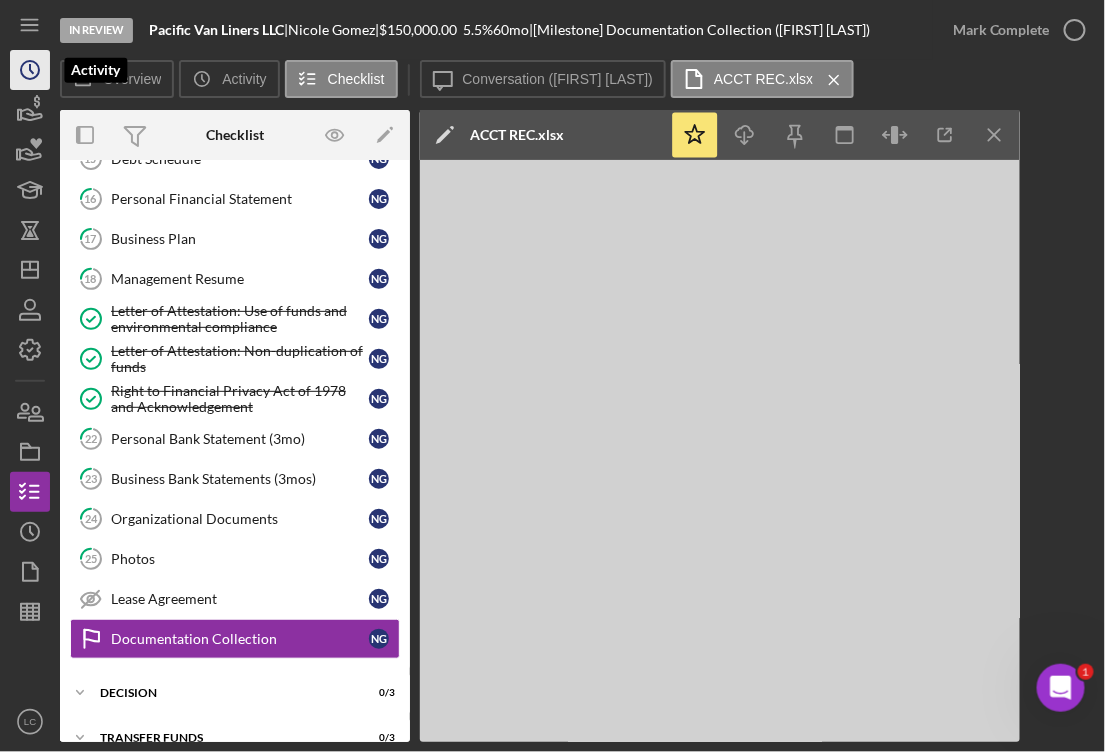 click on "Icon/History" 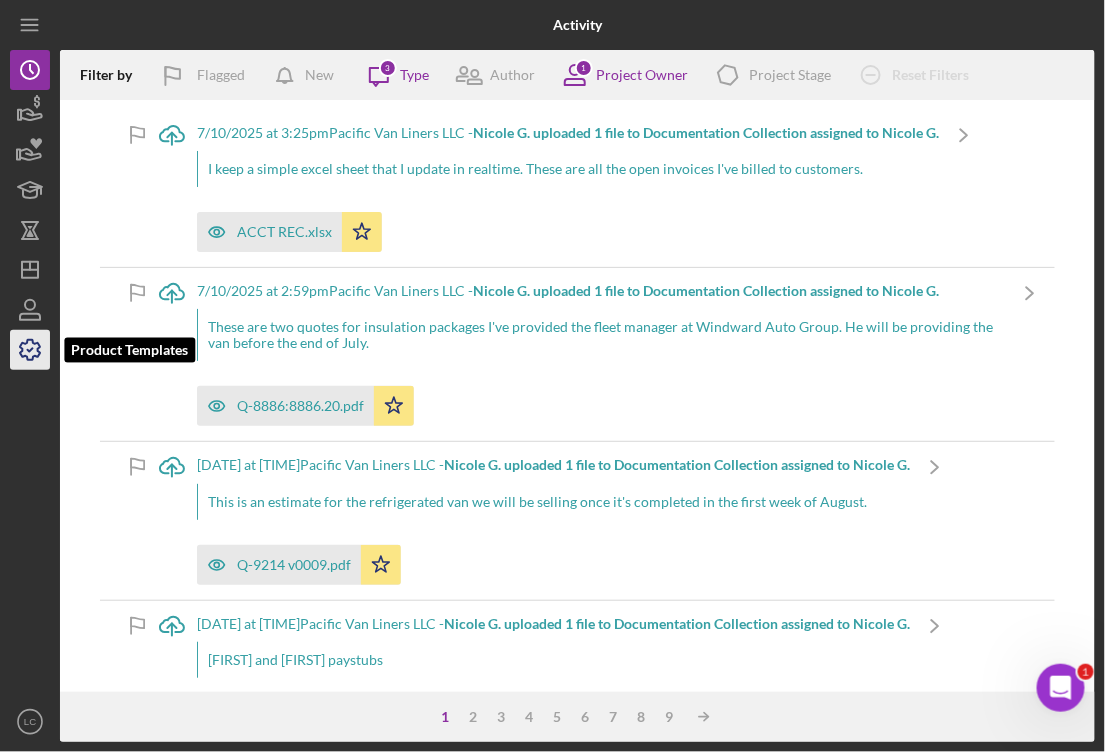 click 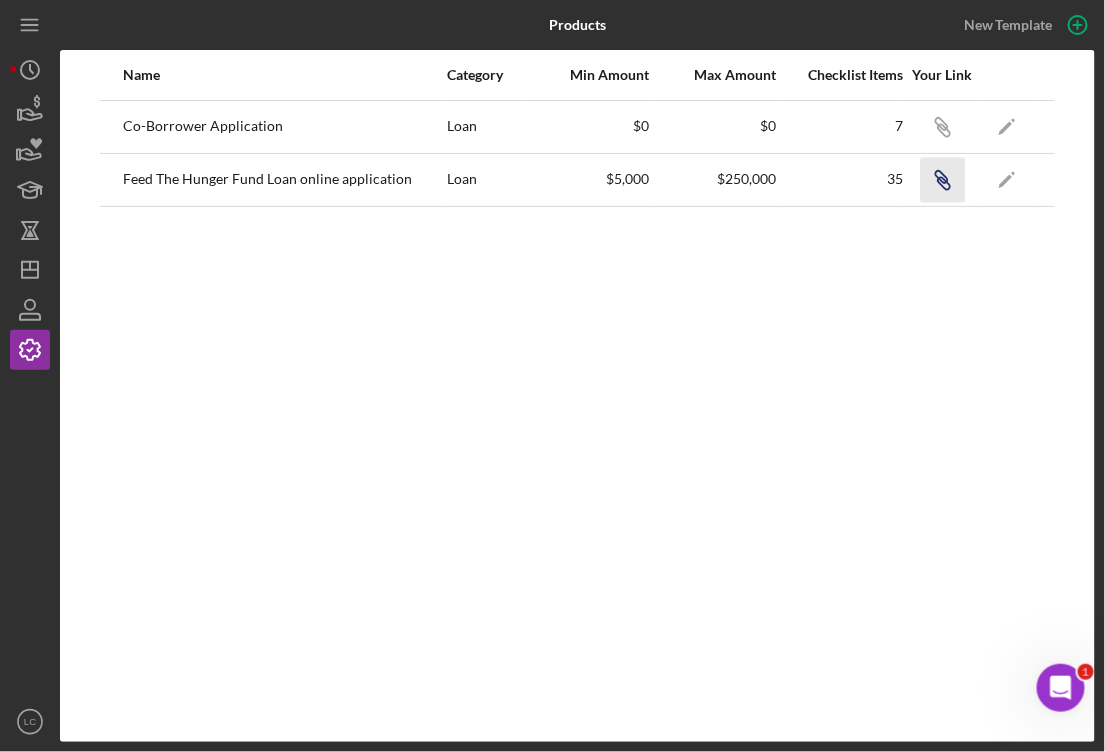 click on "Icon/Link" 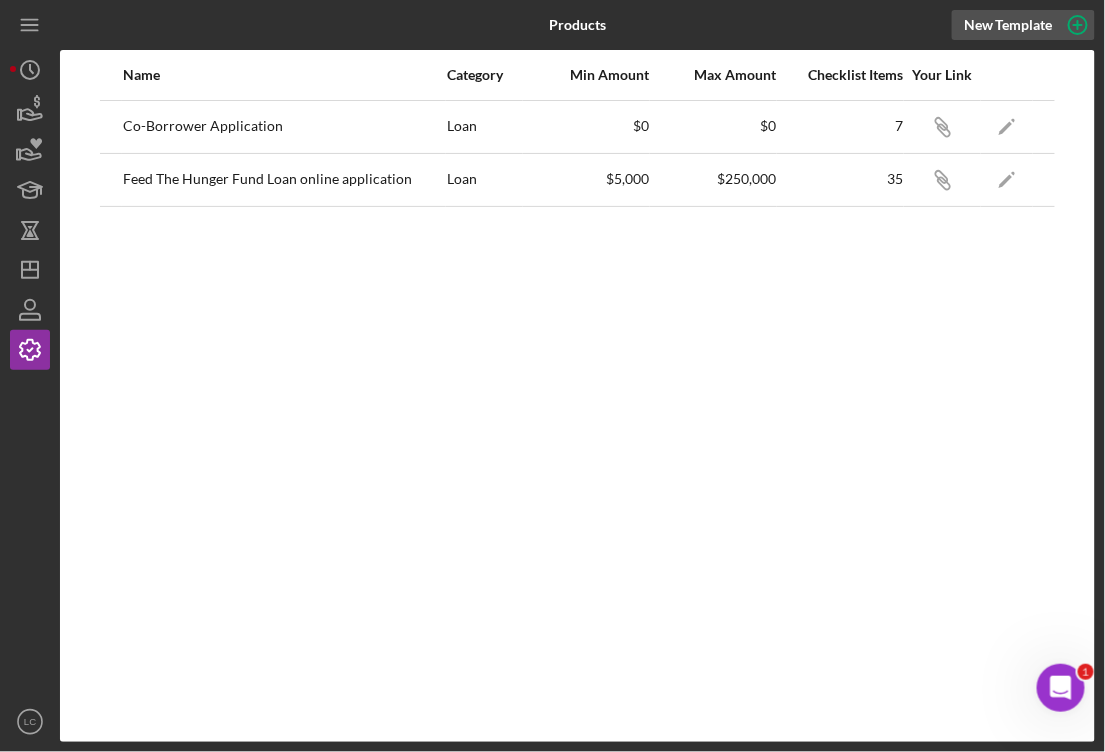 click 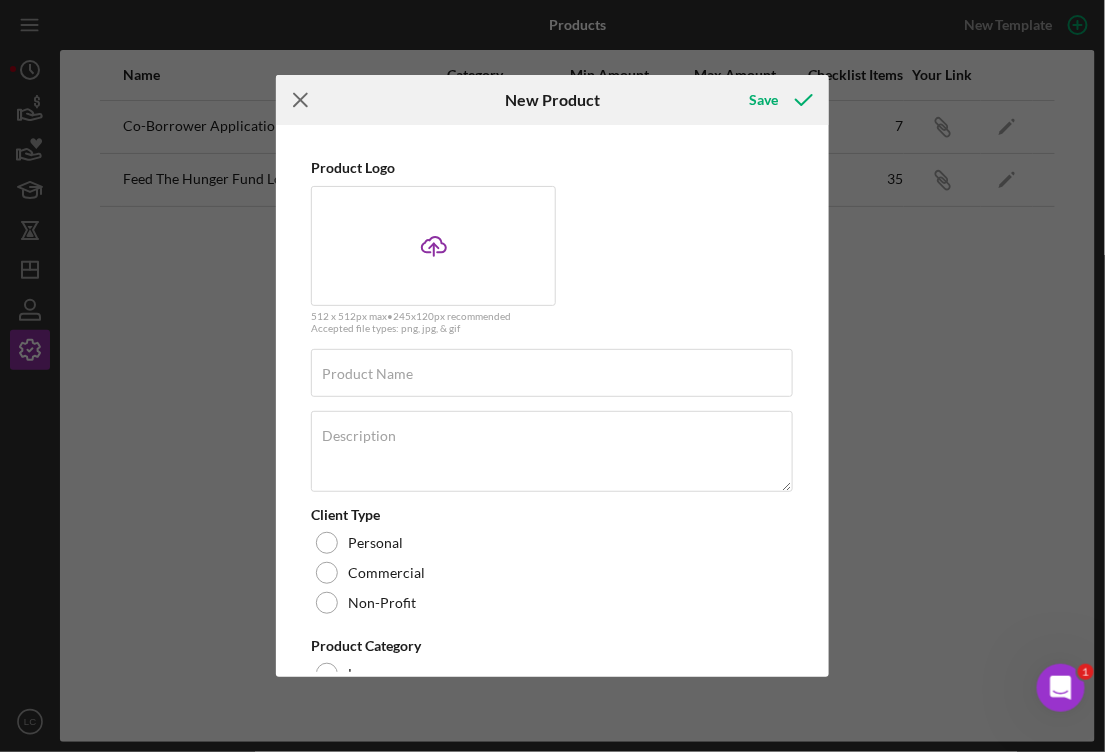 click on "Icon/Menu Close" 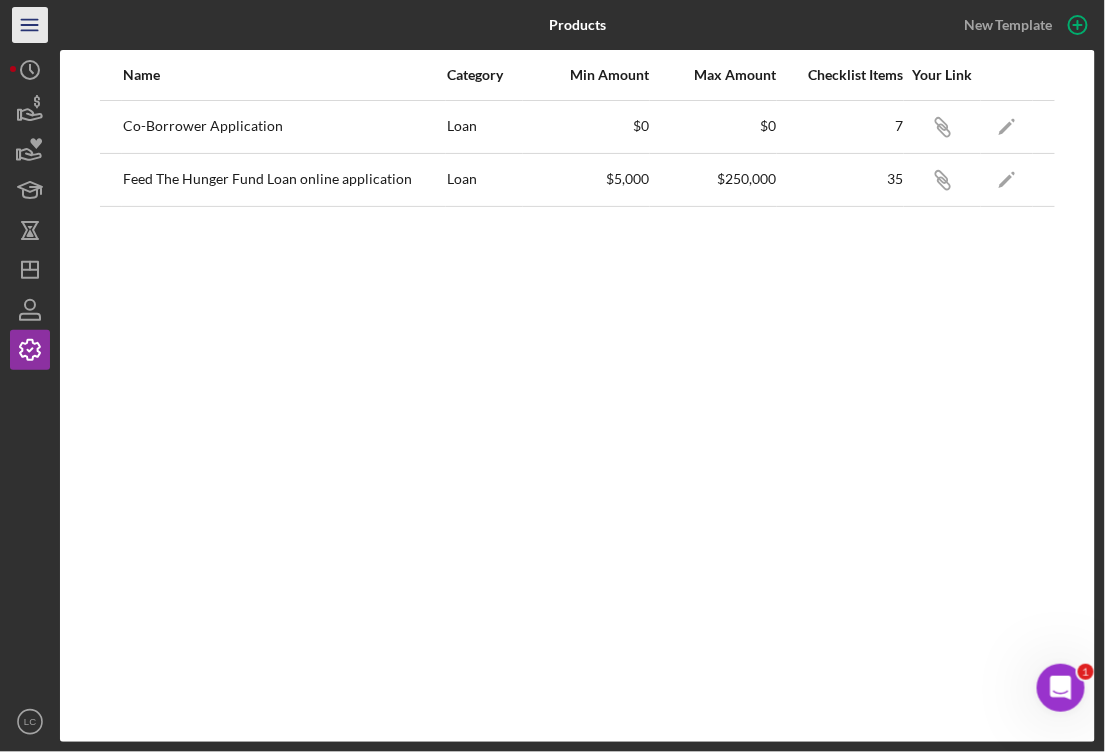 click on "Icon/Menu" 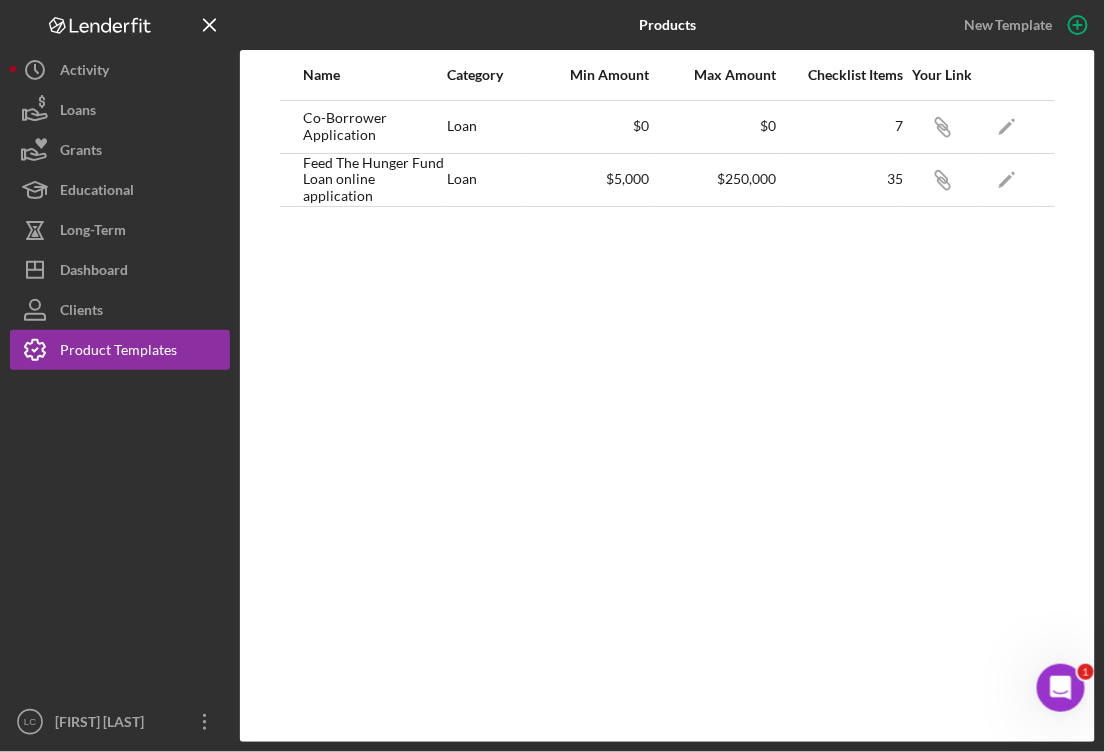 click on "Name Category Min Amount Max Amount Checklist Items Your Link Co-Borrower Application Loan $0 $0 7 Icon/Link Icon/Edit Feed The Hunger Fund Loan online application Loan $5,000 $250,000 35 Icon/Link Icon/Edit" at bounding box center [667, 396] 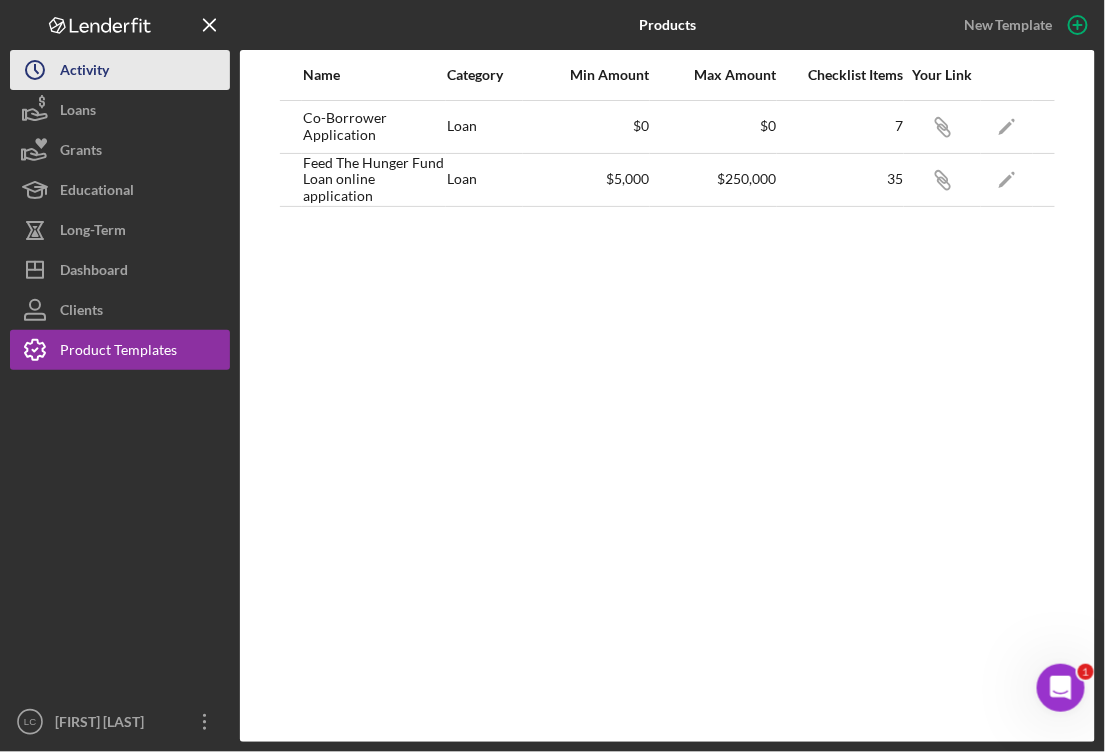 click on "Activity" at bounding box center (84, 72) 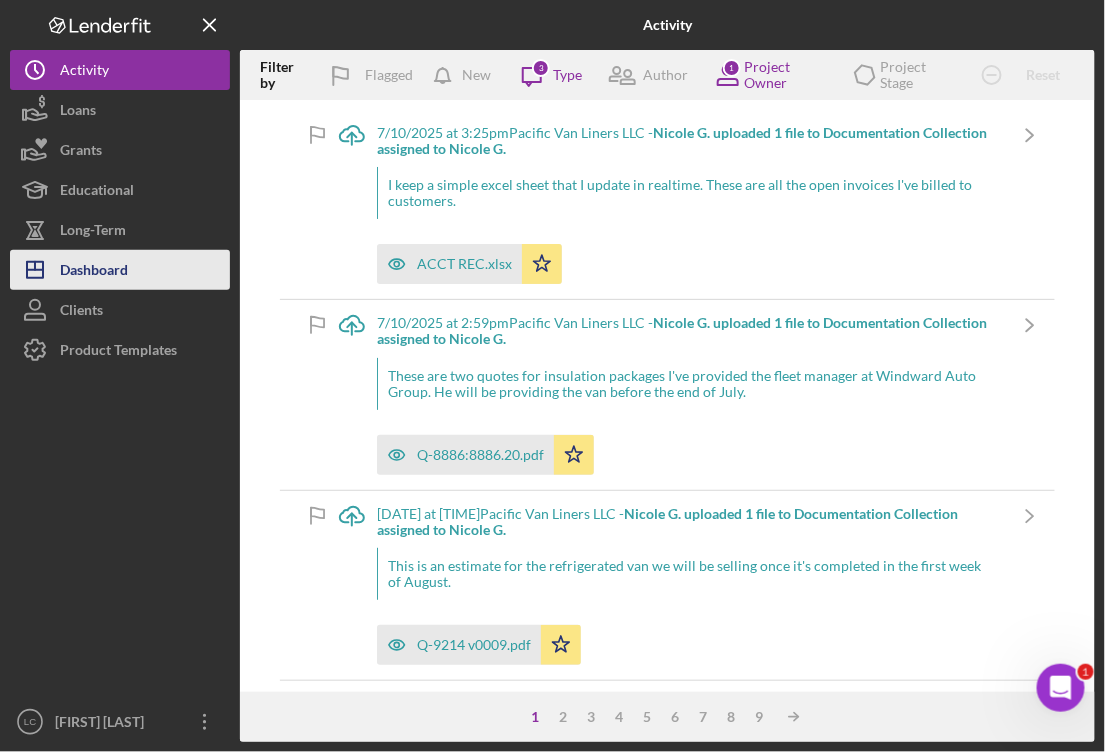 click on "Dashboard" at bounding box center [94, 272] 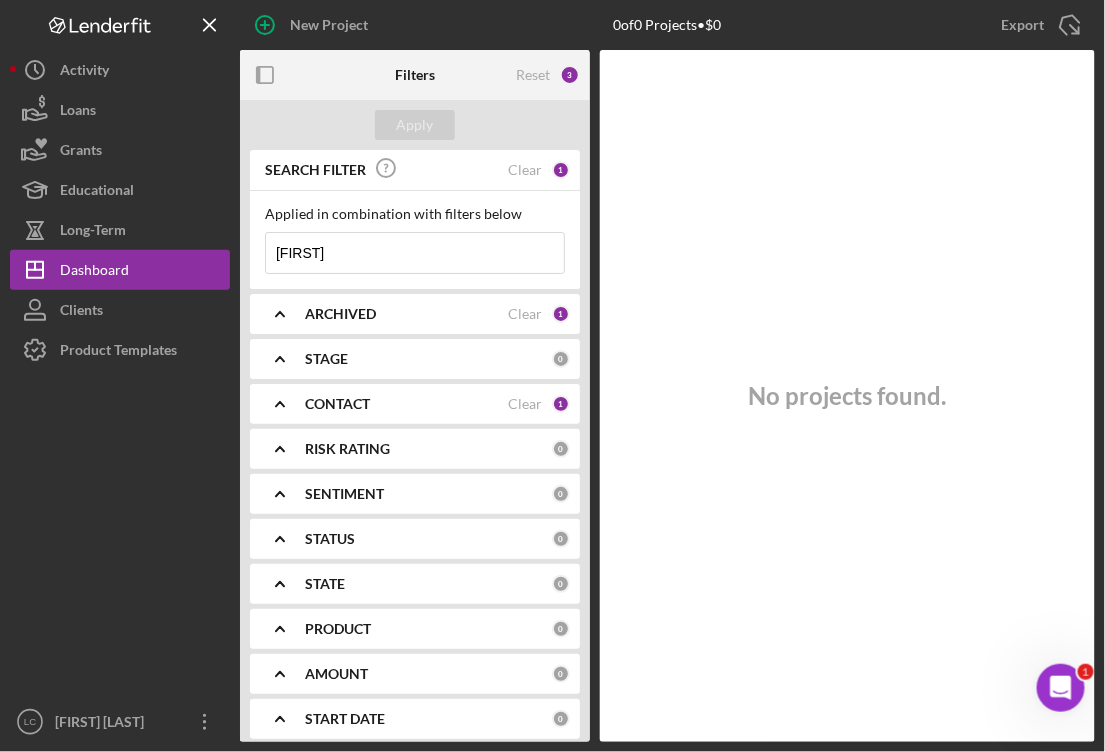 type 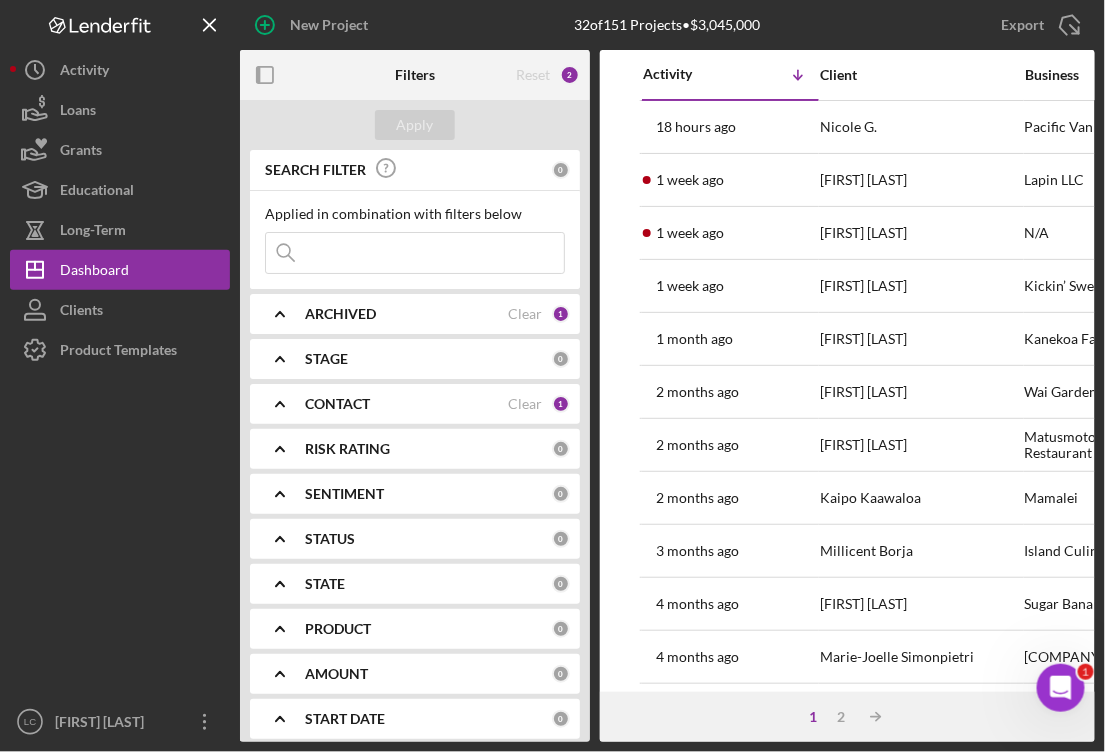 click at bounding box center (415, 253) 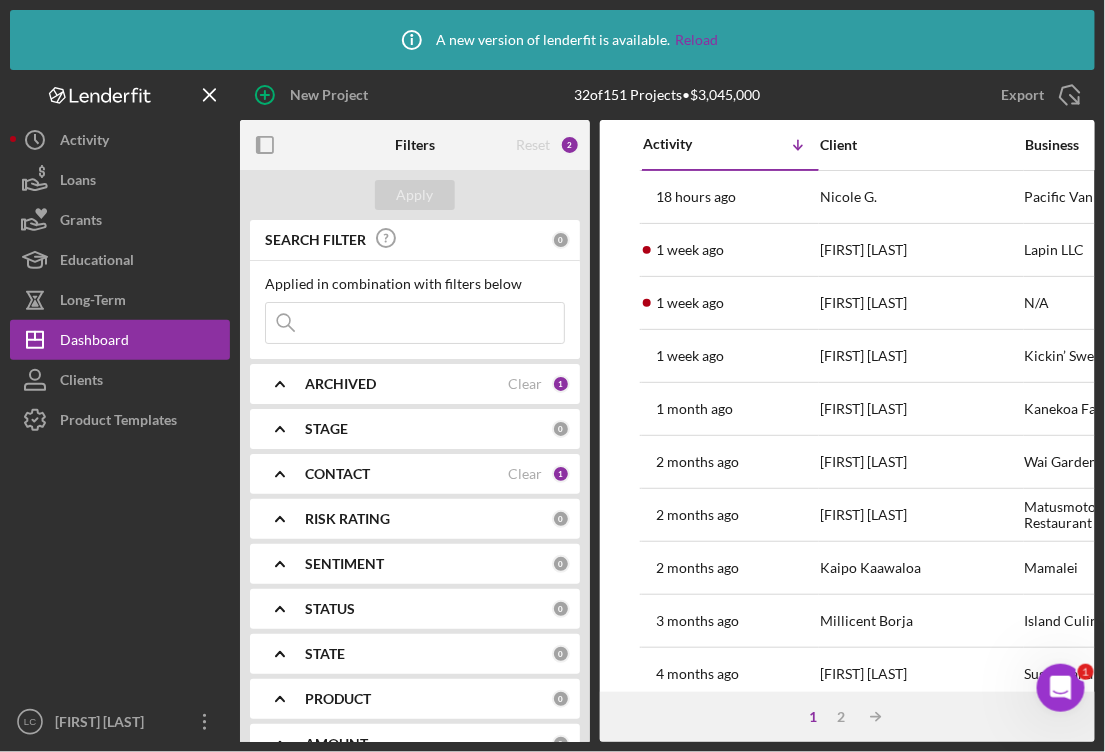 drag, startPoint x: 1090, startPoint y: 733, endPoint x: 1129, endPoint y: 740, distance: 39.623226 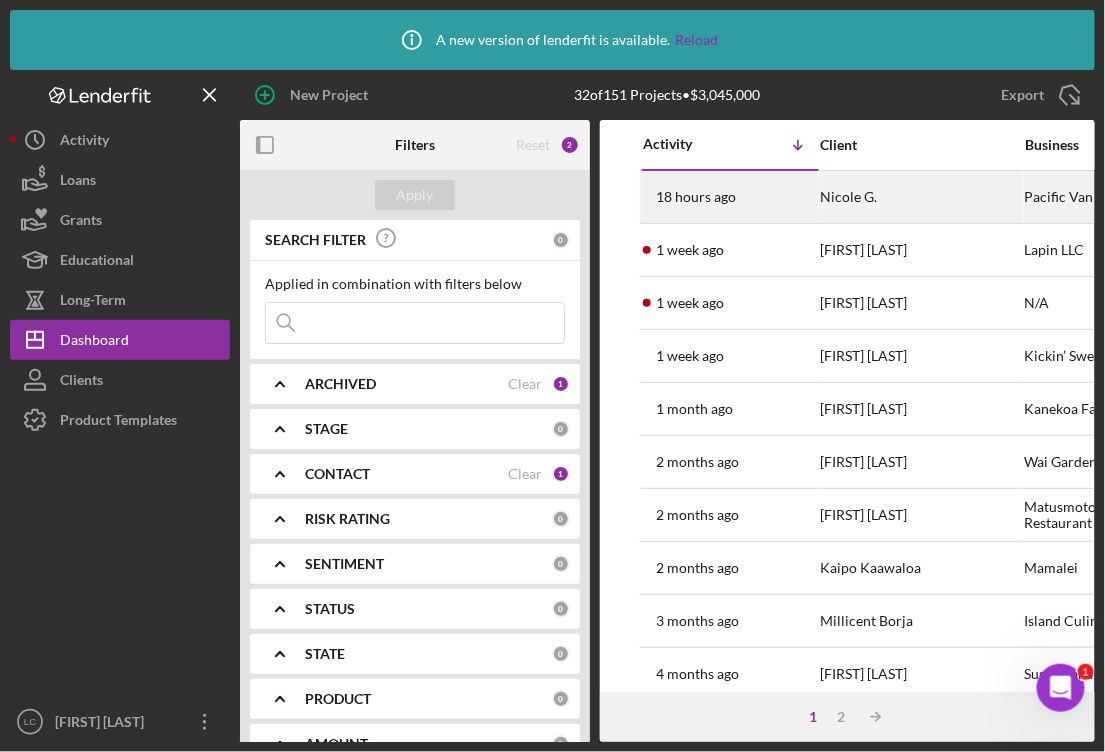 click on "18 hours ago" at bounding box center (696, 197) 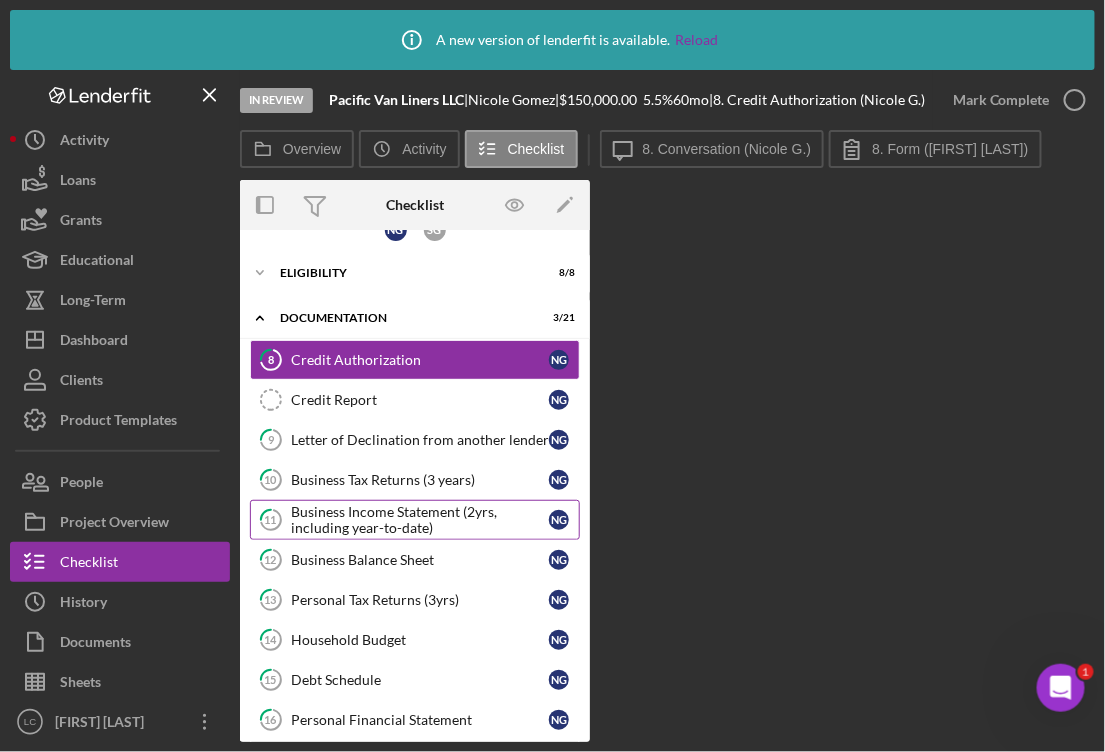 scroll, scrollTop: 31, scrollLeft: 0, axis: vertical 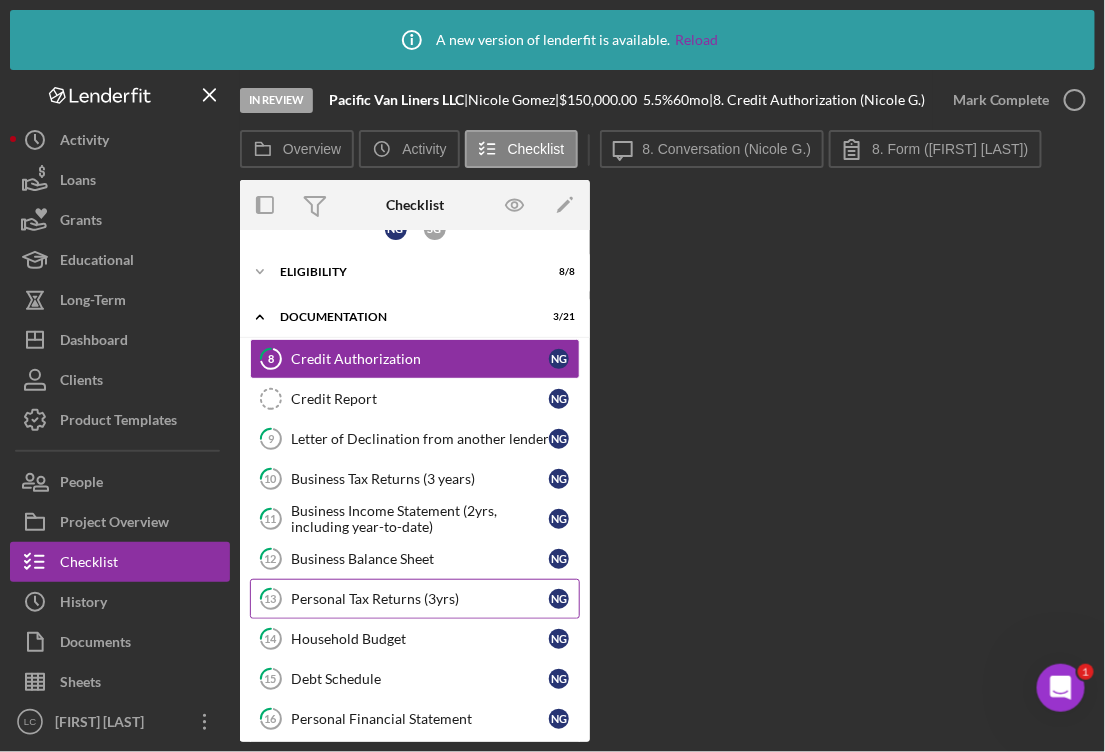 click on "13 Personal Tax Returns (3yrs) N G" at bounding box center [415, 599] 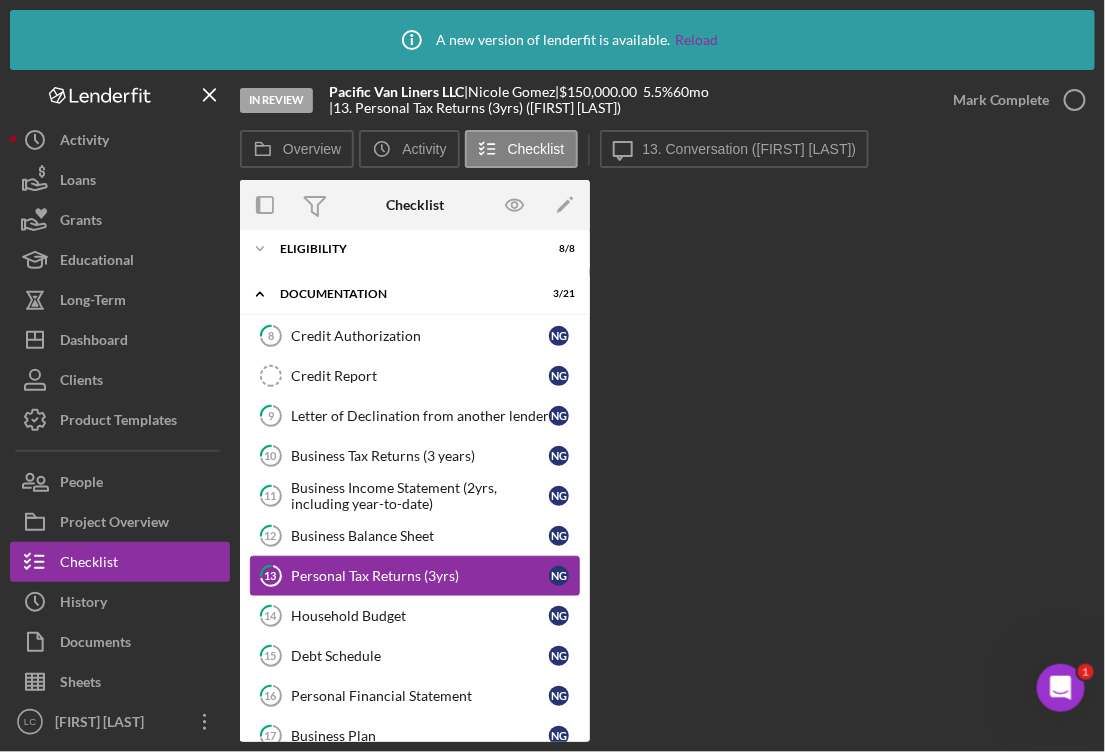 scroll, scrollTop: 74, scrollLeft: 0, axis: vertical 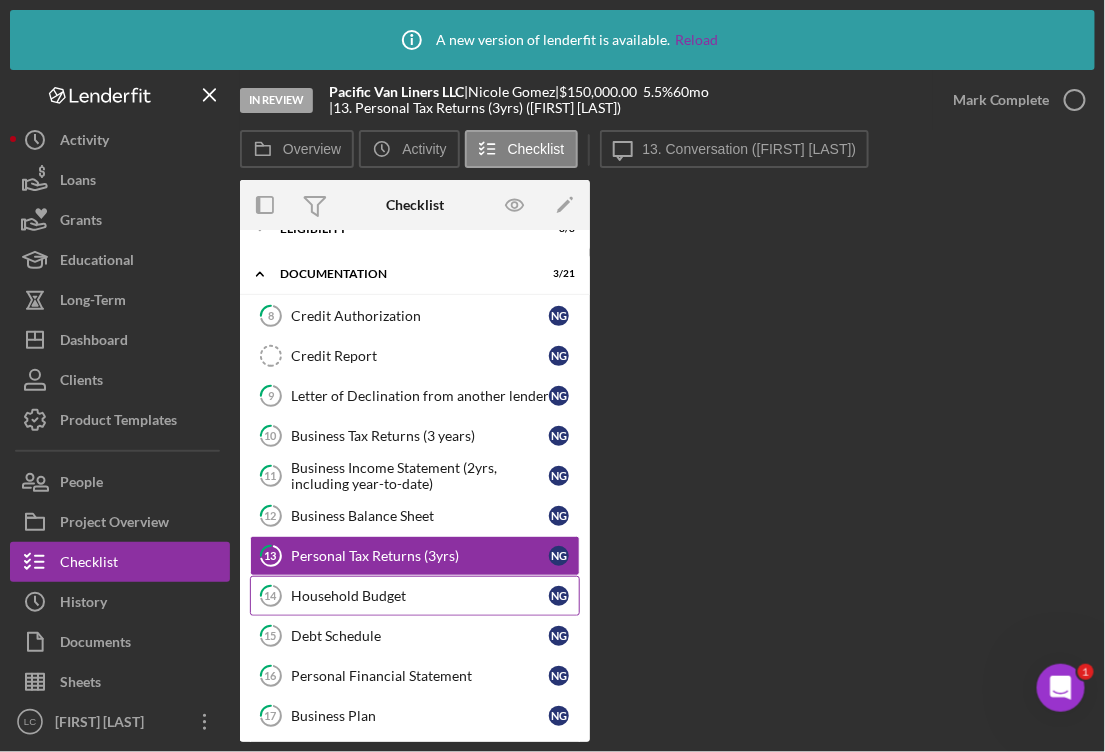click on "Household Budget" at bounding box center [420, 596] 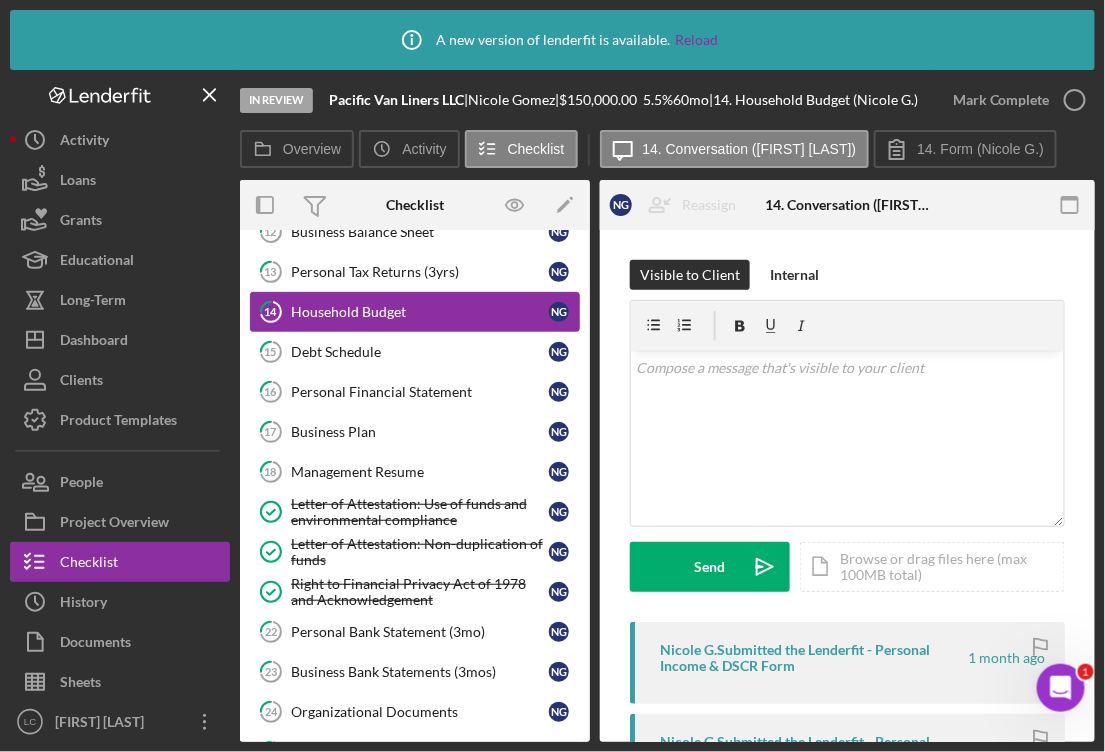 scroll, scrollTop: 363, scrollLeft: 0, axis: vertical 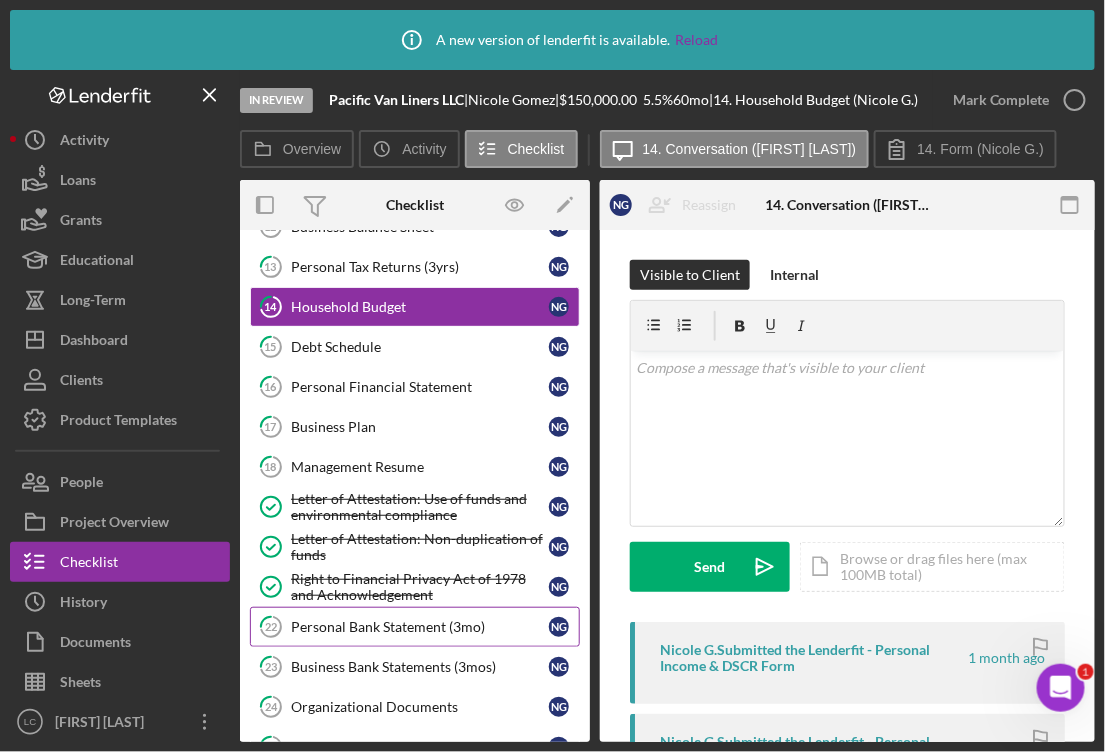 click on "Personal Bank Statement (3mo)" at bounding box center [420, 627] 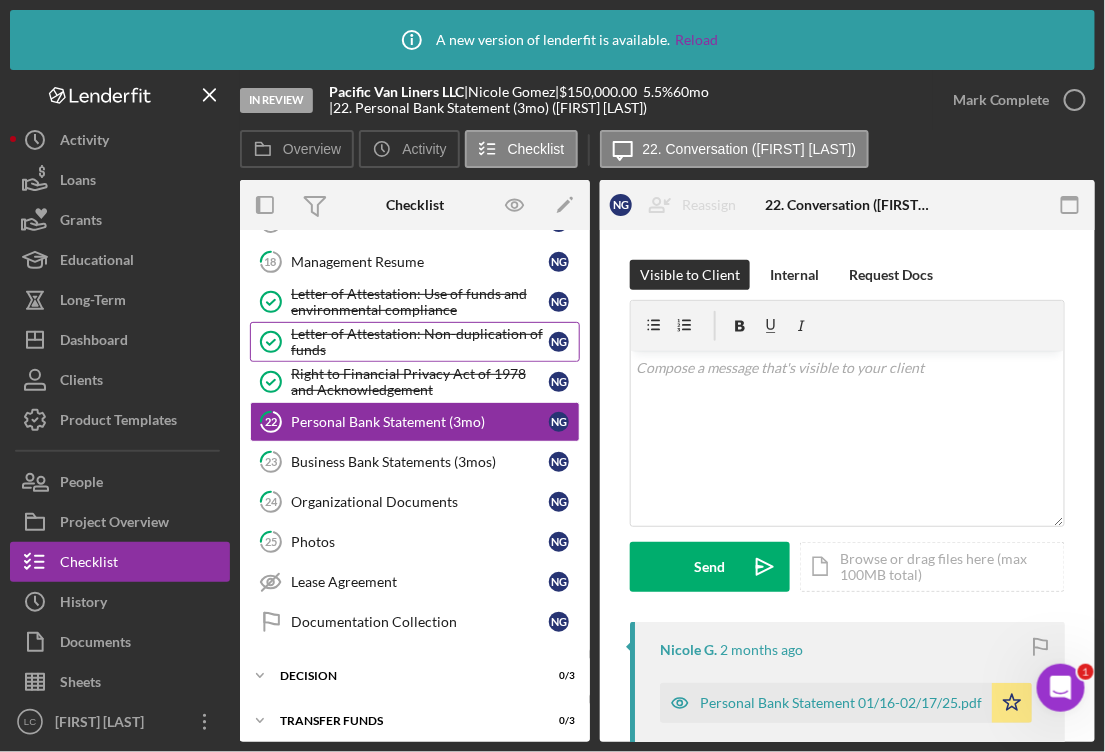 scroll, scrollTop: 570, scrollLeft: 0, axis: vertical 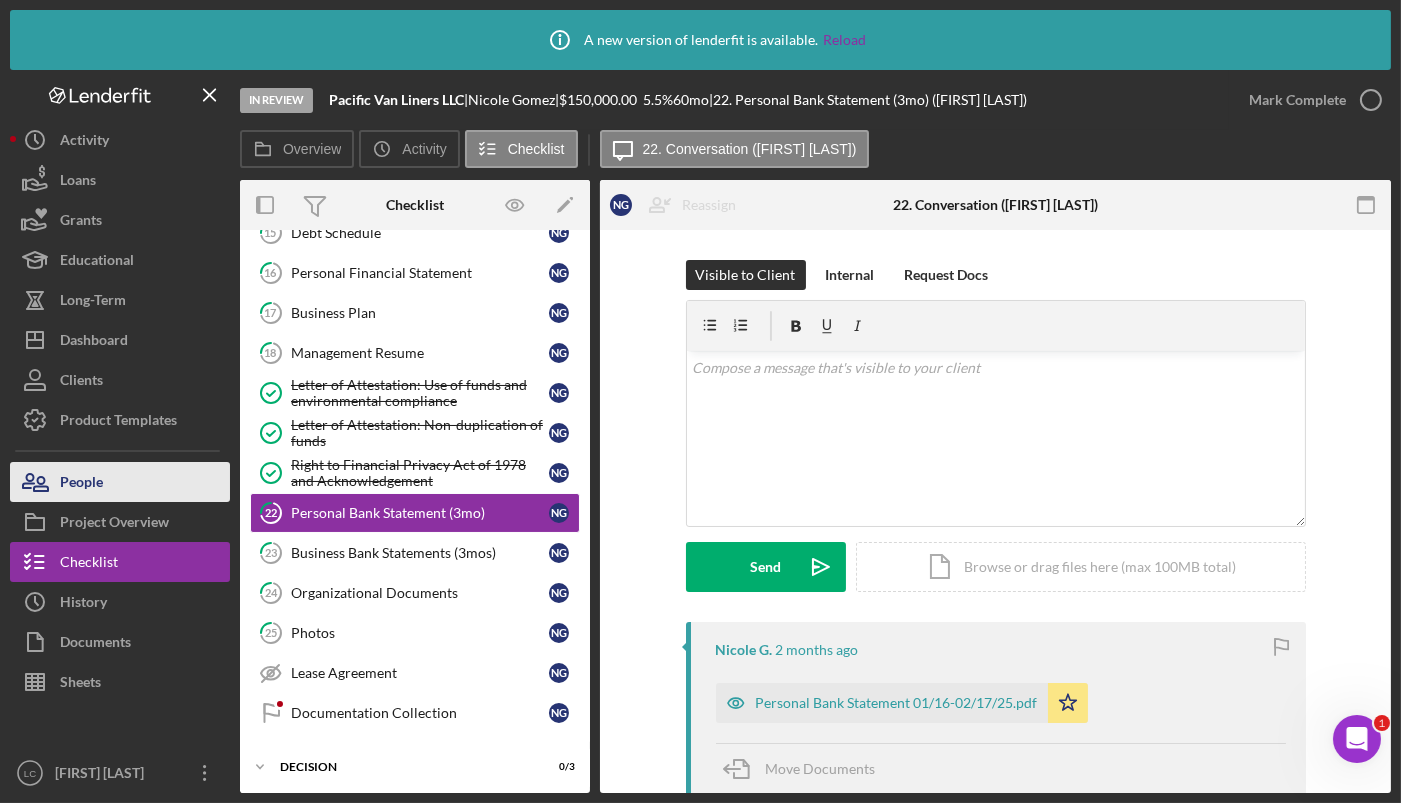 click on "People" at bounding box center [81, 484] 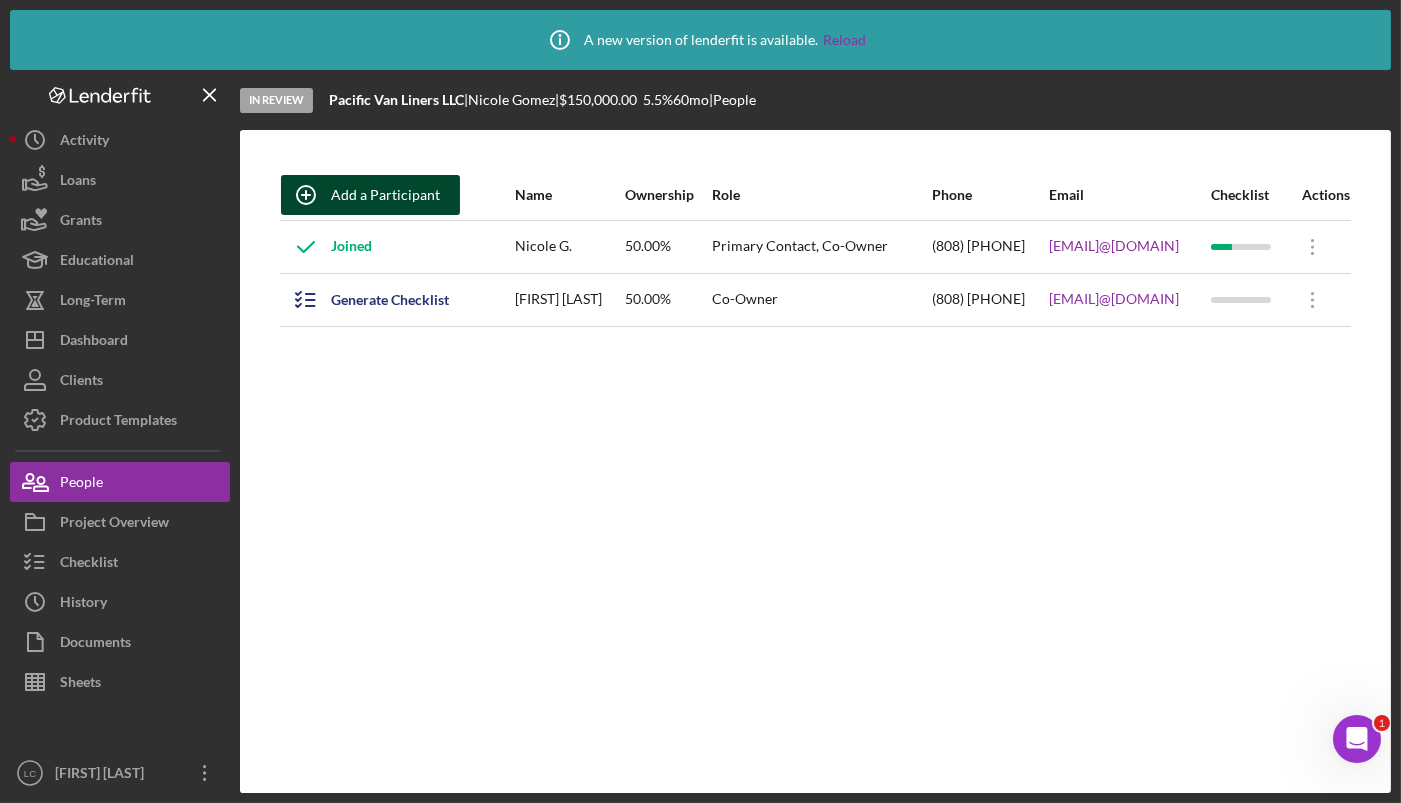 click on "Add a Participant" at bounding box center [385, 195] 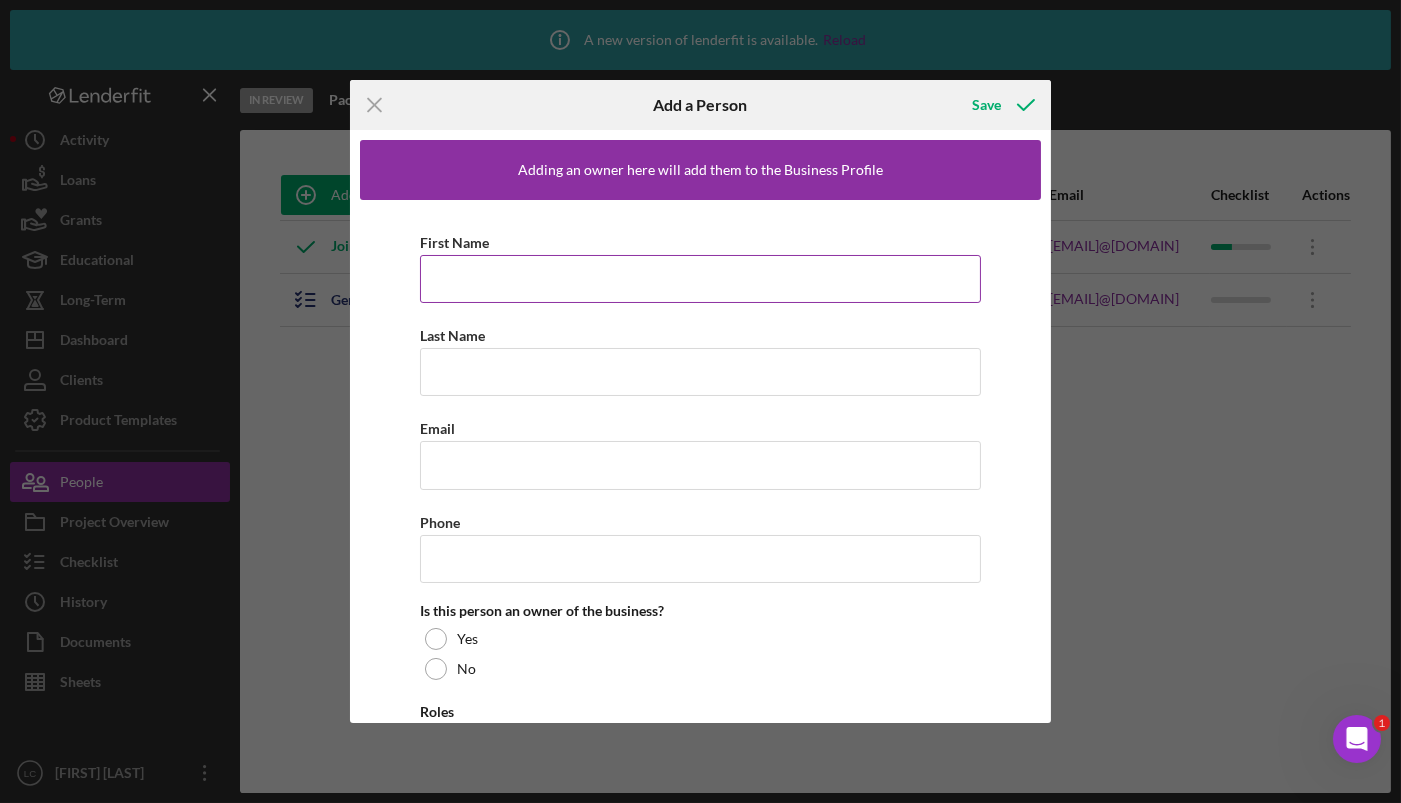 click on "First Name" at bounding box center [700, 279] 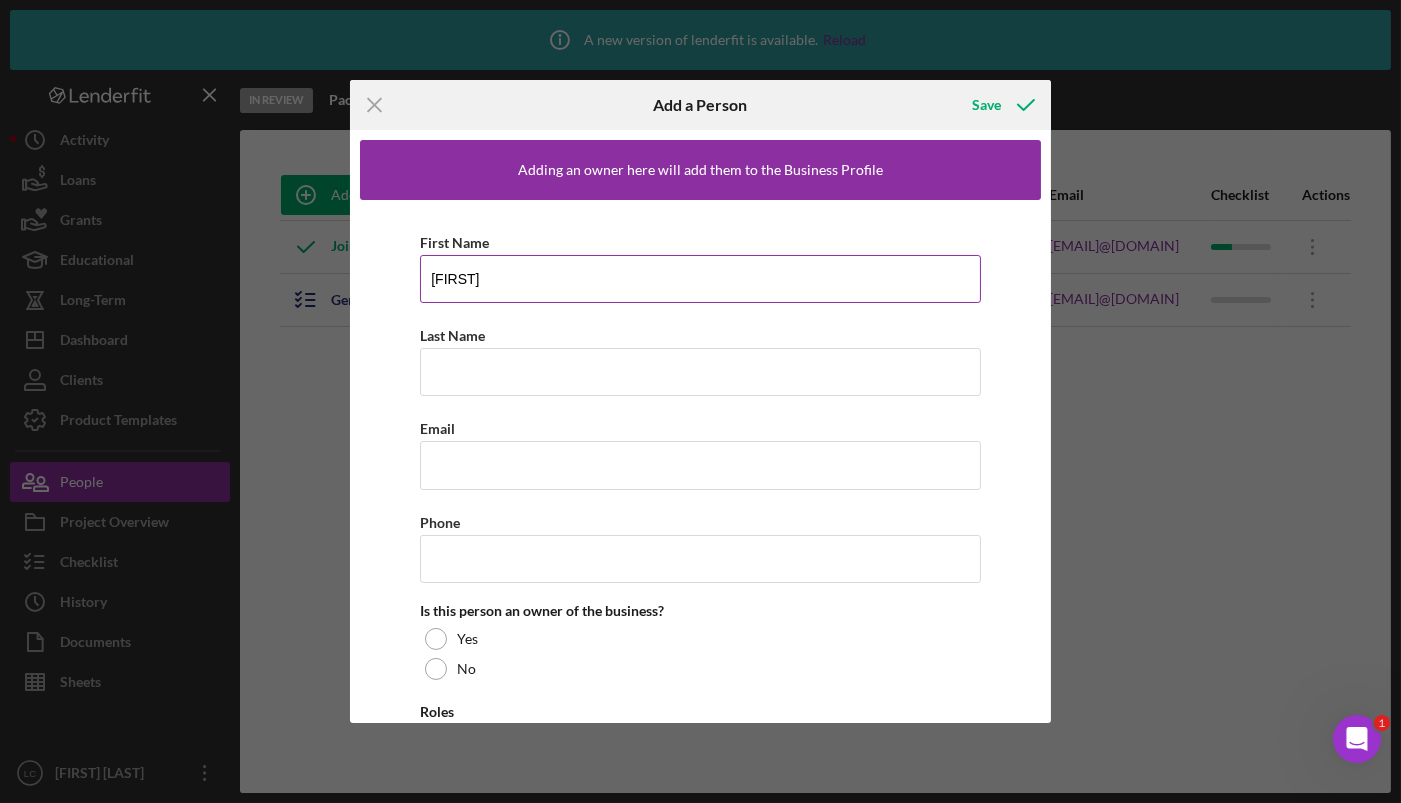 type on "Sarah" 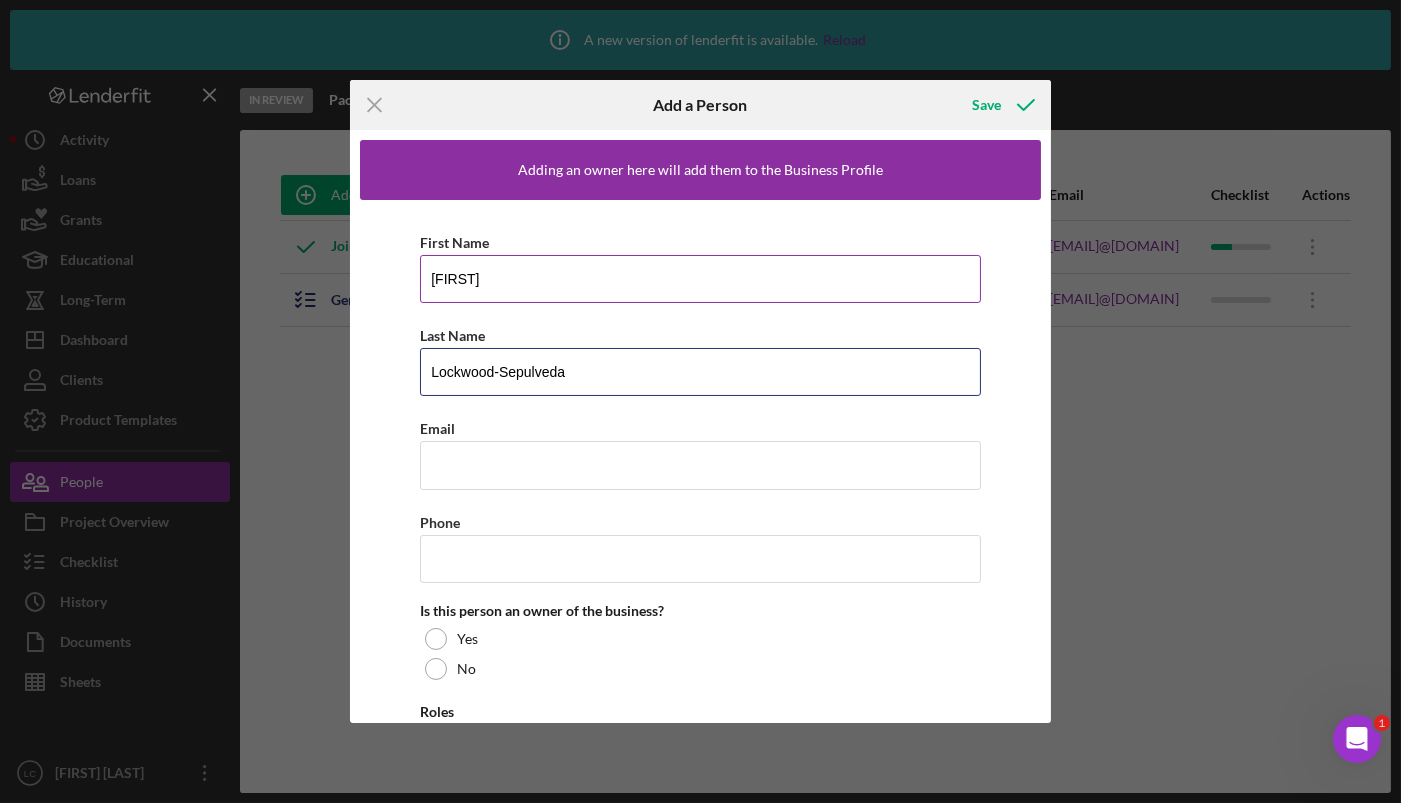 type on "Lockwood-Sepulveda" 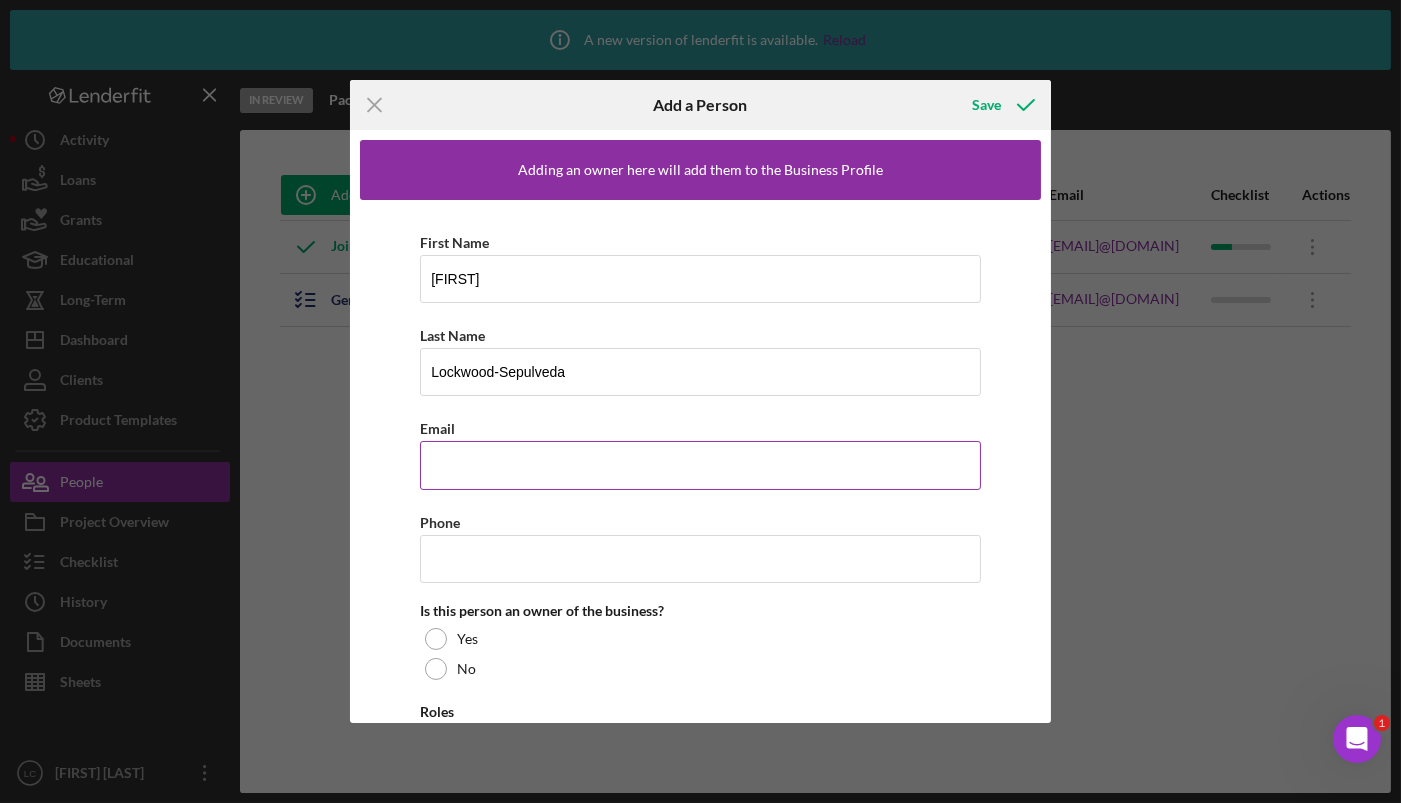 paste on "skinanalysishi@gmail.com" 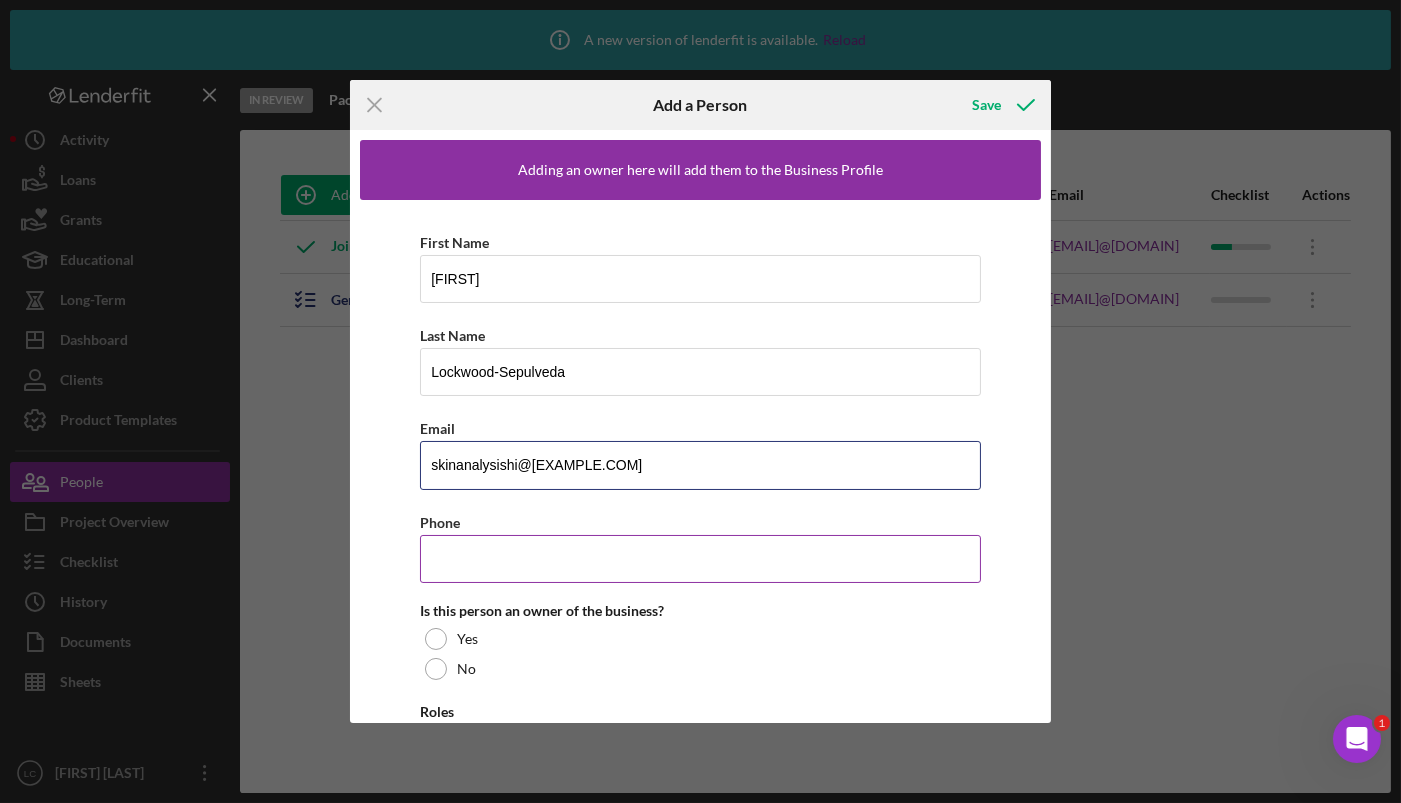 type on "skinanalysishi@gmail.com" 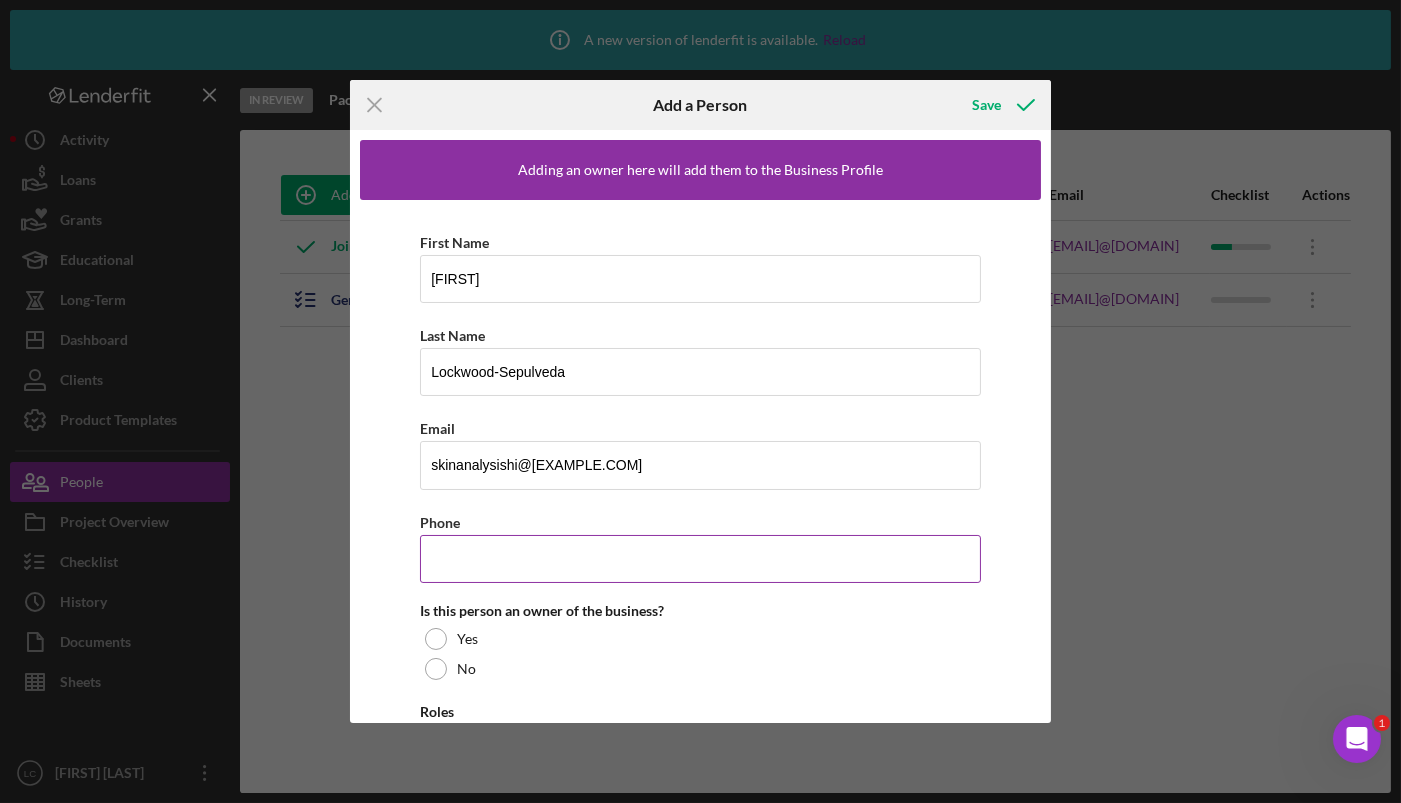 click on "Phone" at bounding box center (700, 559) 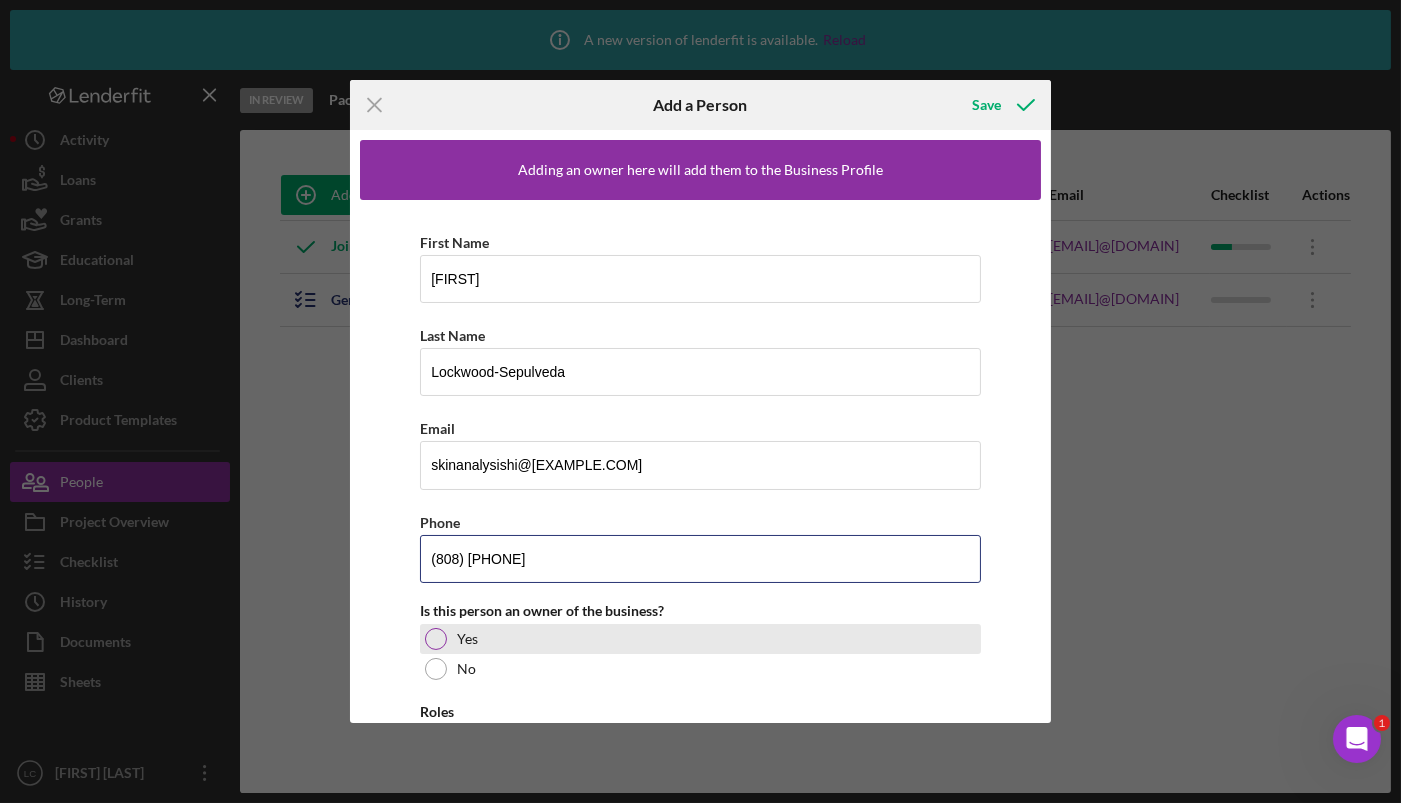 type on "(808) 979-1098" 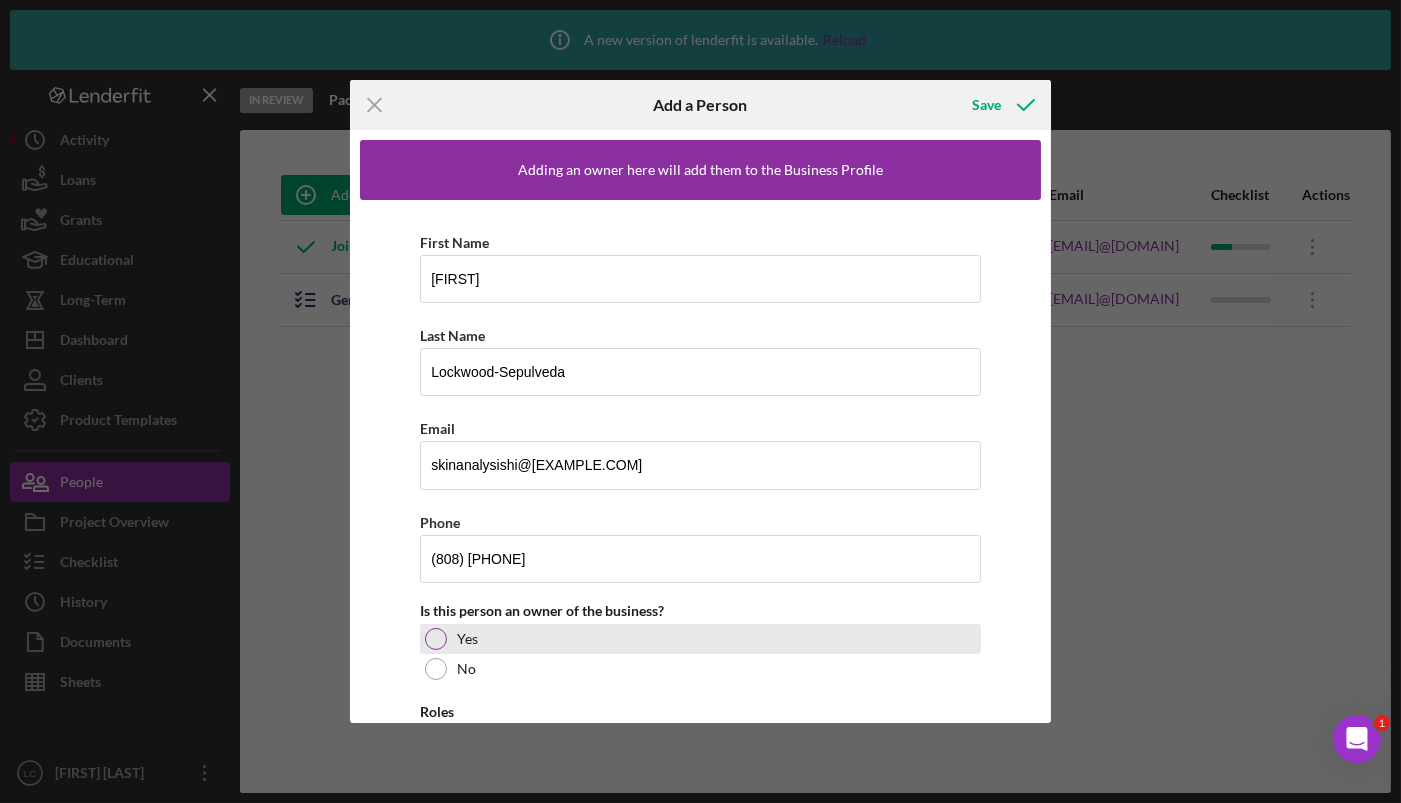 click on "Yes" at bounding box center (700, 639) 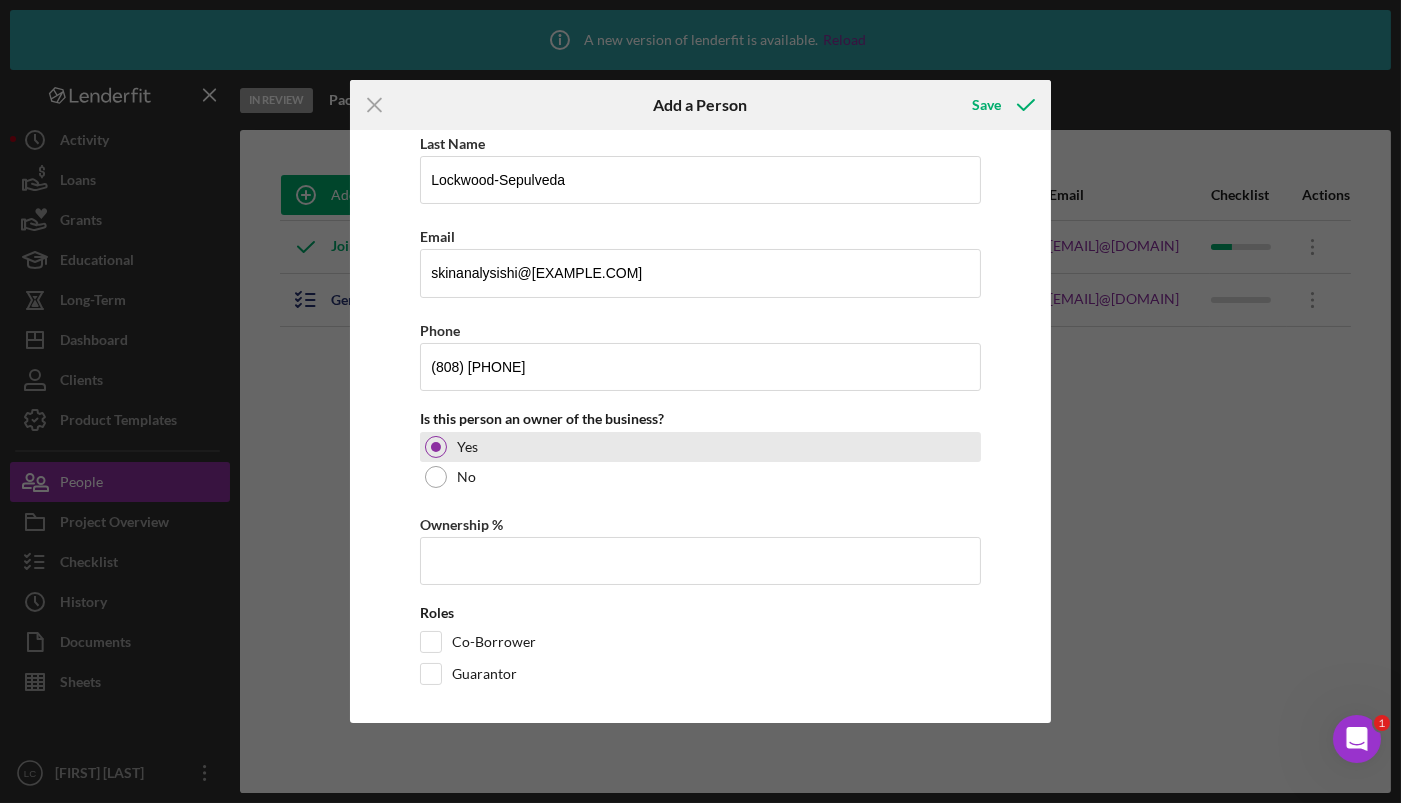 scroll, scrollTop: 205, scrollLeft: 0, axis: vertical 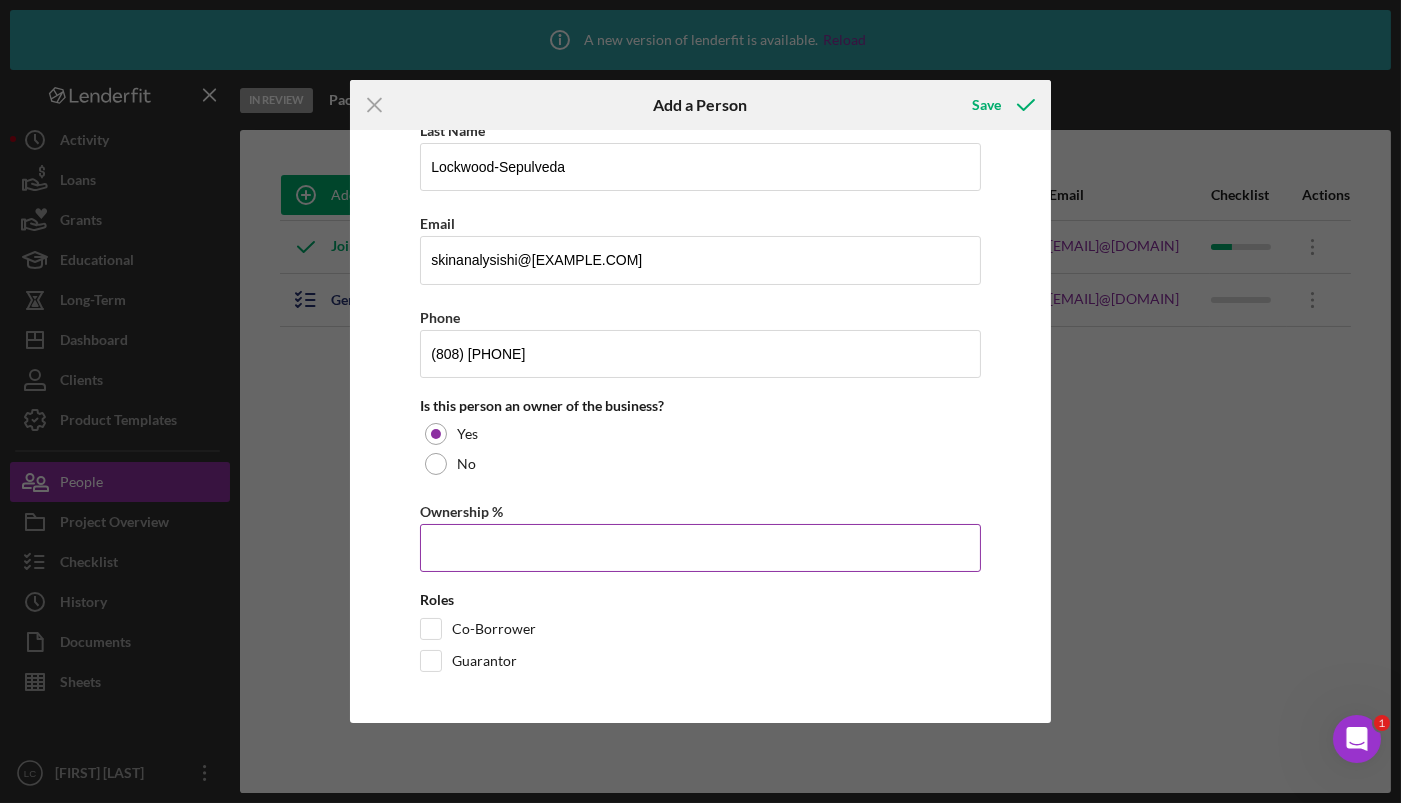 click on "Ownership %" at bounding box center (700, 548) 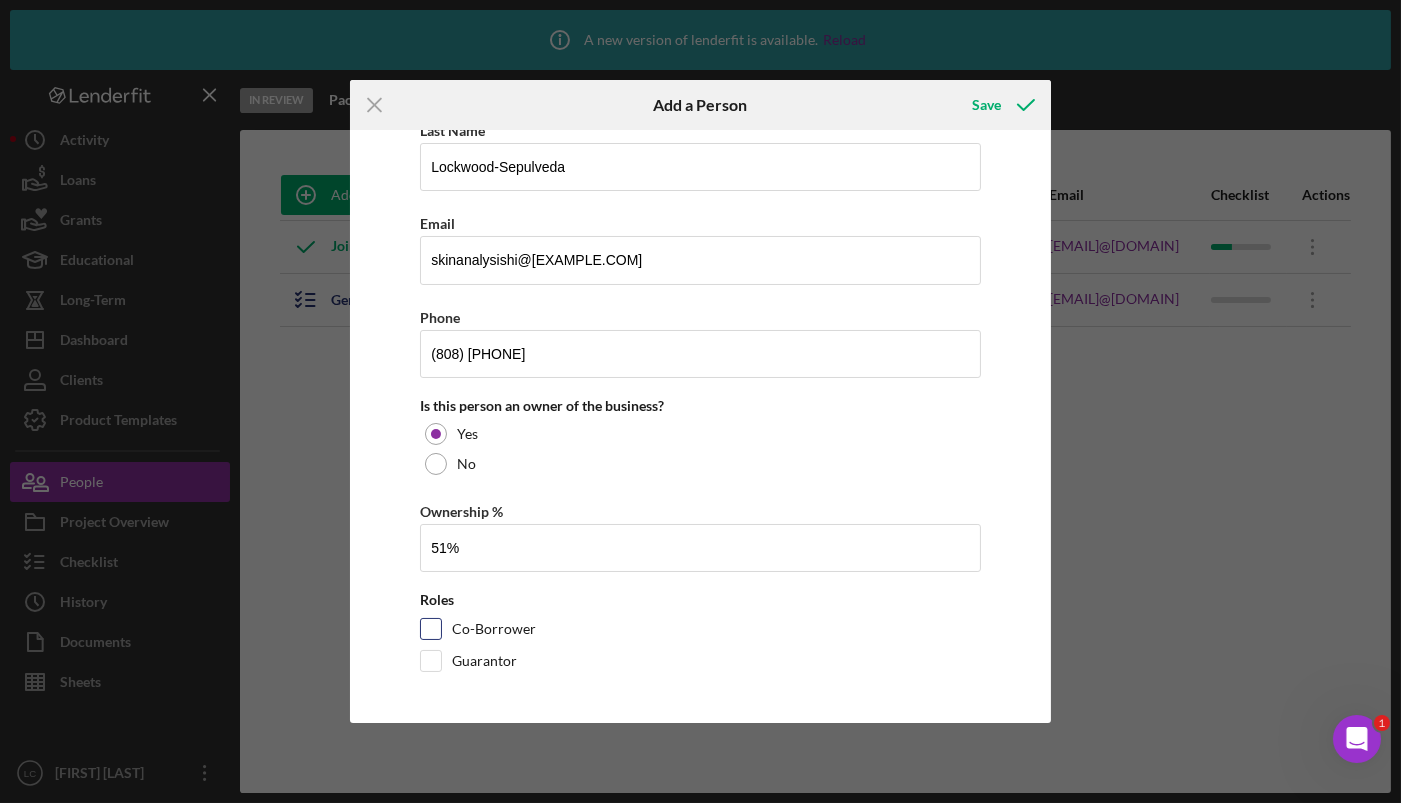 type on "51.00%" 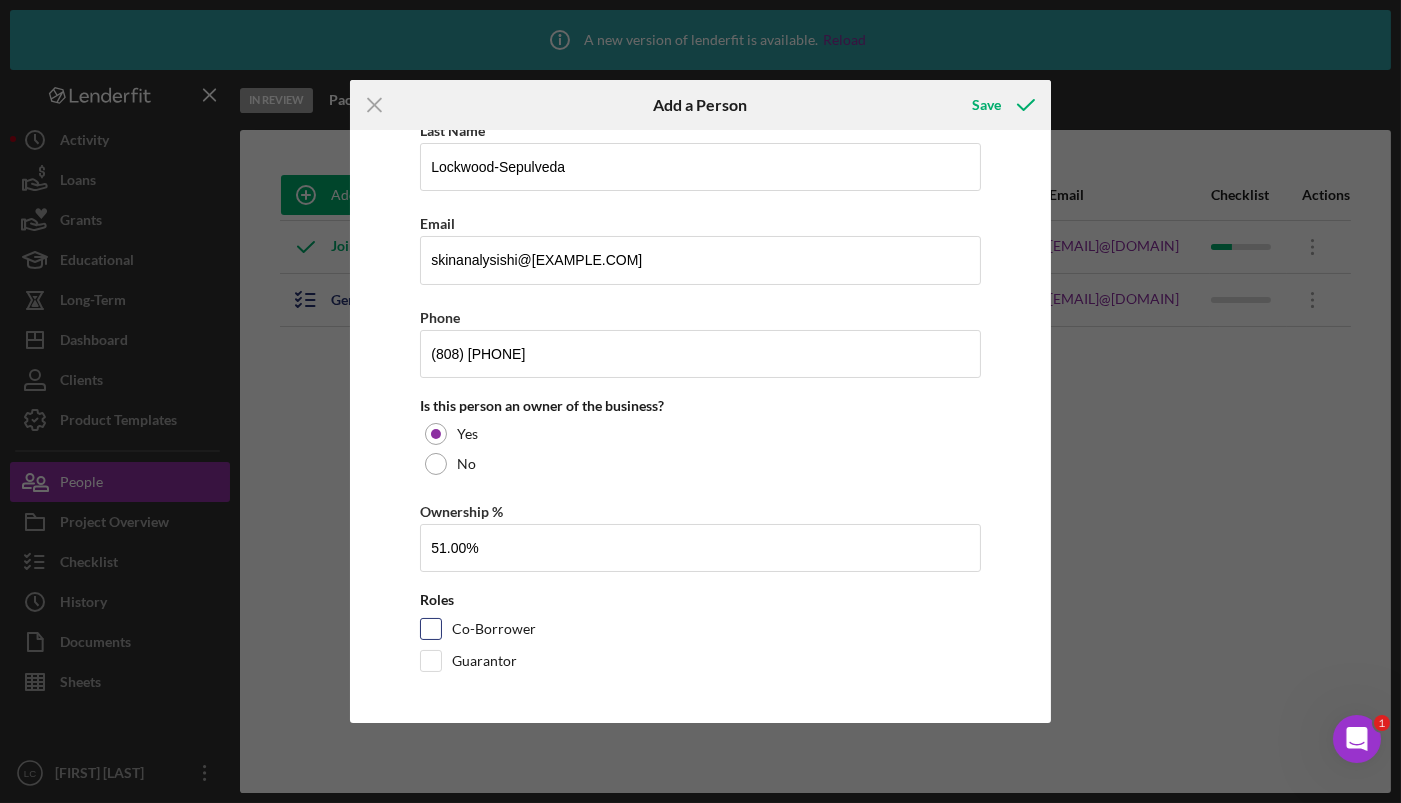 click on "Co-Borrower" at bounding box center (494, 629) 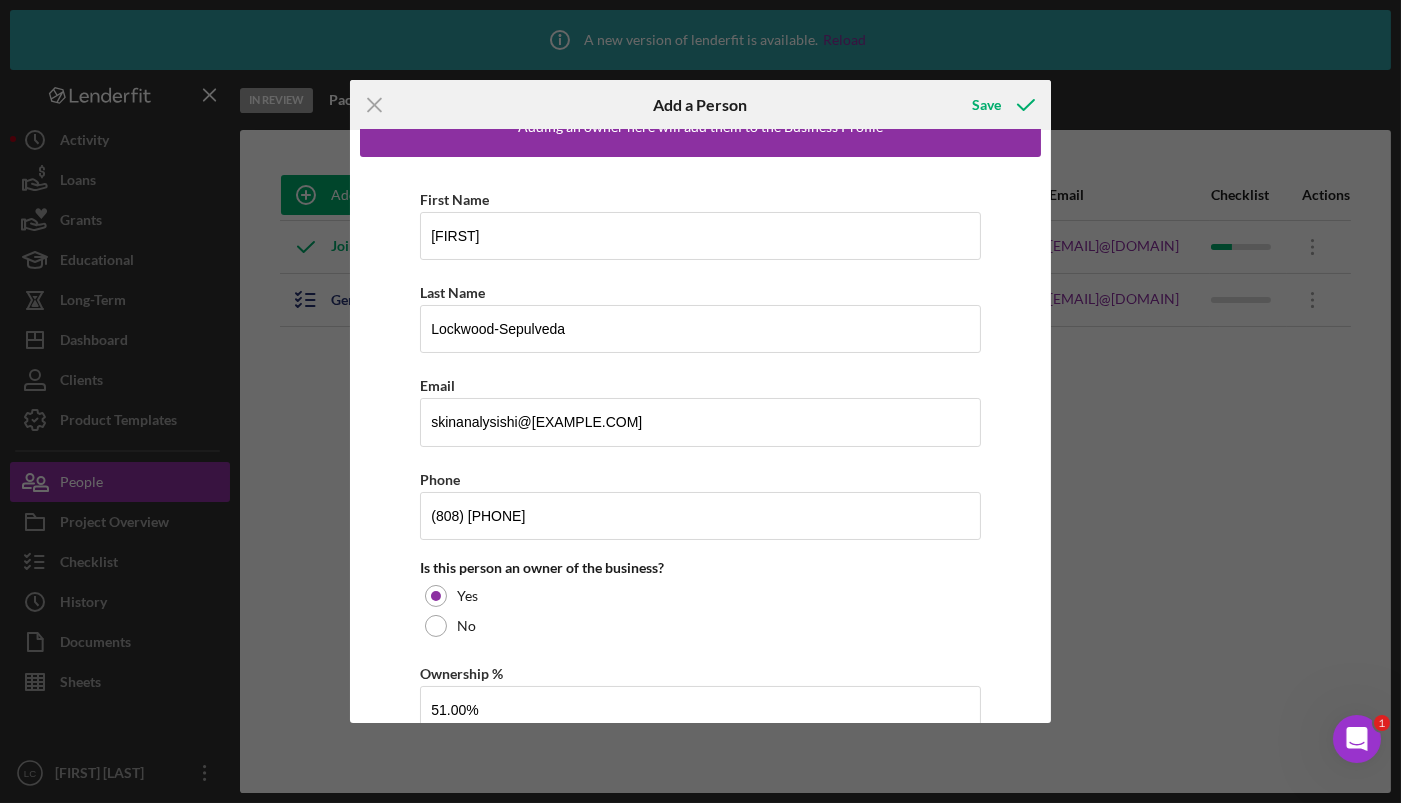 scroll, scrollTop: 45, scrollLeft: 0, axis: vertical 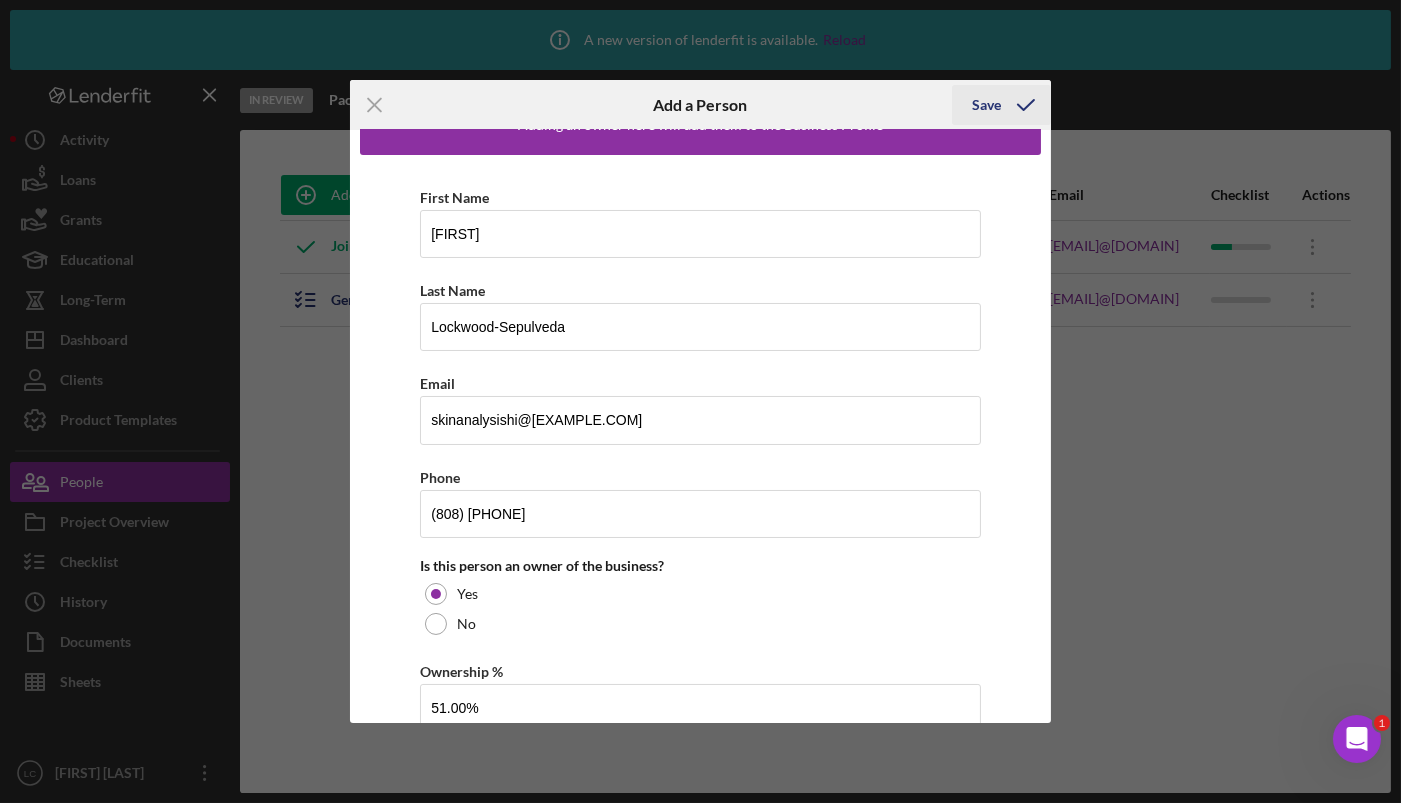 click 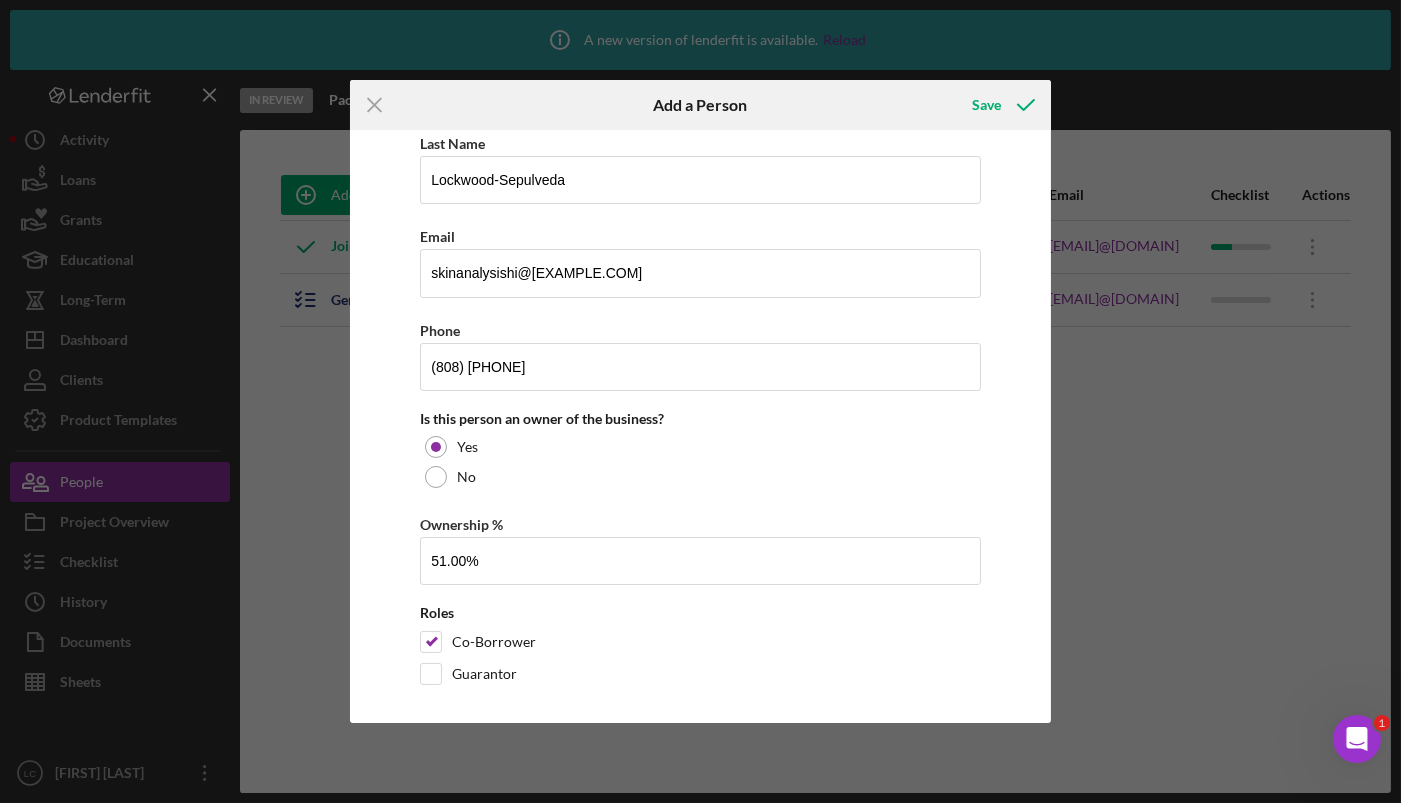 scroll, scrollTop: 205, scrollLeft: 0, axis: vertical 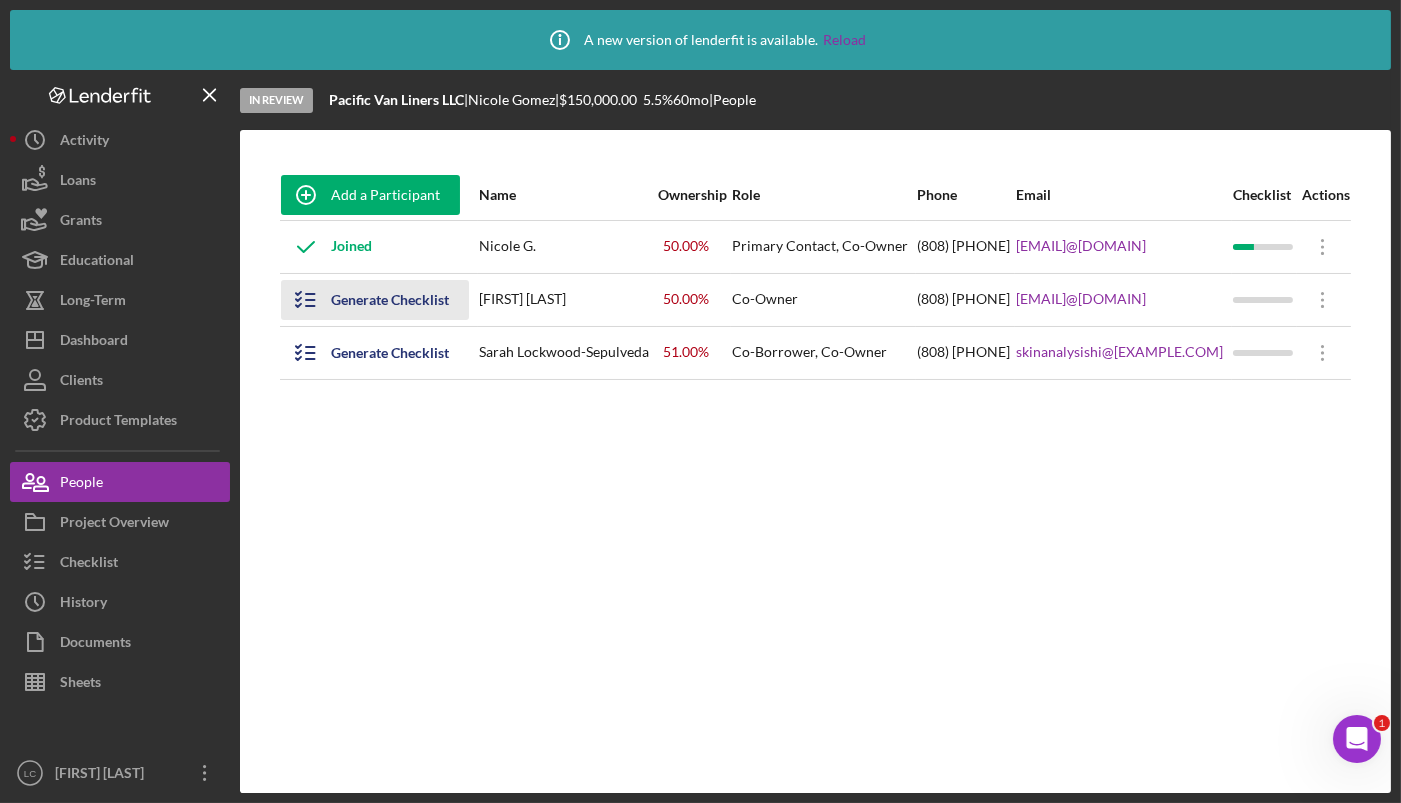 click on "Generate Checklist" at bounding box center [390, 300] 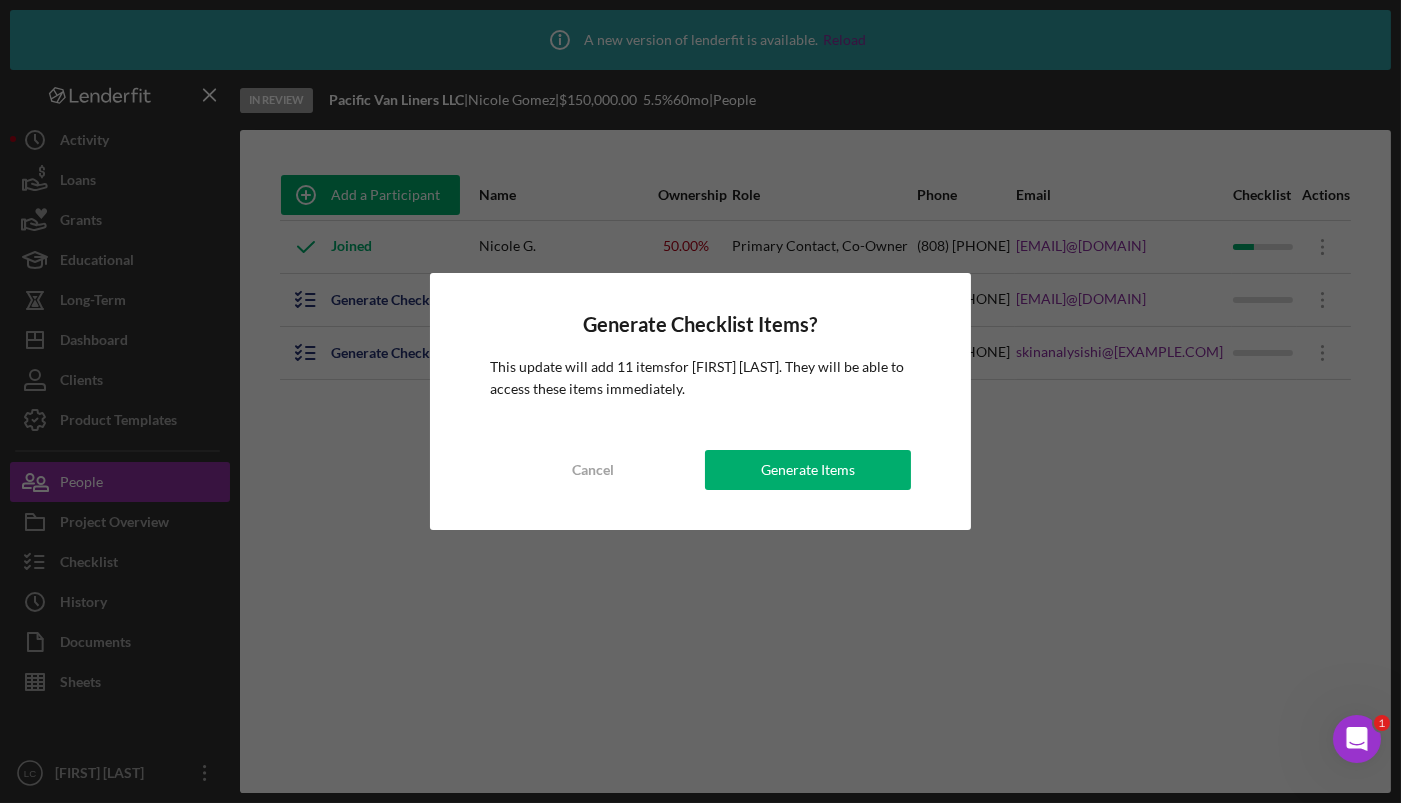 drag, startPoint x: 867, startPoint y: 472, endPoint x: 1133, endPoint y: 501, distance: 267.57617 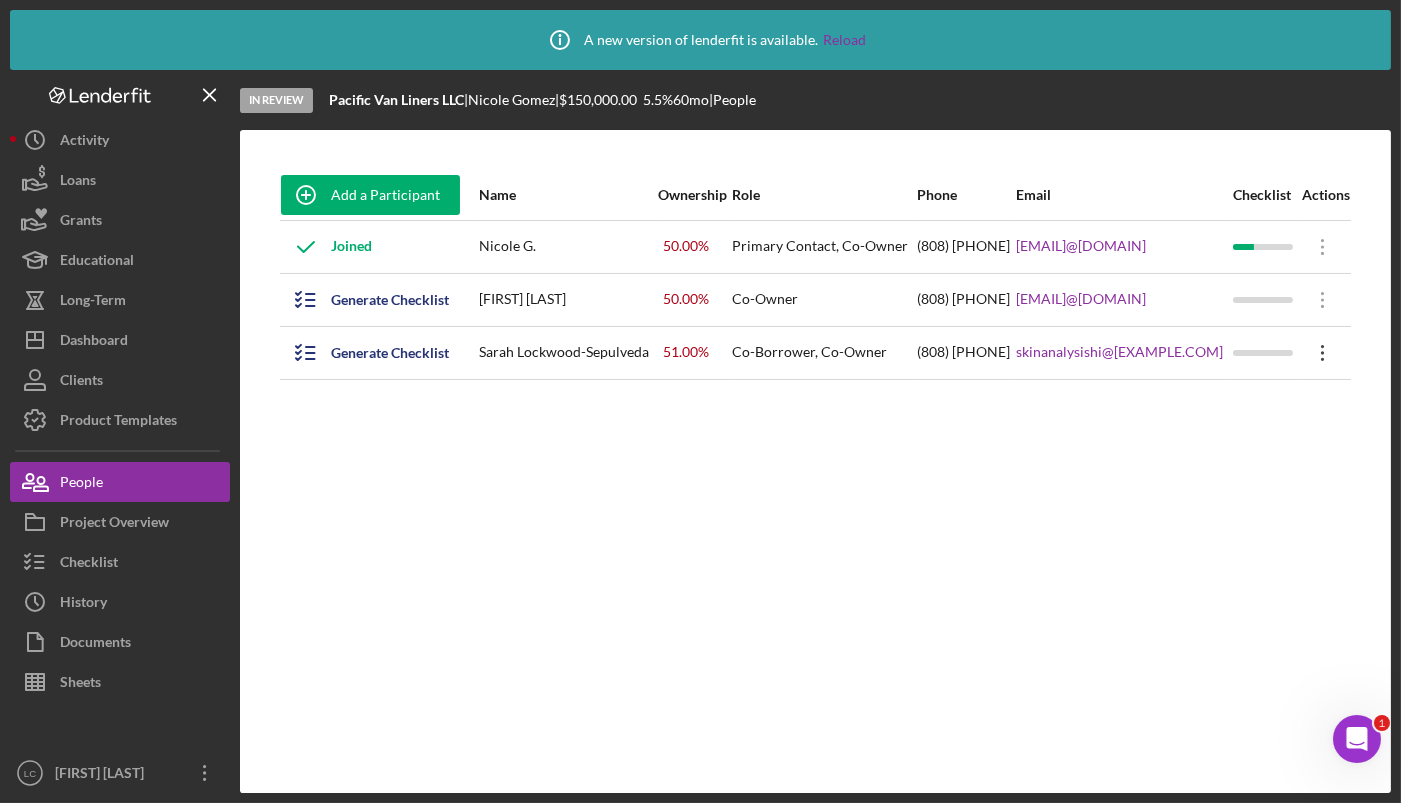 click on "Icon/Overflow" 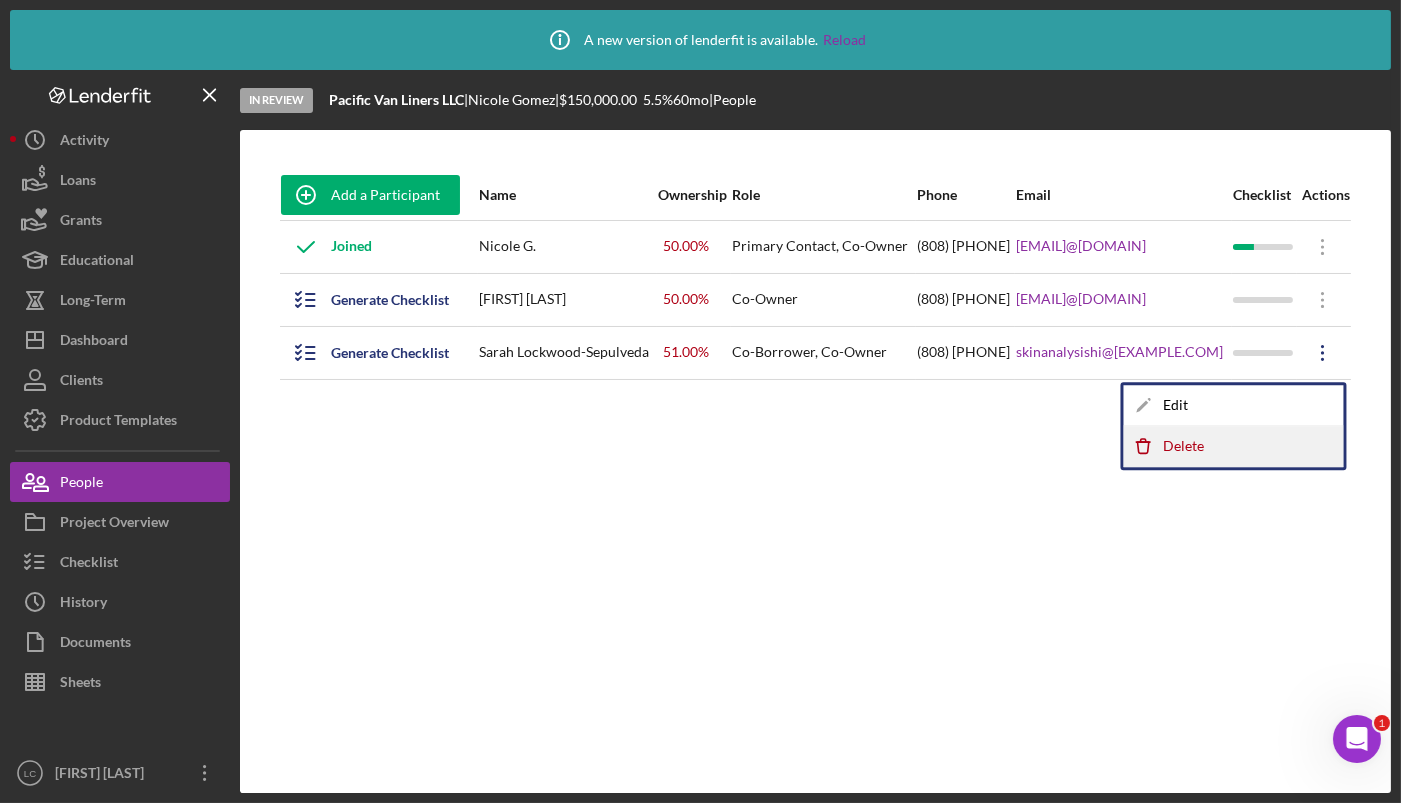 click on "Icon/Delete  Delete" at bounding box center (1234, 446) 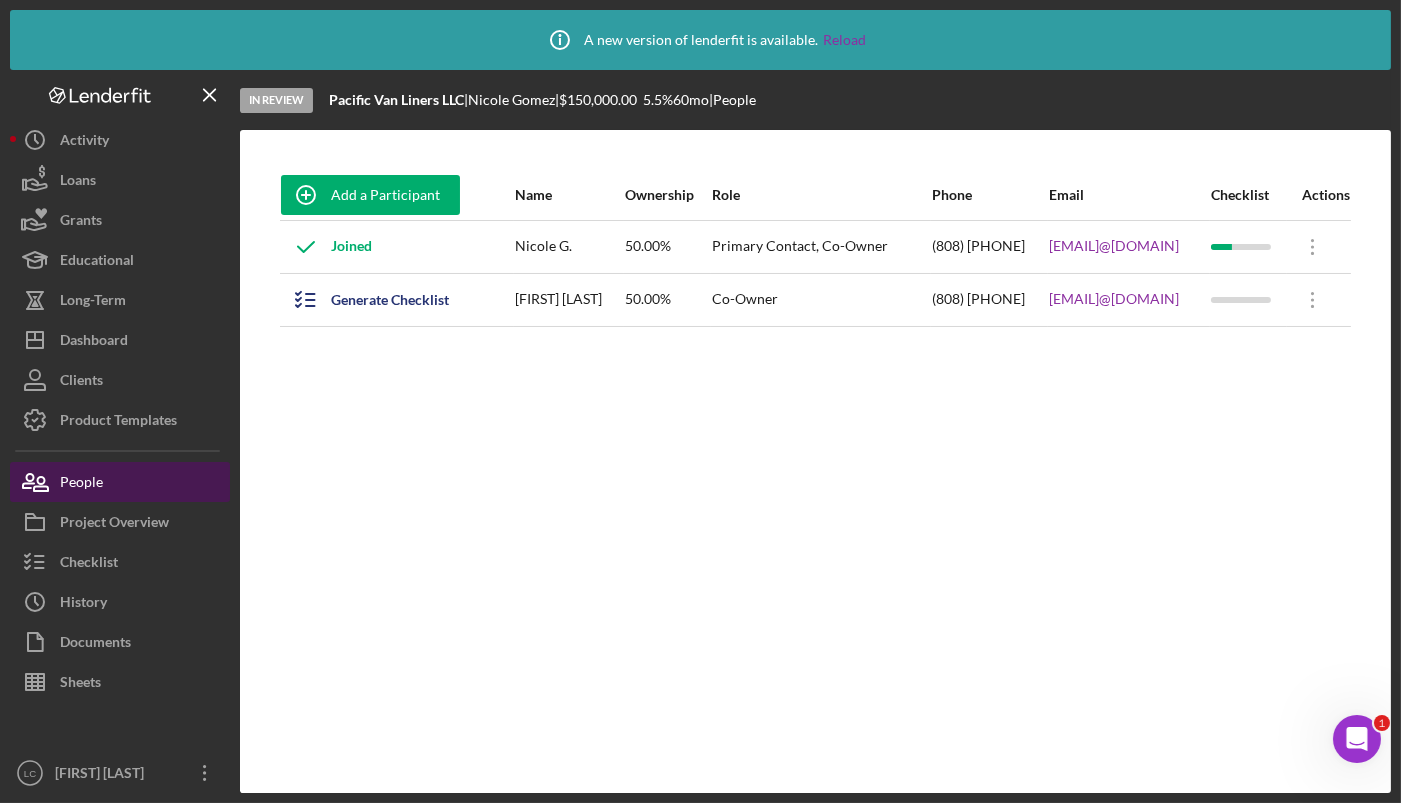 click on "People" at bounding box center [120, 482] 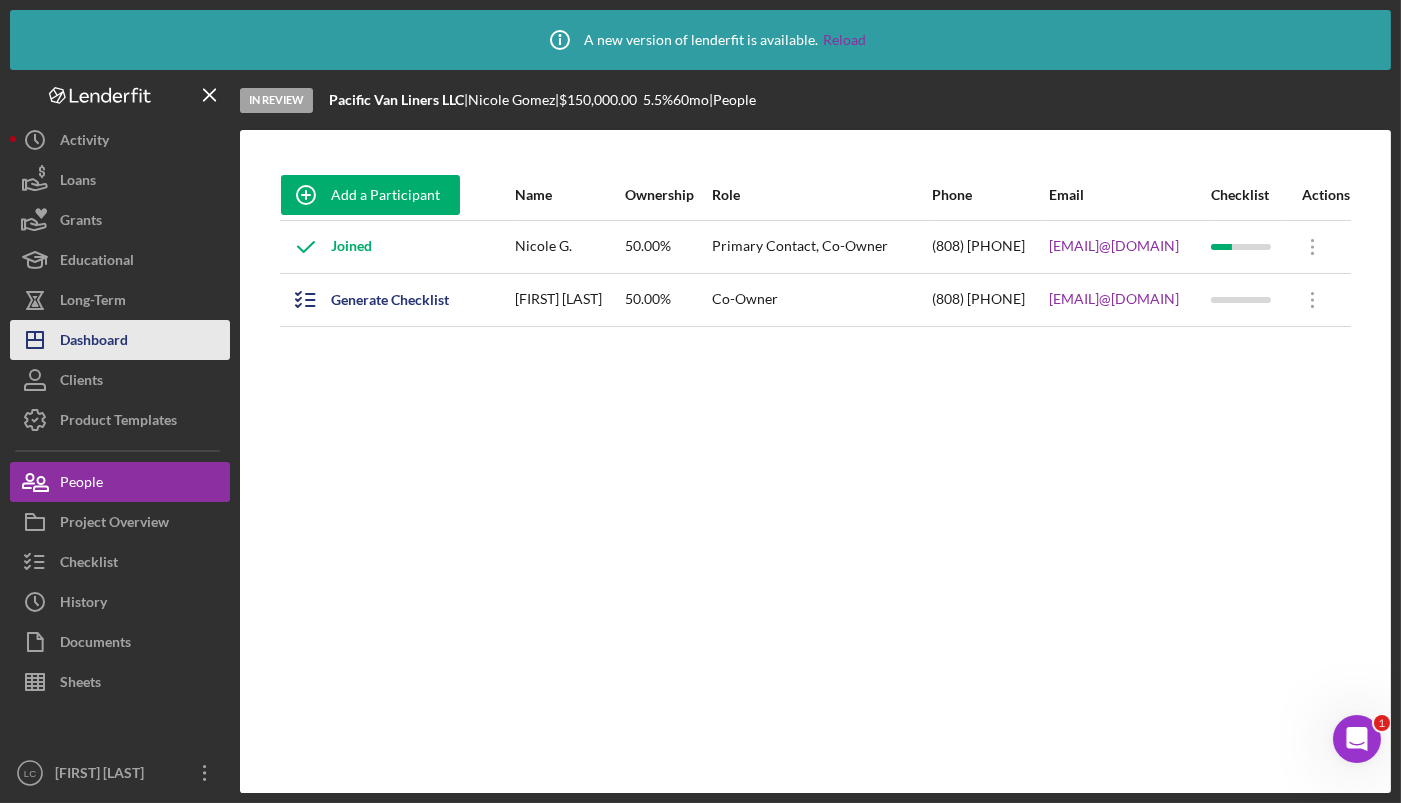 click on "Dashboard" at bounding box center [94, 342] 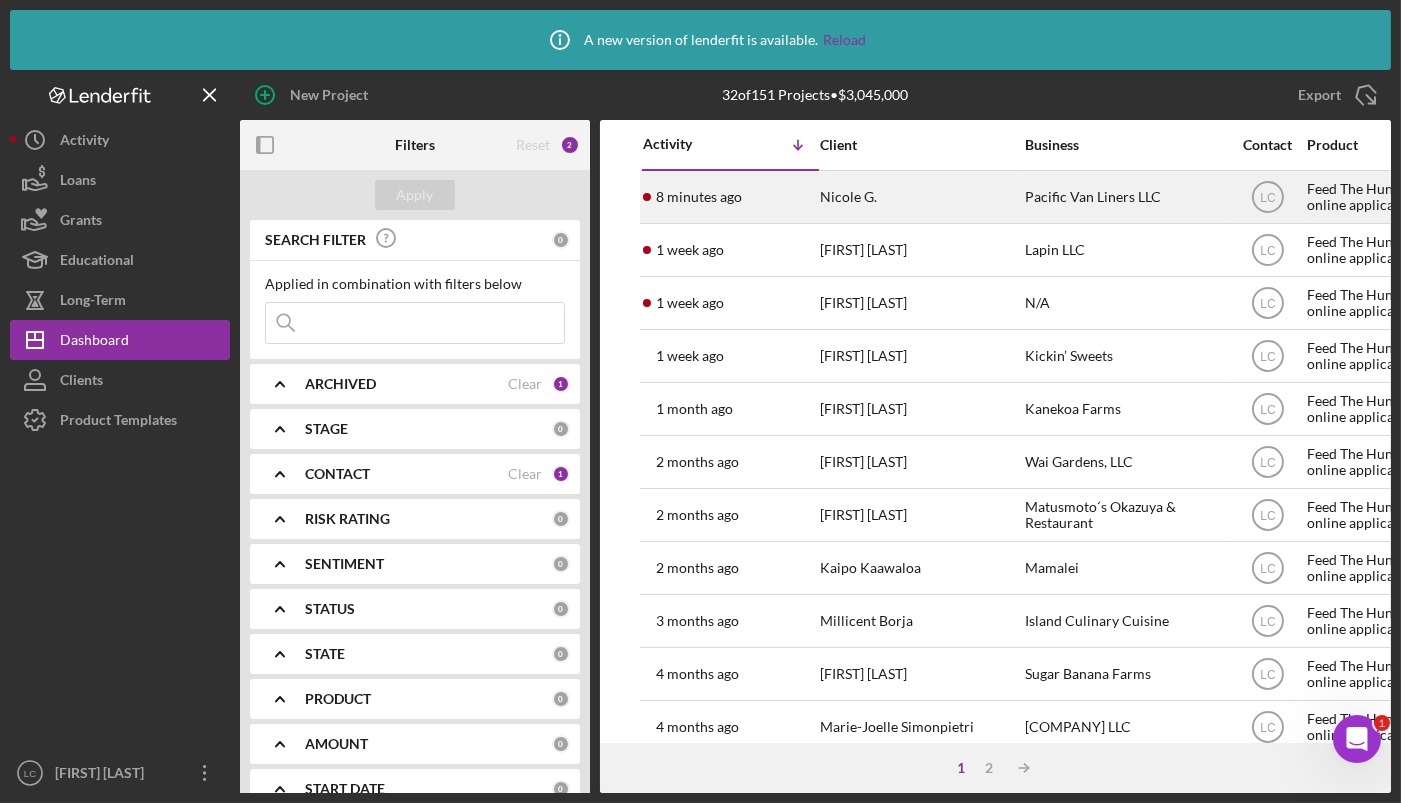 click on "8 minutes ago Nicole  Gomez" at bounding box center (730, 197) 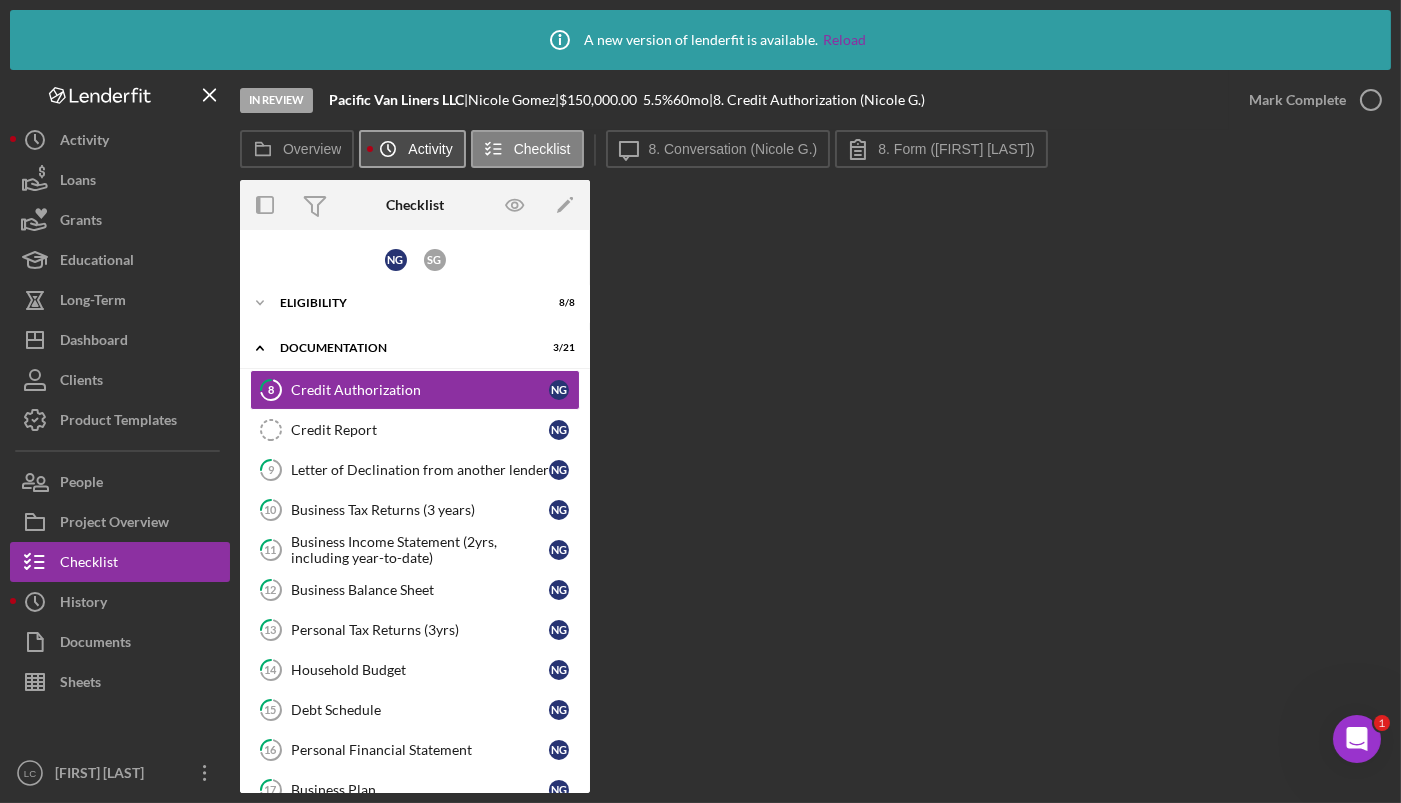 click on "Icon/History" 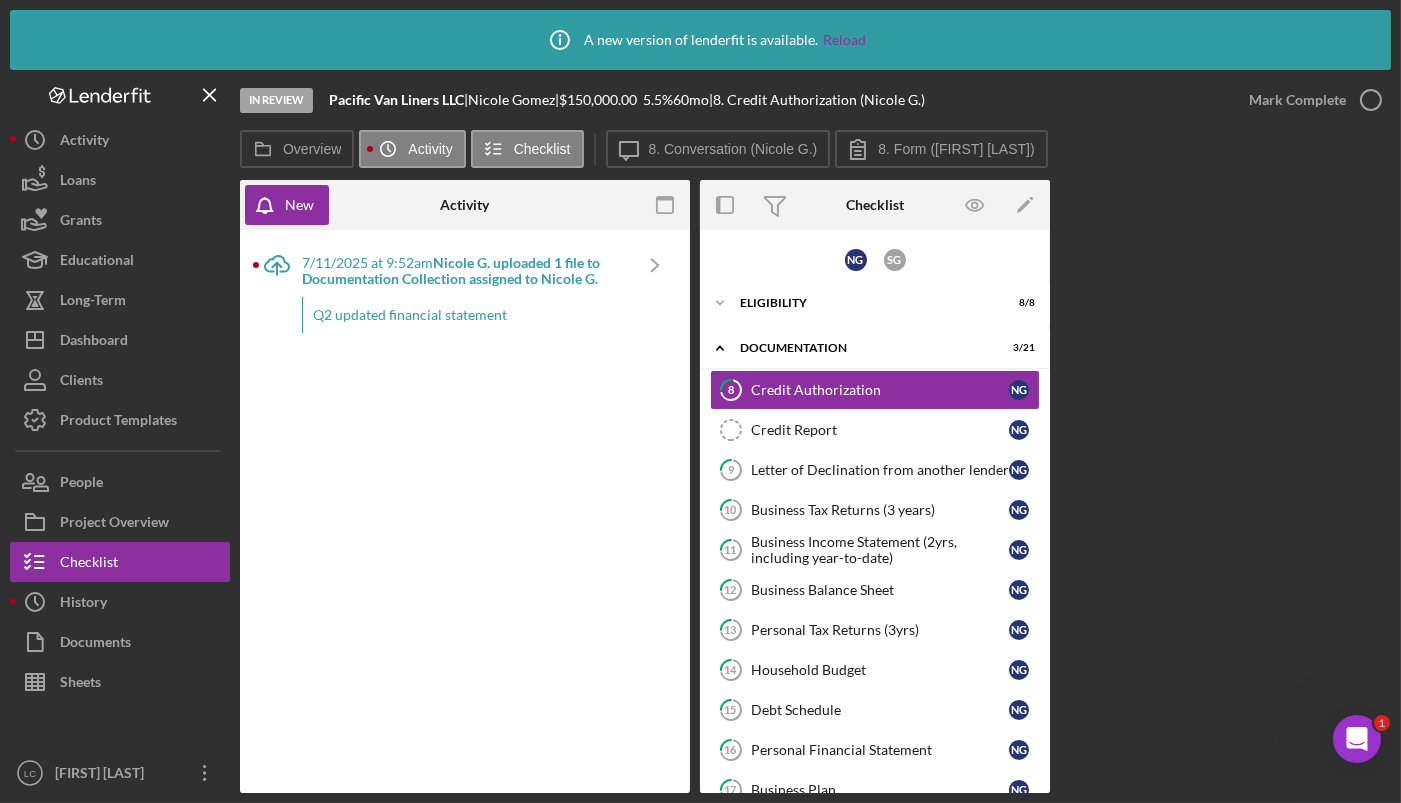 click on "Q2 updated financial statement" at bounding box center [466, 315] 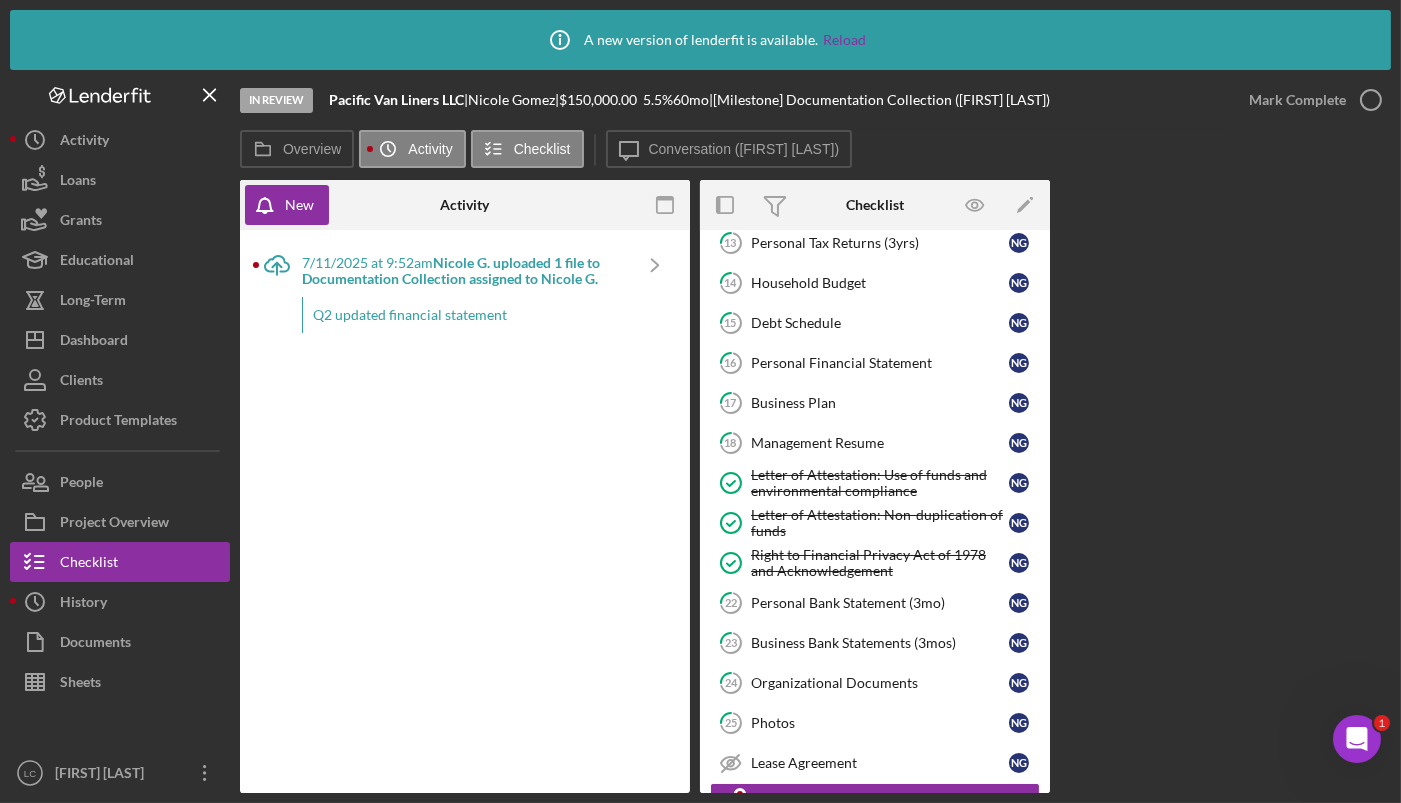 scroll, scrollTop: 530, scrollLeft: 0, axis: vertical 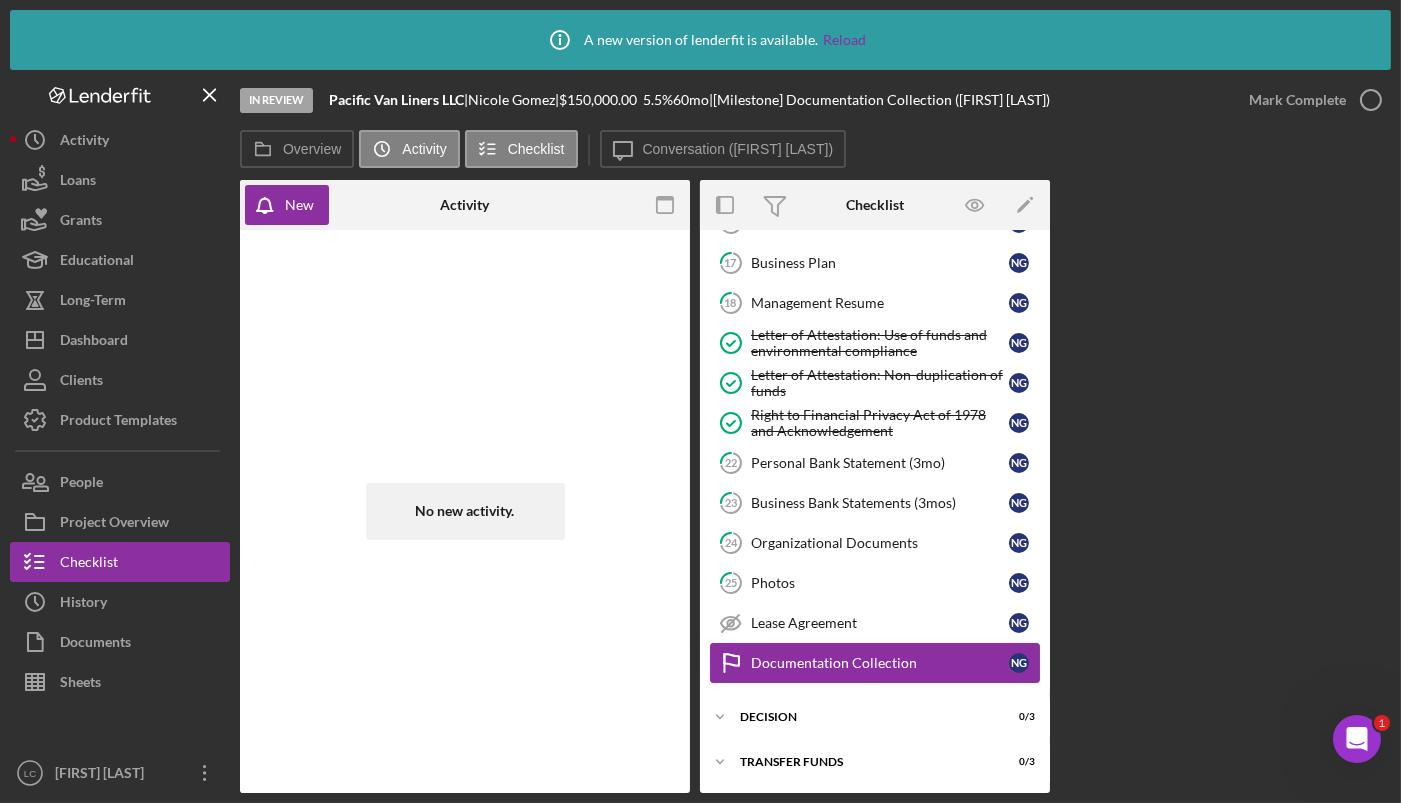 click on "Documentation Collection Documentation Collection N G" at bounding box center (875, 663) 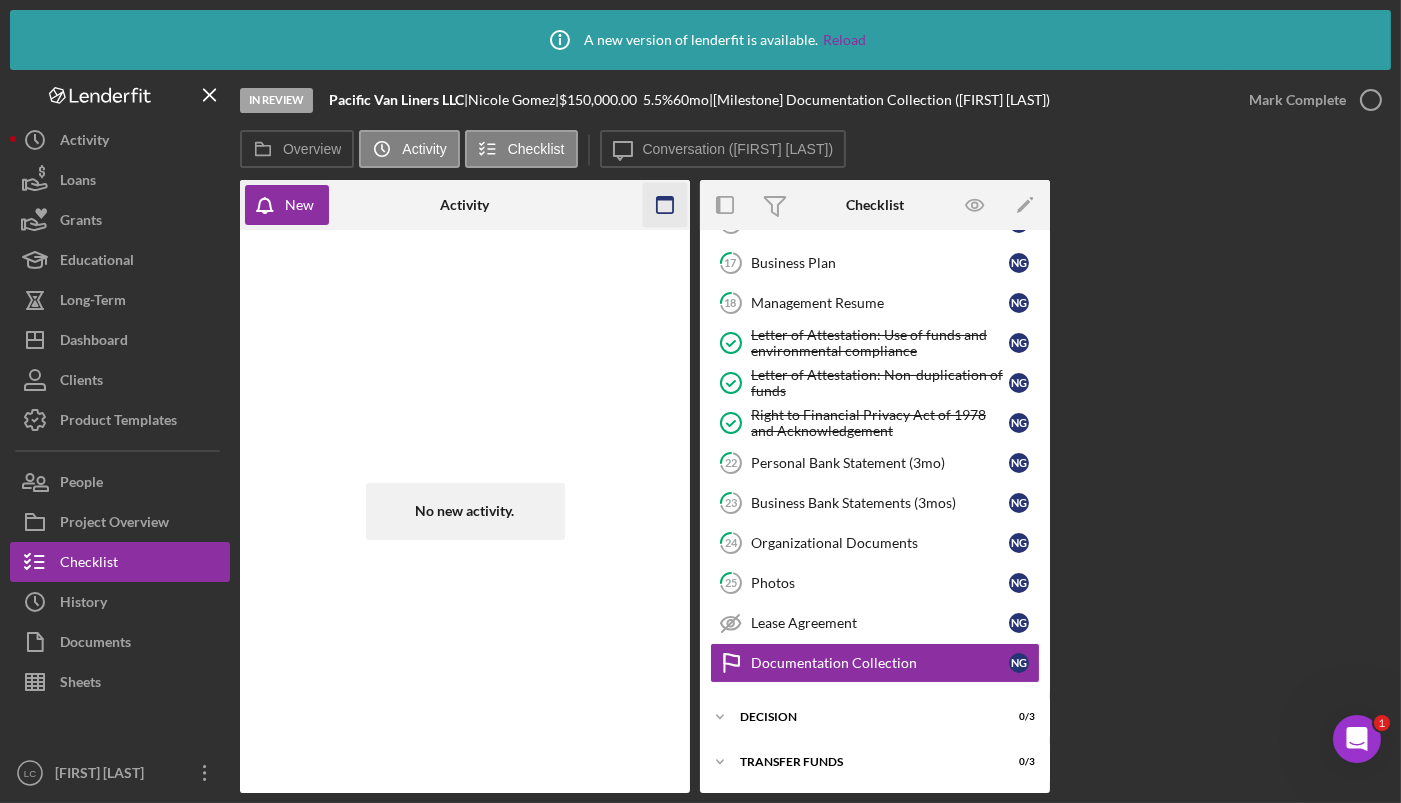 click 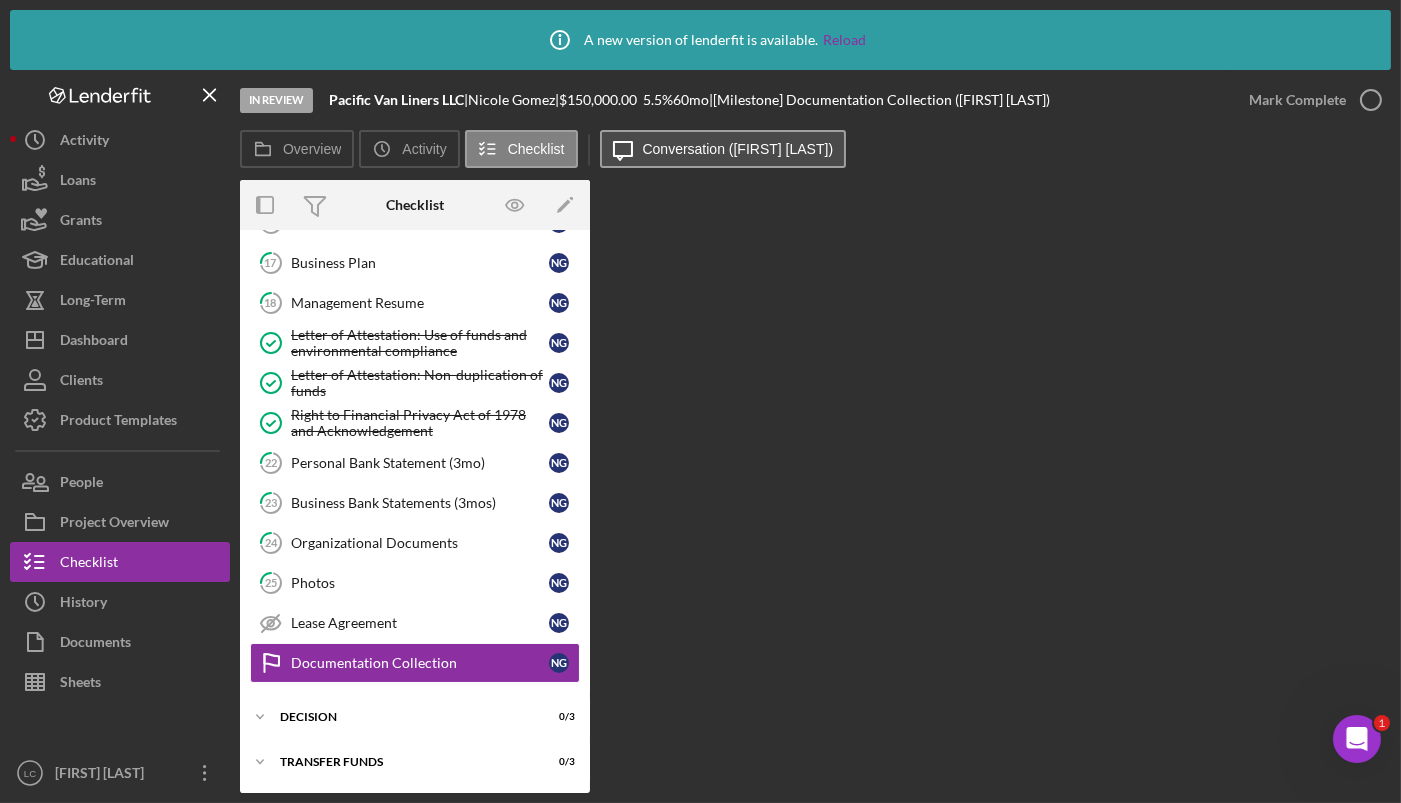 click on "Conversation ([FIRST] [LAST])" at bounding box center [738, 149] 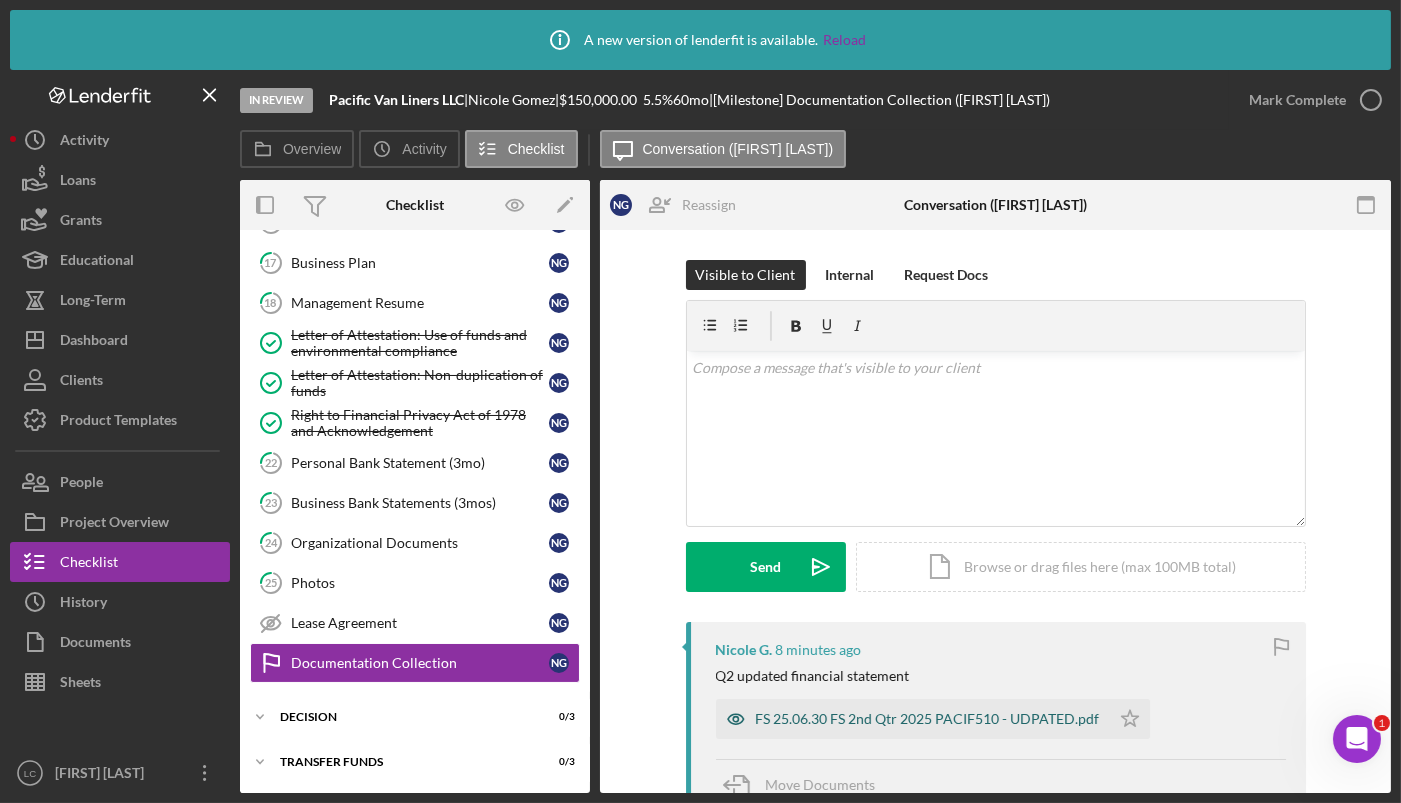 click on "FS 25.06.30 FS 2nd Qtr 2025 PACIF510 - UDPATED.pdf" at bounding box center [913, 719] 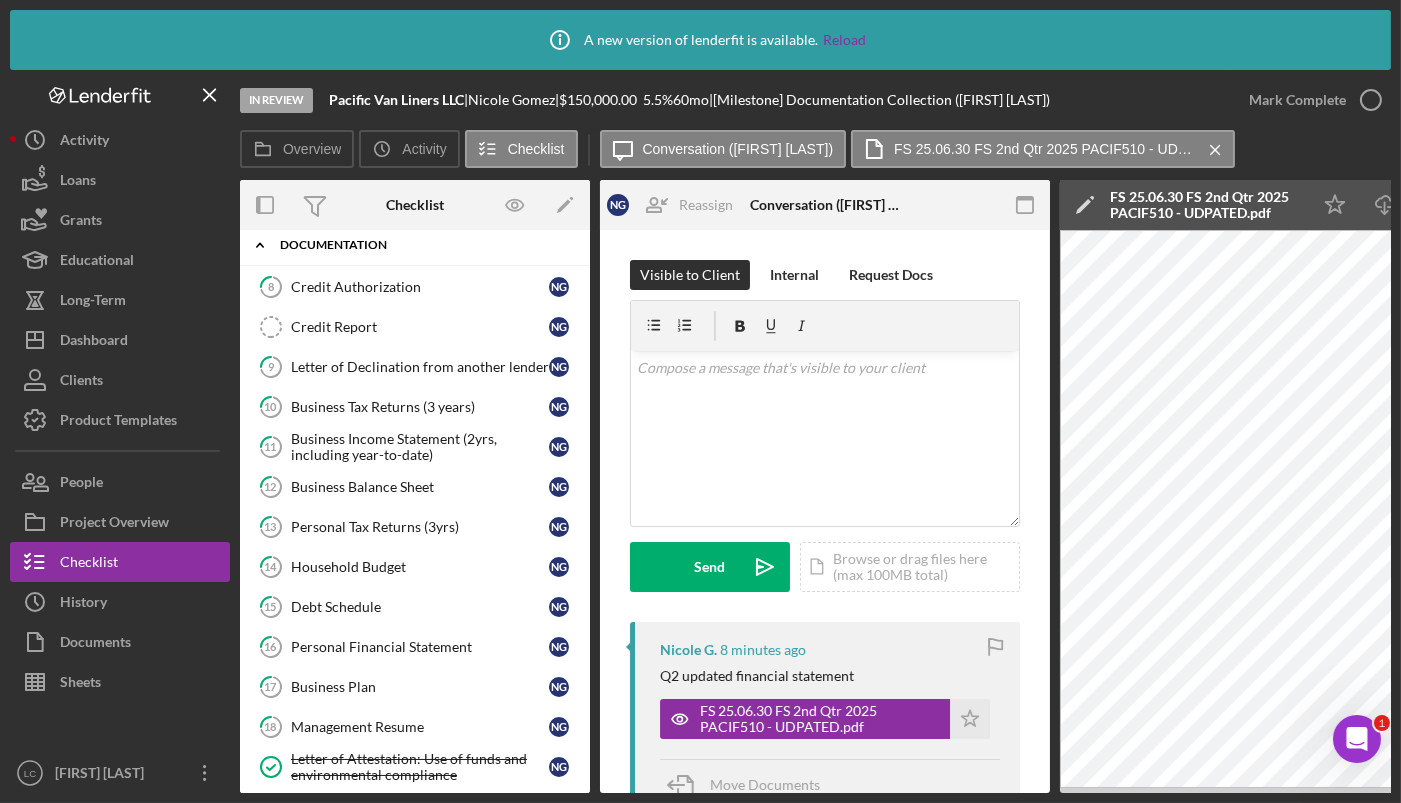 scroll, scrollTop: 0, scrollLeft: 0, axis: both 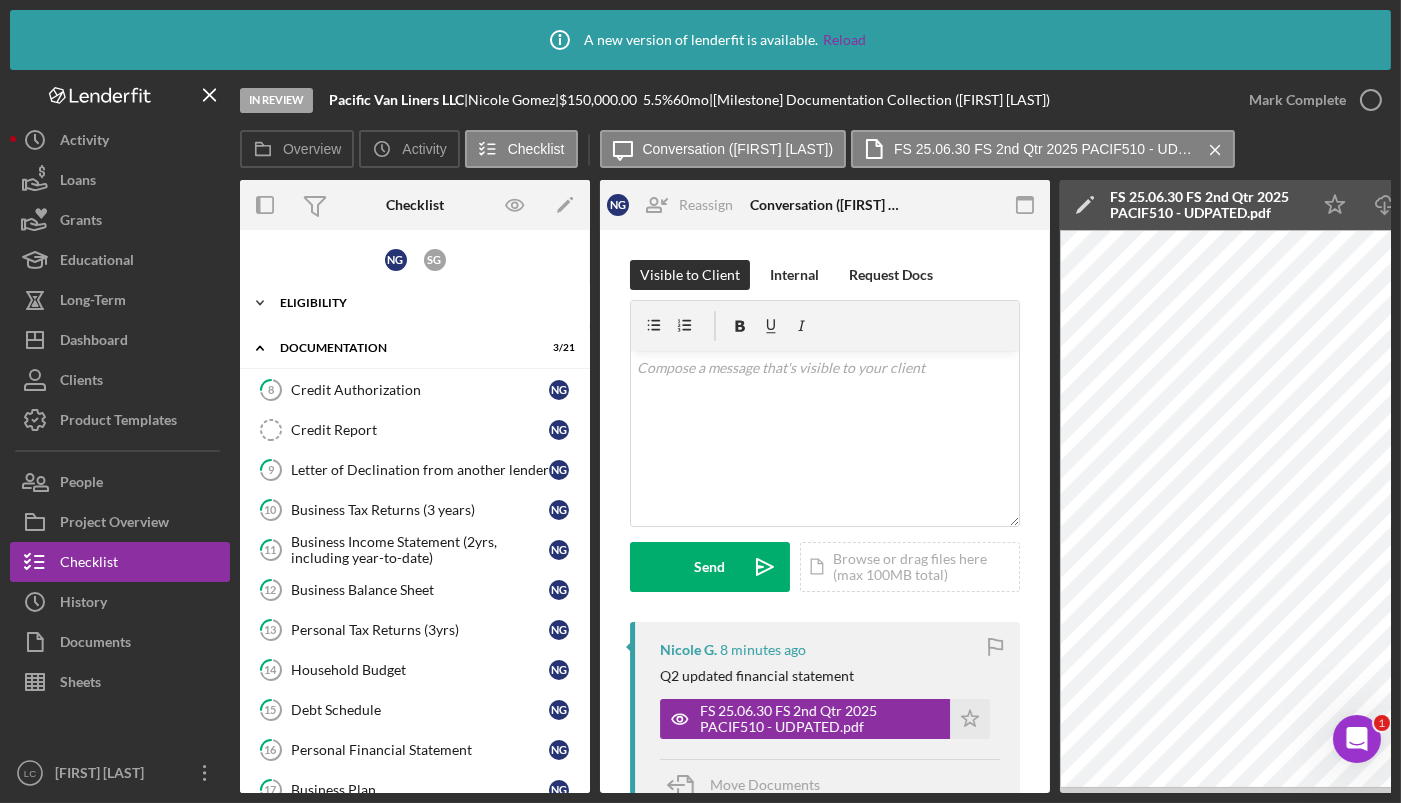 click on "Eligibility" at bounding box center (422, 303) 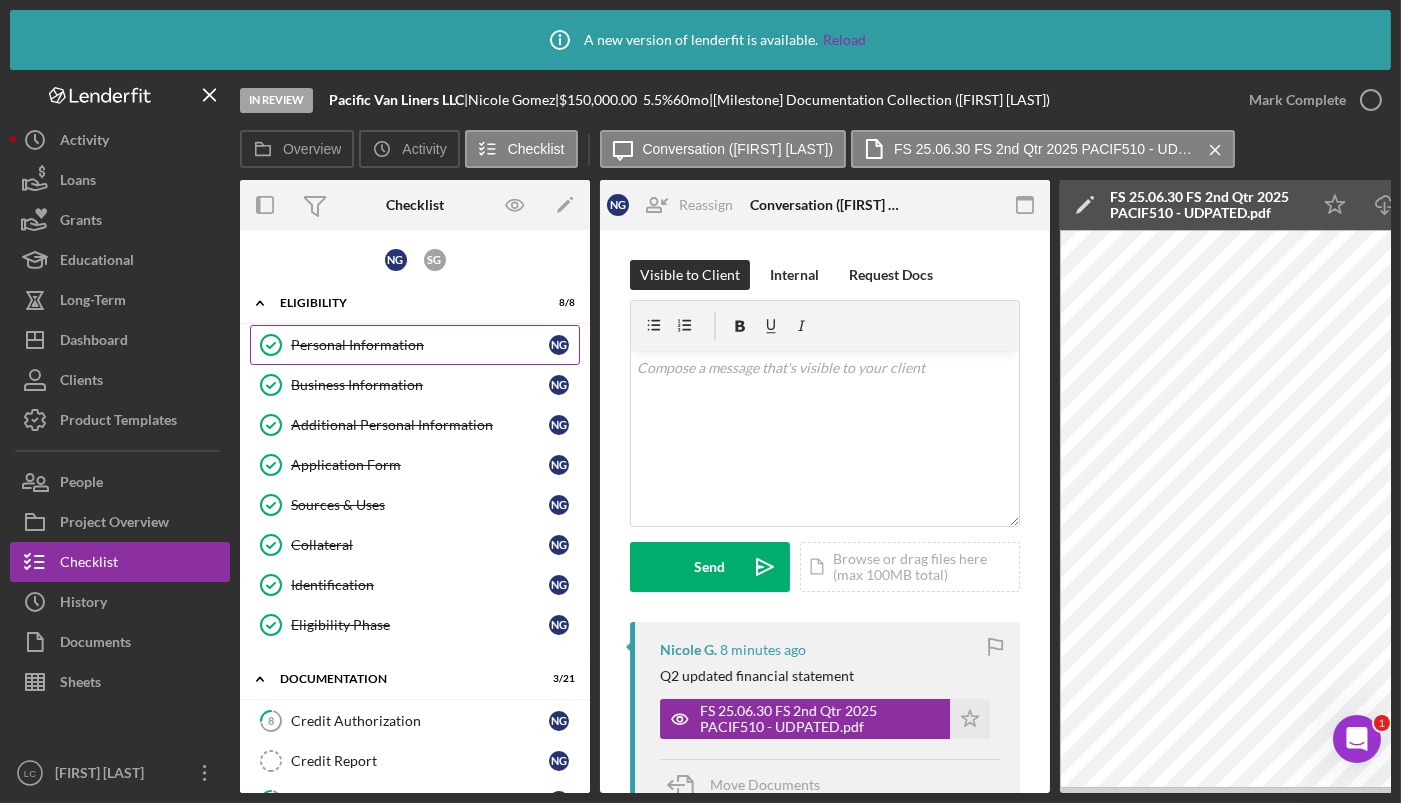 click on "Personal Information" at bounding box center [420, 345] 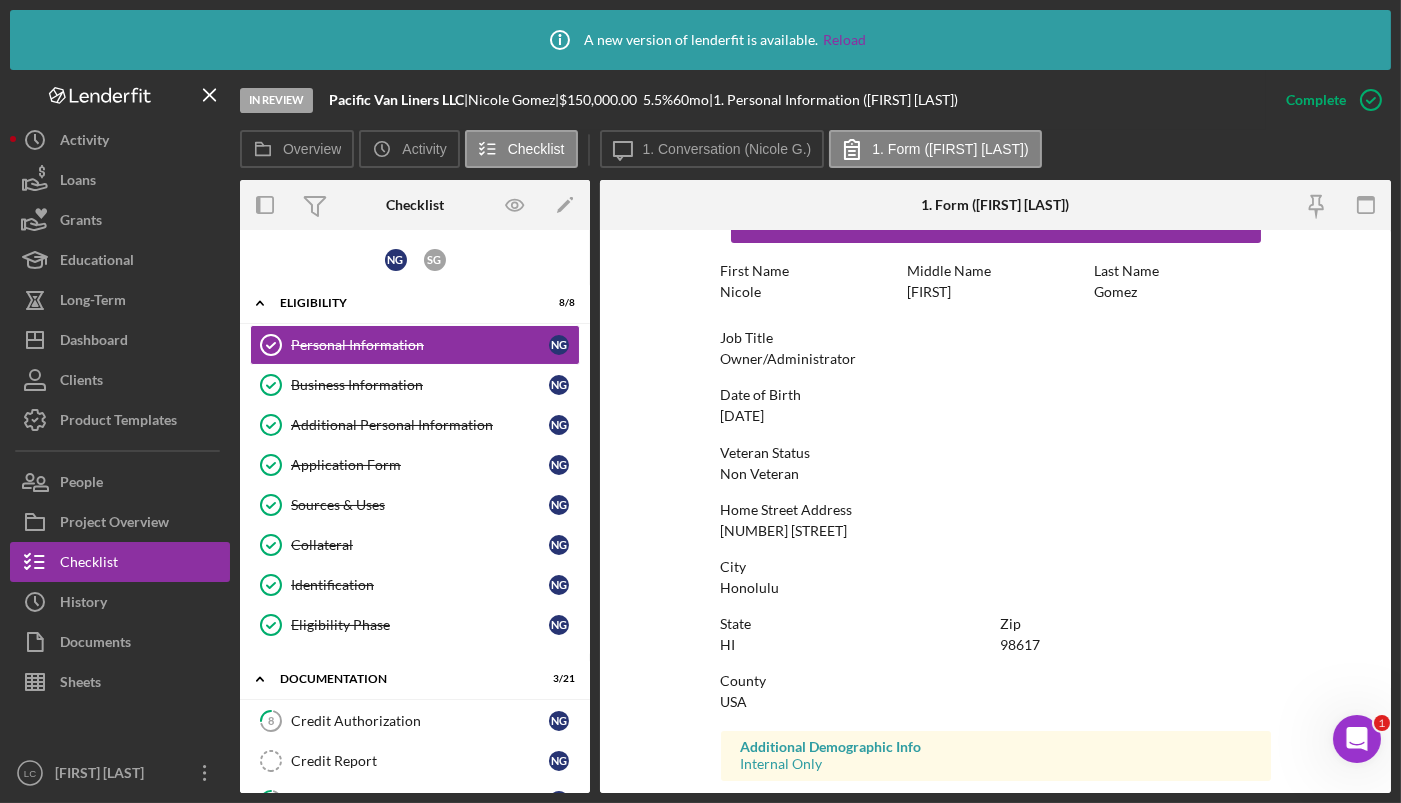 scroll, scrollTop: 370, scrollLeft: 0, axis: vertical 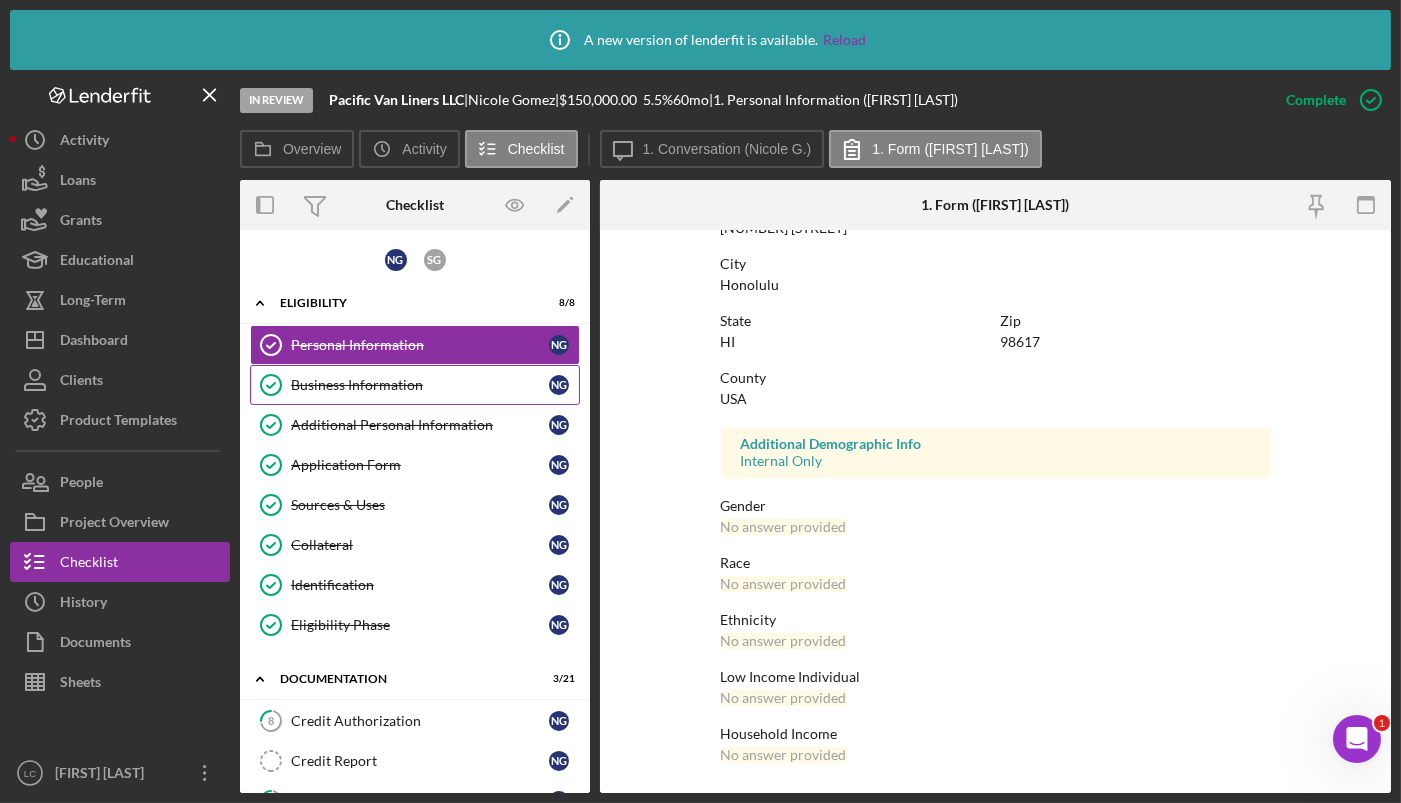 click on "Business Information" at bounding box center [420, 385] 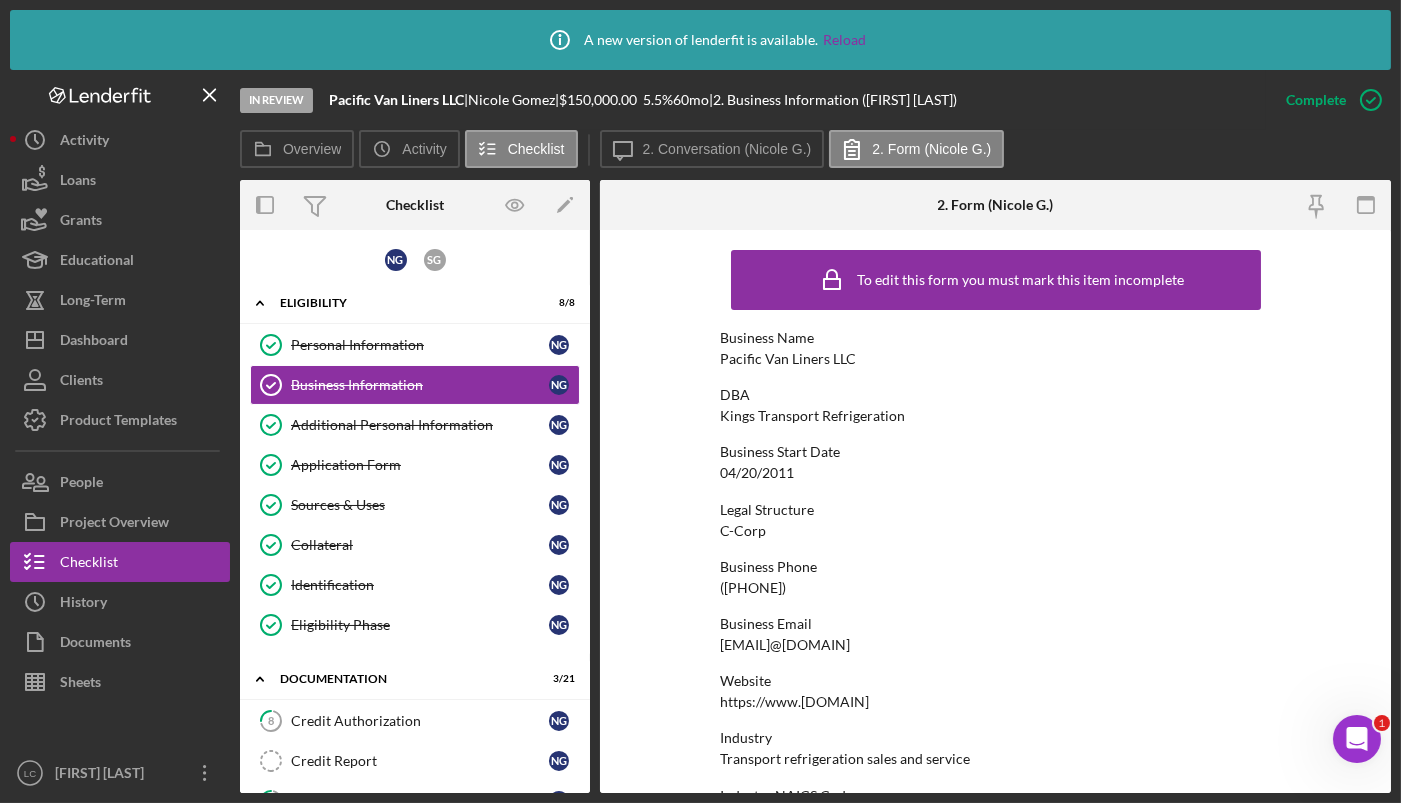 drag, startPoint x: 825, startPoint y: 587, endPoint x: 676, endPoint y: 582, distance: 149.08386 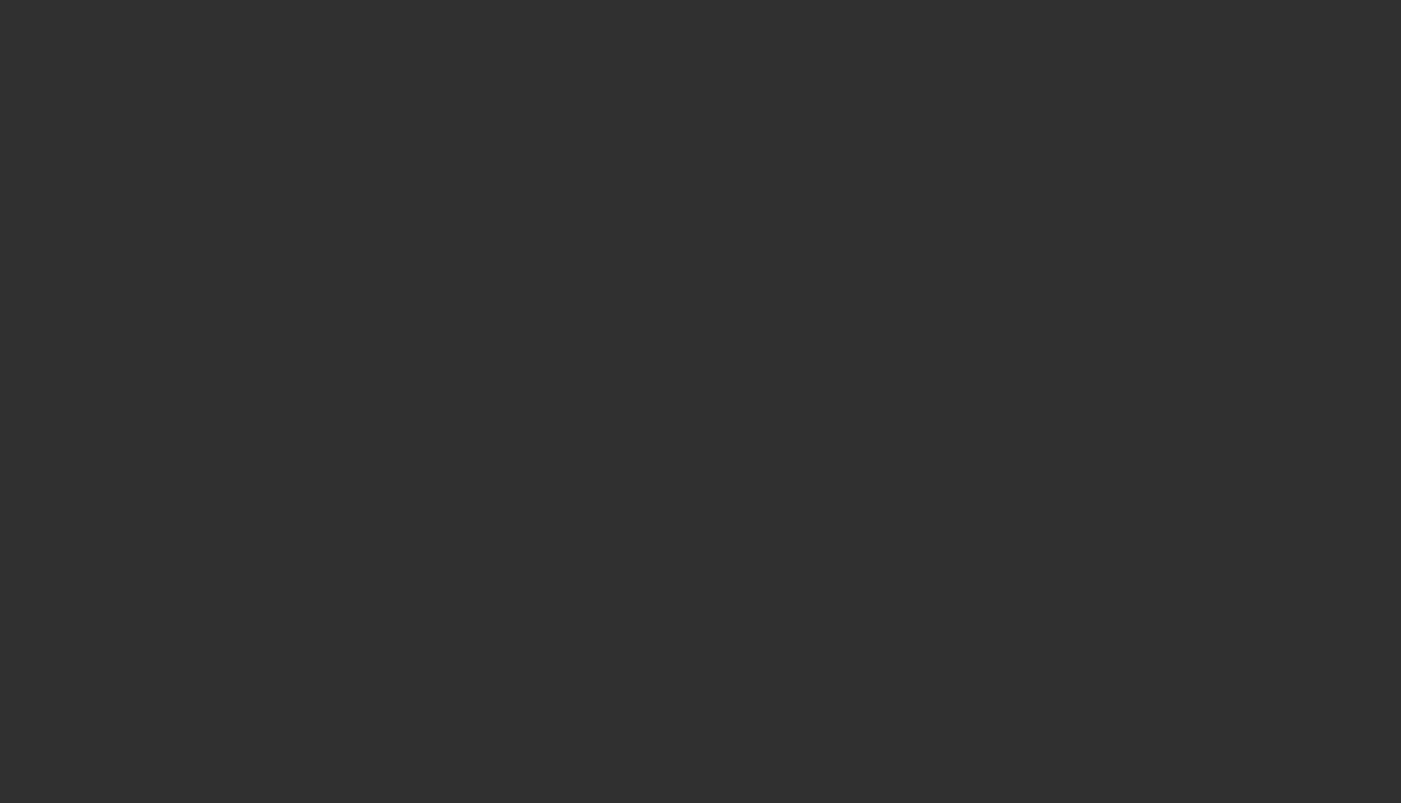 scroll, scrollTop: 0, scrollLeft: 0, axis: both 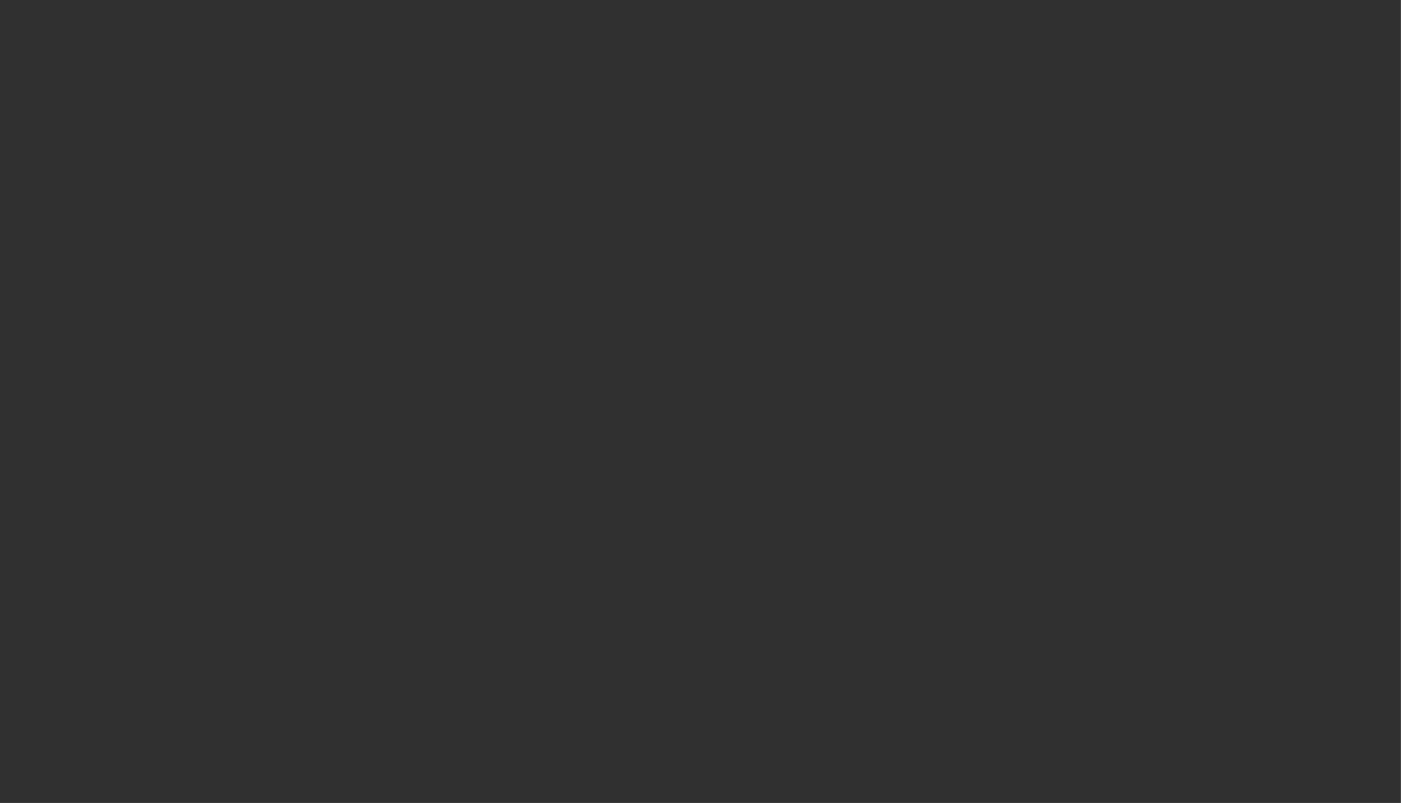 click at bounding box center (700, 401) 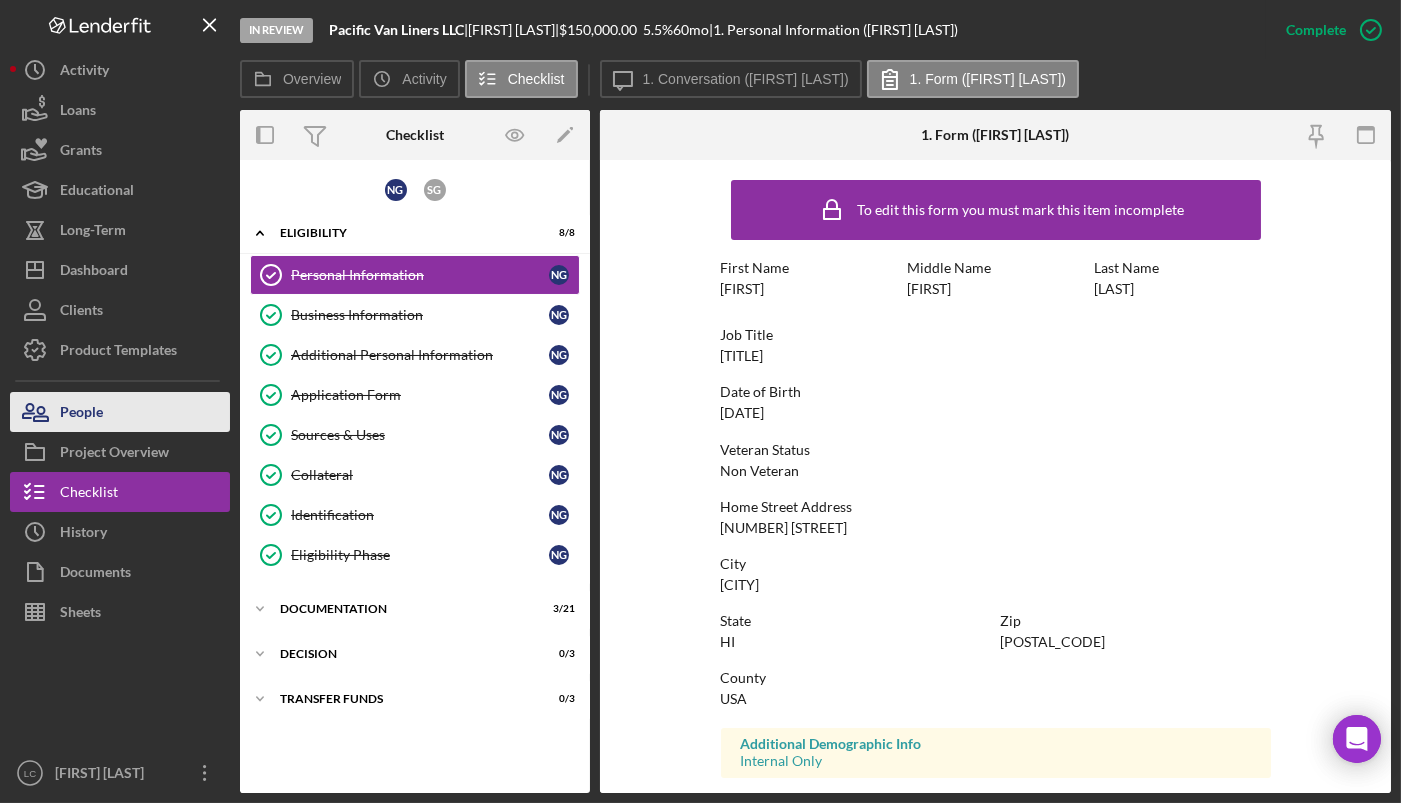 click on "People" at bounding box center (81, 414) 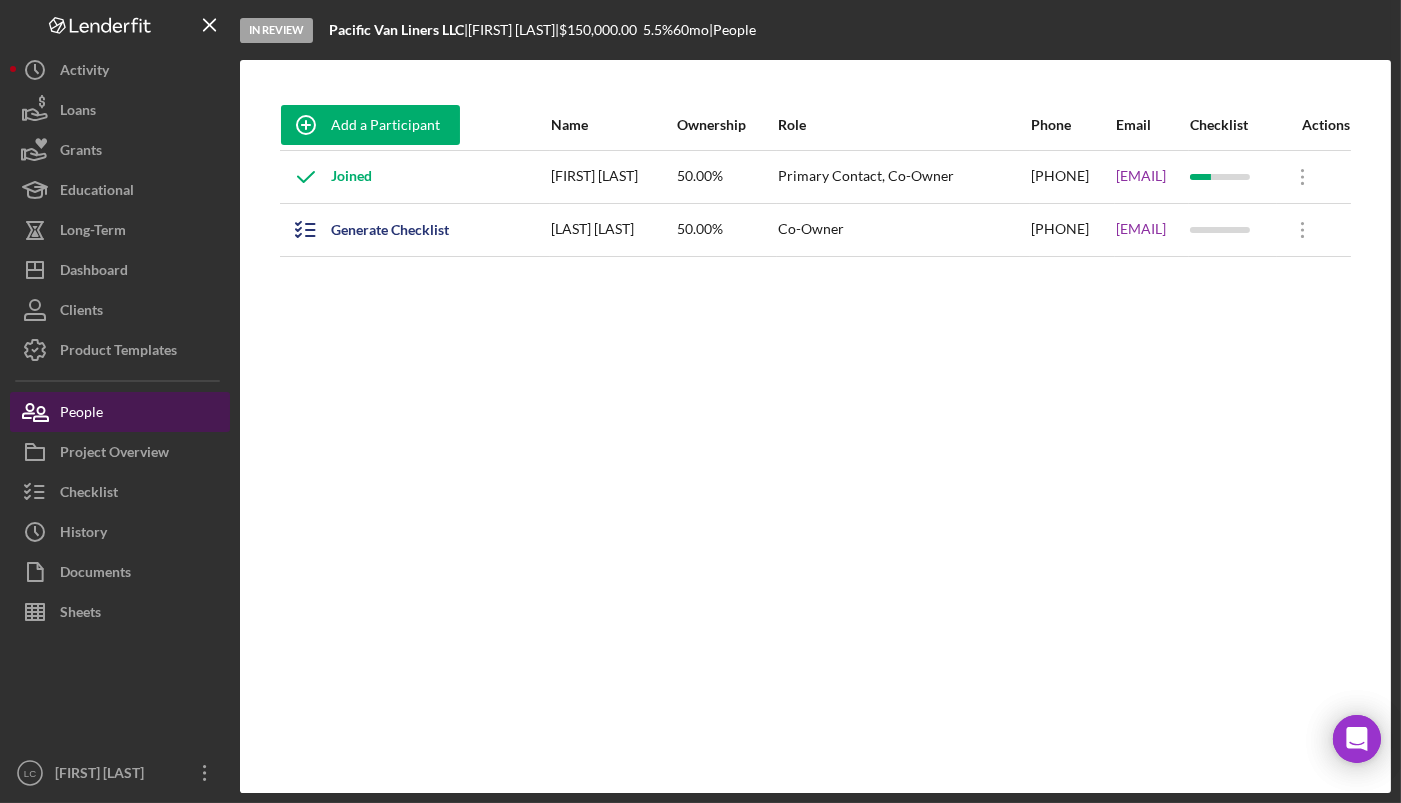 click on "People" at bounding box center (81, 414) 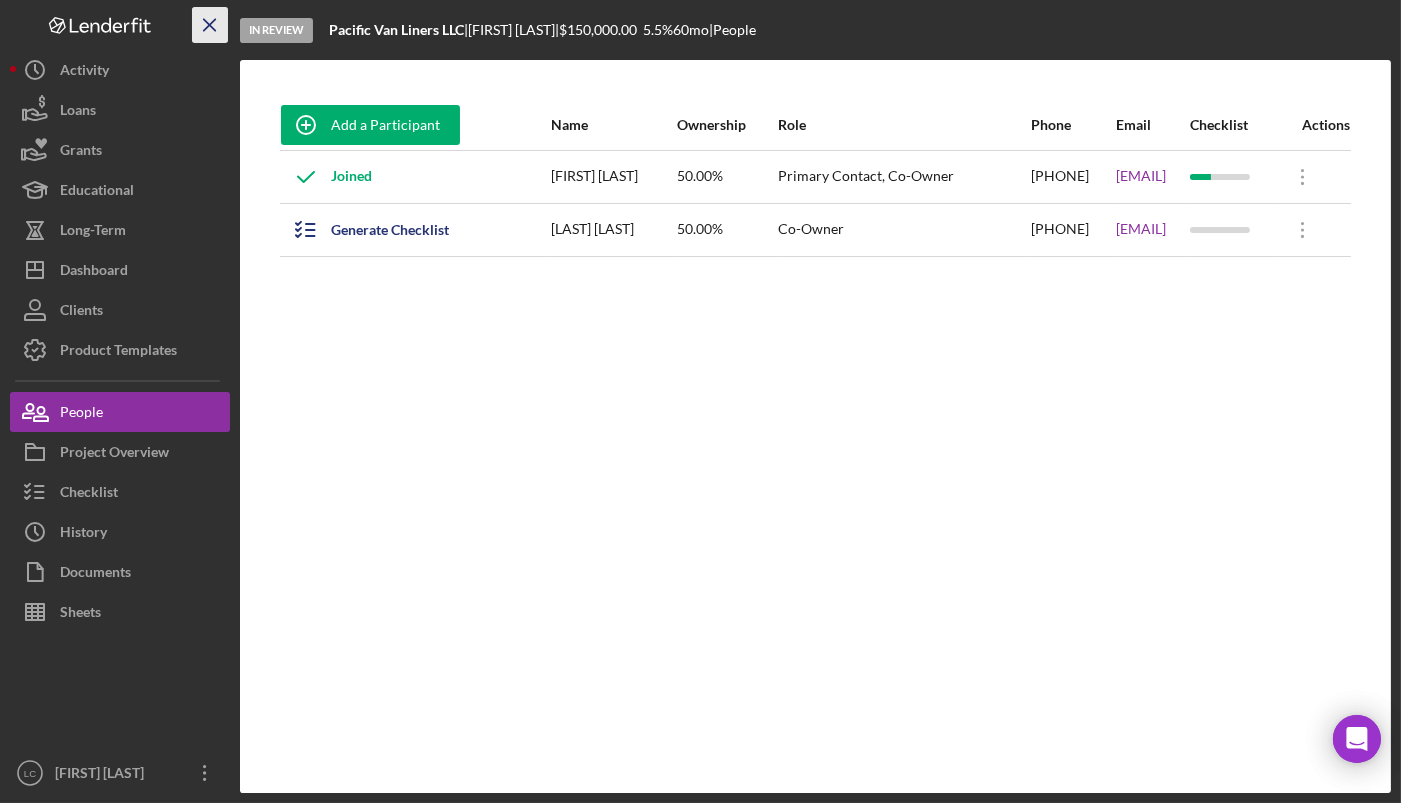click on "Icon/Menu Close" 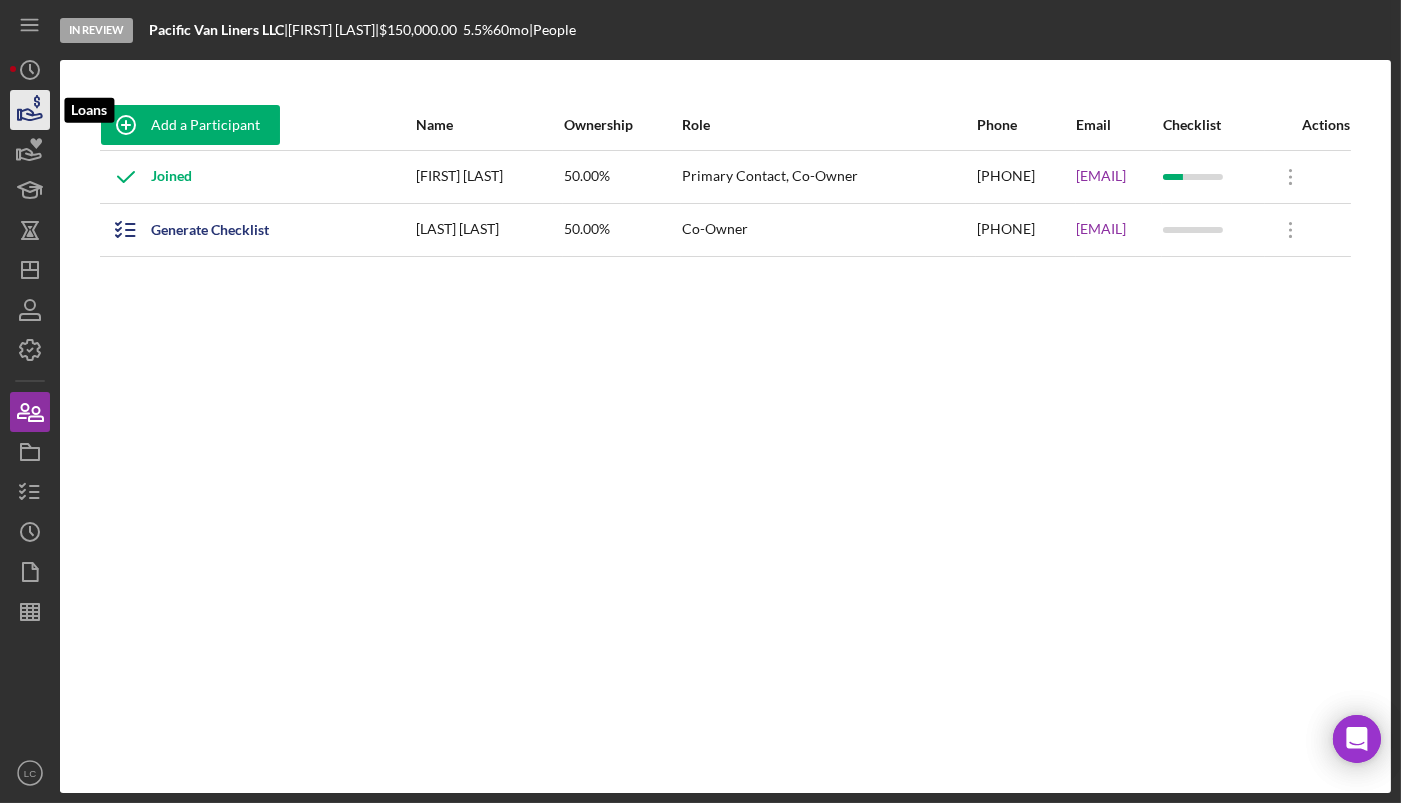 click 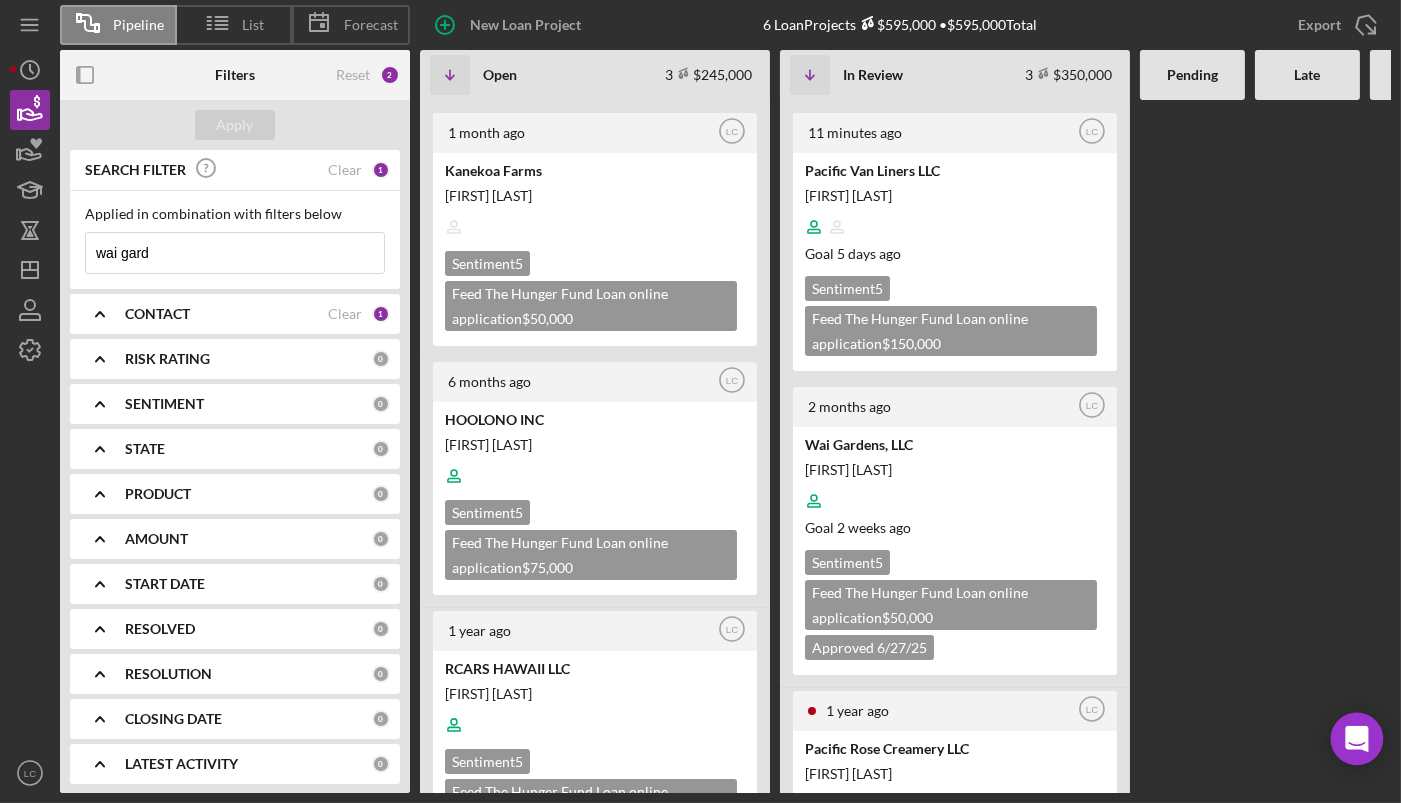 click at bounding box center [1357, 739] 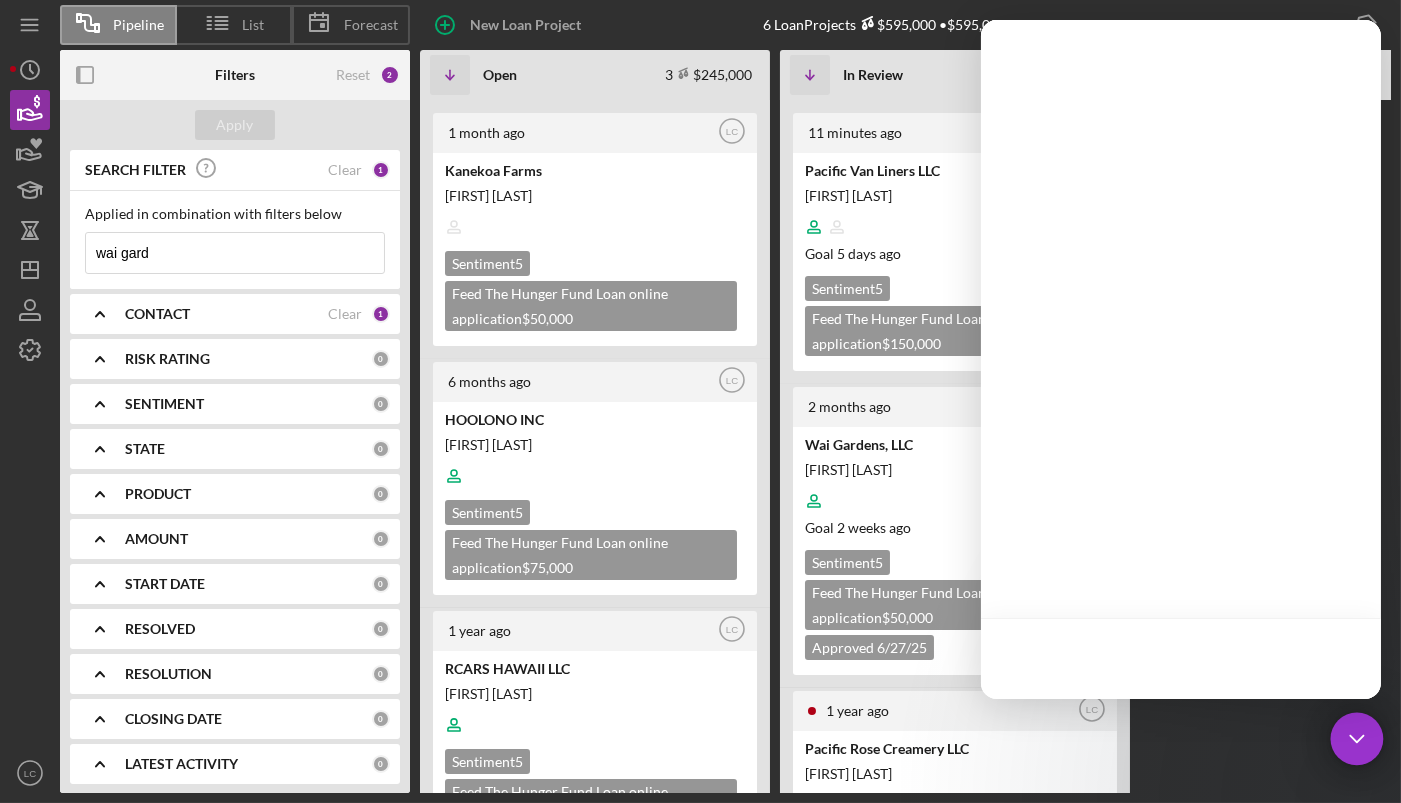 scroll, scrollTop: 0, scrollLeft: 0, axis: both 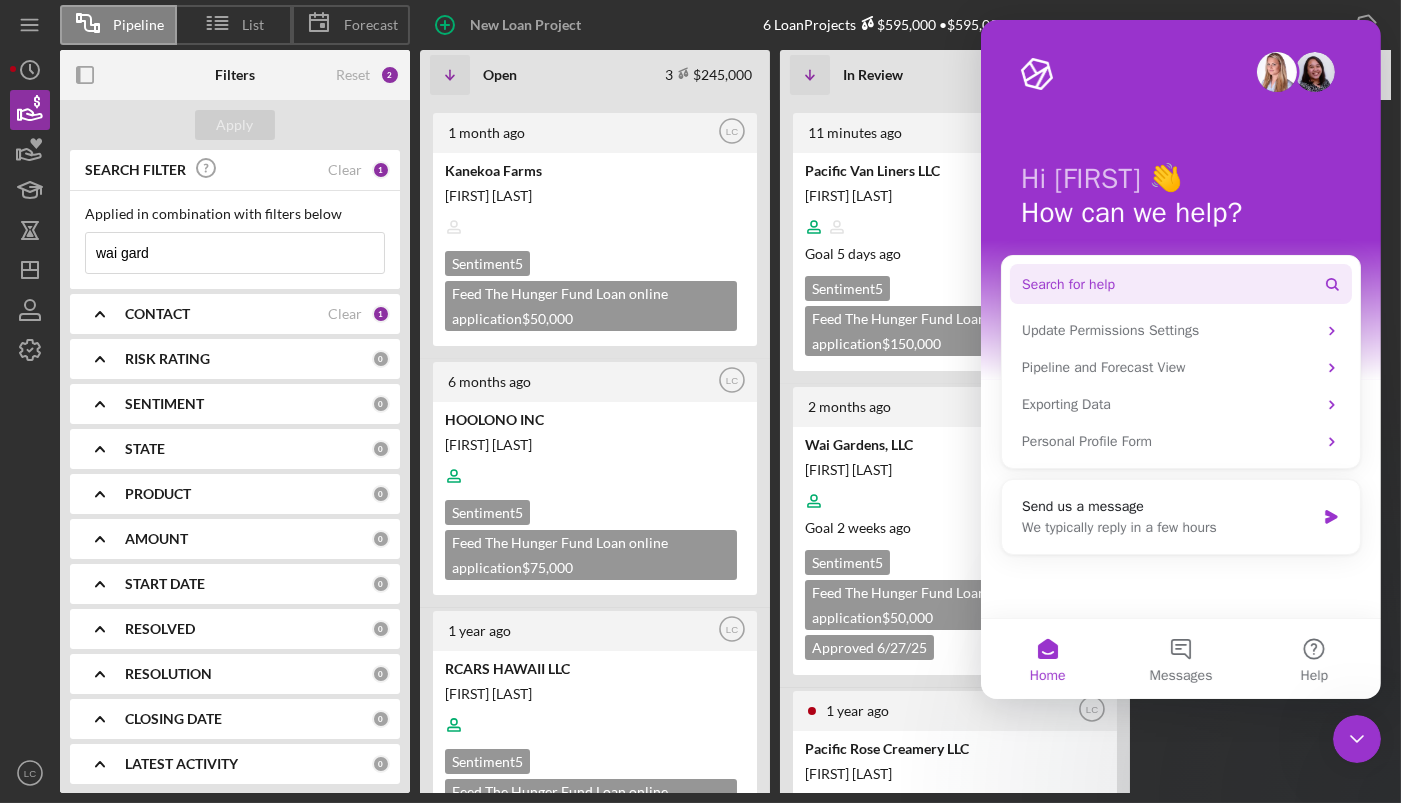 click on "Search for help" at bounding box center [1180, 284] 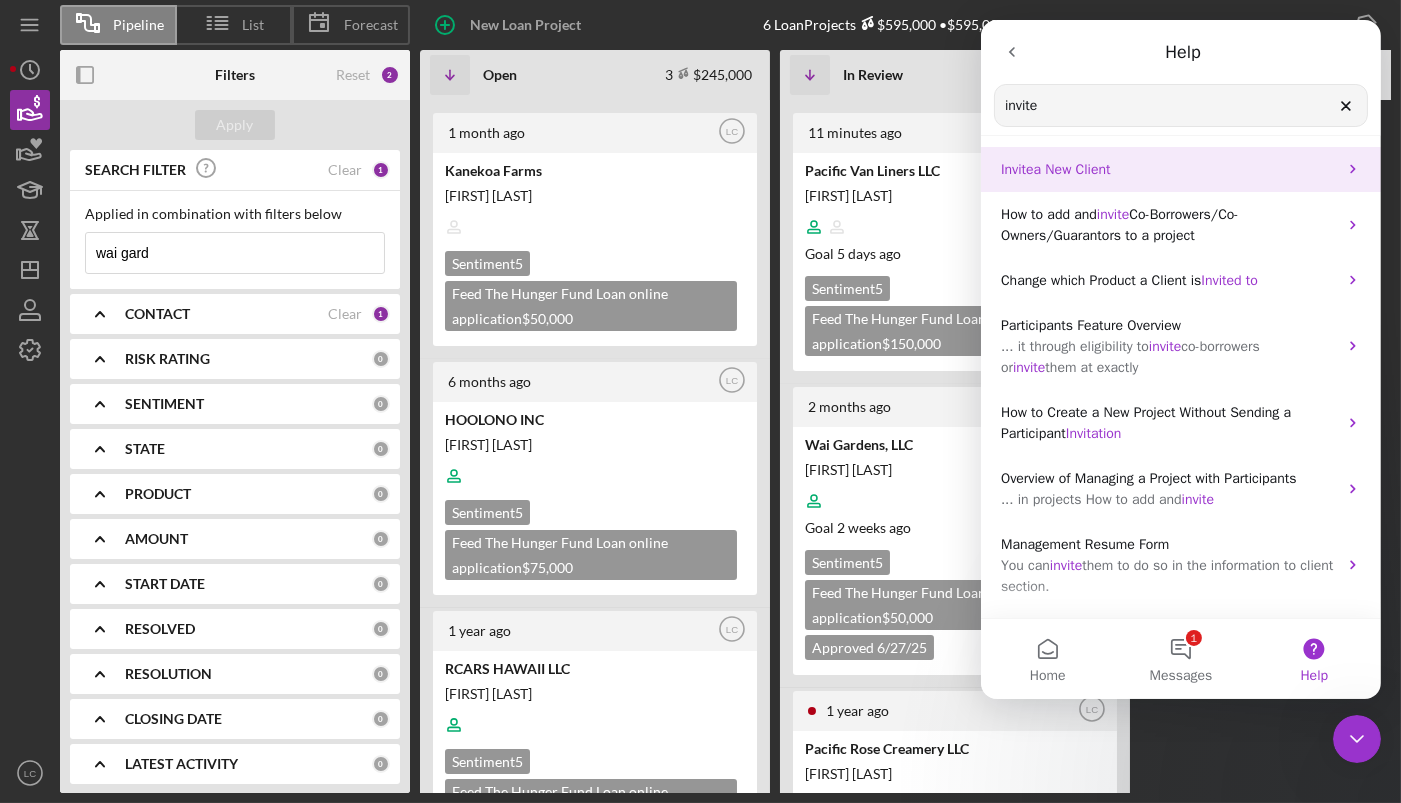 type on "invite" 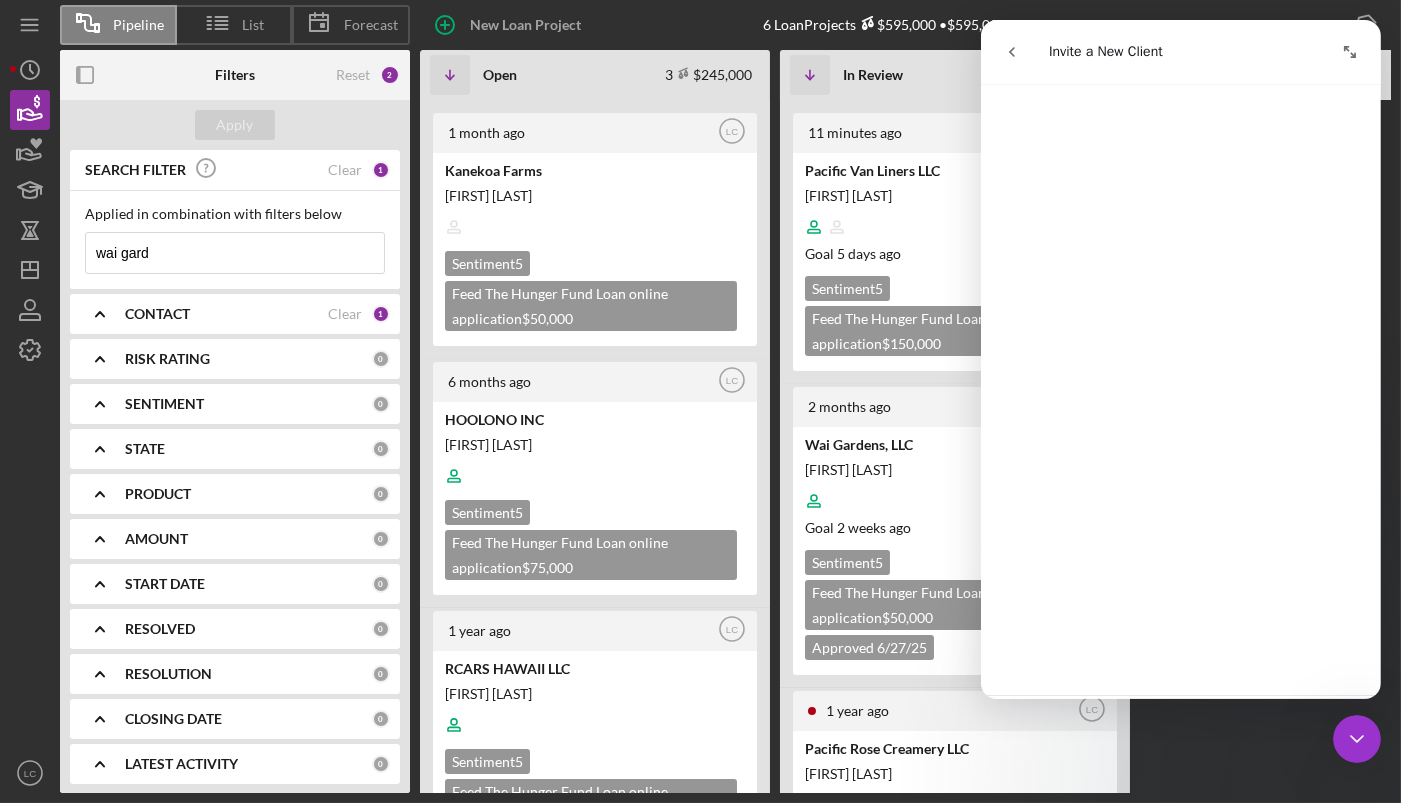 scroll, scrollTop: 0, scrollLeft: 0, axis: both 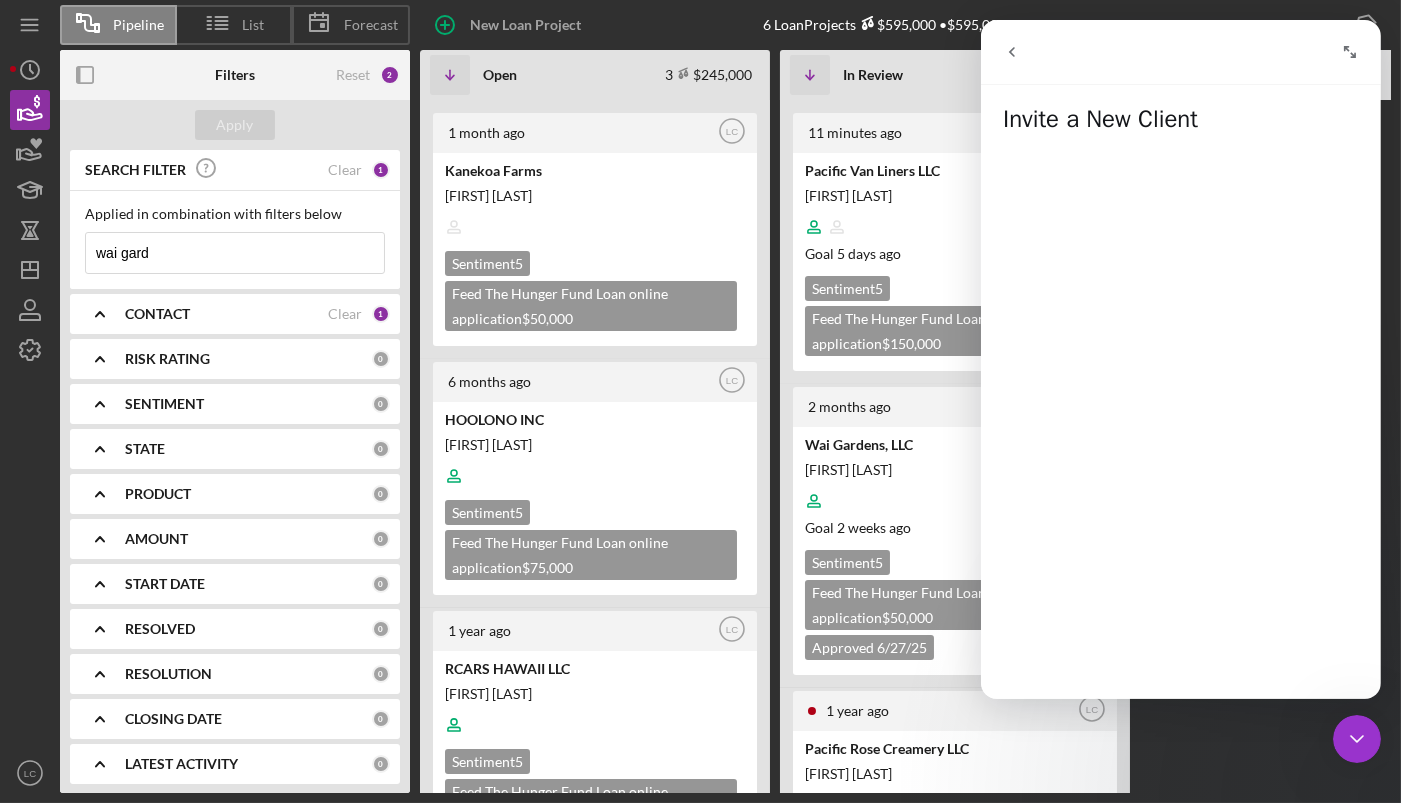 click on "New Loan Project" at bounding box center (573, 25) 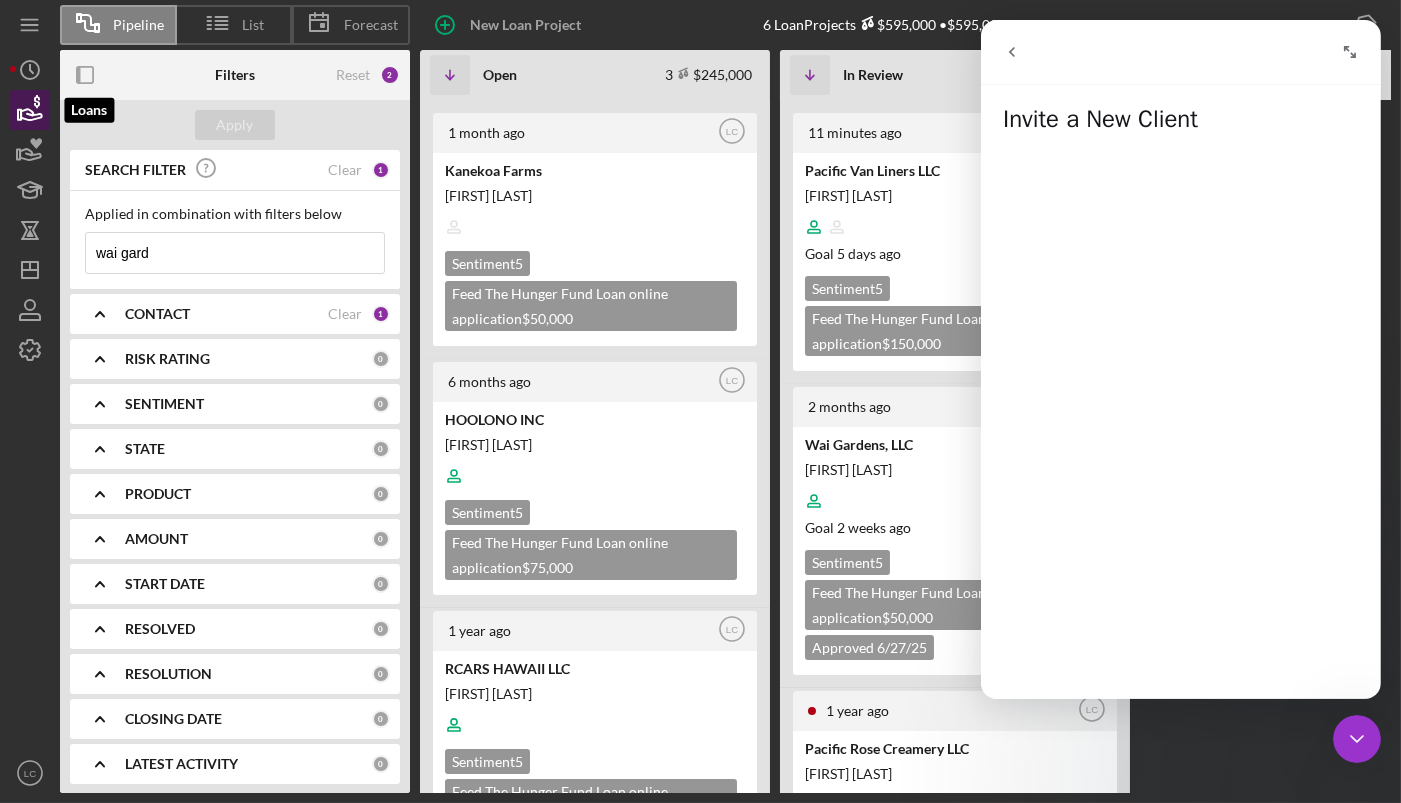 click 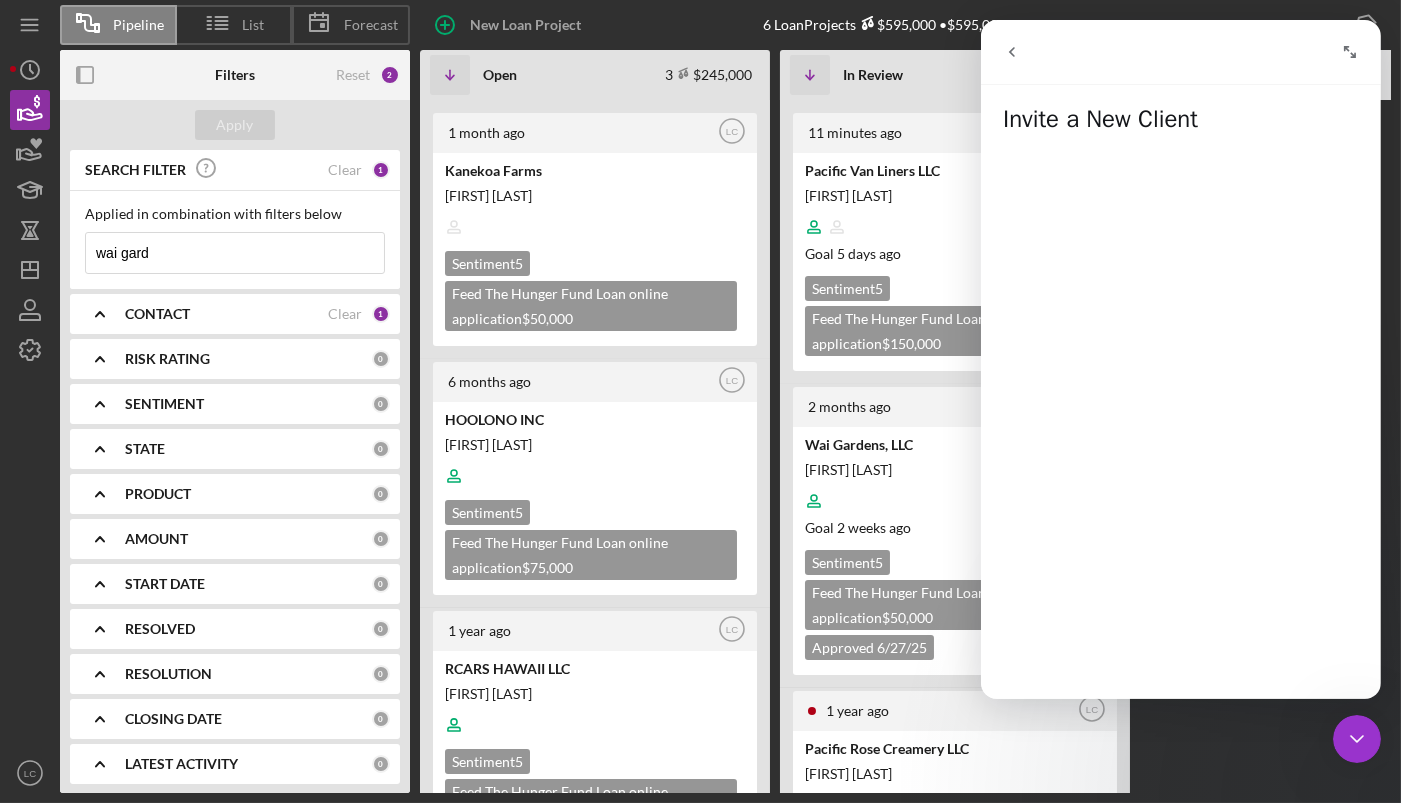 click 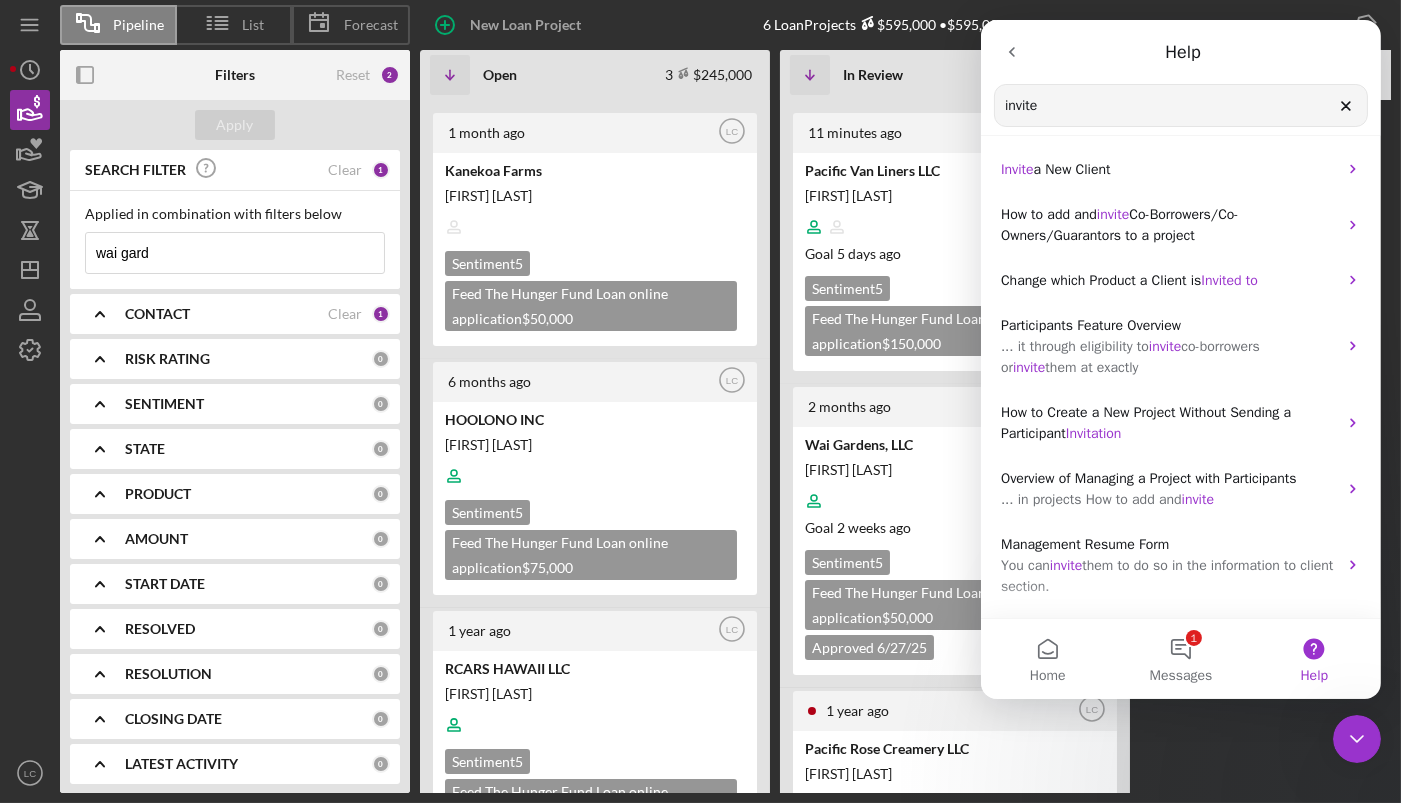 click 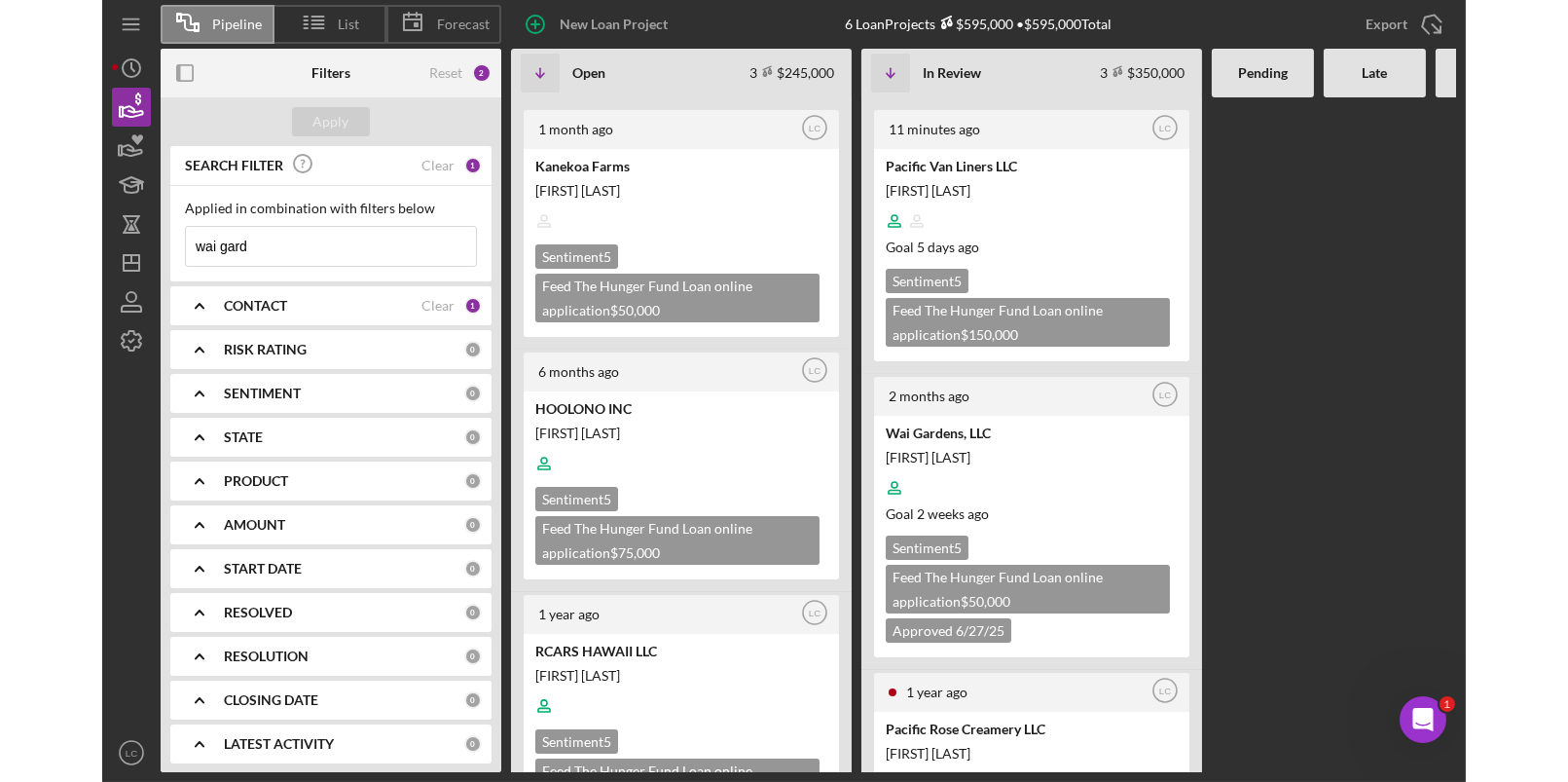 scroll, scrollTop: 0, scrollLeft: 0, axis: both 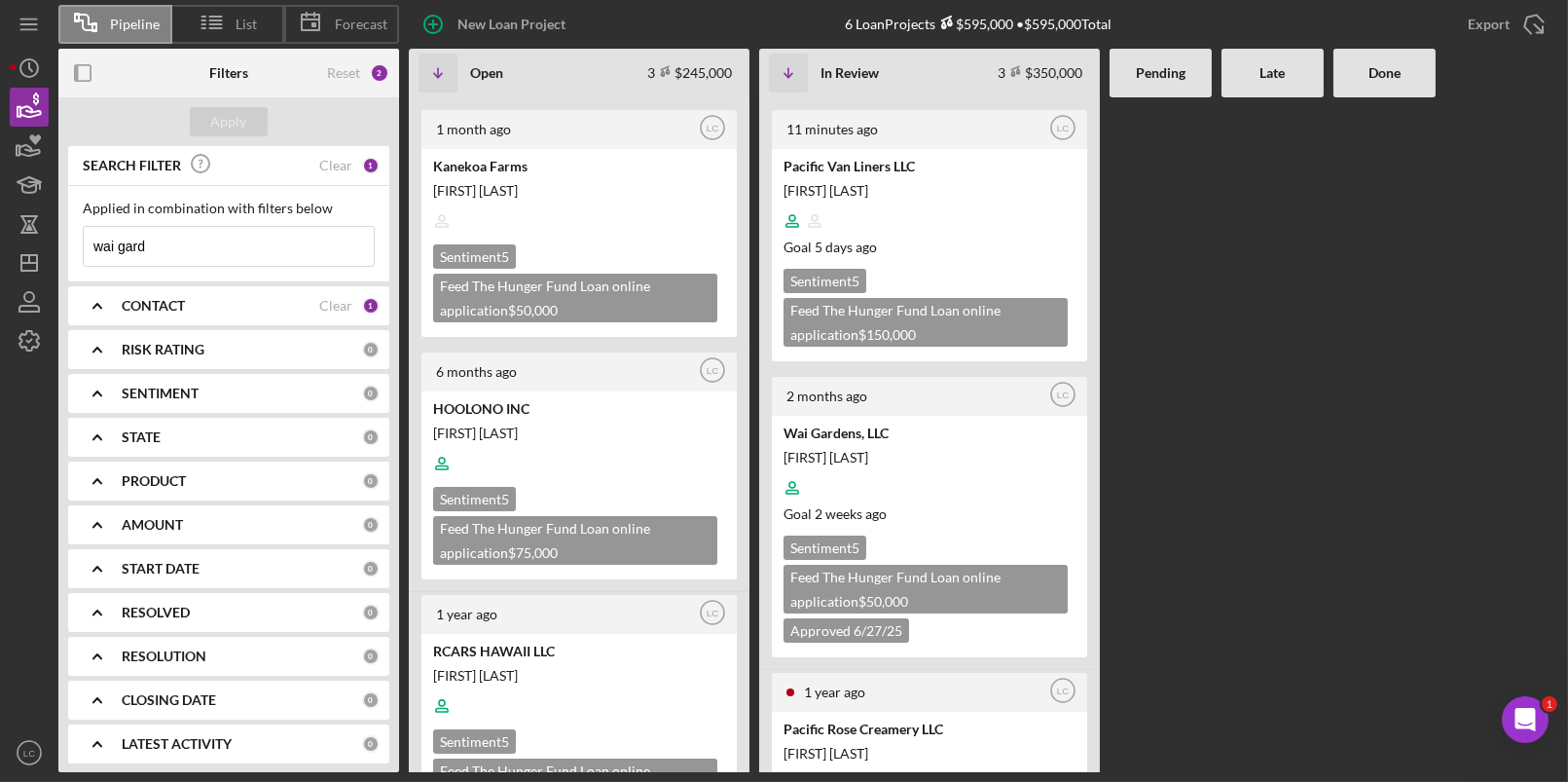 drag, startPoint x: 58, startPoint y: 26, endPoint x: 47, endPoint y: 28, distance: 11.18034 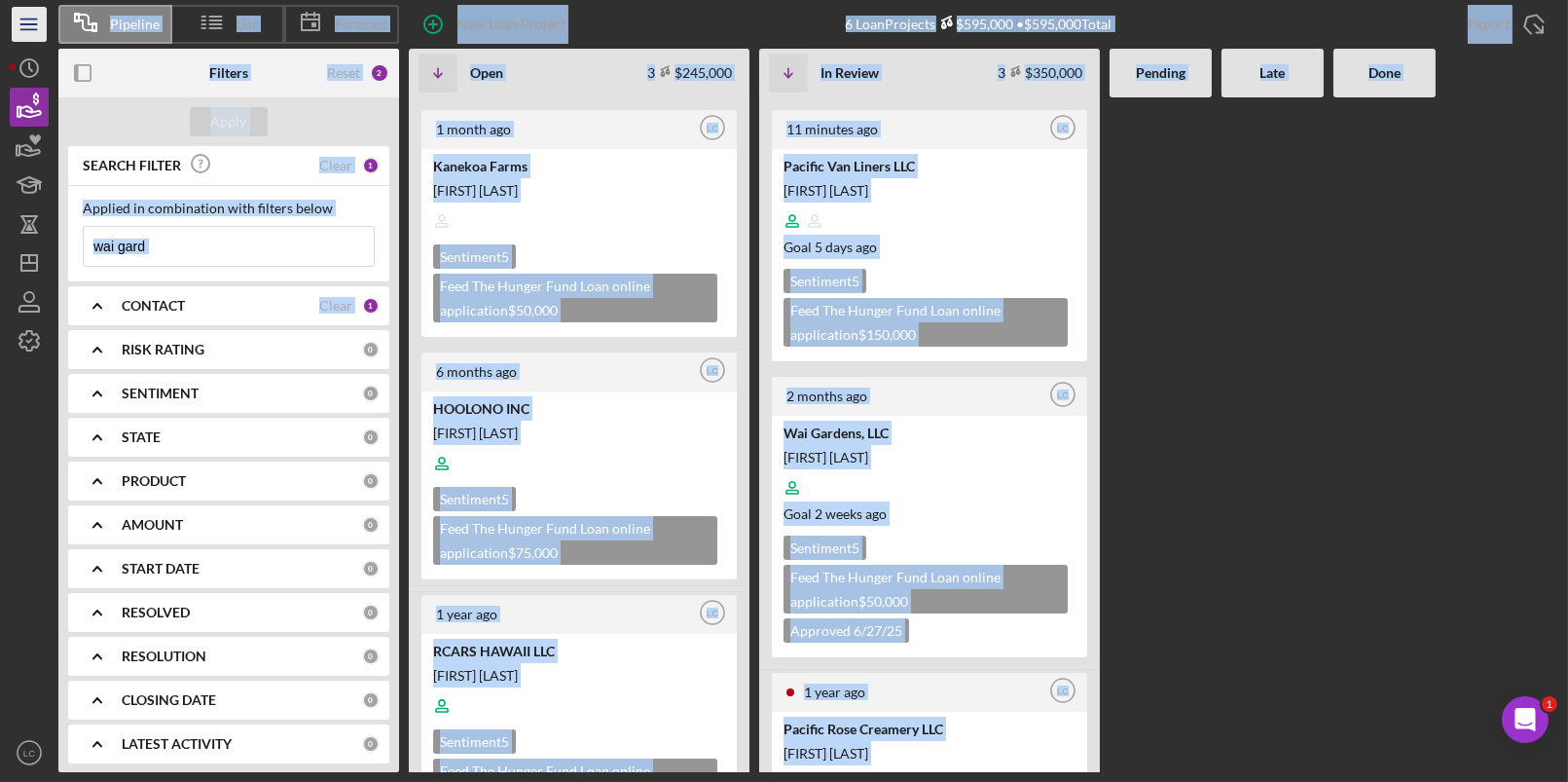 click on "Icon/Menu" 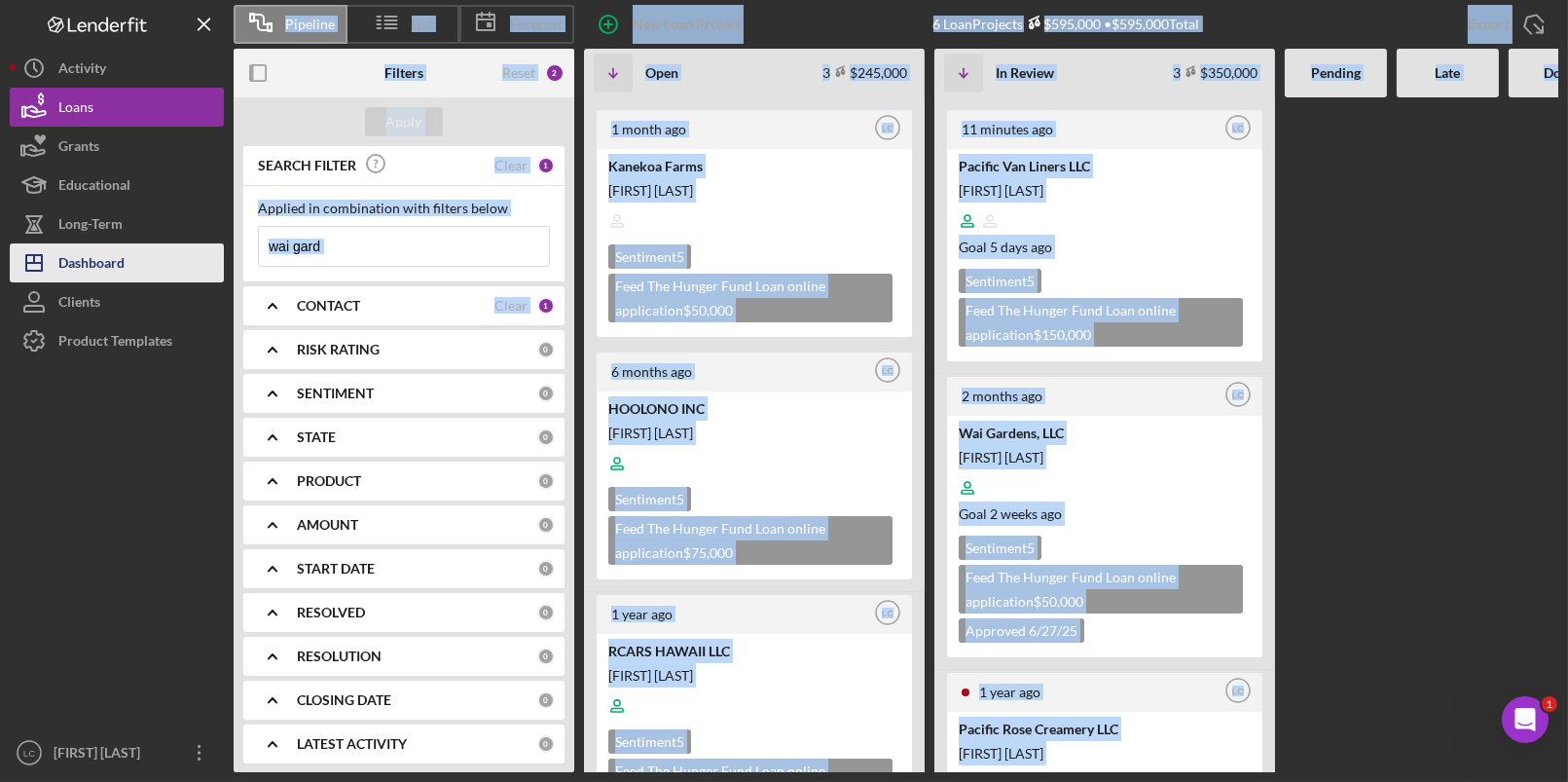click on "Dashboard" at bounding box center [91, 265] 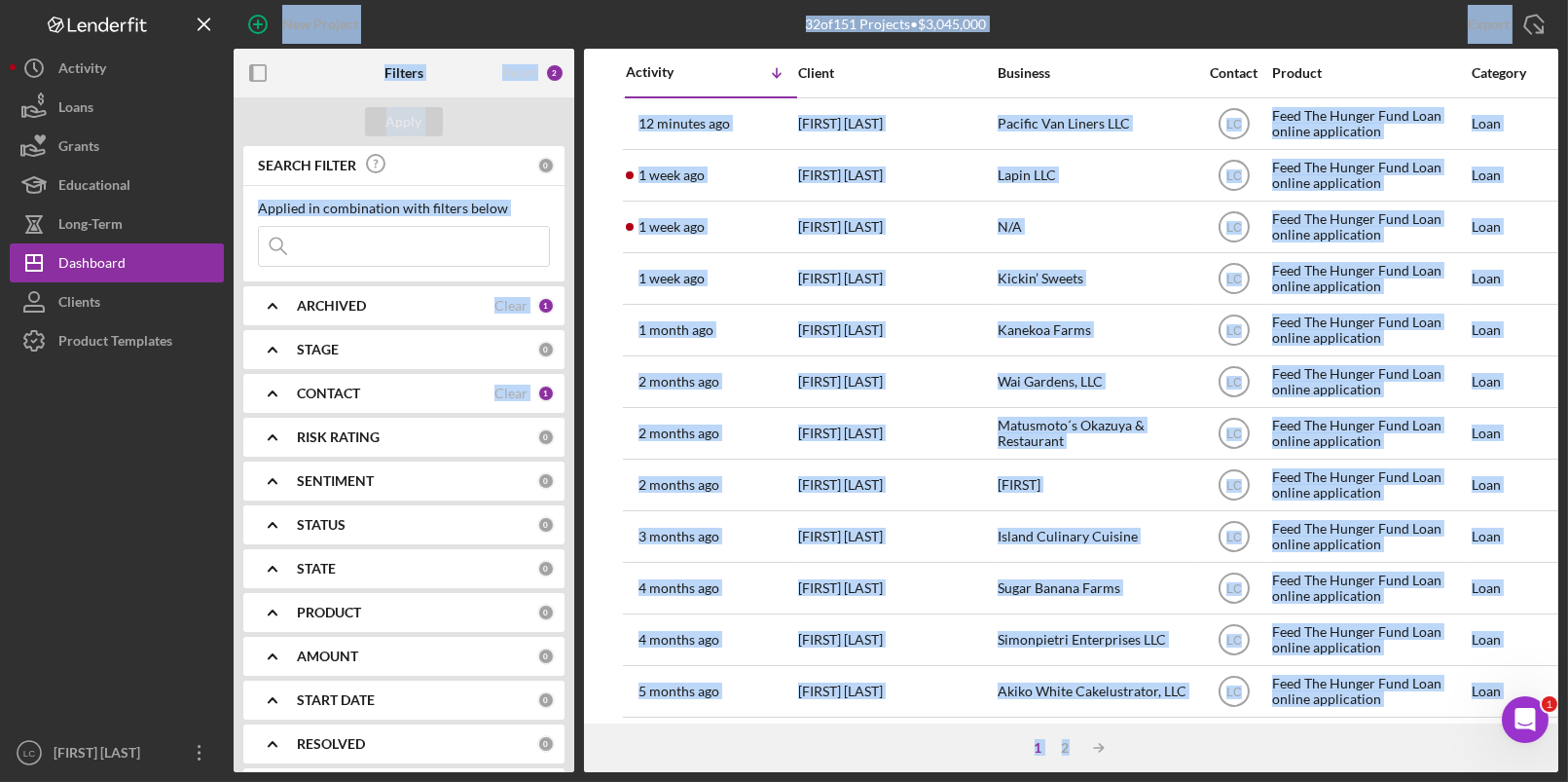 click on "Export Icon/Export" at bounding box center (1337, 24) 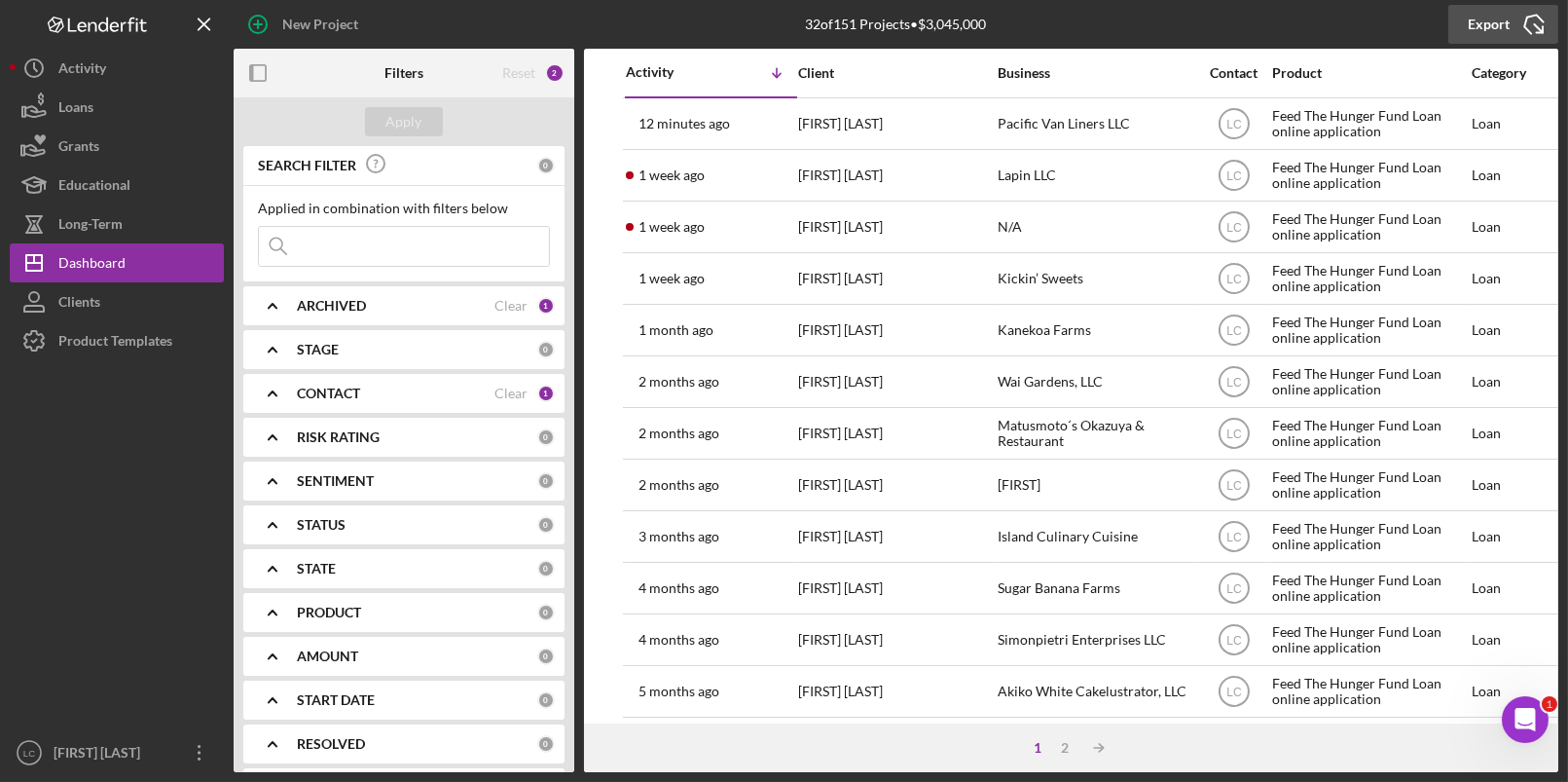 click 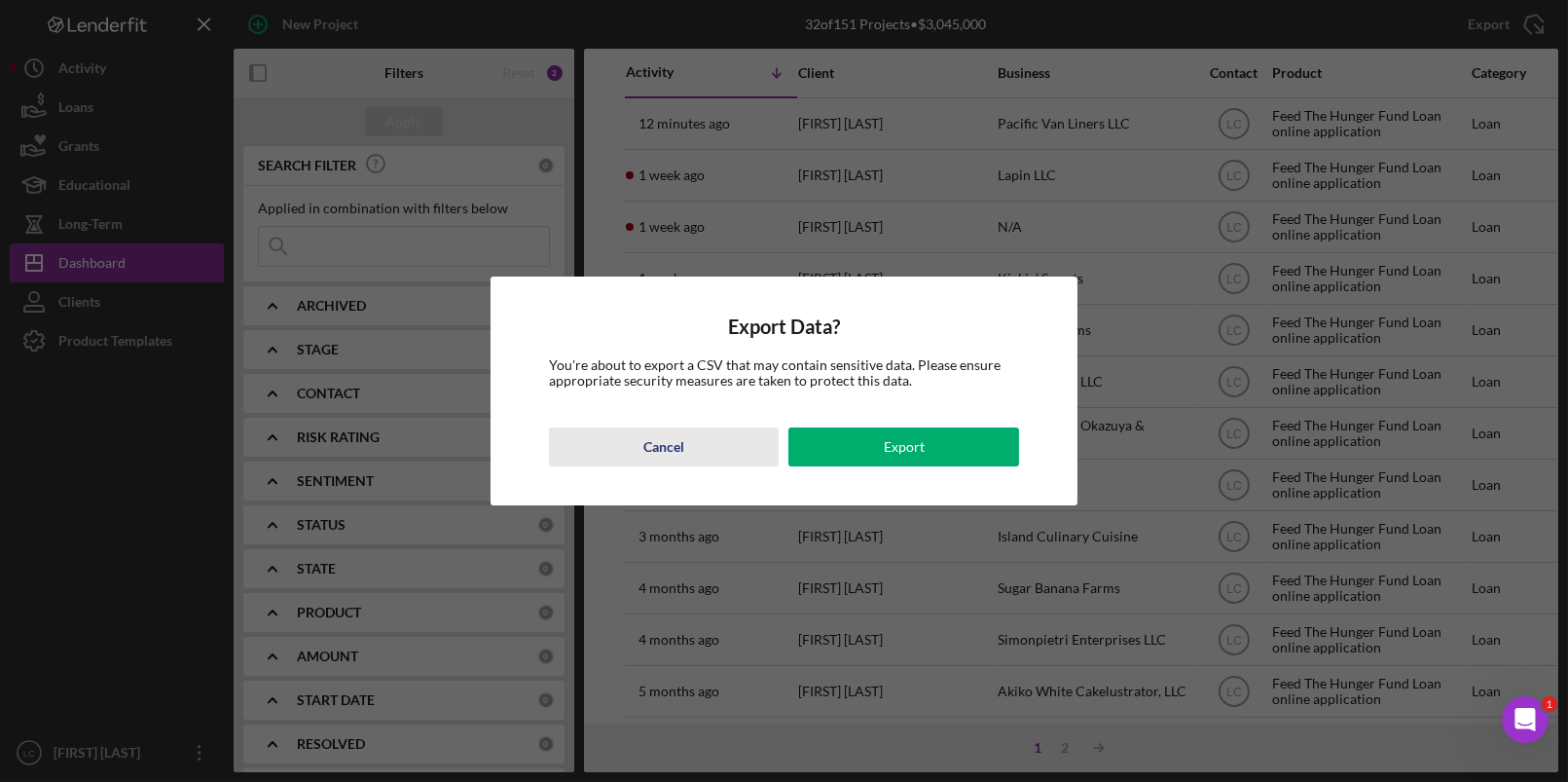 click on "Cancel" at bounding box center [664, 447] 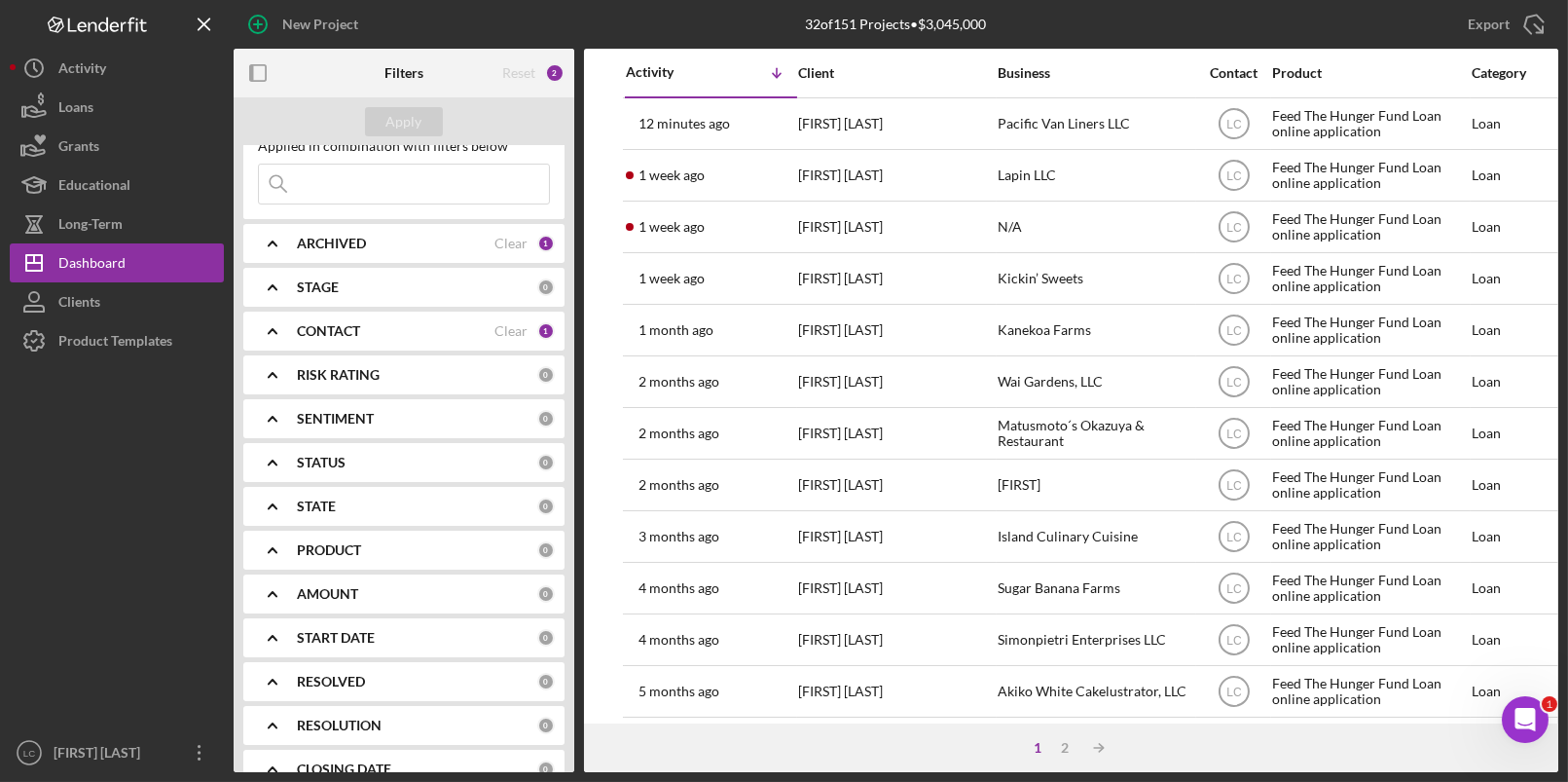 scroll, scrollTop: 0, scrollLeft: 0, axis: both 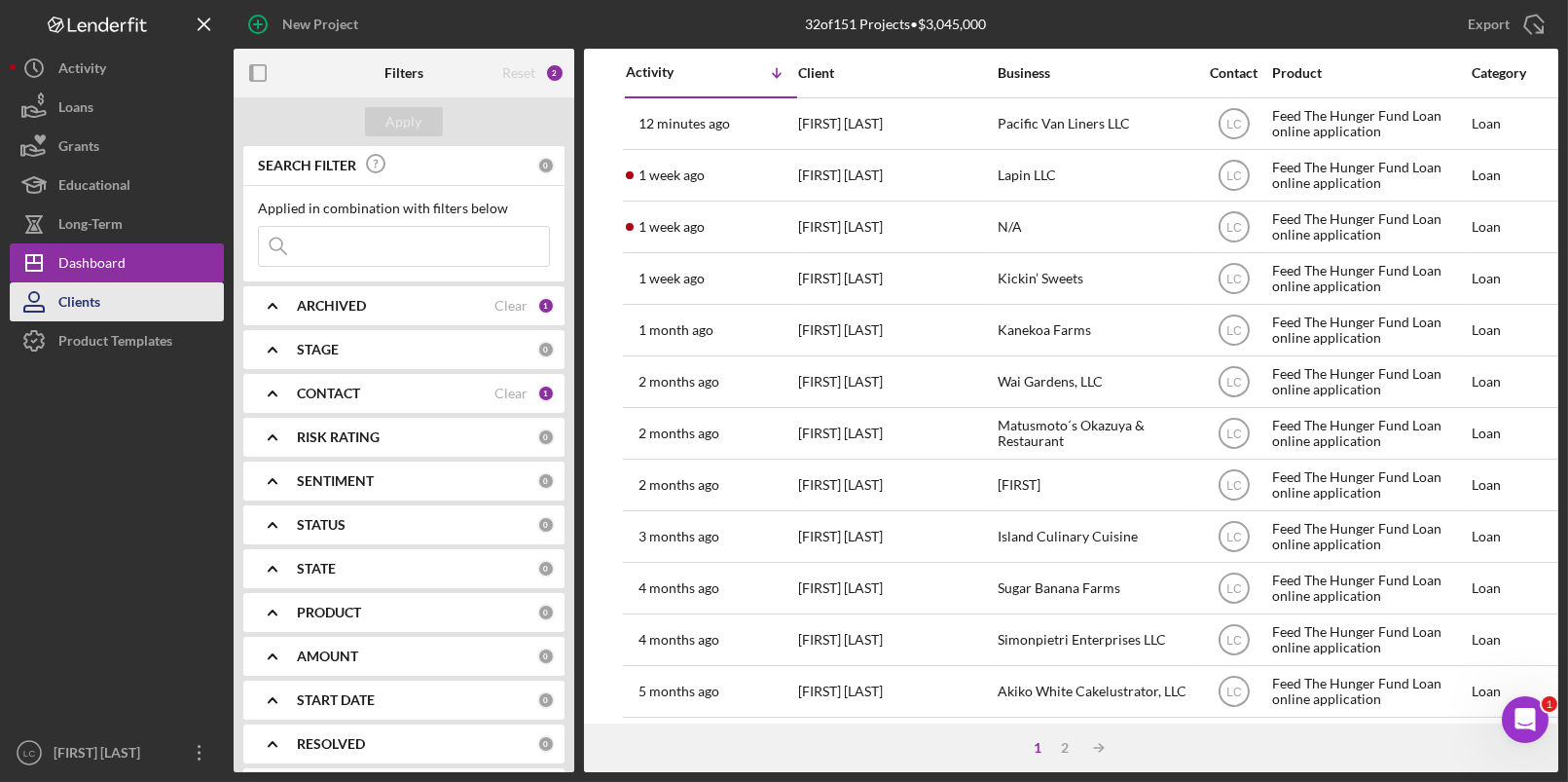 click on "Clients" at bounding box center [117, 302] 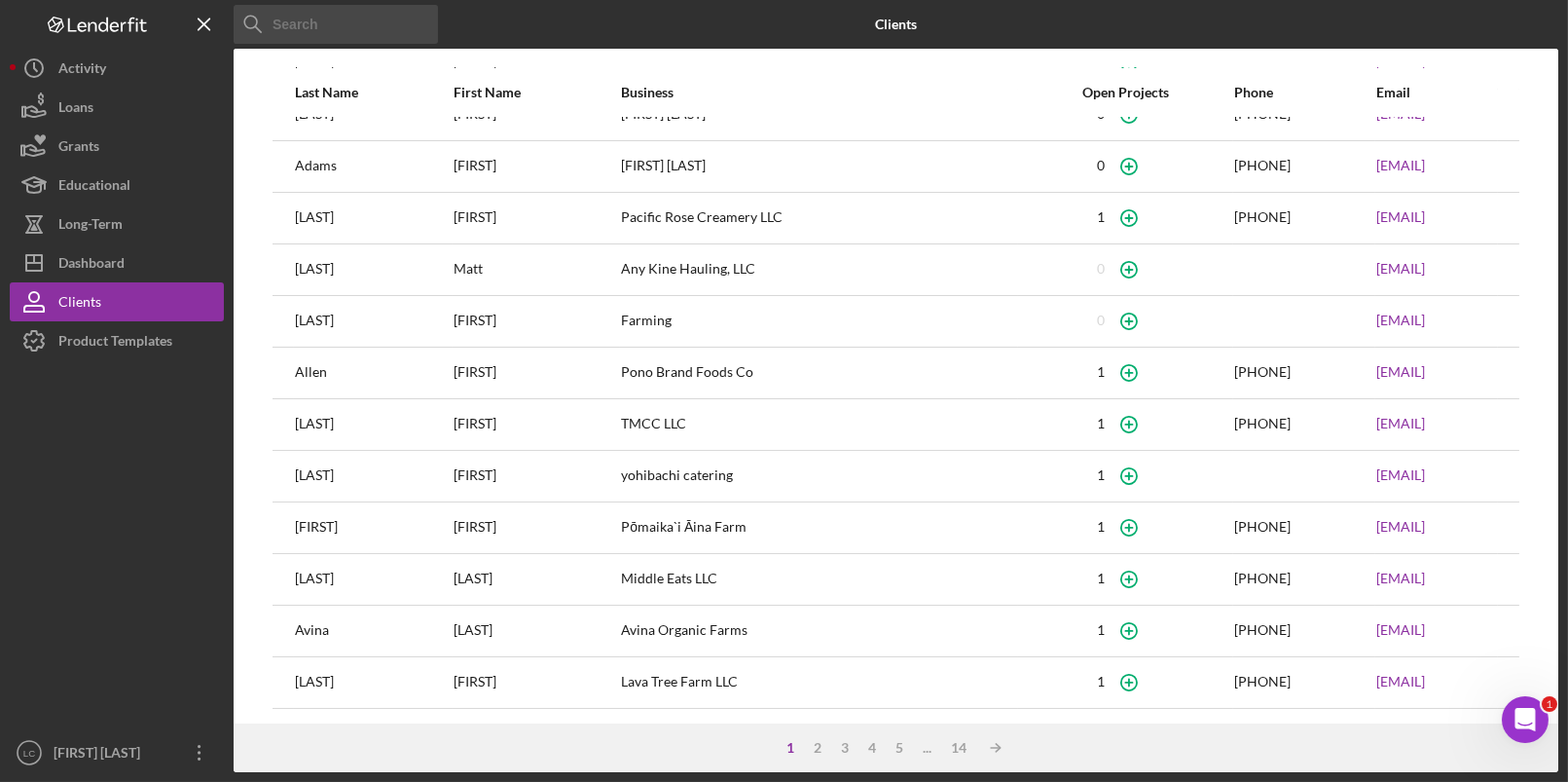 scroll, scrollTop: 0, scrollLeft: 0, axis: both 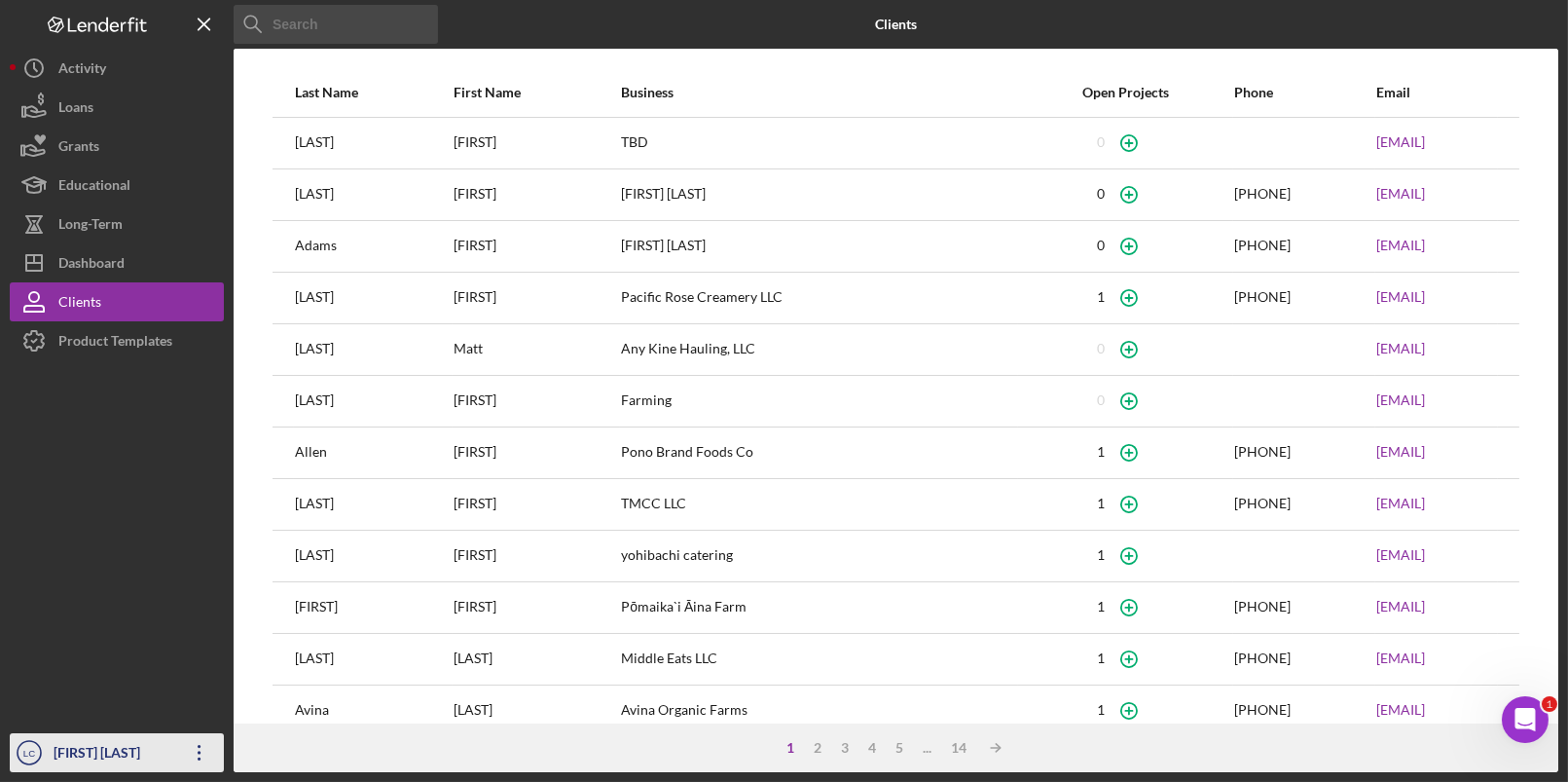 click on "Icon/Overflow" 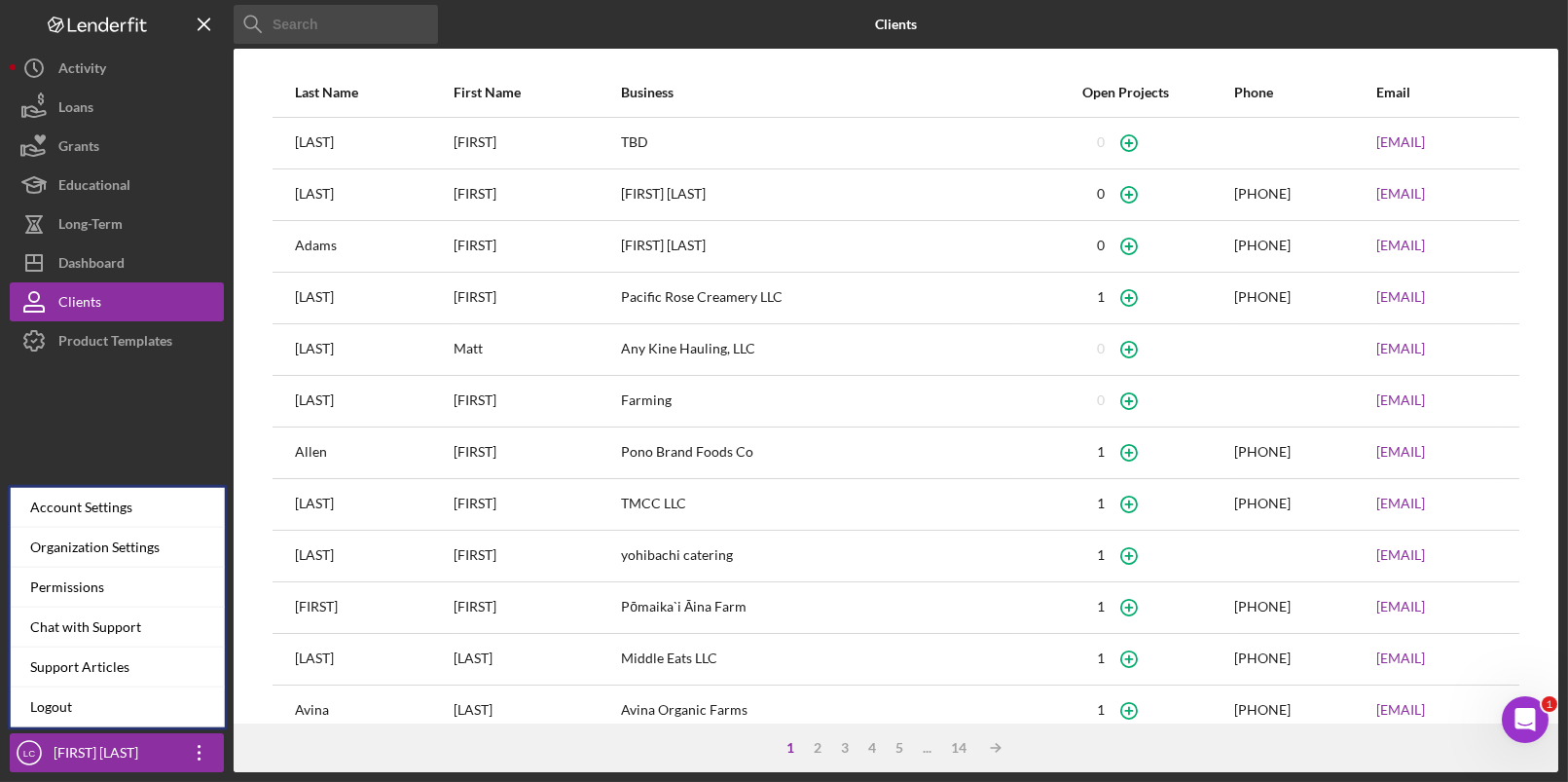 click at bounding box center [117, 546] 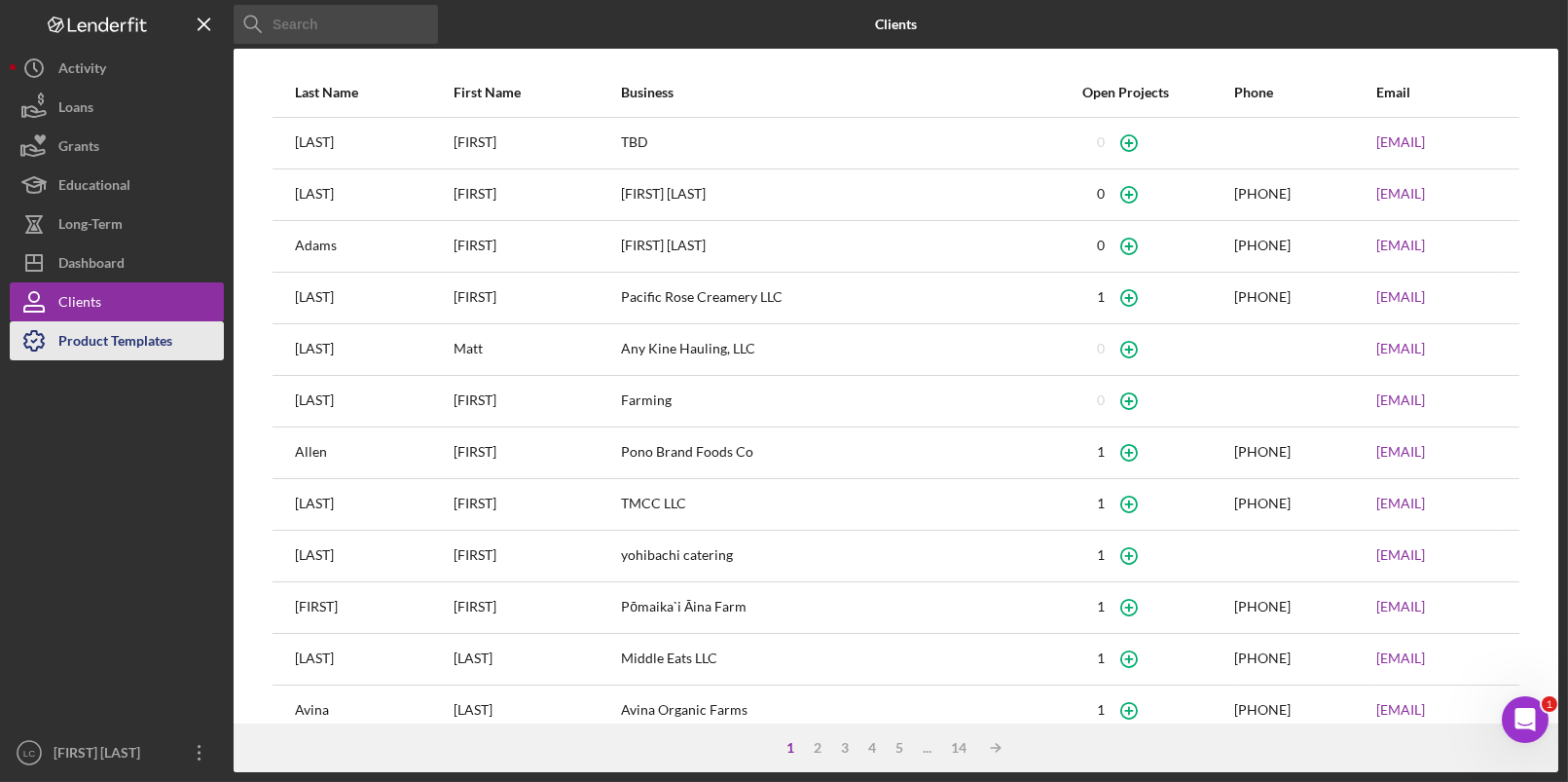 click on "Product Templates" at bounding box center [115, 343] 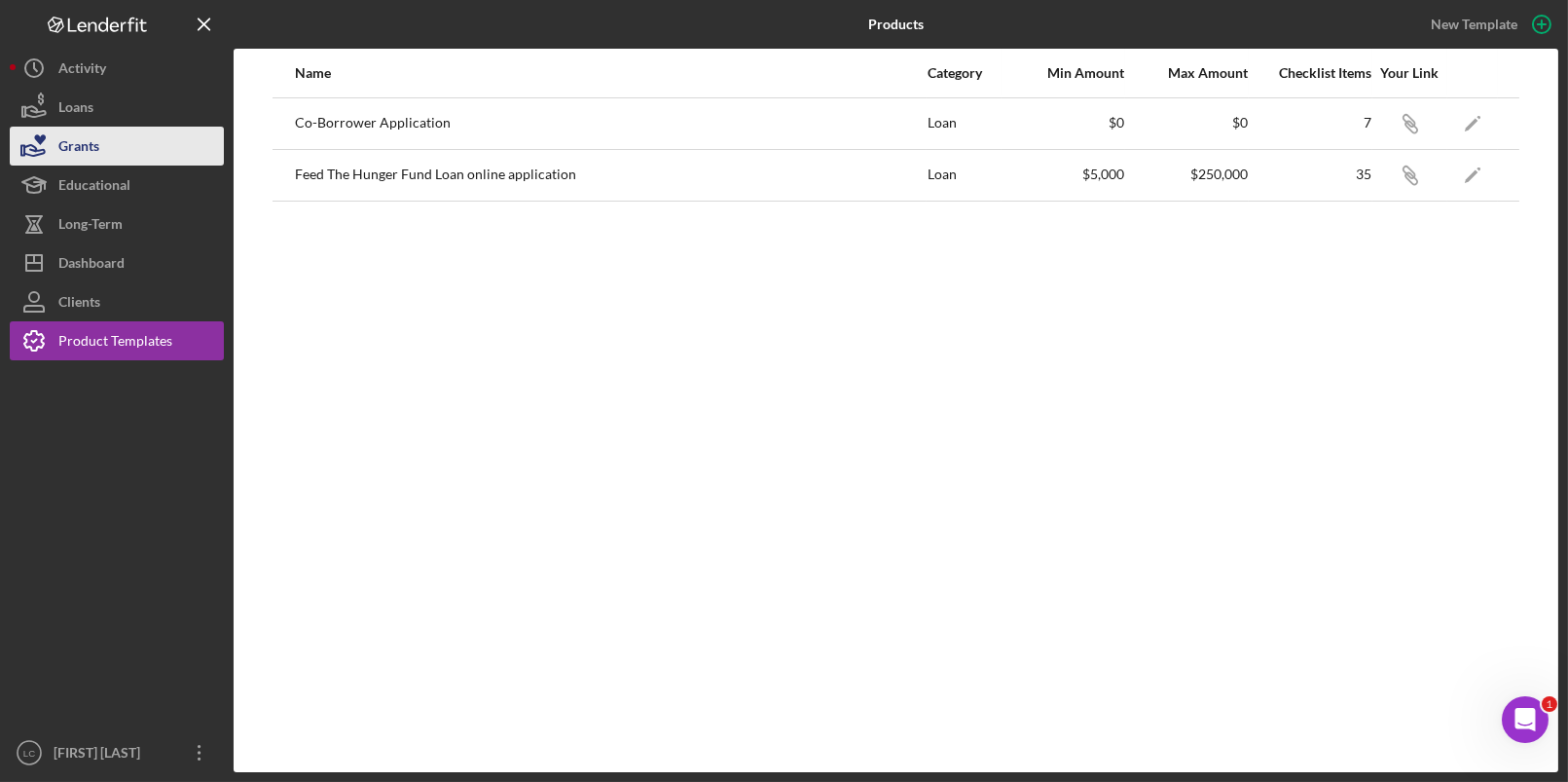 click on "Grants" at bounding box center [117, 146] 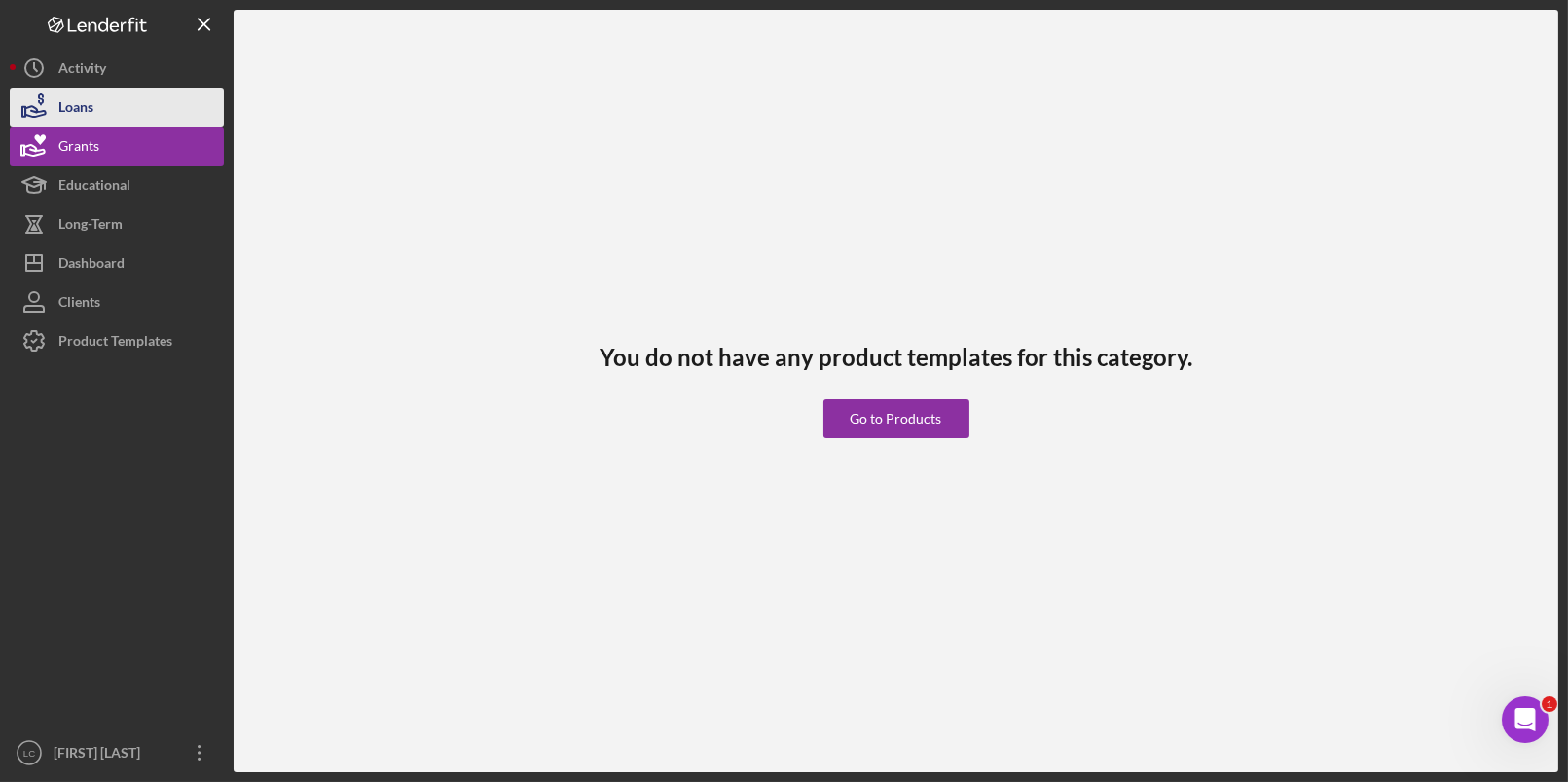click on "Loans" at bounding box center [117, 107] 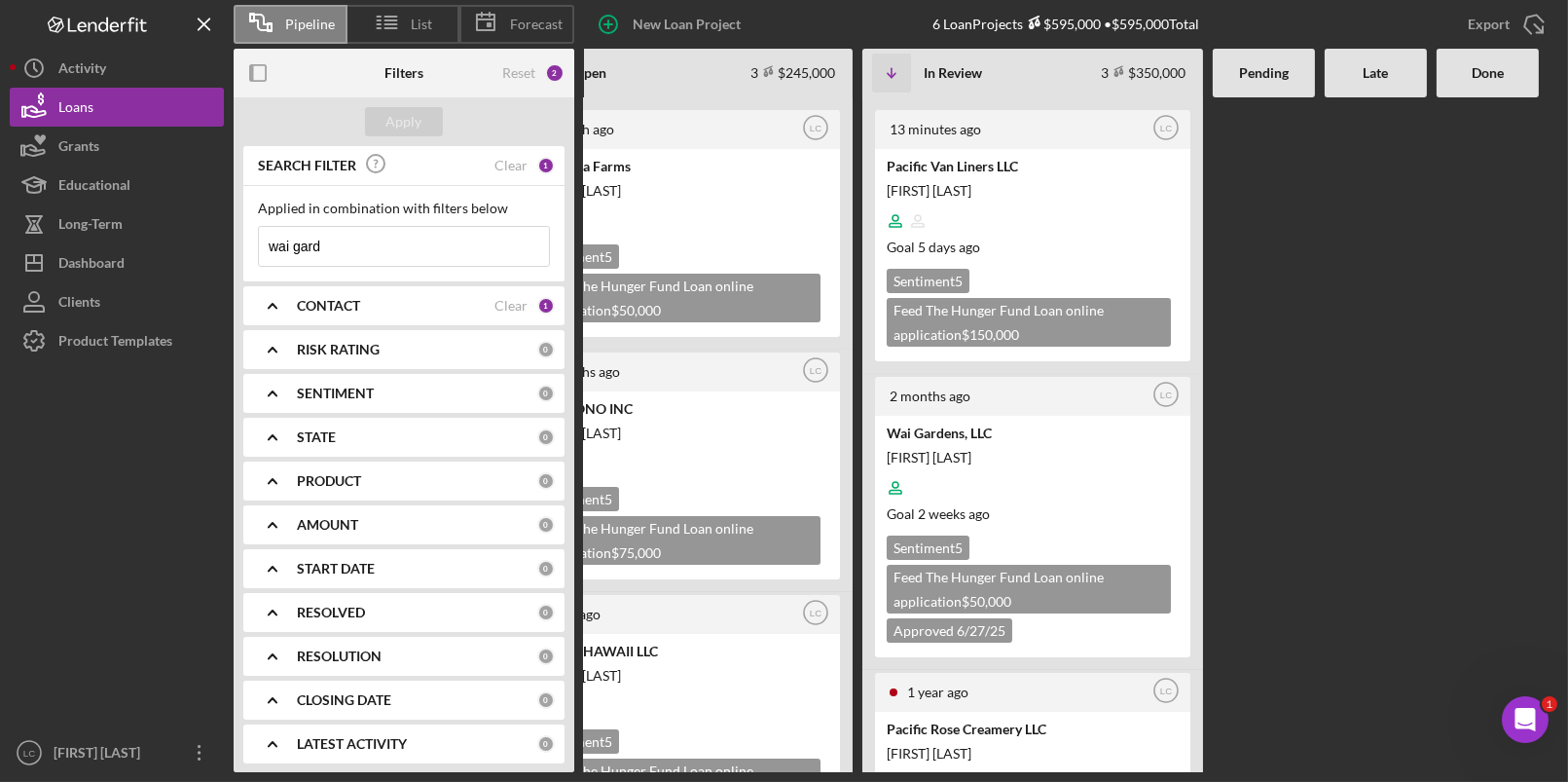 scroll, scrollTop: 0, scrollLeft: 0, axis: both 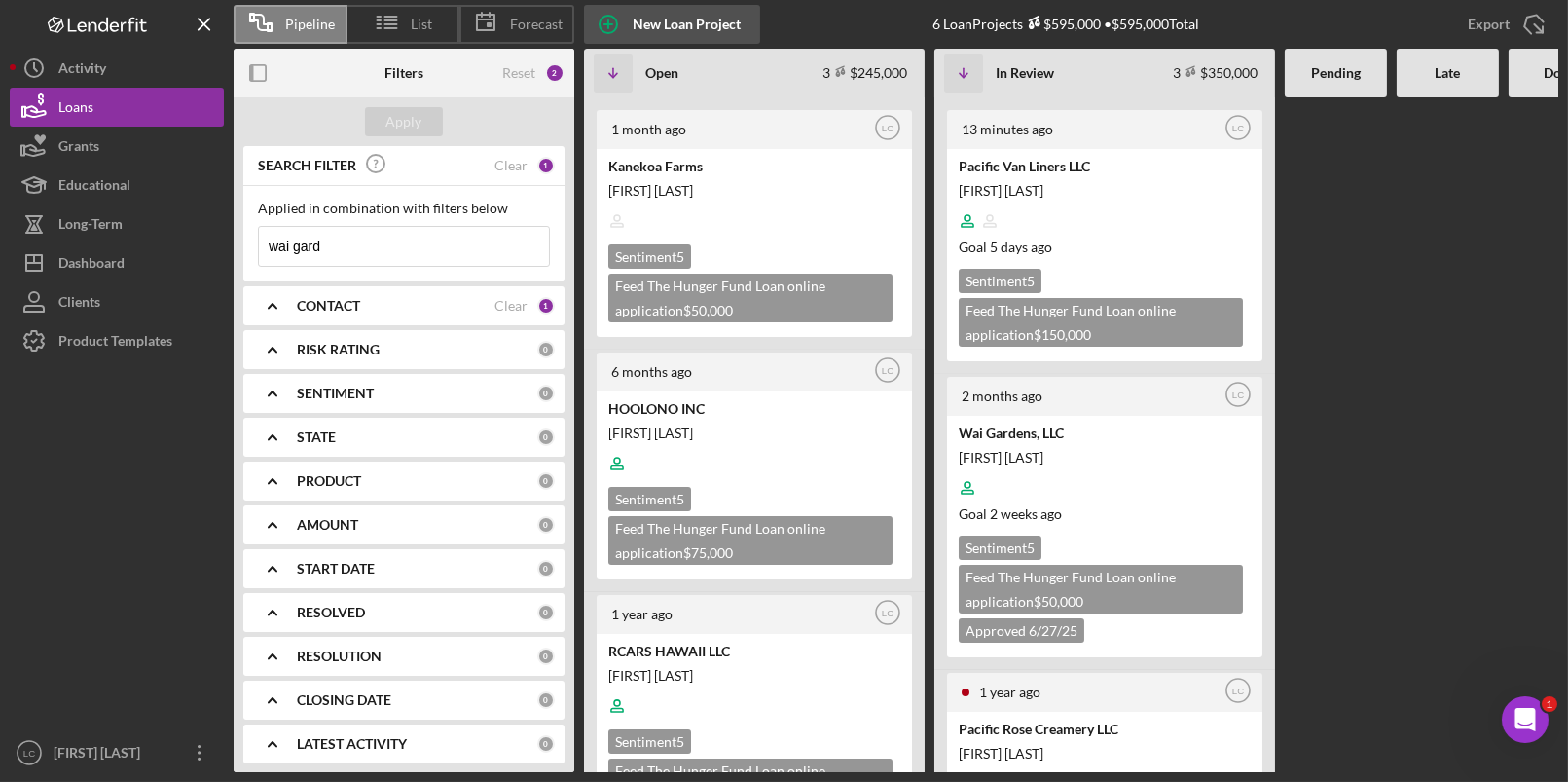 click on "New Loan Project" at bounding box center [686, 24] 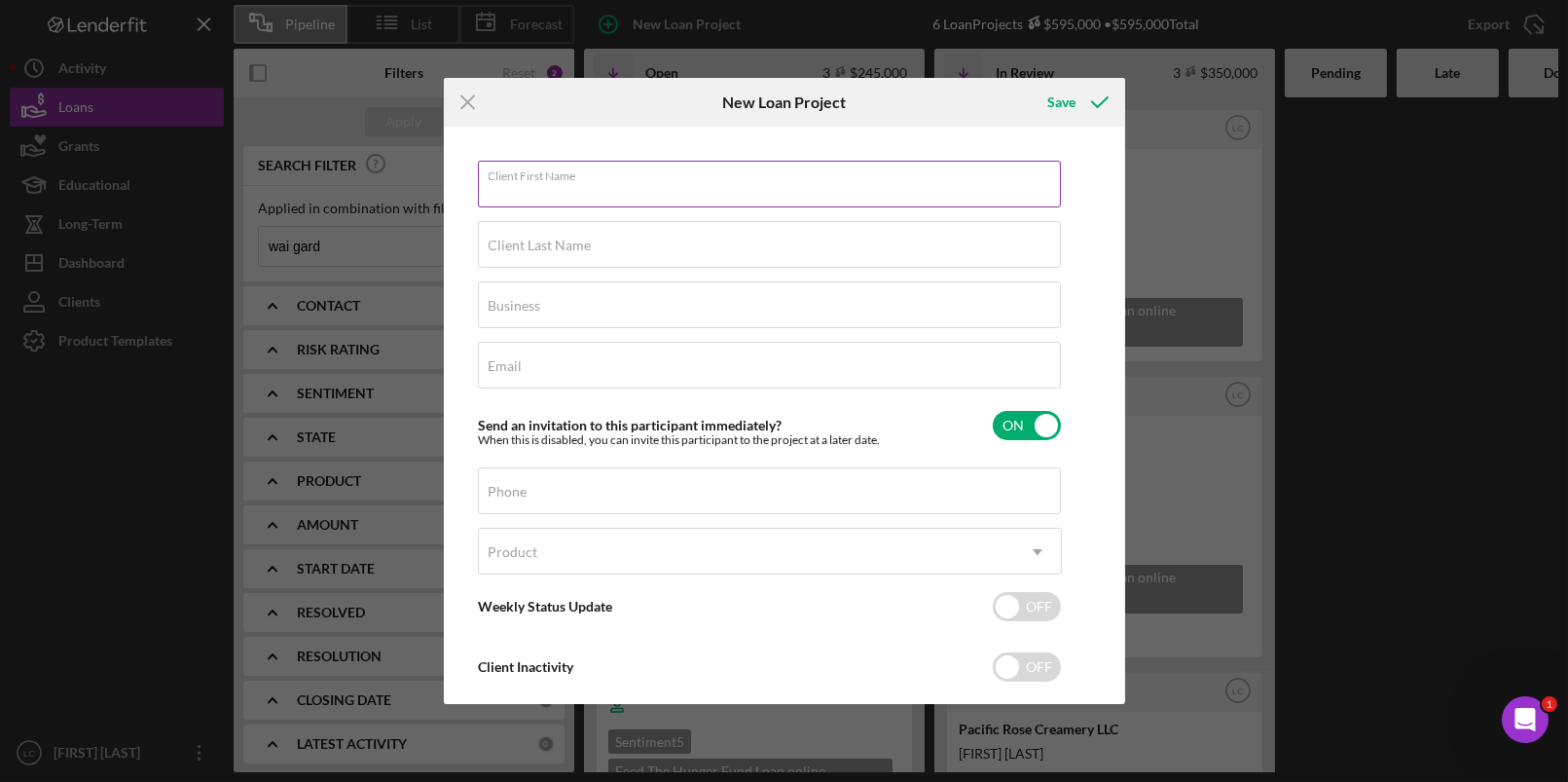click on "Client First Name" at bounding box center [769, 184] 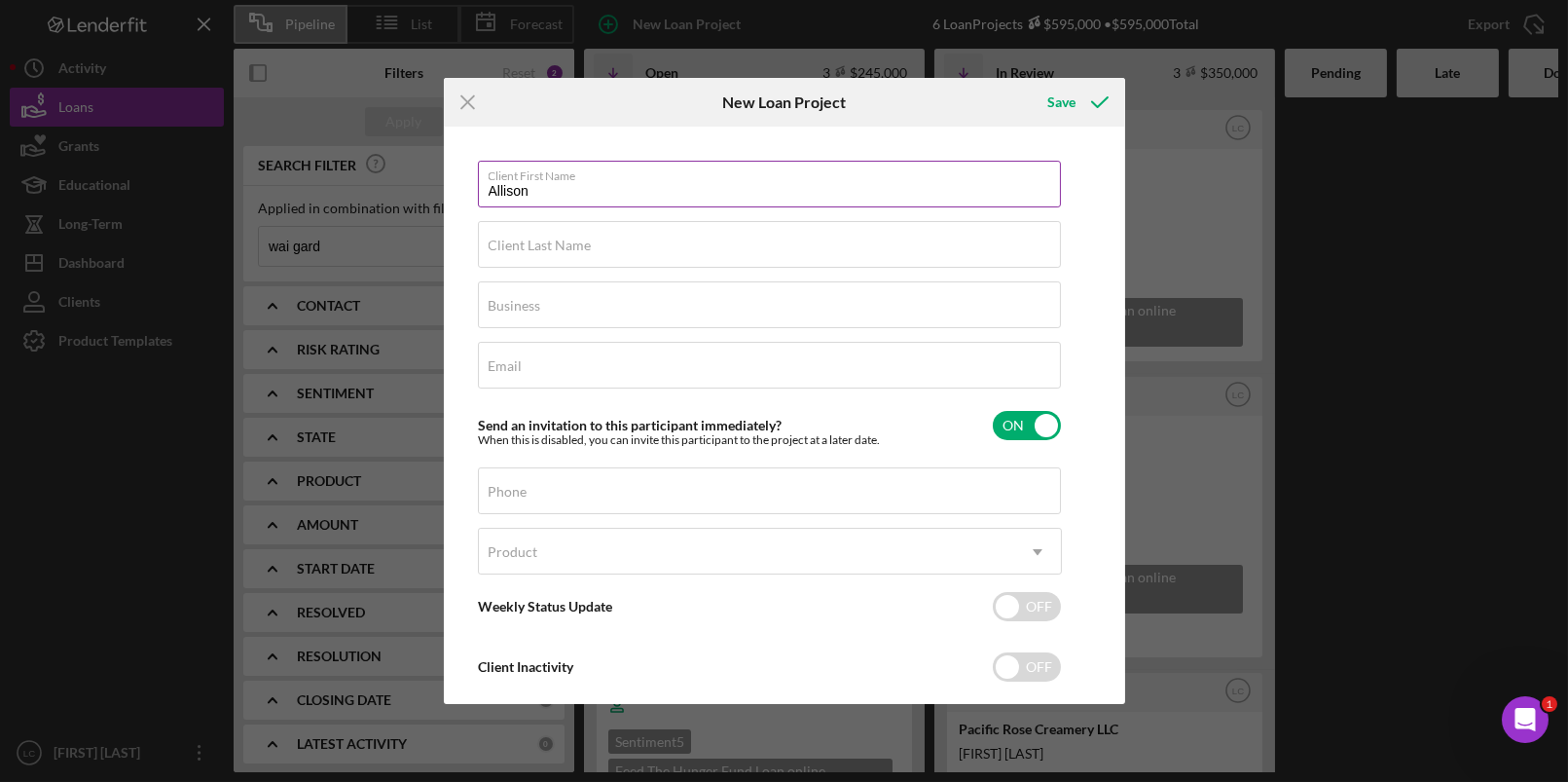 type on "Allison" 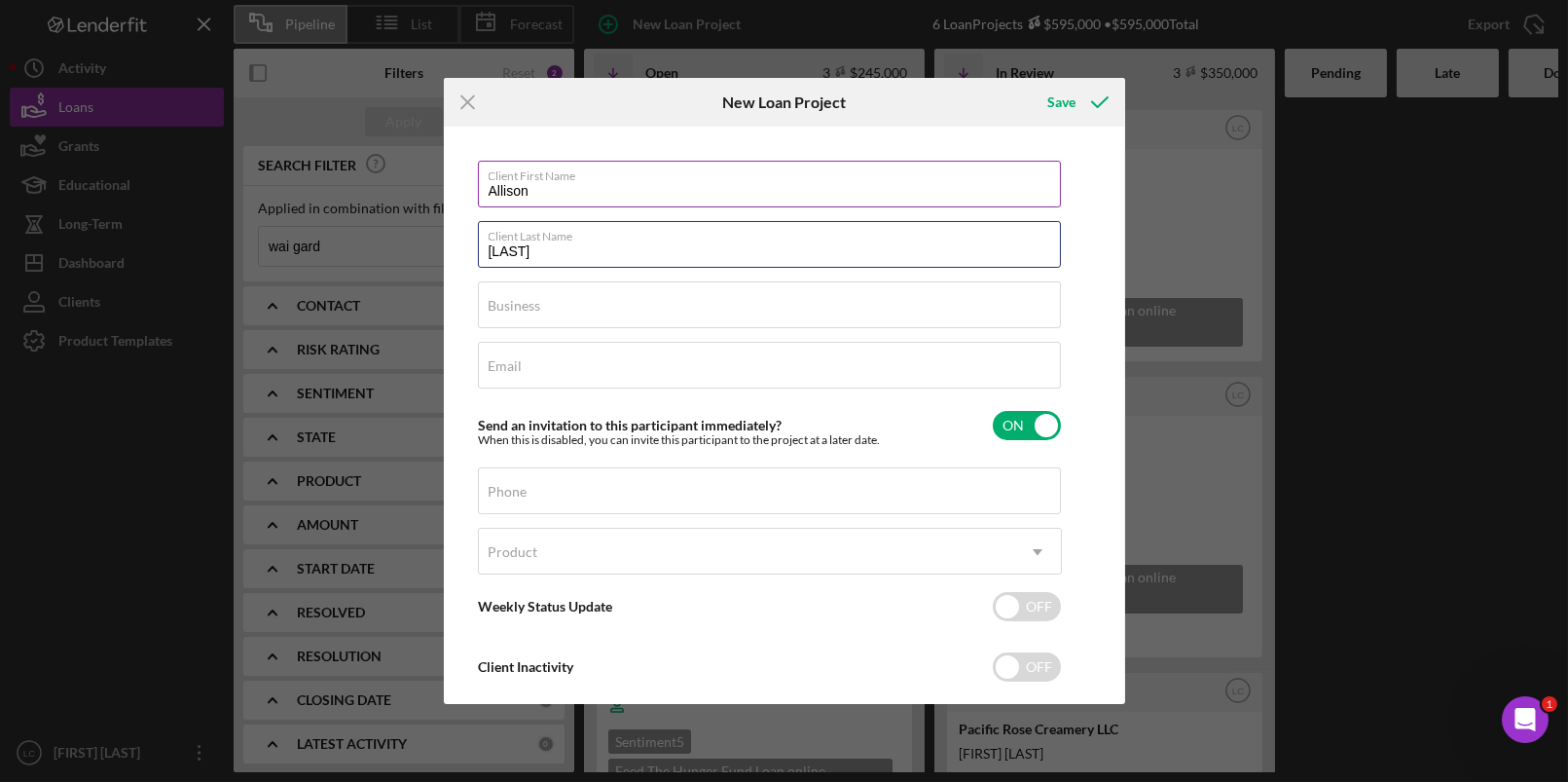 type on "Sipple" 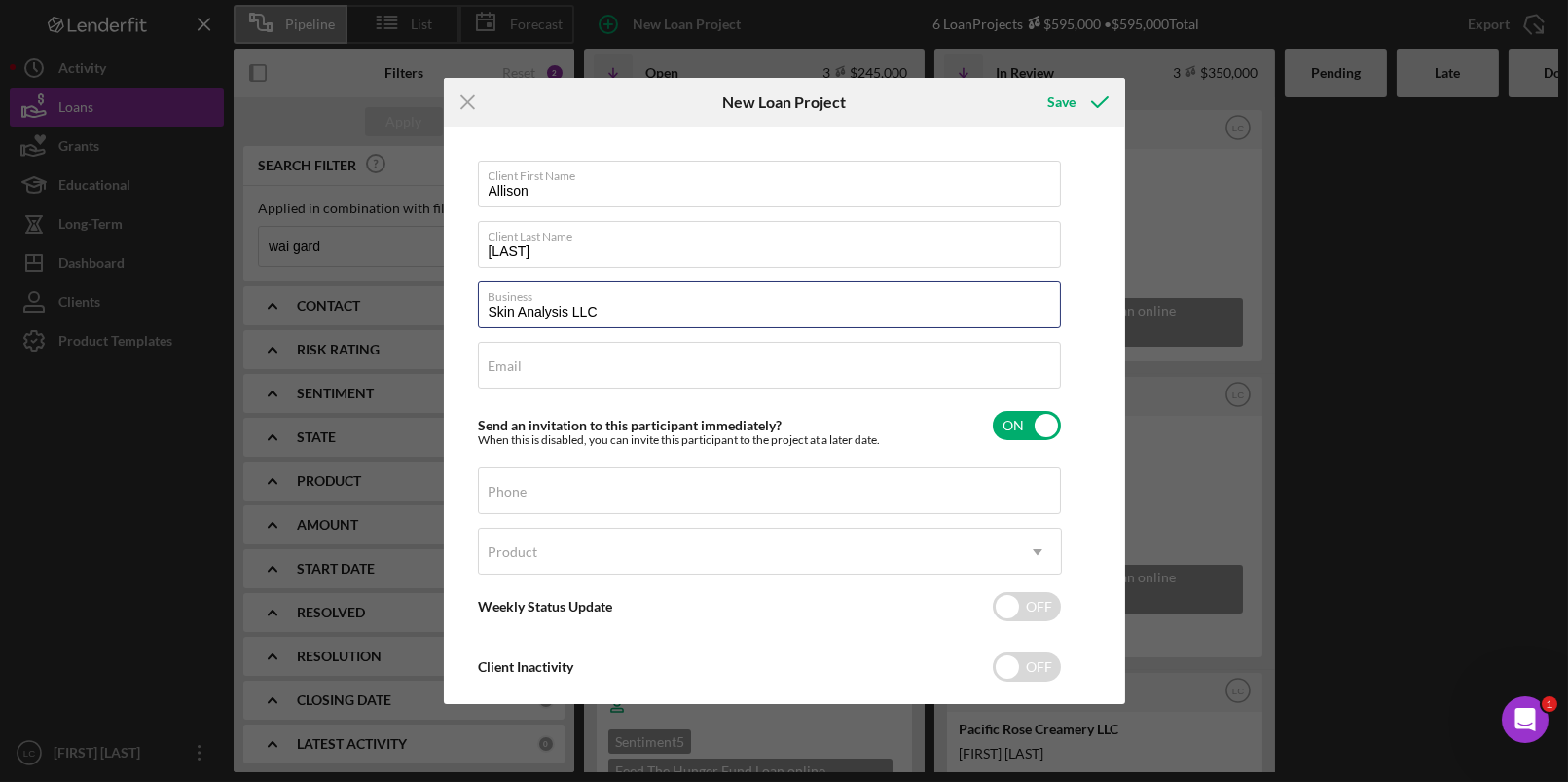 type on "Skin Analysis LLC" 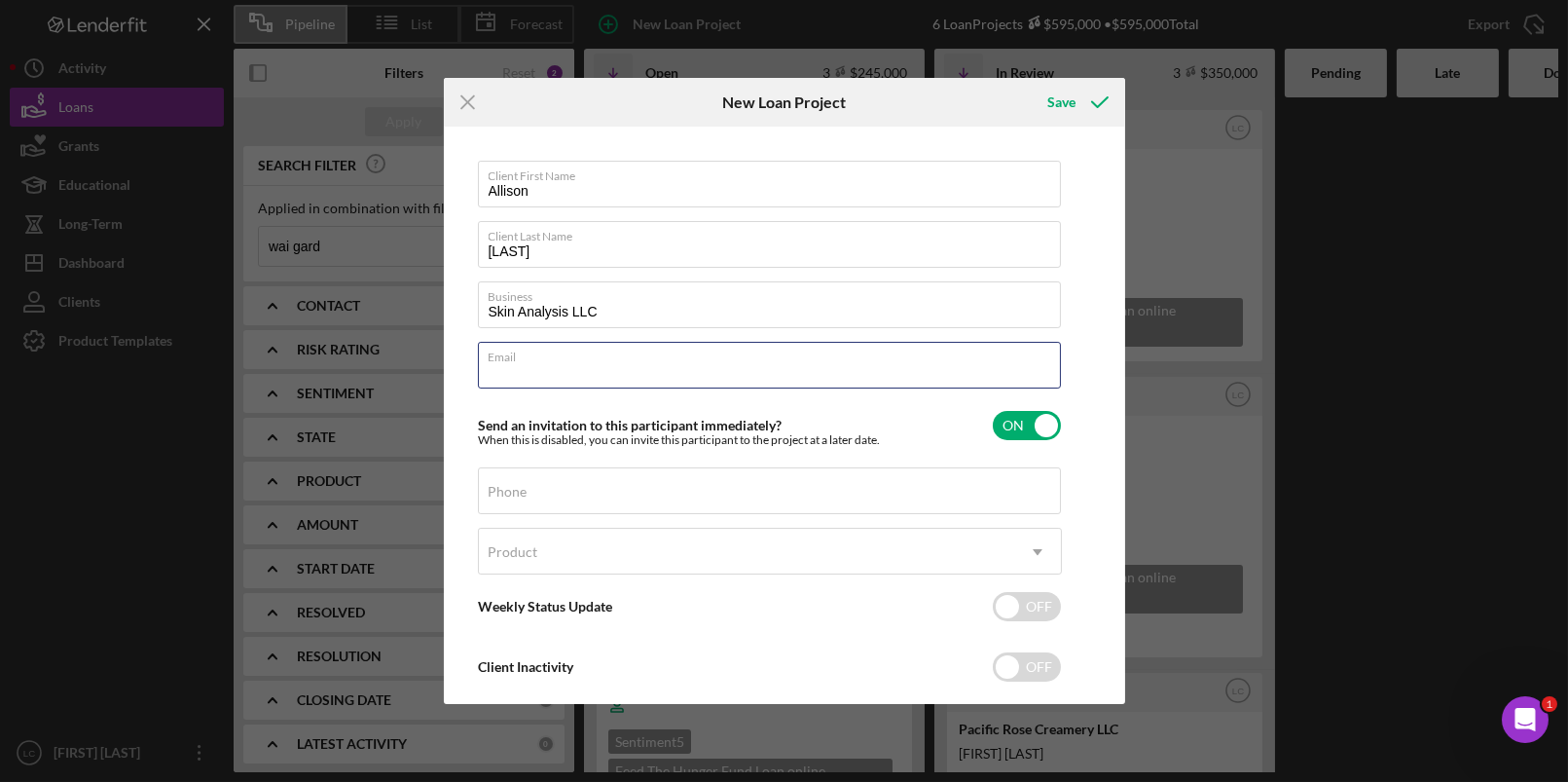 paste on "(808) 285-3303" 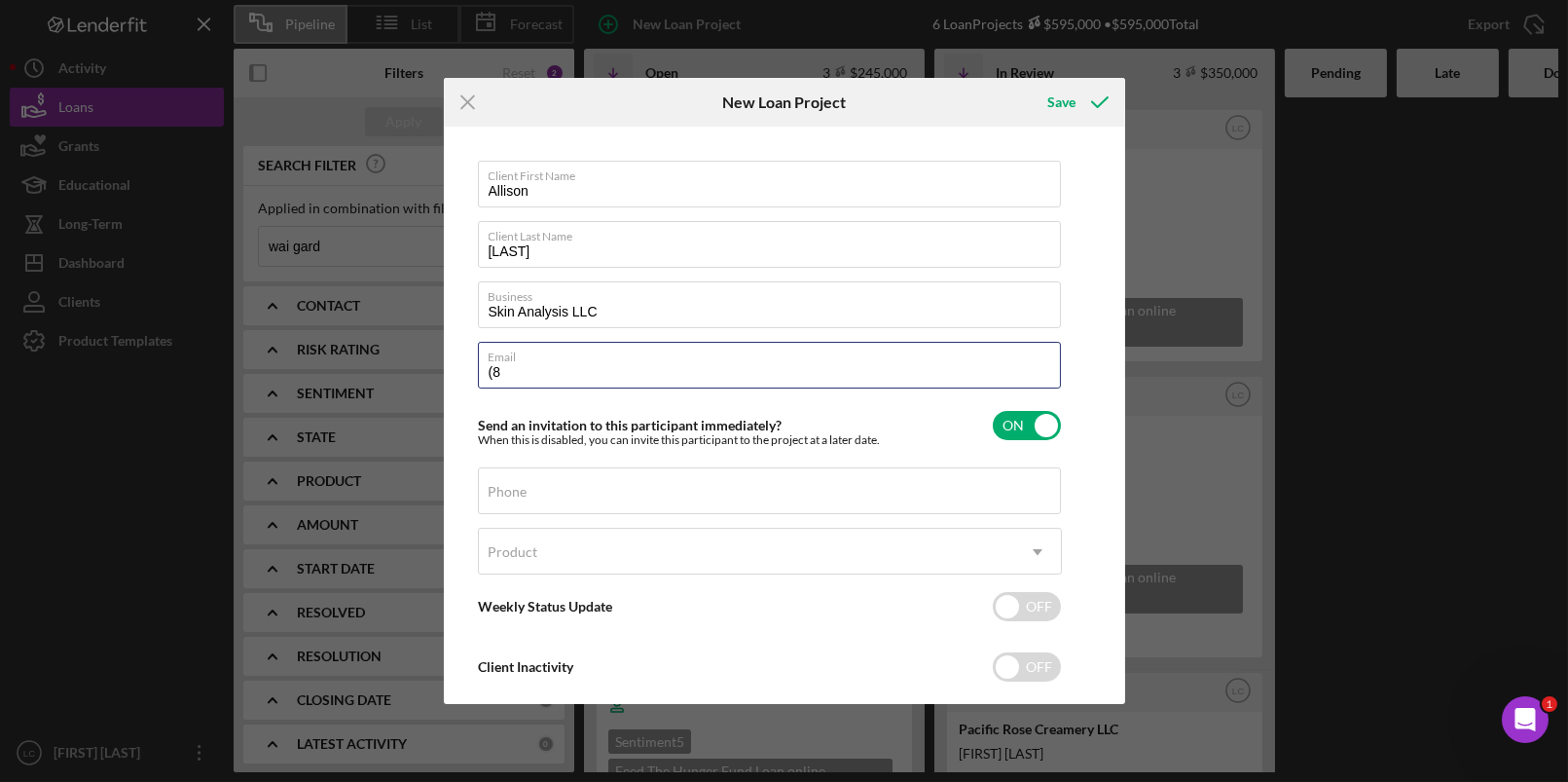 type on "(" 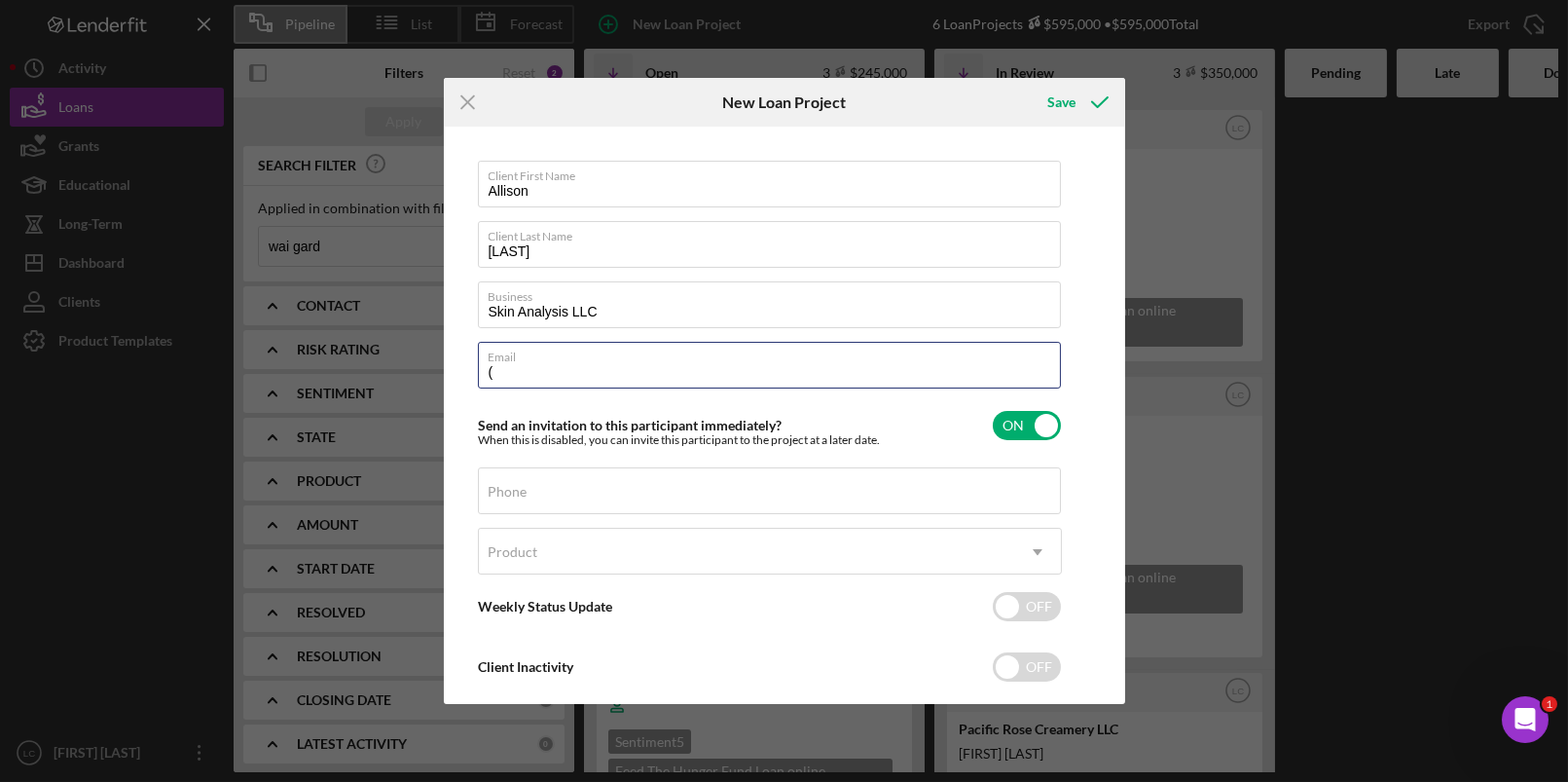 type 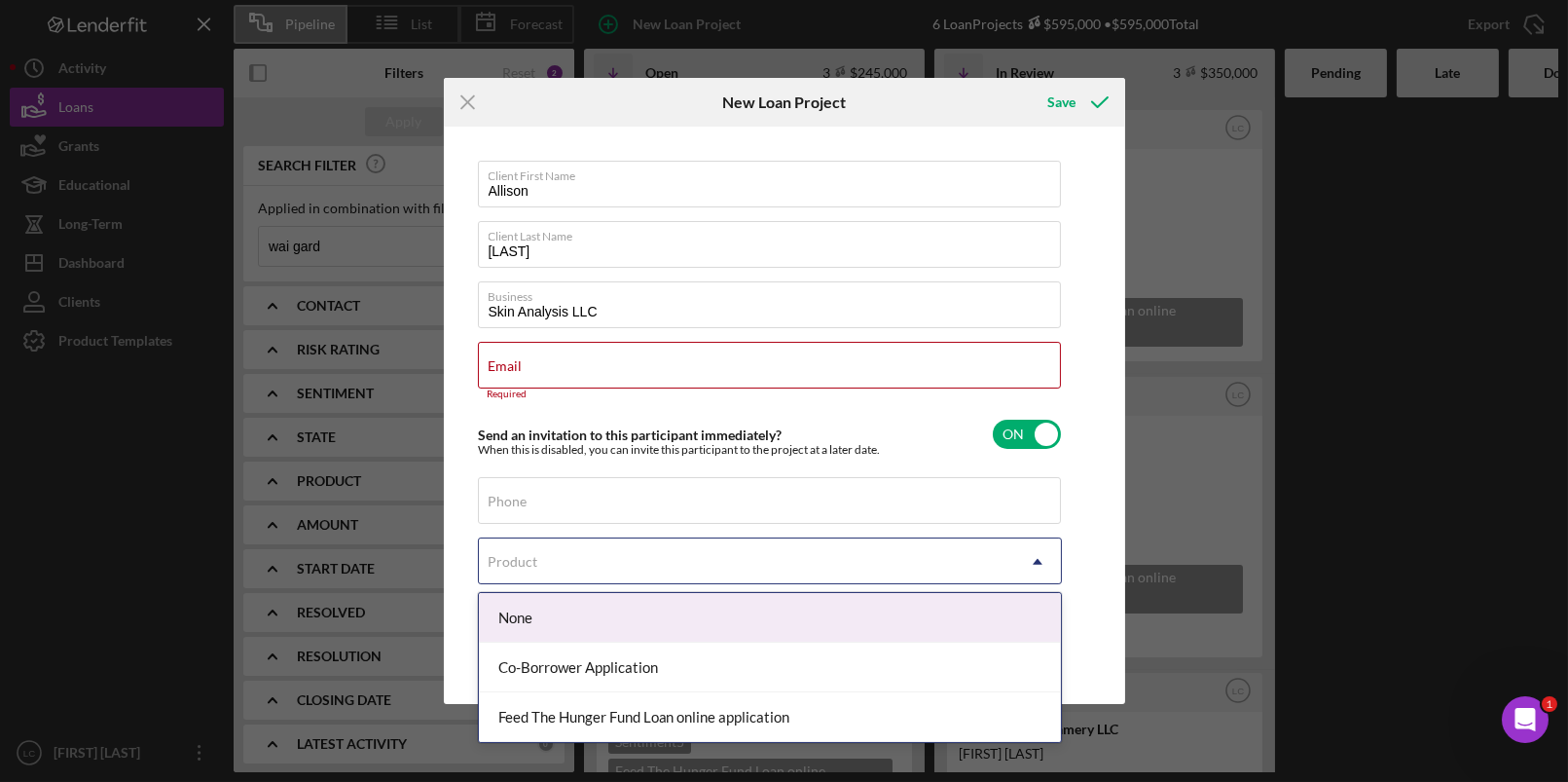 click on "Icon/Dropdown Arrow" 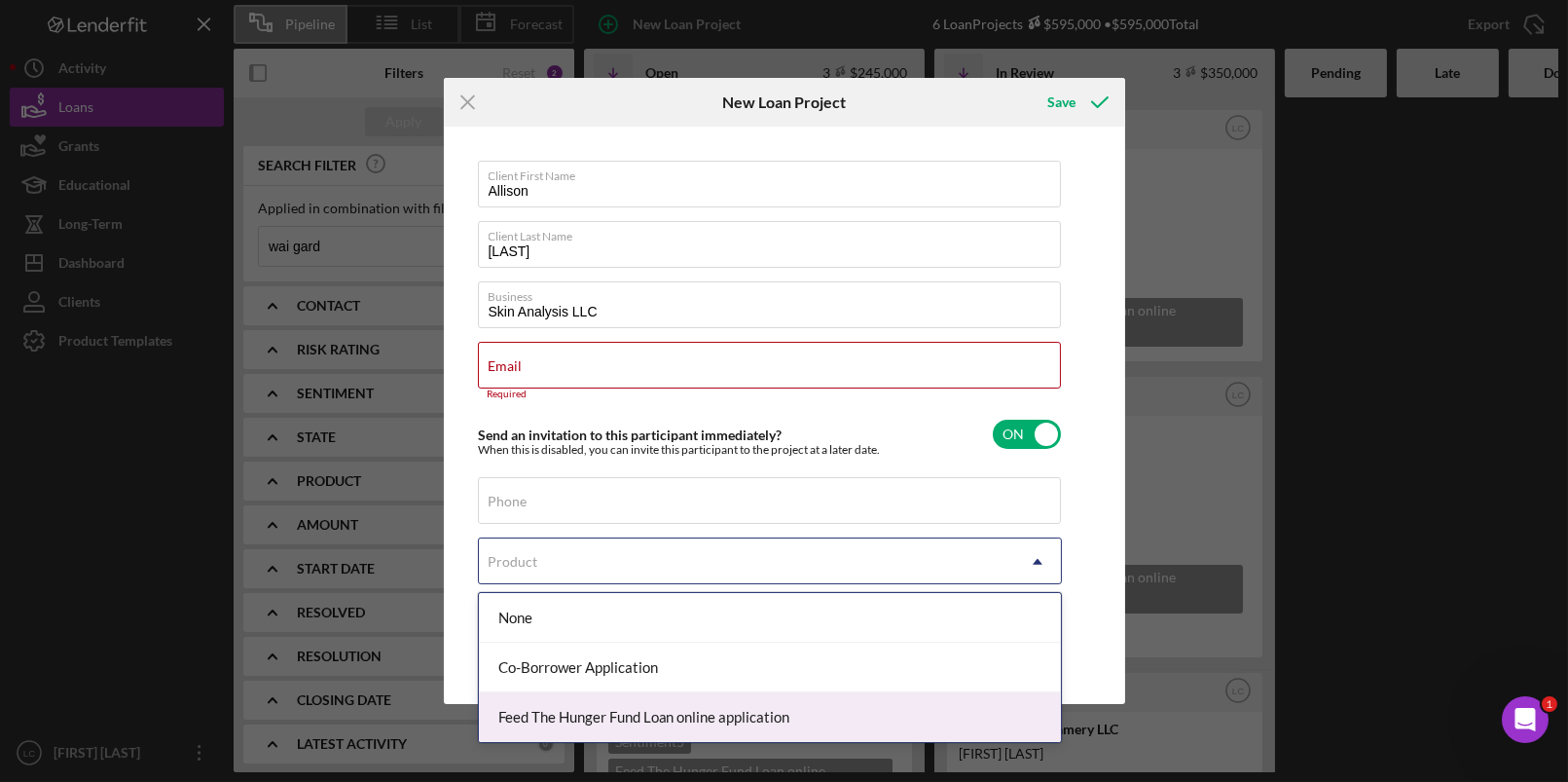 click on "Feed The Hunger Fund Loan online application" at bounding box center (770, 717) 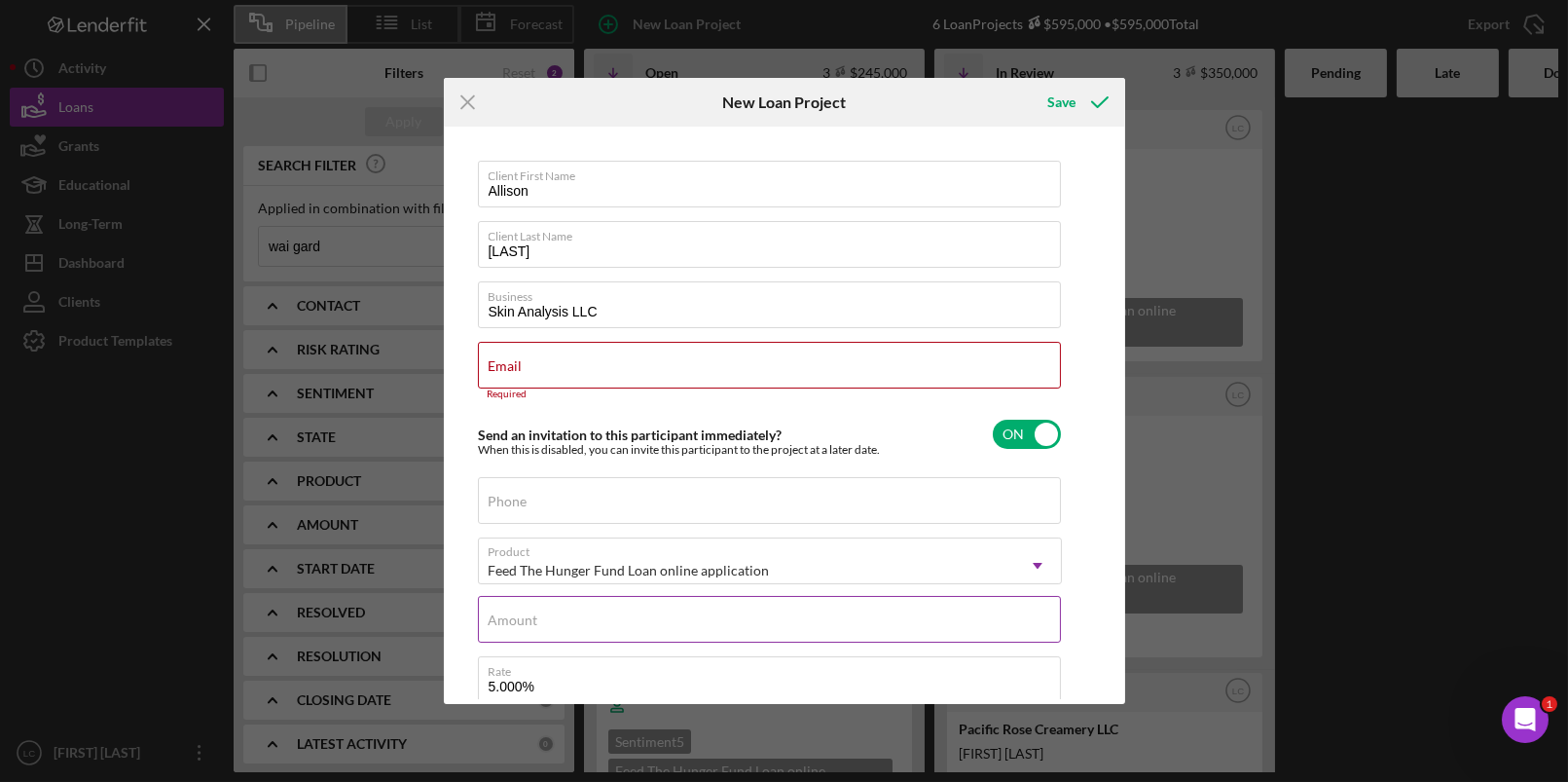click on "Amount" at bounding box center (770, 620) 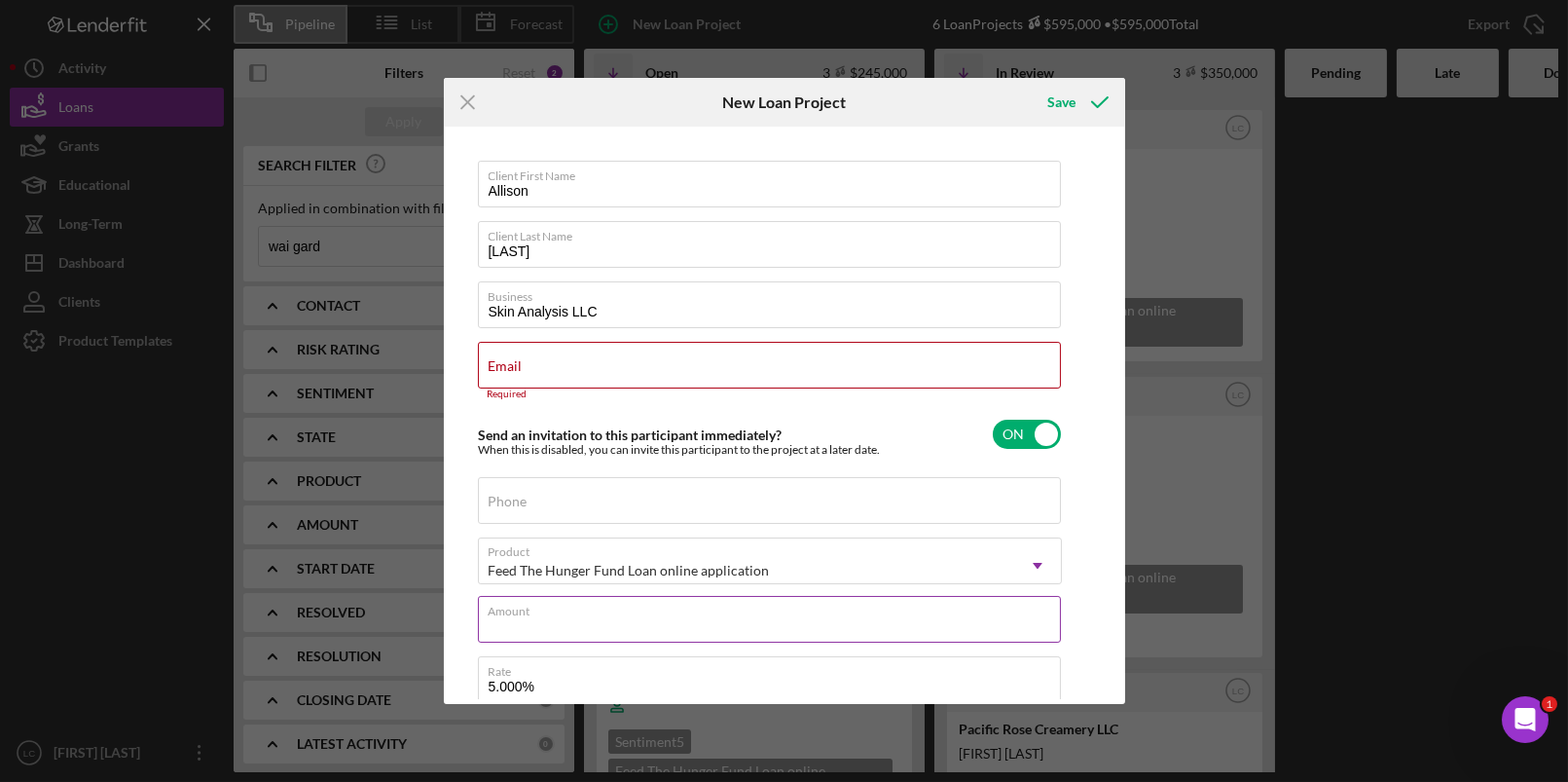 type on "$7" 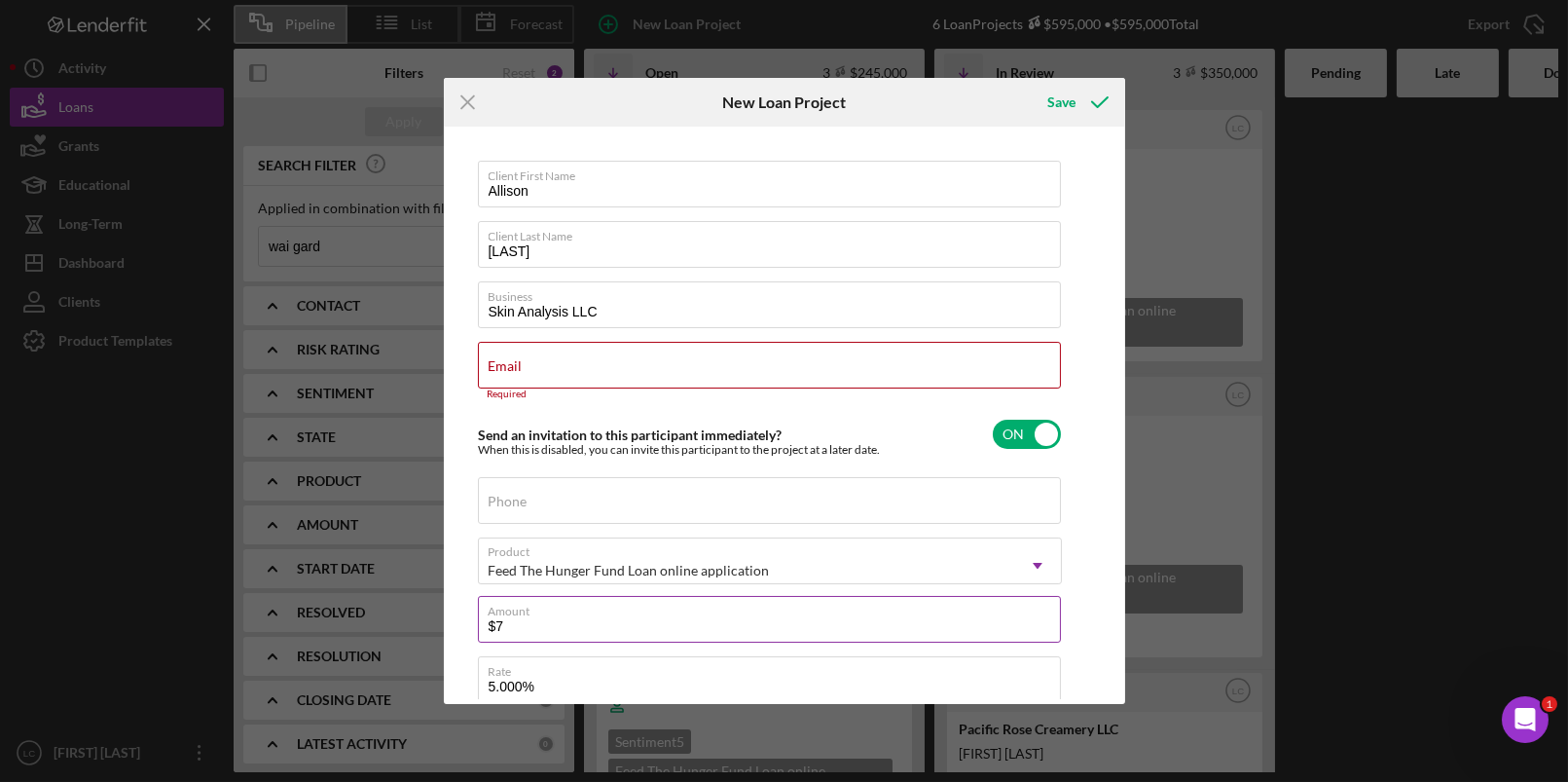 type on "$78" 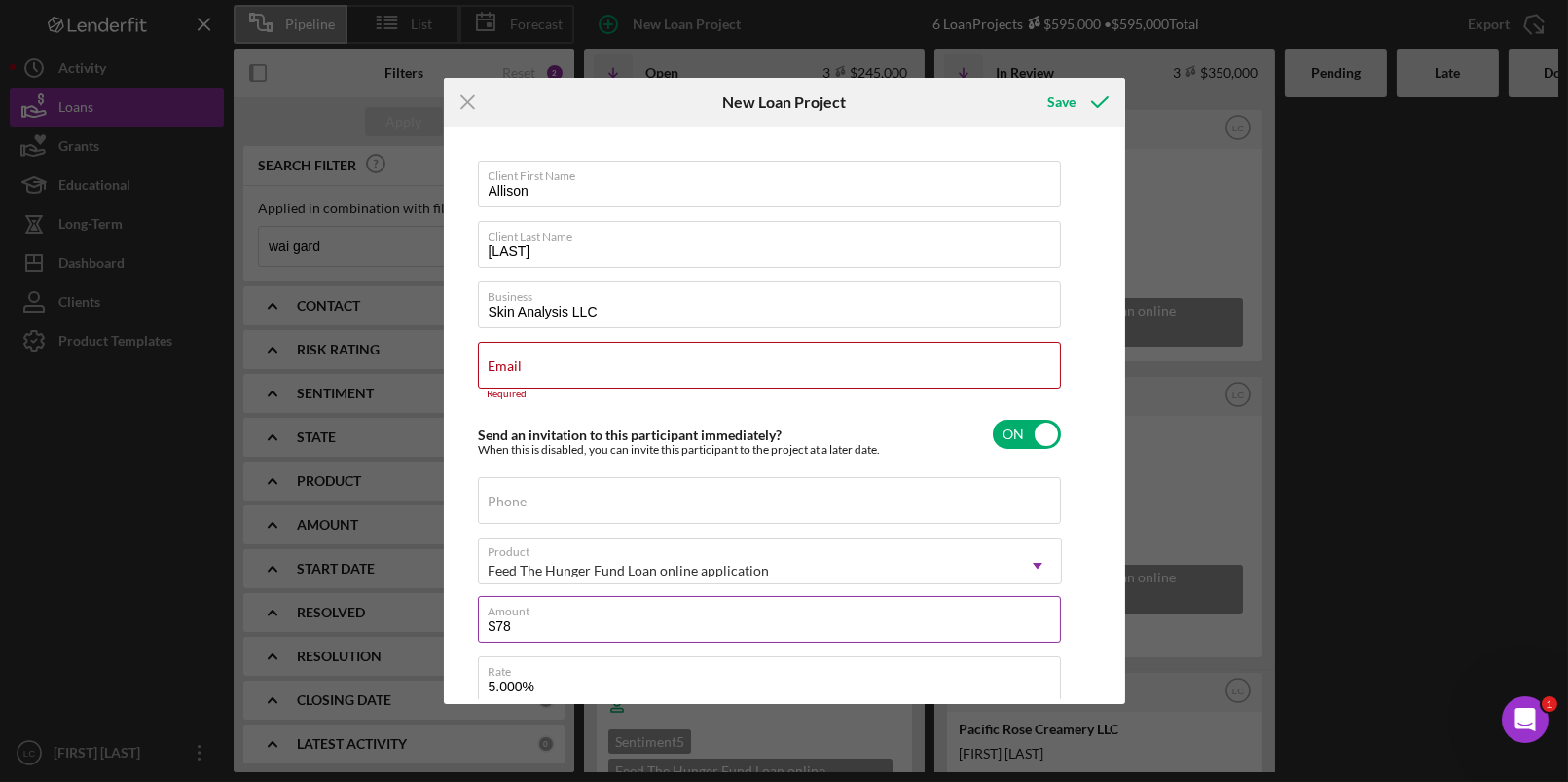 type on "$780" 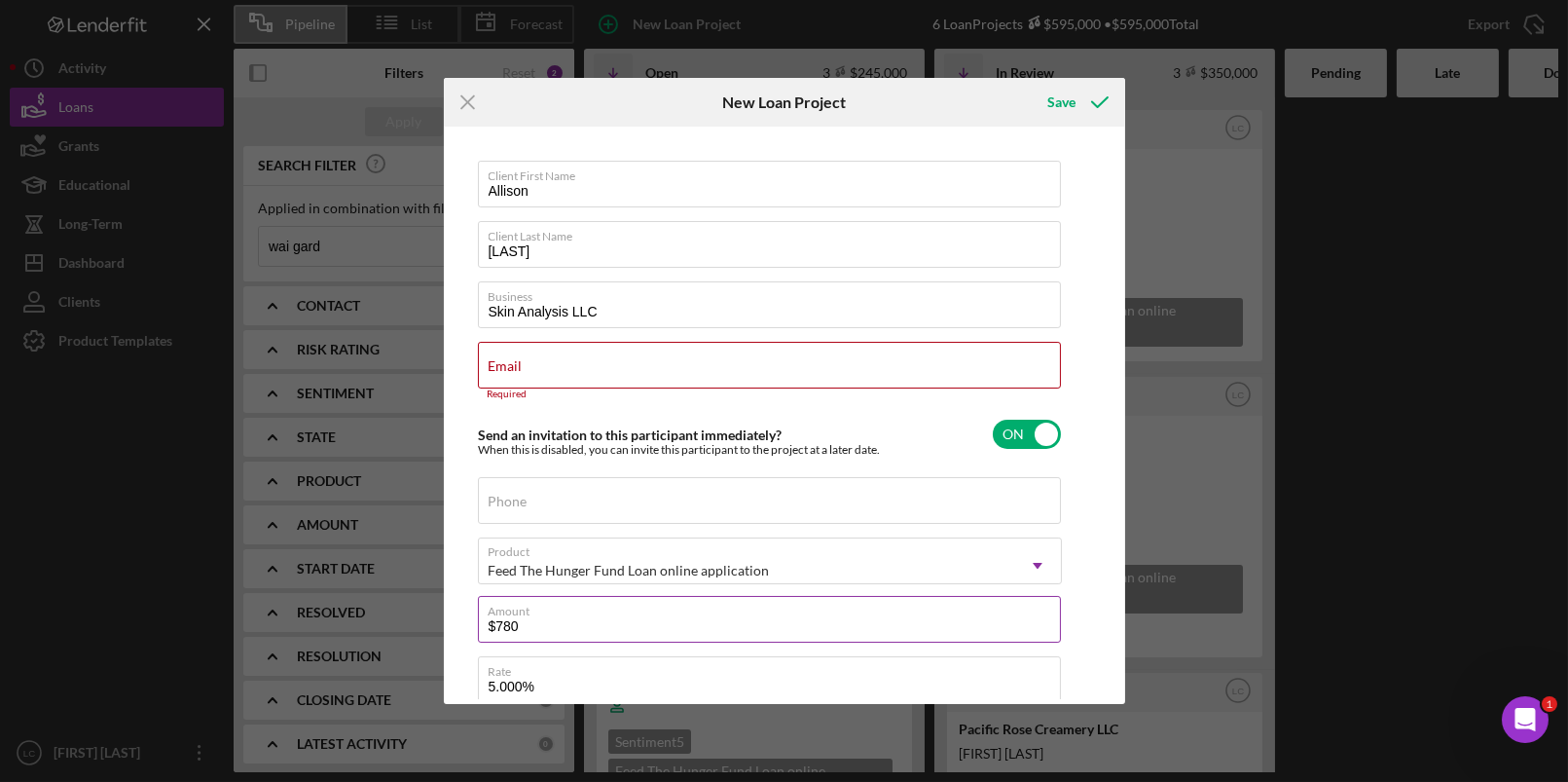 type on "$7,800" 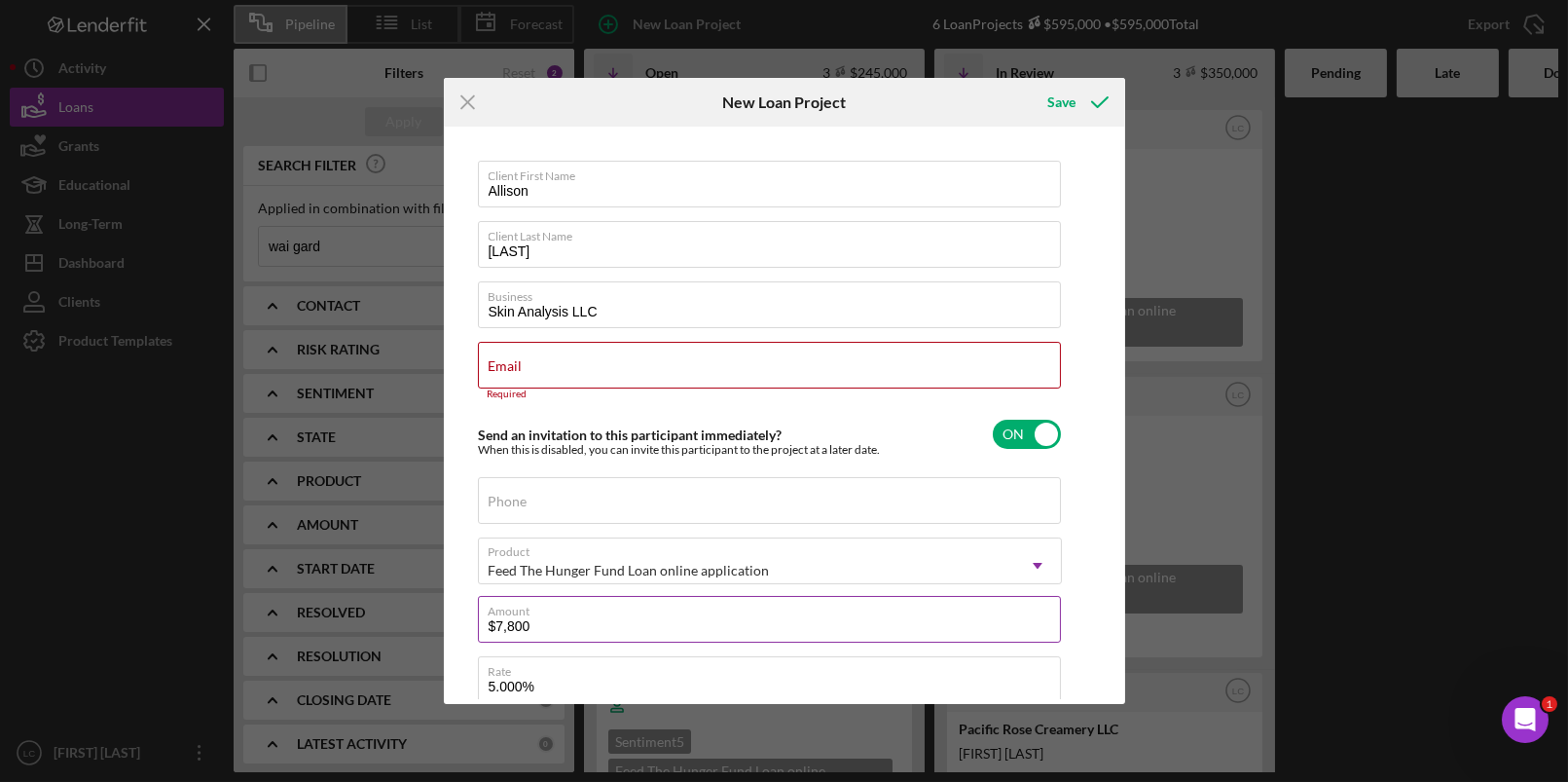 type on "$78,000" 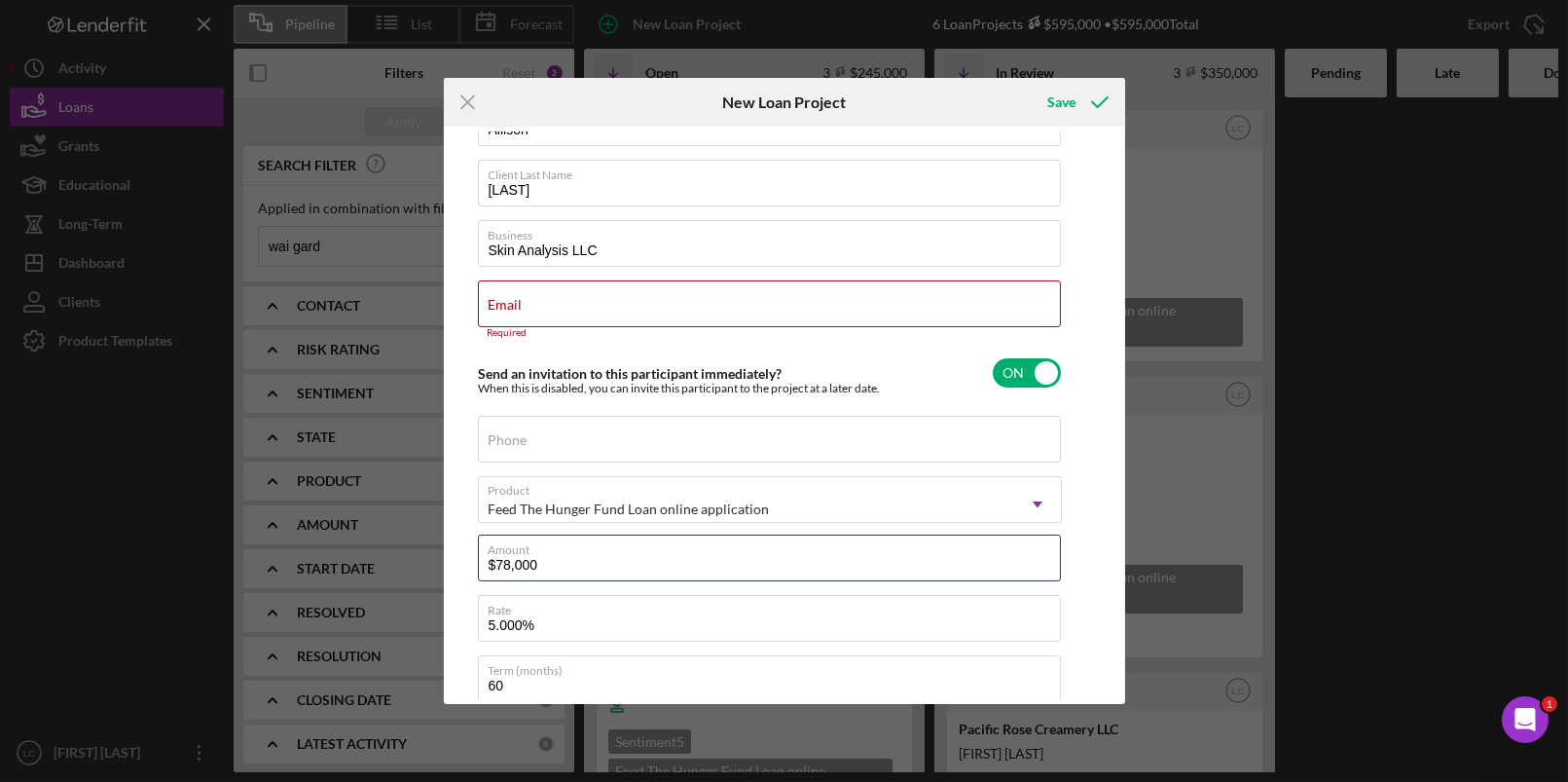 scroll, scrollTop: 189, scrollLeft: 0, axis: vertical 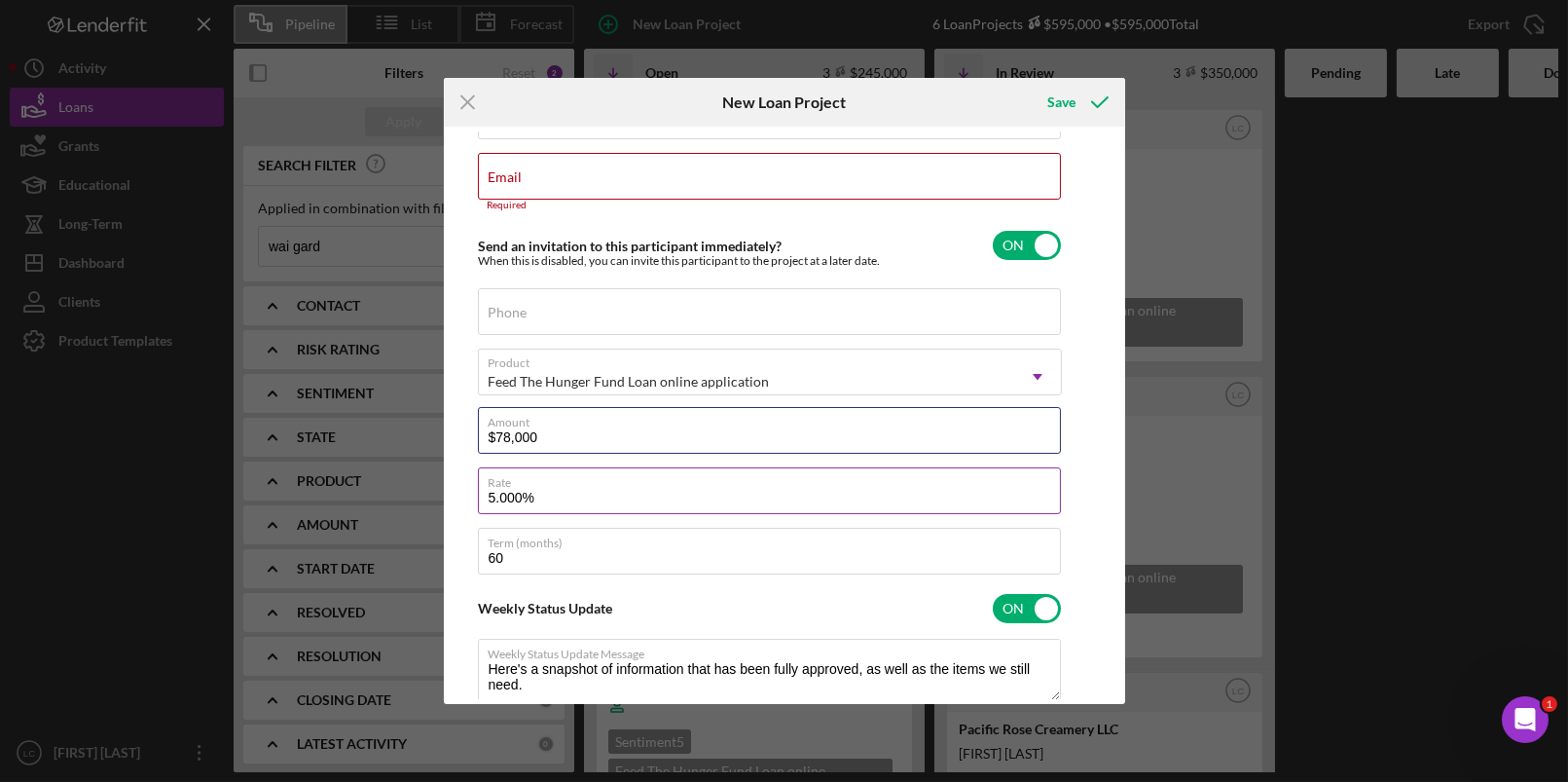type on "$78,000" 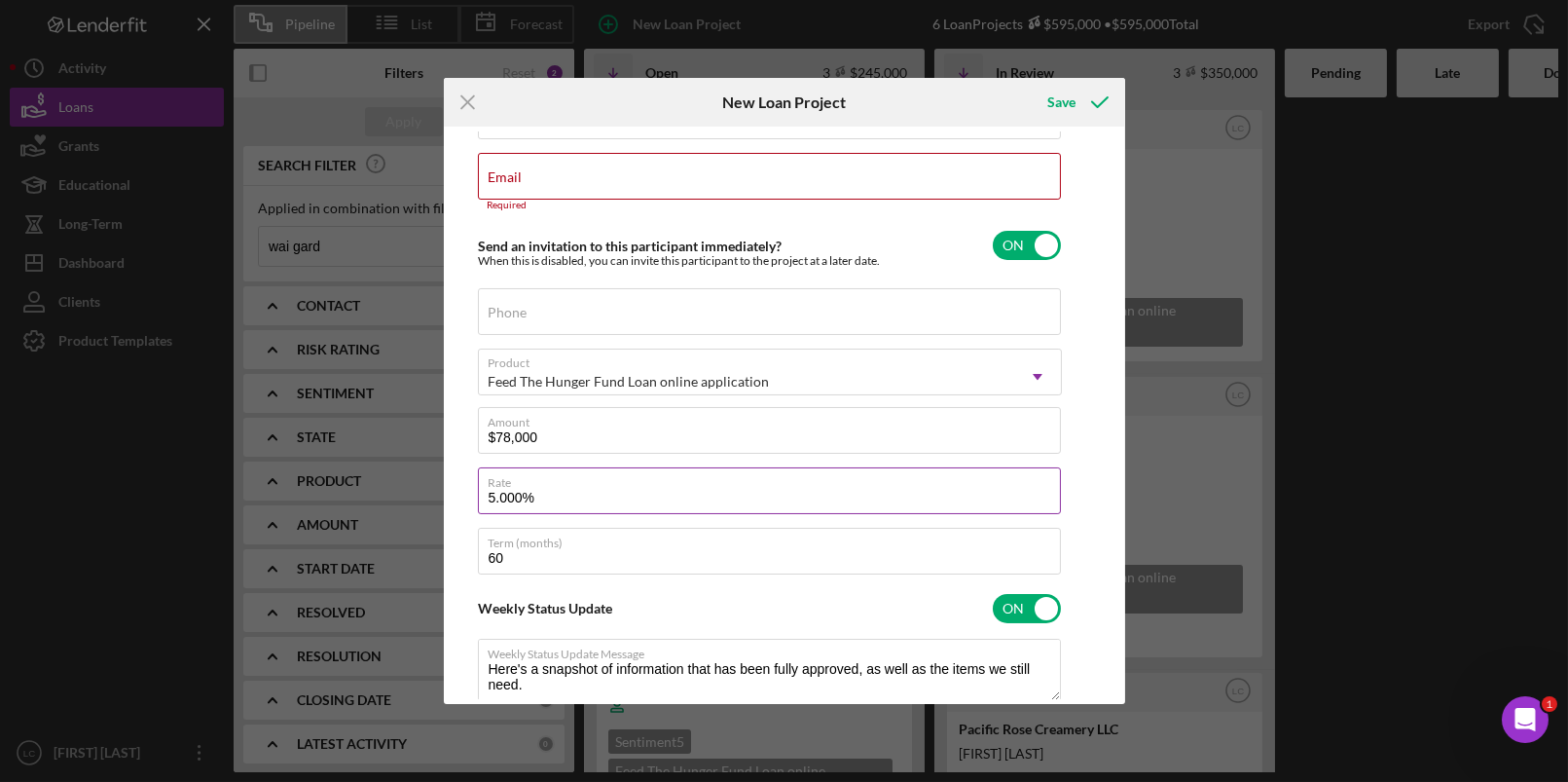 type on "Here's a snapshot of information that has been fully approved, as well as the items we still need.
If you've worked up to a milestone (purple) item, then the ball is our court. We'll respond as soon as we can." 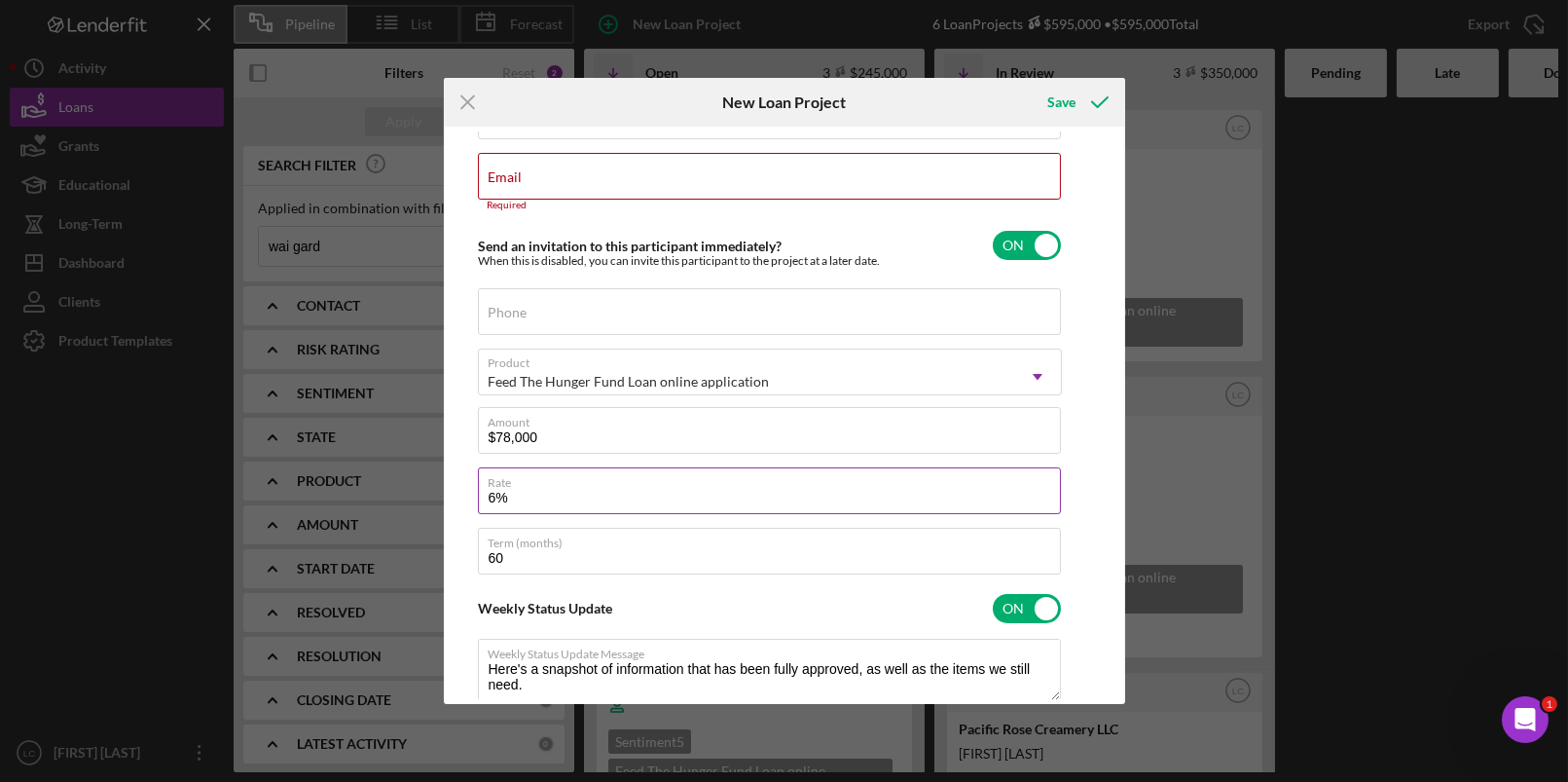 type on "6.%" 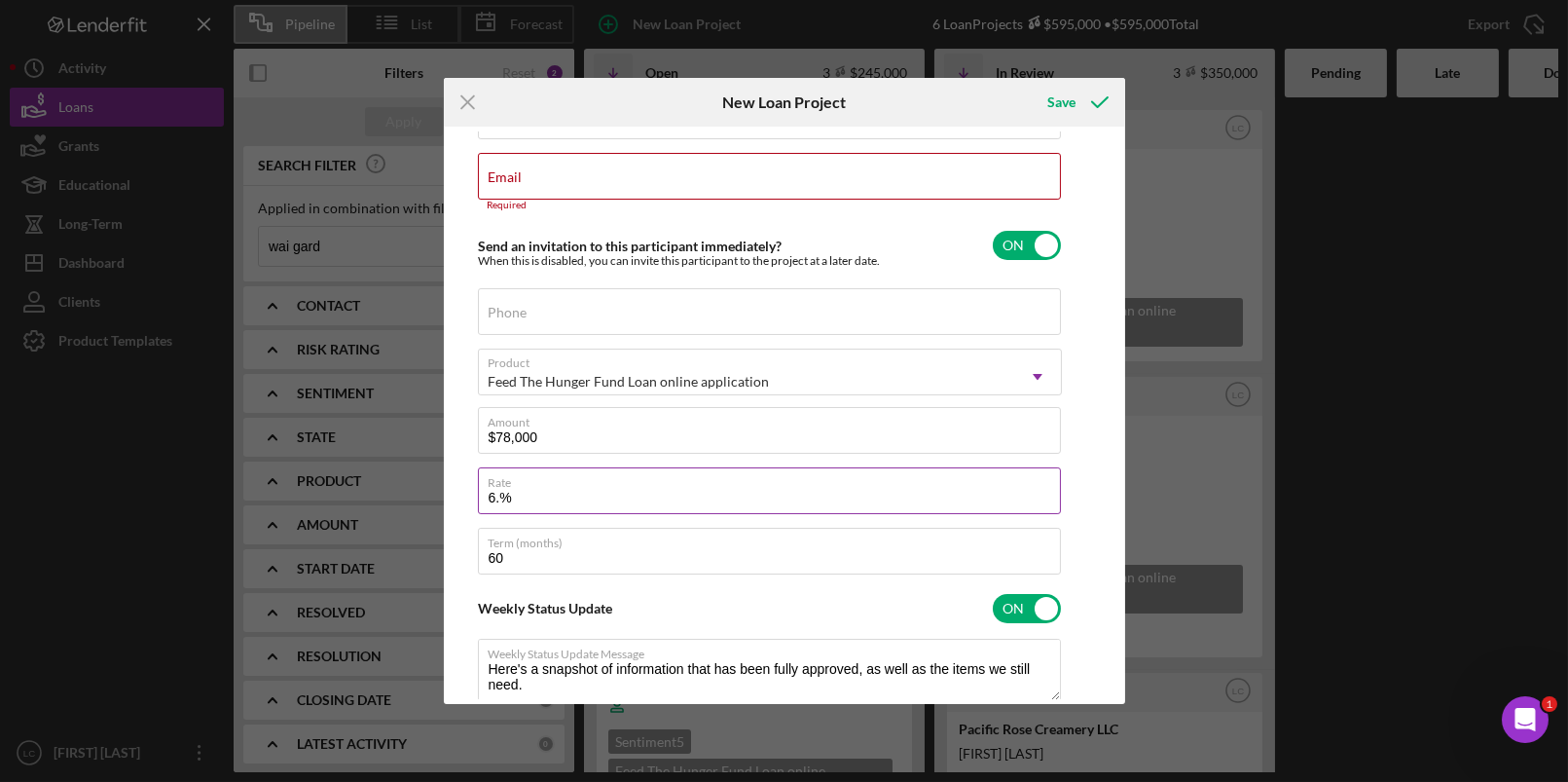 type on "6.5%" 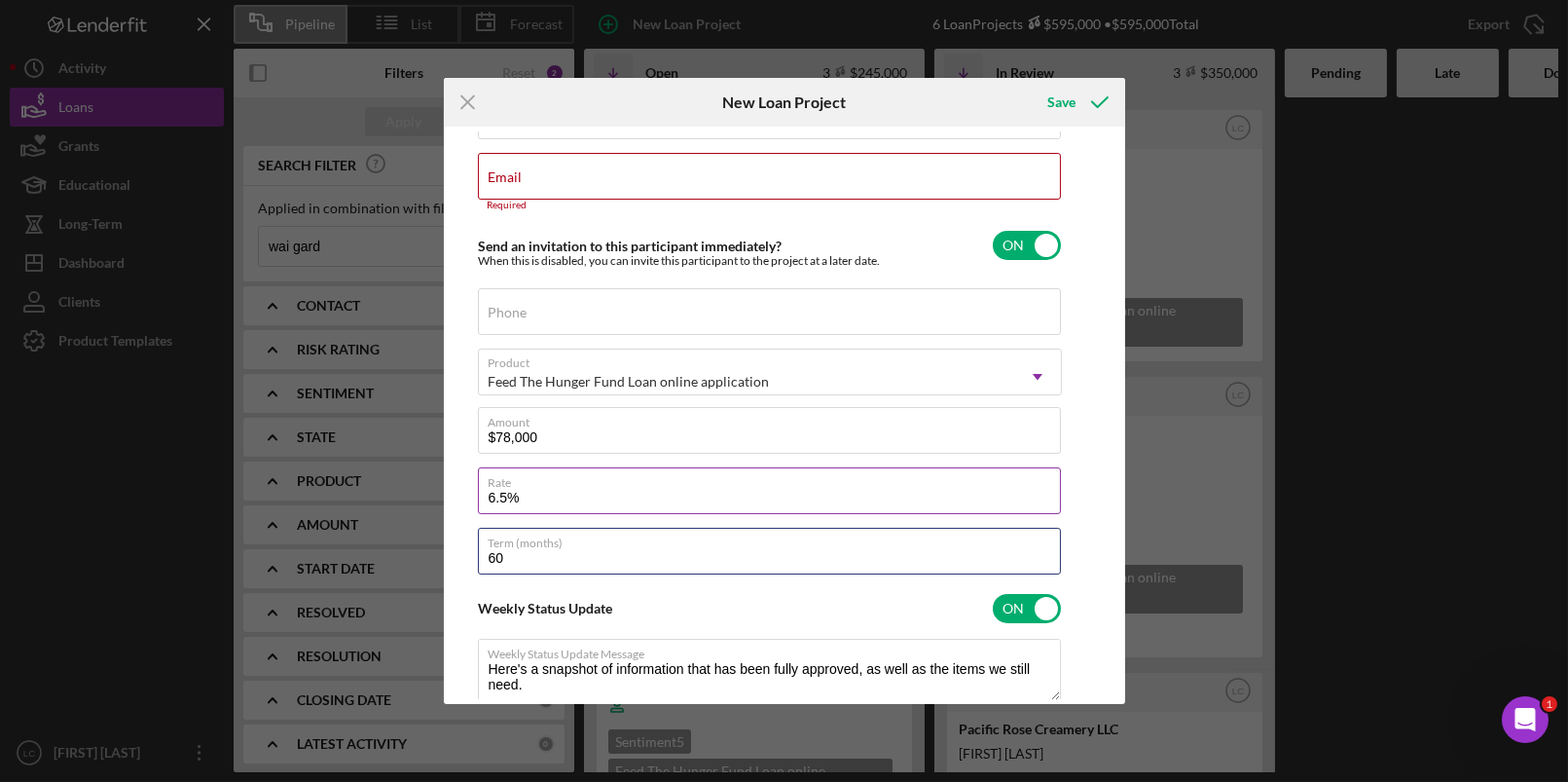 type on "6.500%" 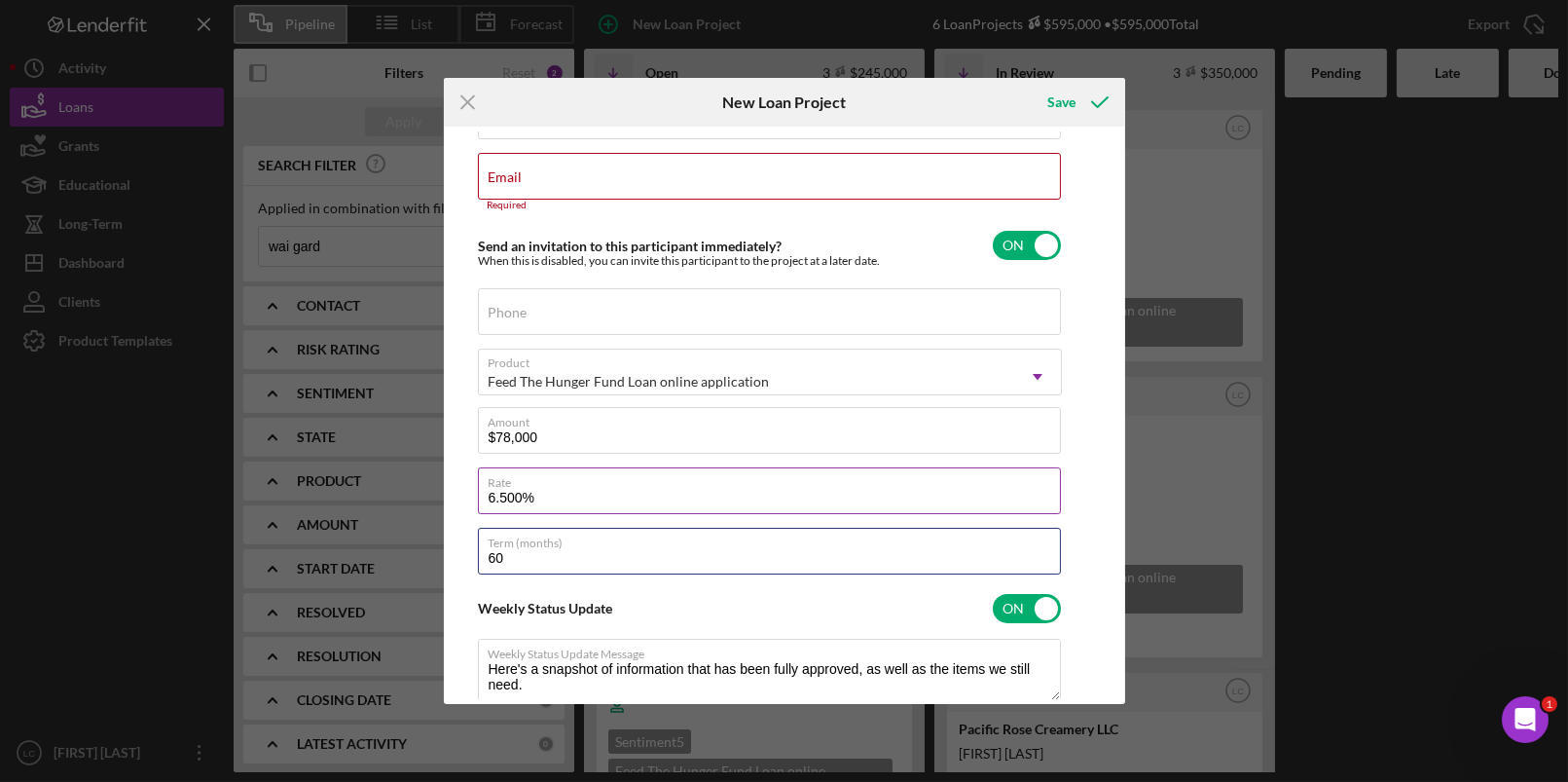 type on "8" 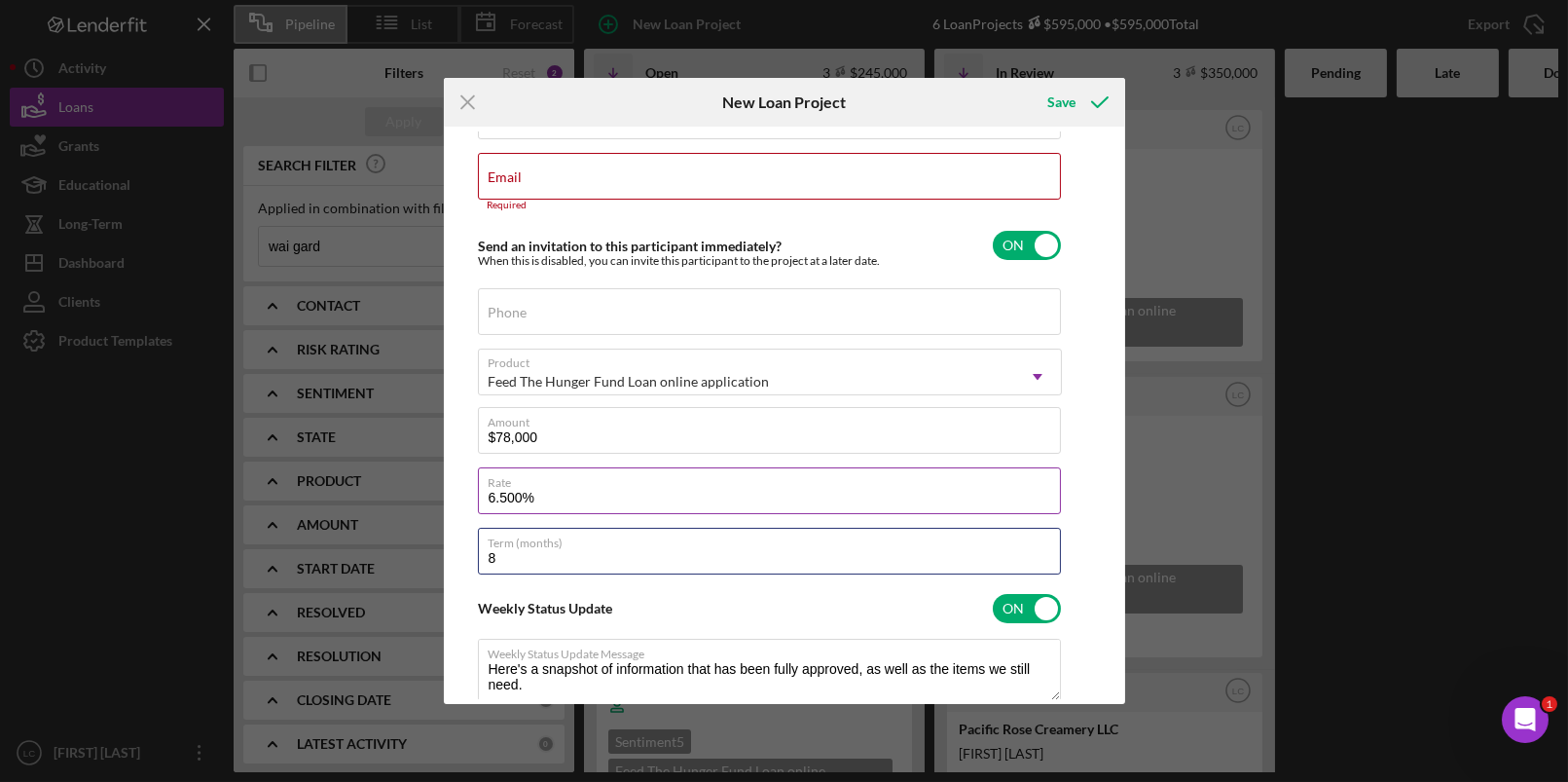 type on "84" 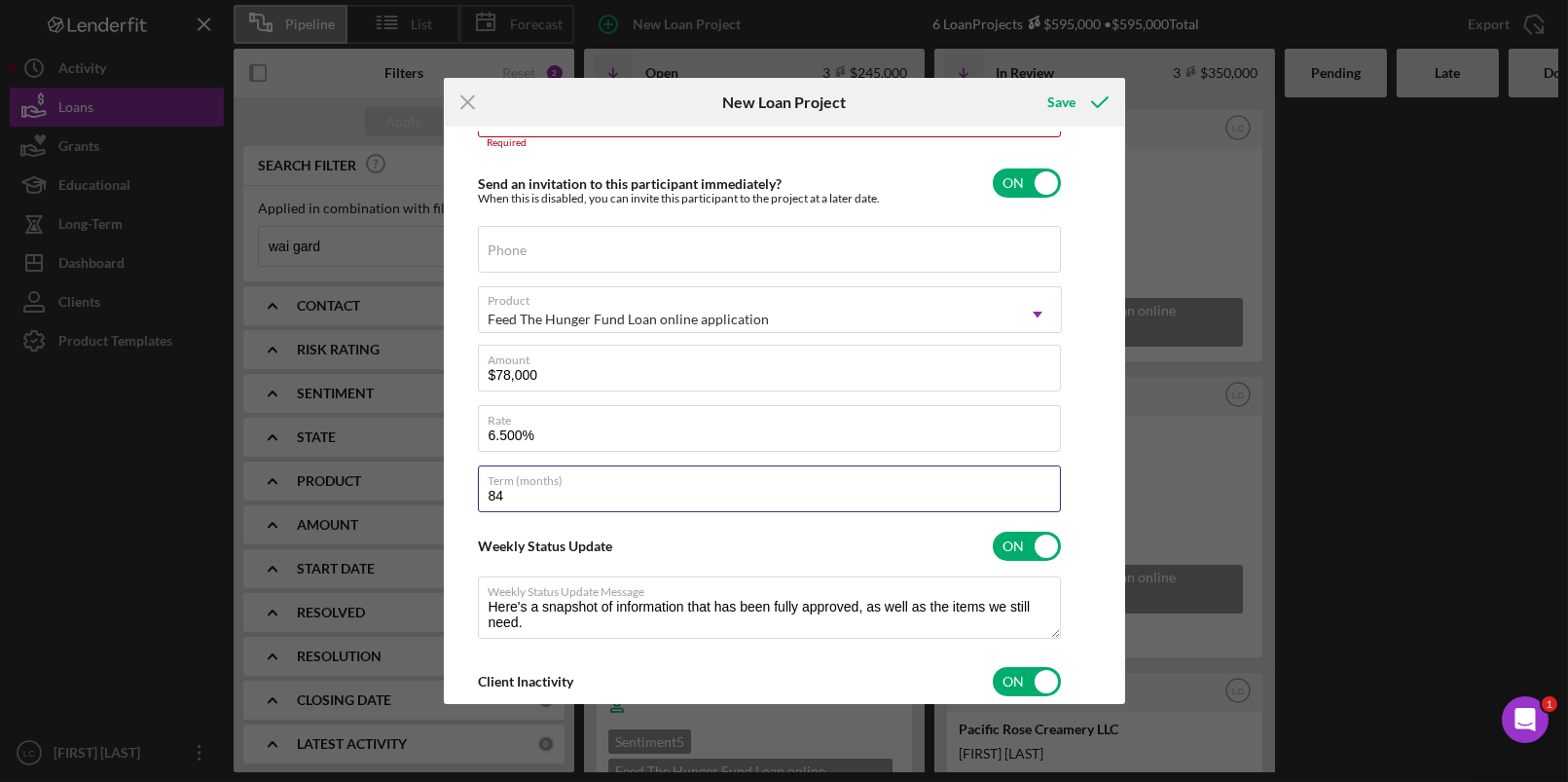 scroll, scrollTop: 439, scrollLeft: 0, axis: vertical 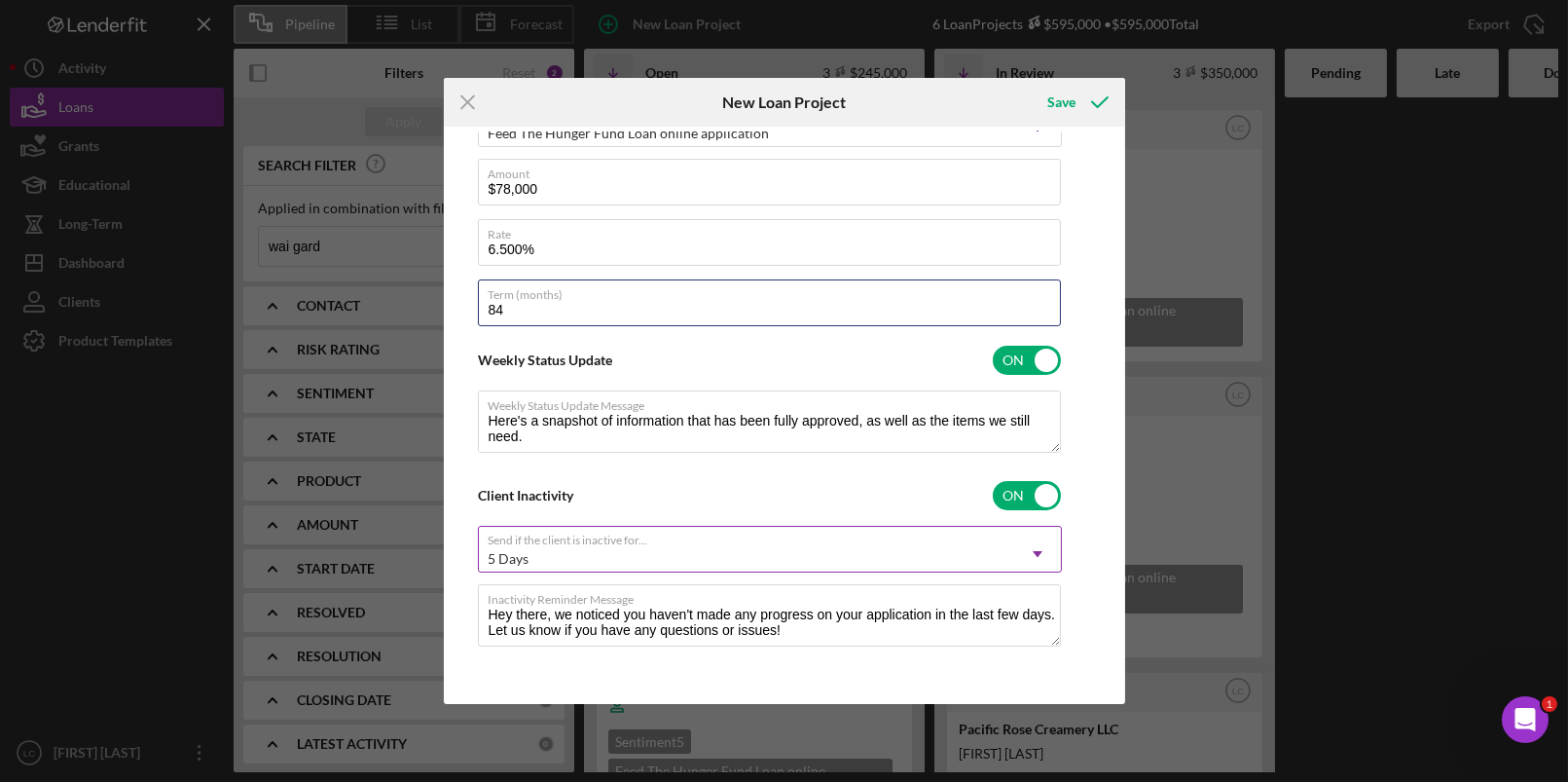 type on "84" 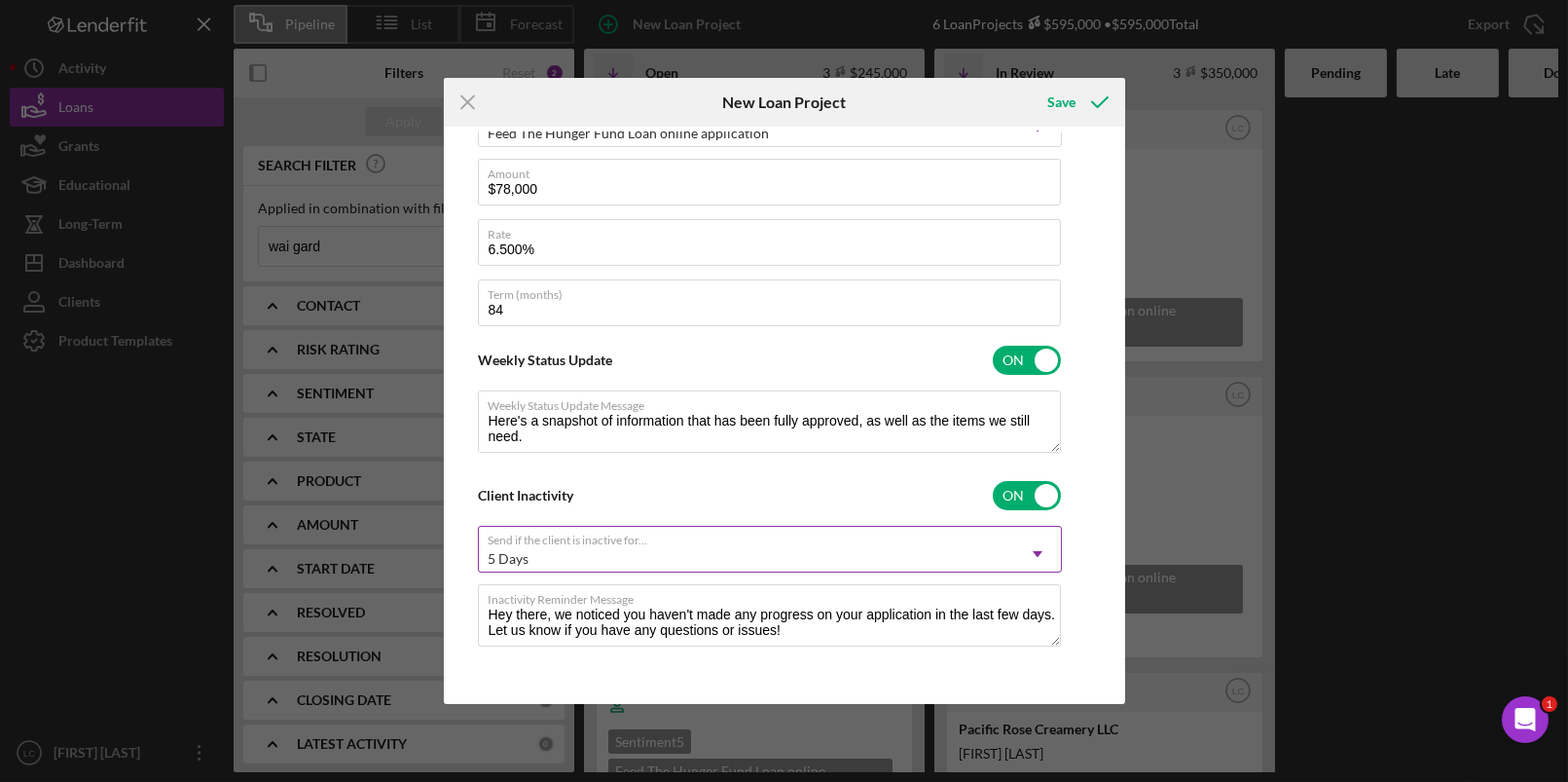 type on "Here's a snapshot of information that has been fully approved, as well as the items we still need.
If you've worked up to a milestone (purple) item, then the ball is our court. We'll respond as soon as we can." 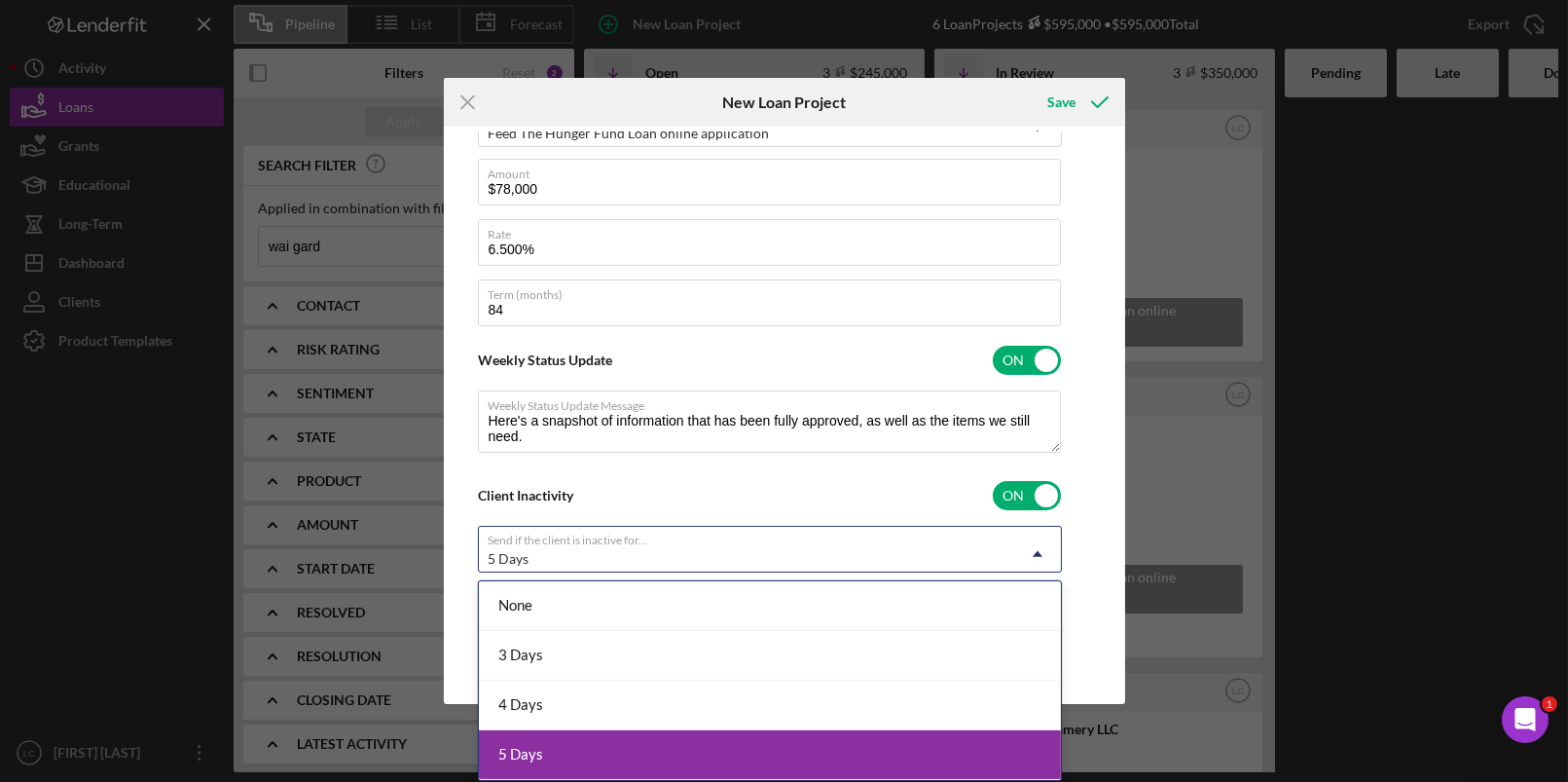 click on "5 Days" at bounding box center (770, 755) 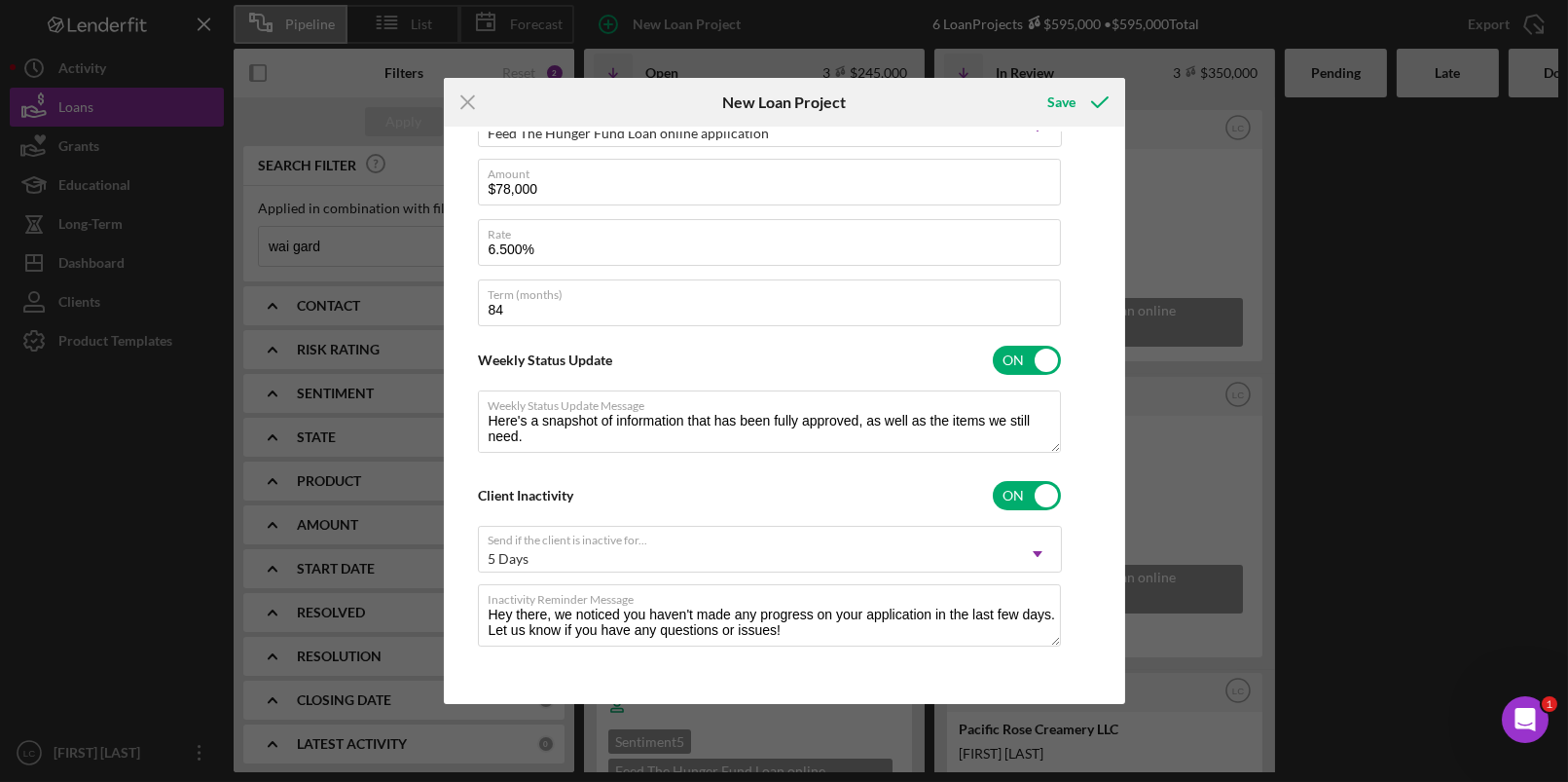 type on "Here's a snapshot of information that has been fully approved, as well as the items we still need.
If you've worked up to a milestone (purple) item, then the ball is our court. We'll respond as soon as we can." 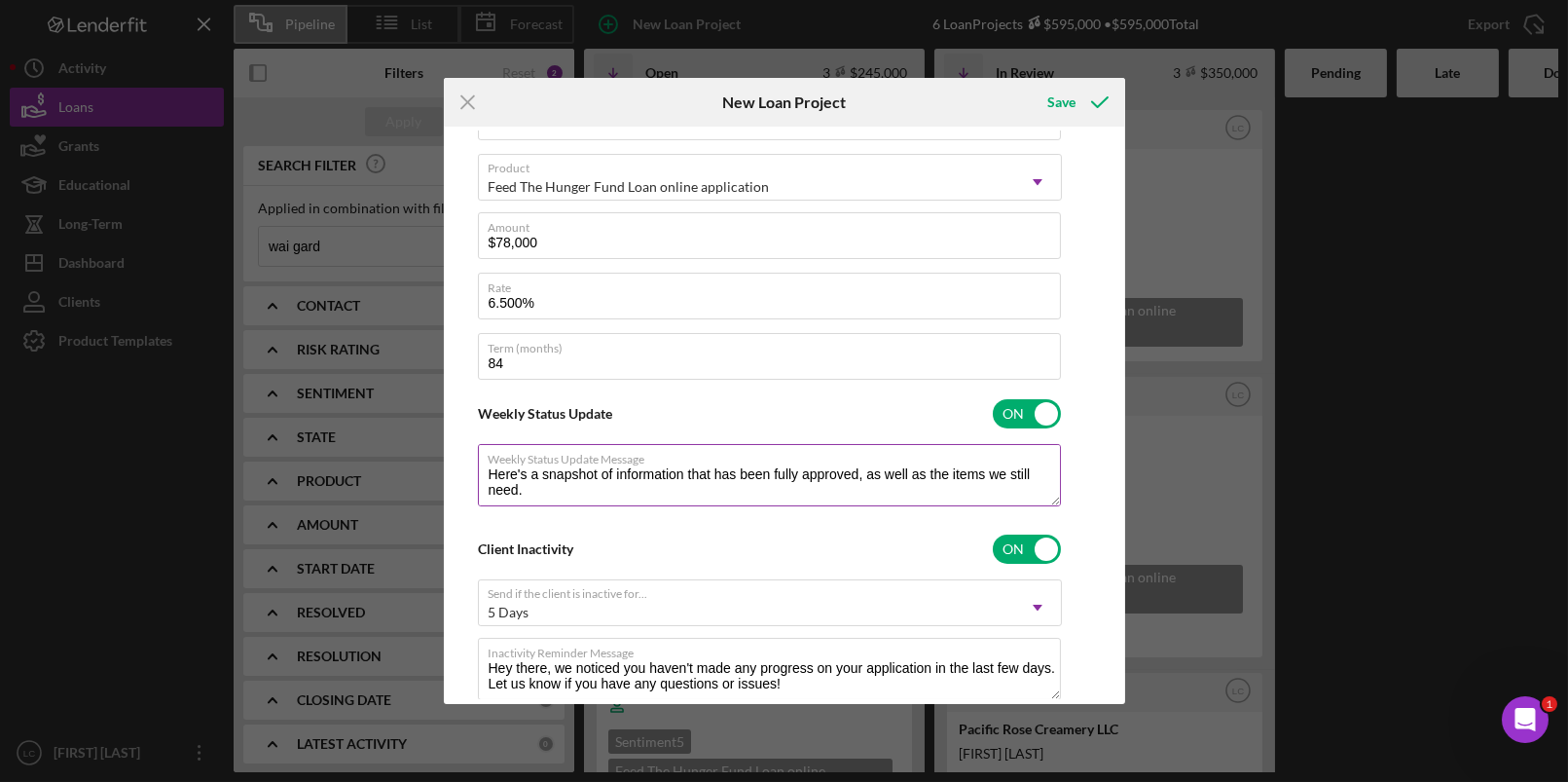 scroll, scrollTop: 348, scrollLeft: 0, axis: vertical 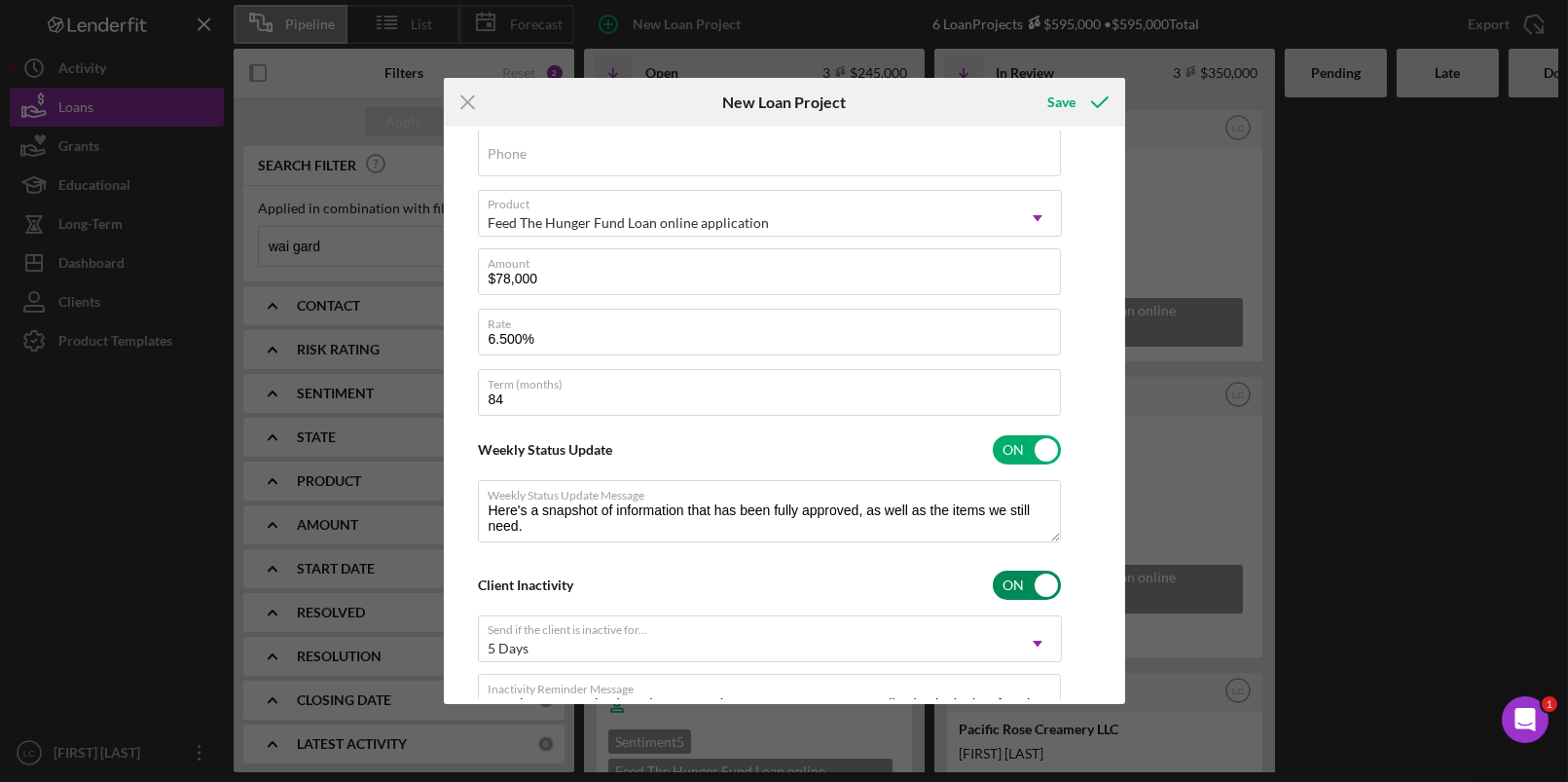 click at bounding box center [1027, 585] 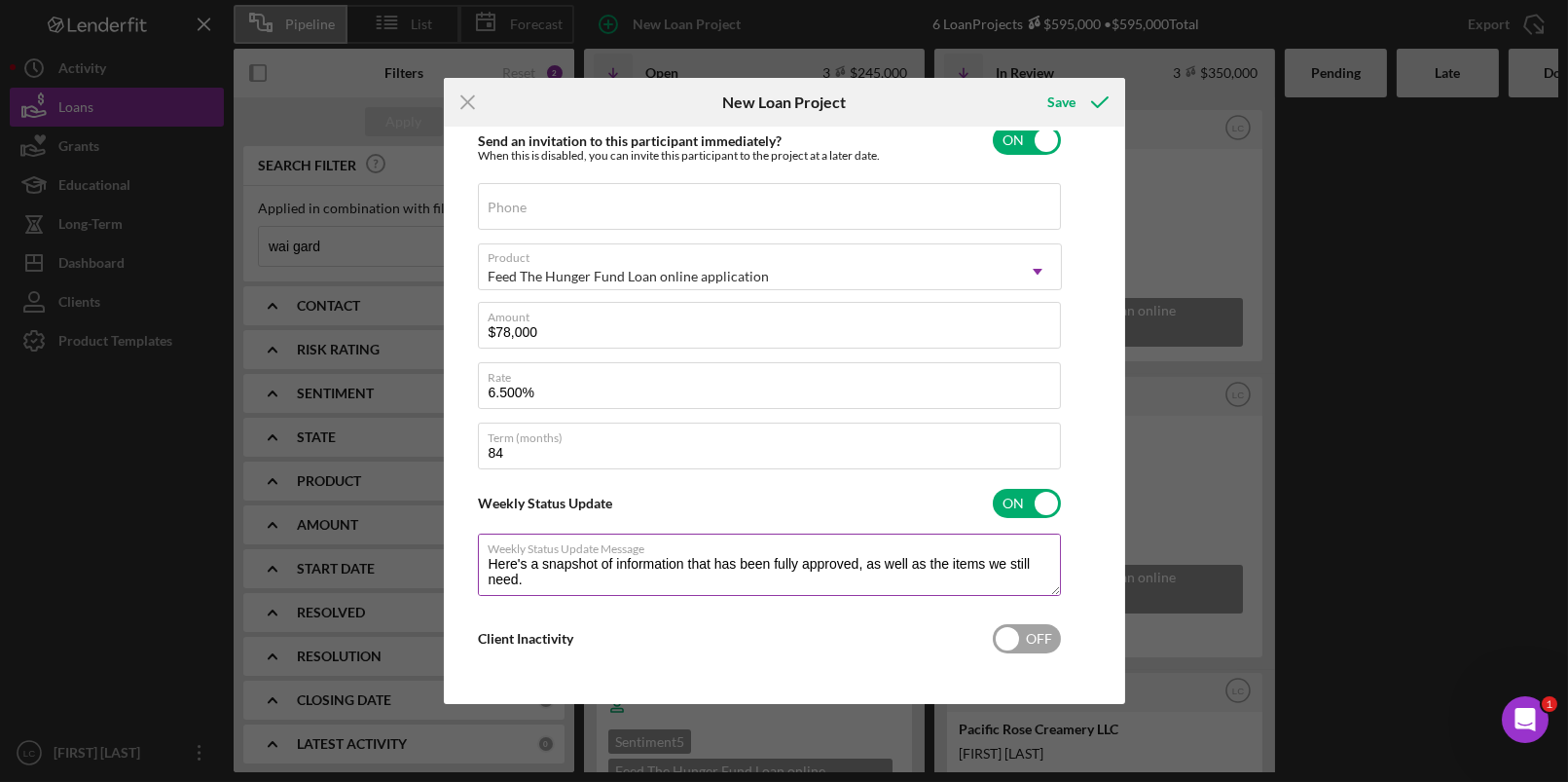 scroll, scrollTop: 295, scrollLeft: 0, axis: vertical 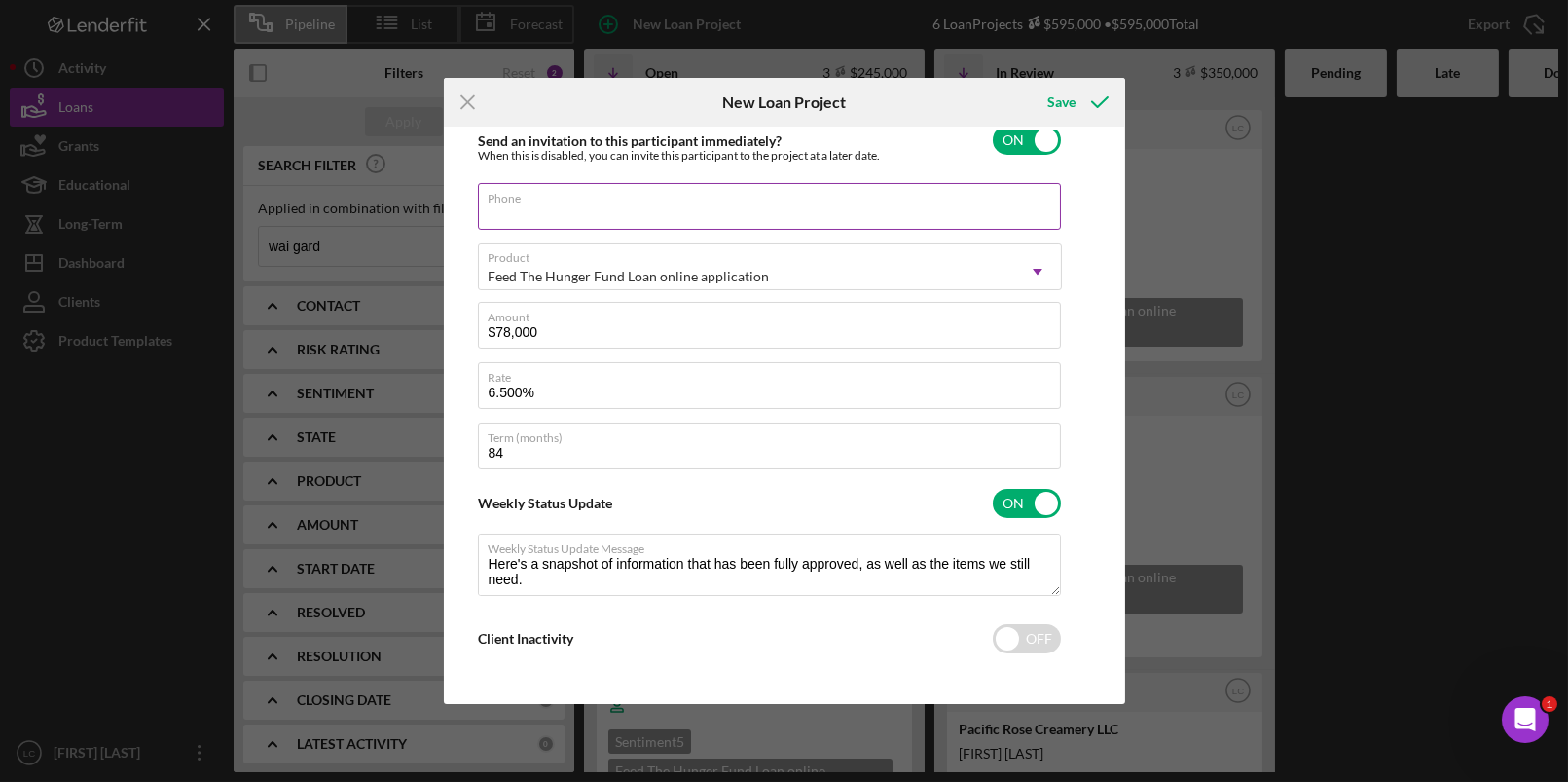 click on "Phone" at bounding box center [769, 206] 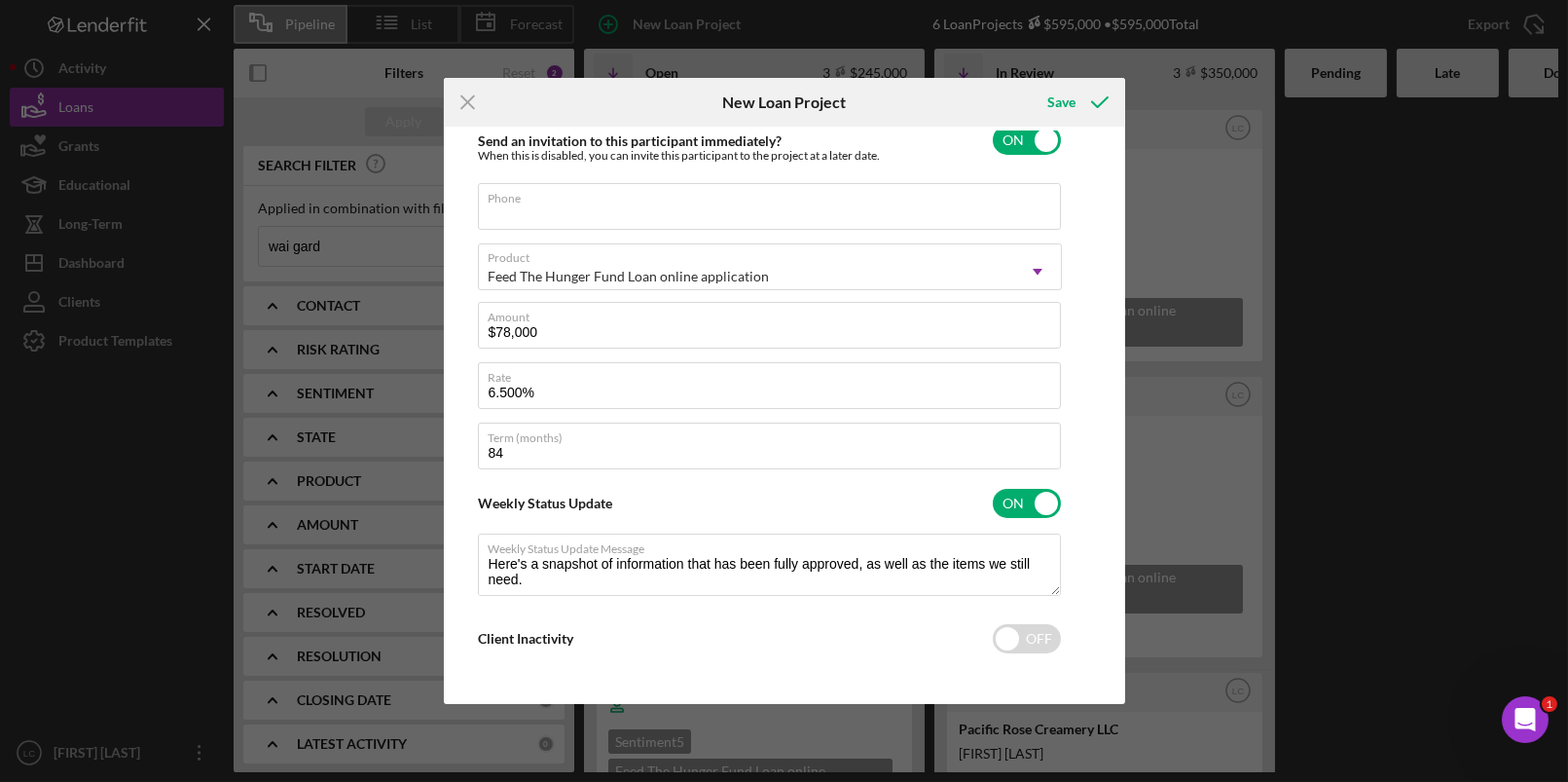 type on "Here's a snapshot of information that has been fully approved, as well as the items we still need.
If you've worked up to a milestone (purple) item, then the ball is our court. We'll respond as soon as we can." 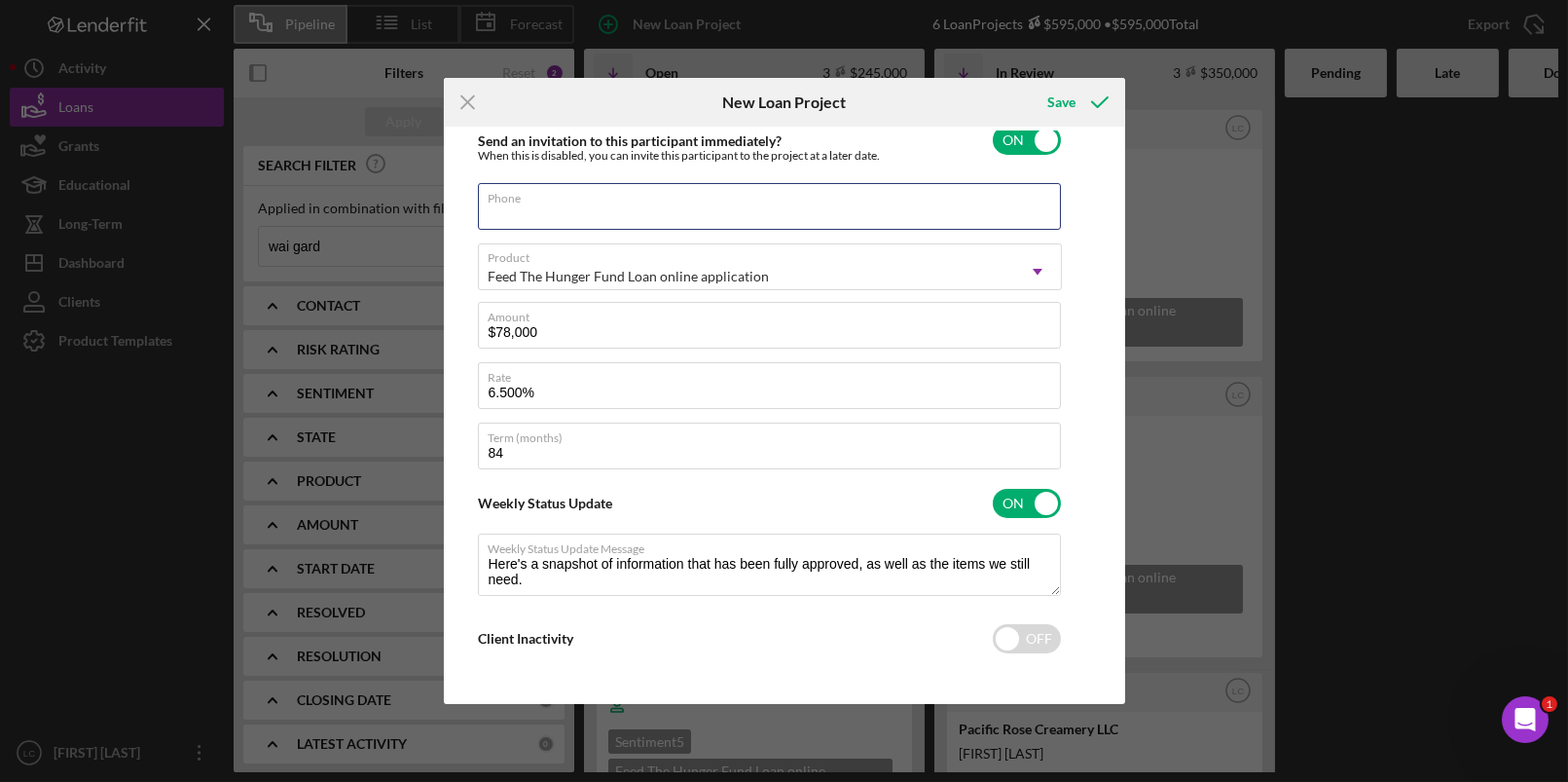 type on "(8##) ###-####" 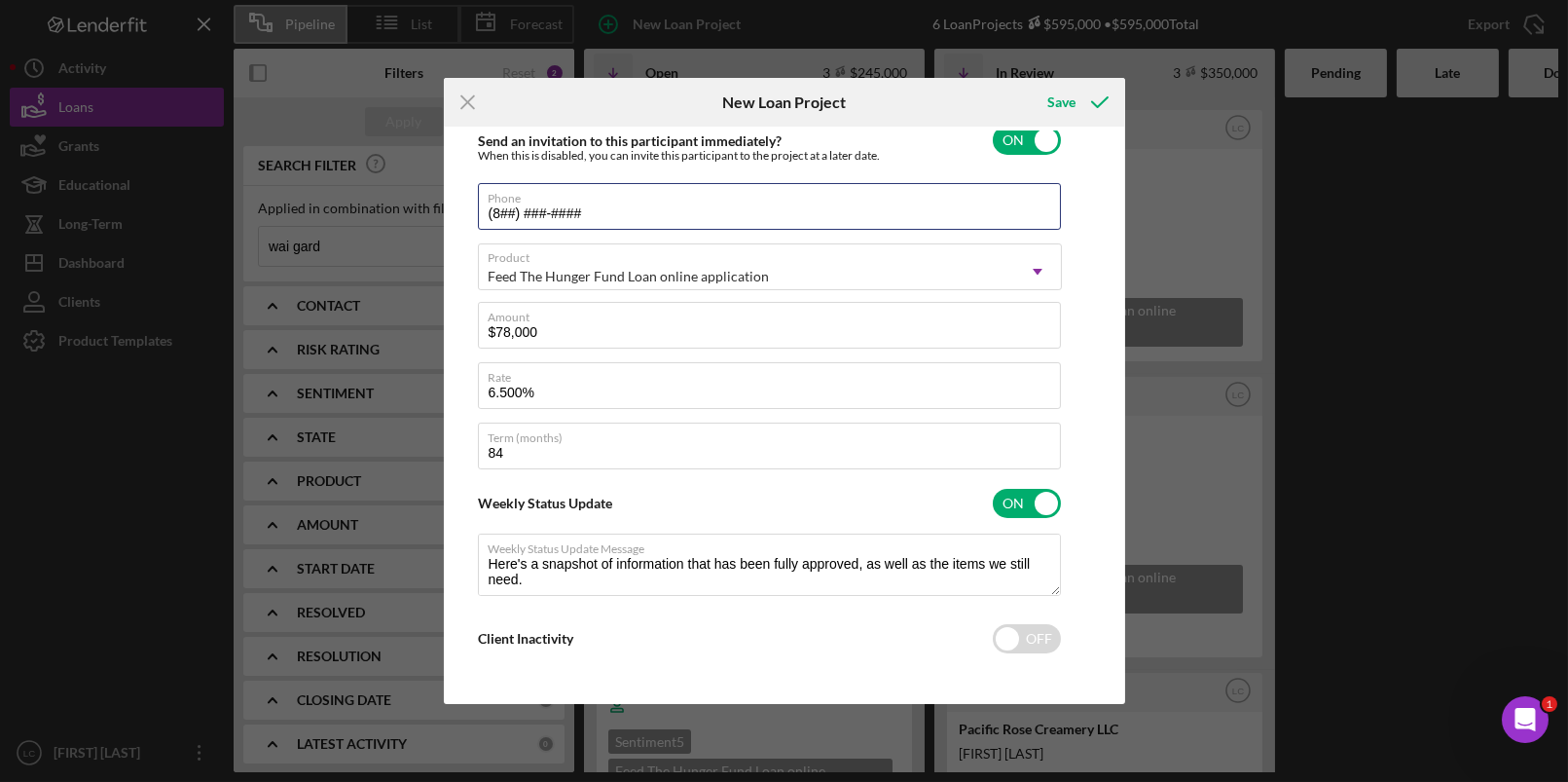 type on "(80#) ###-####" 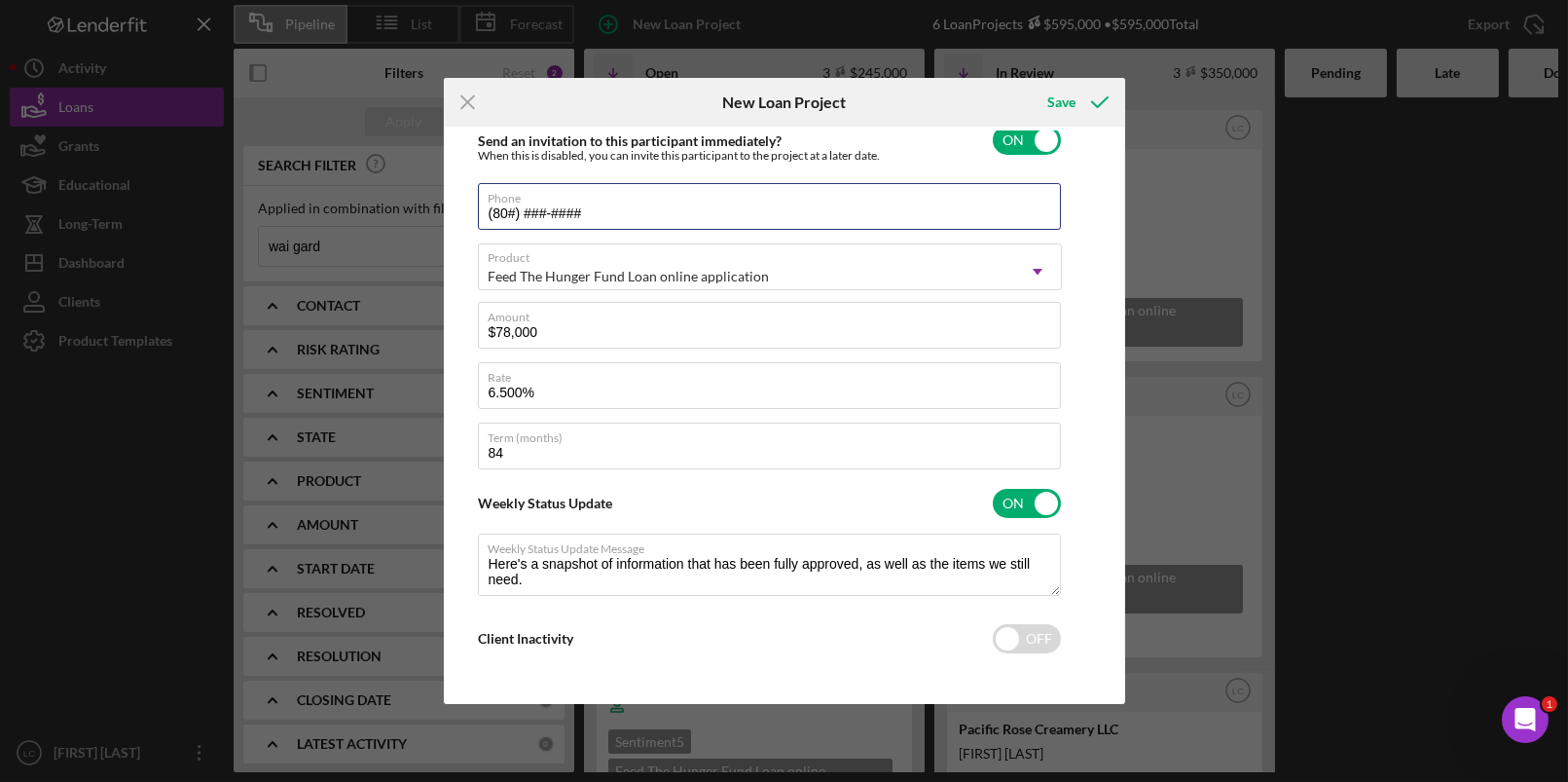 type on "(808) ###-####" 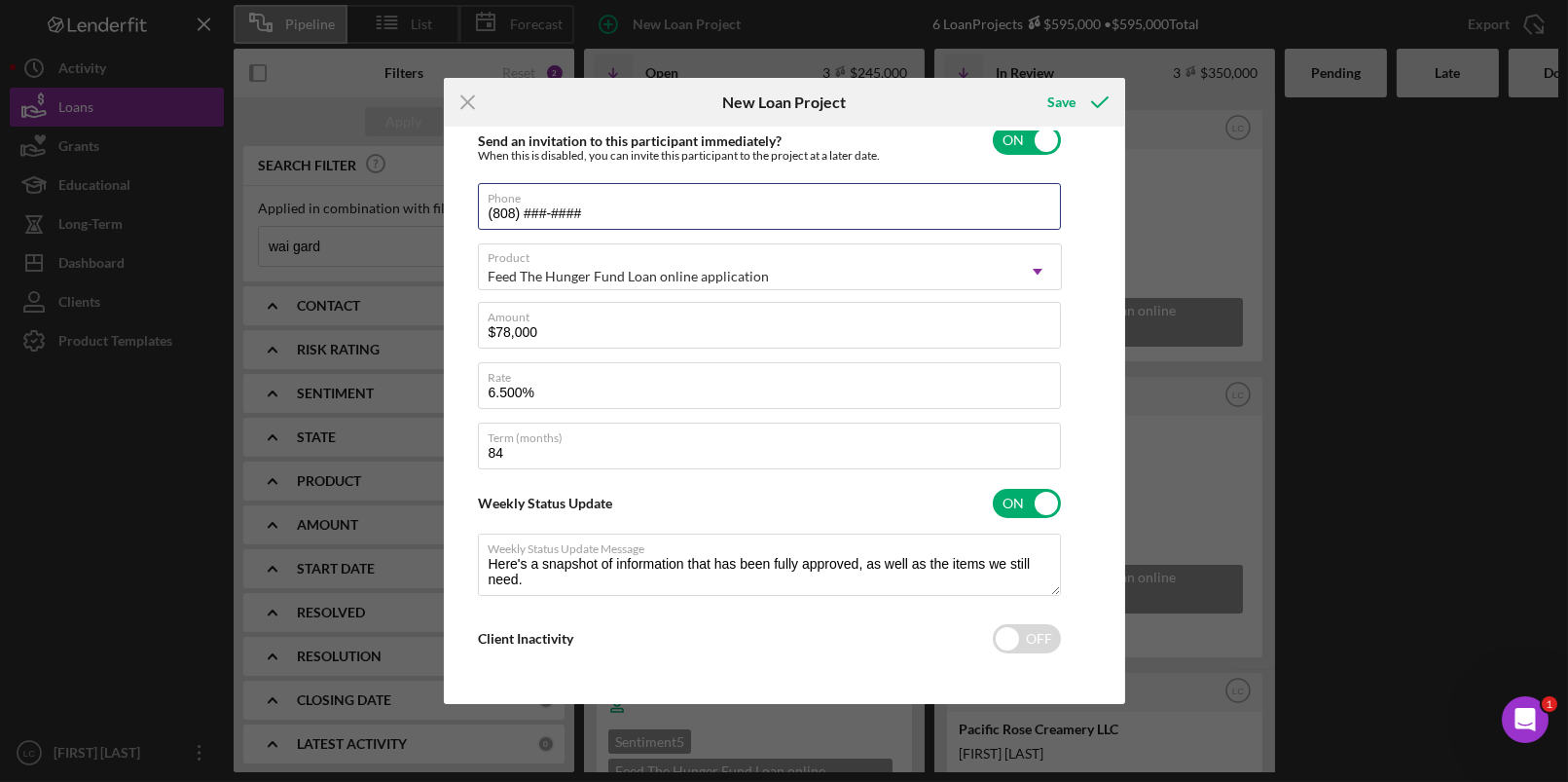 type on "(808) 2##-####" 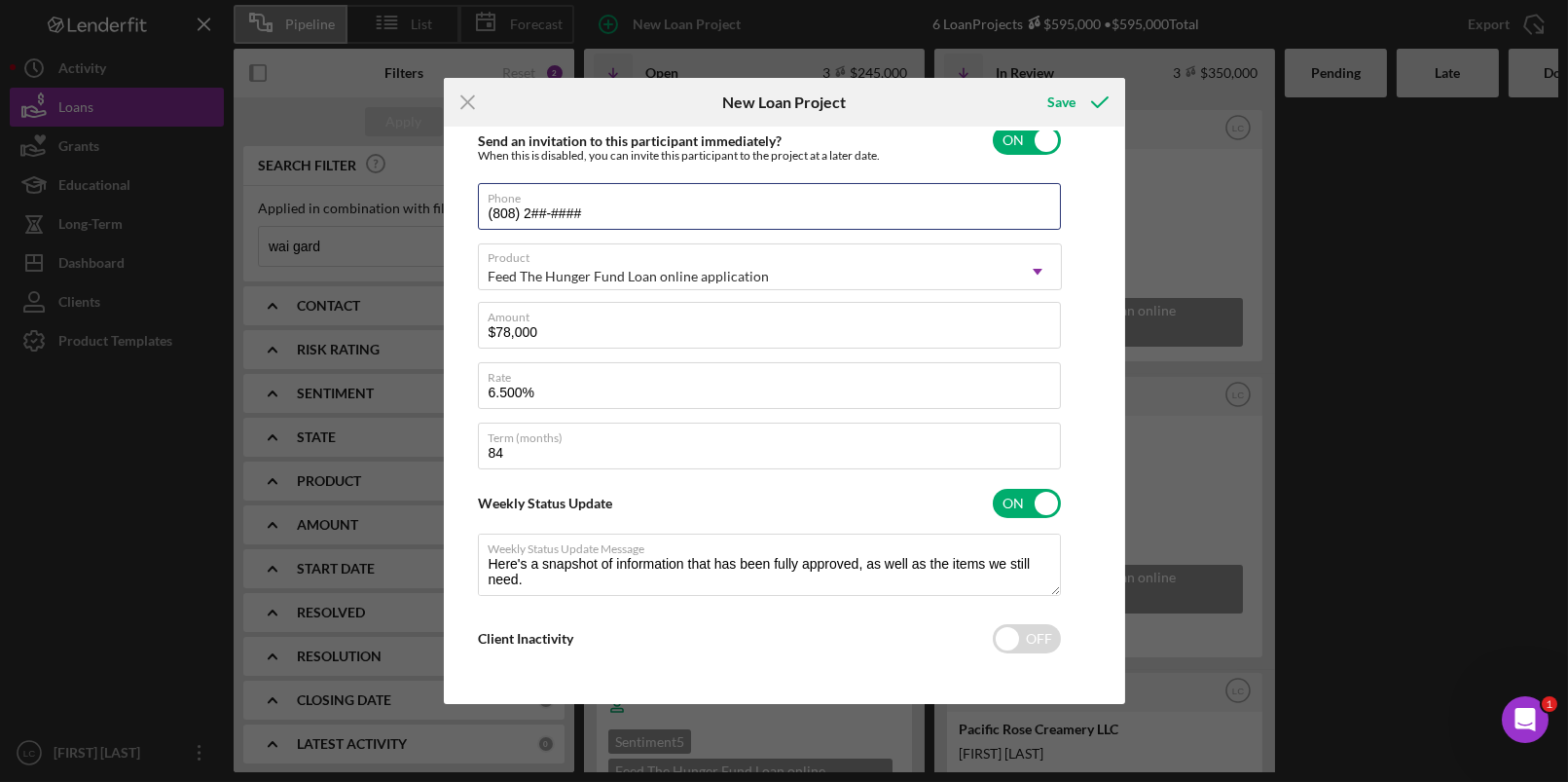 type on "Here's a snapshot of information that has been fully approved, as well as the items we still need.
If you've worked up to a milestone (purple) item, then the ball is our court. We'll respond as soon as we can." 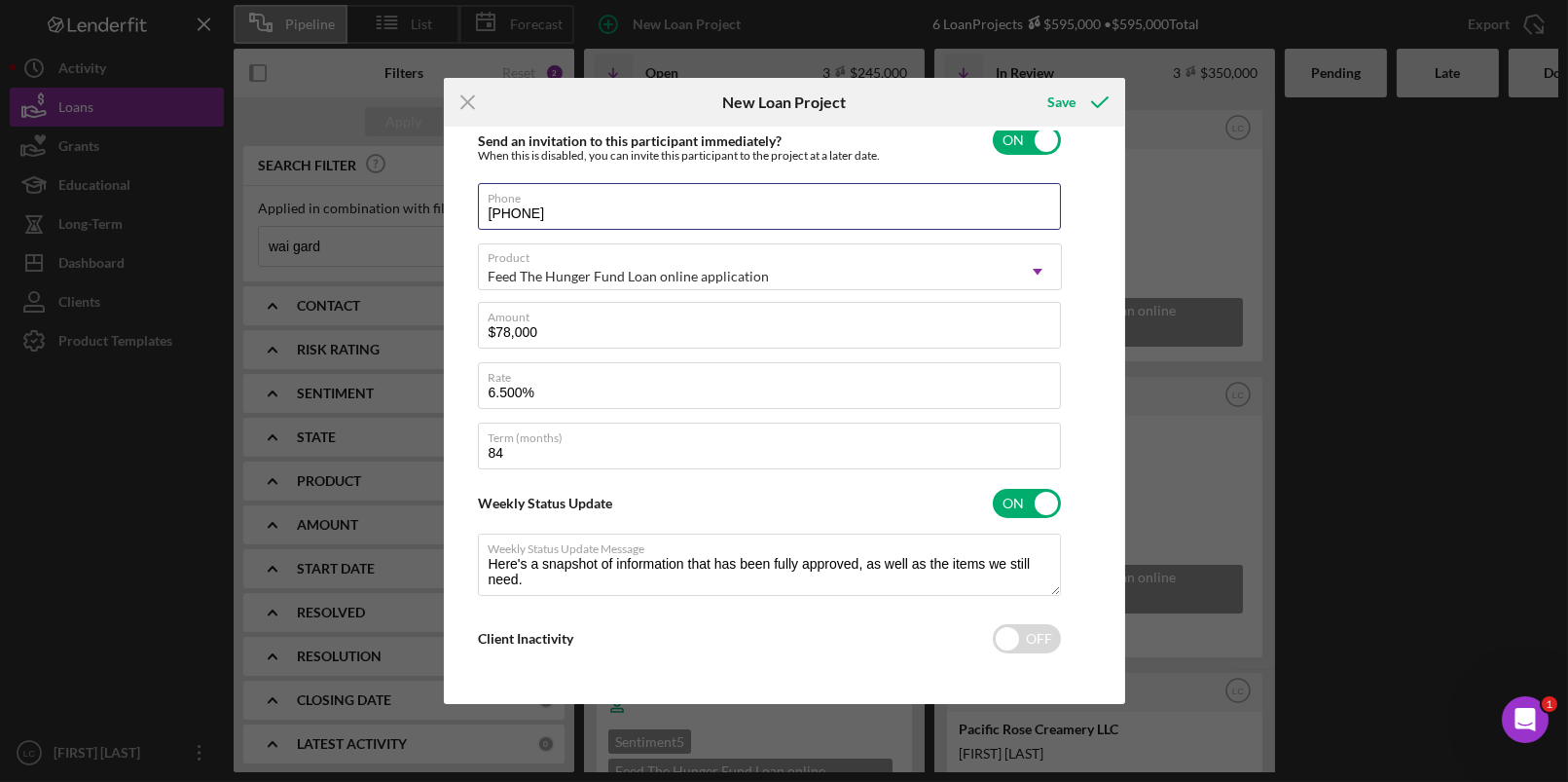 type on "(808) 213-####" 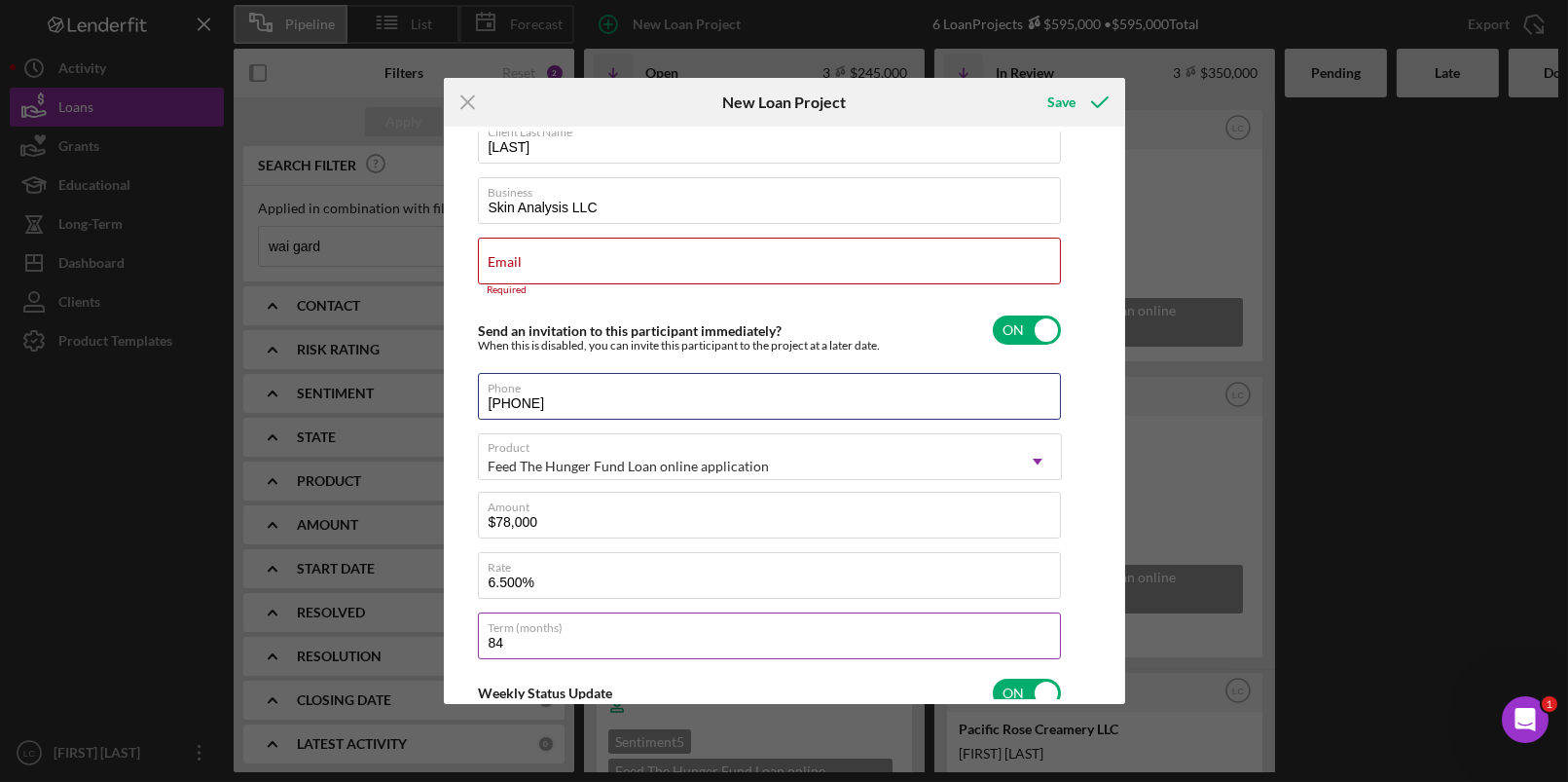 scroll, scrollTop: 7, scrollLeft: 0, axis: vertical 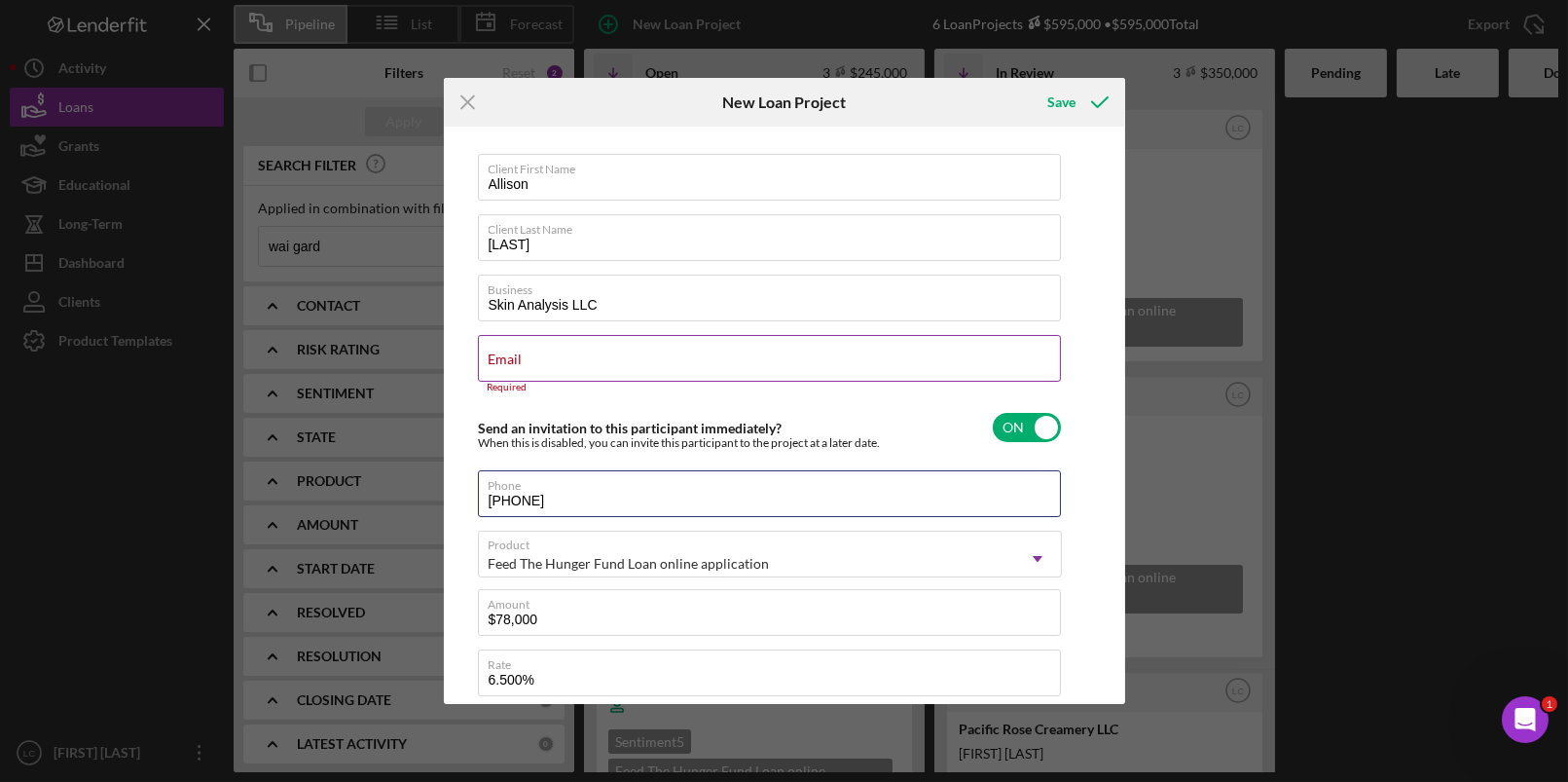 type on "(808) 213-8383" 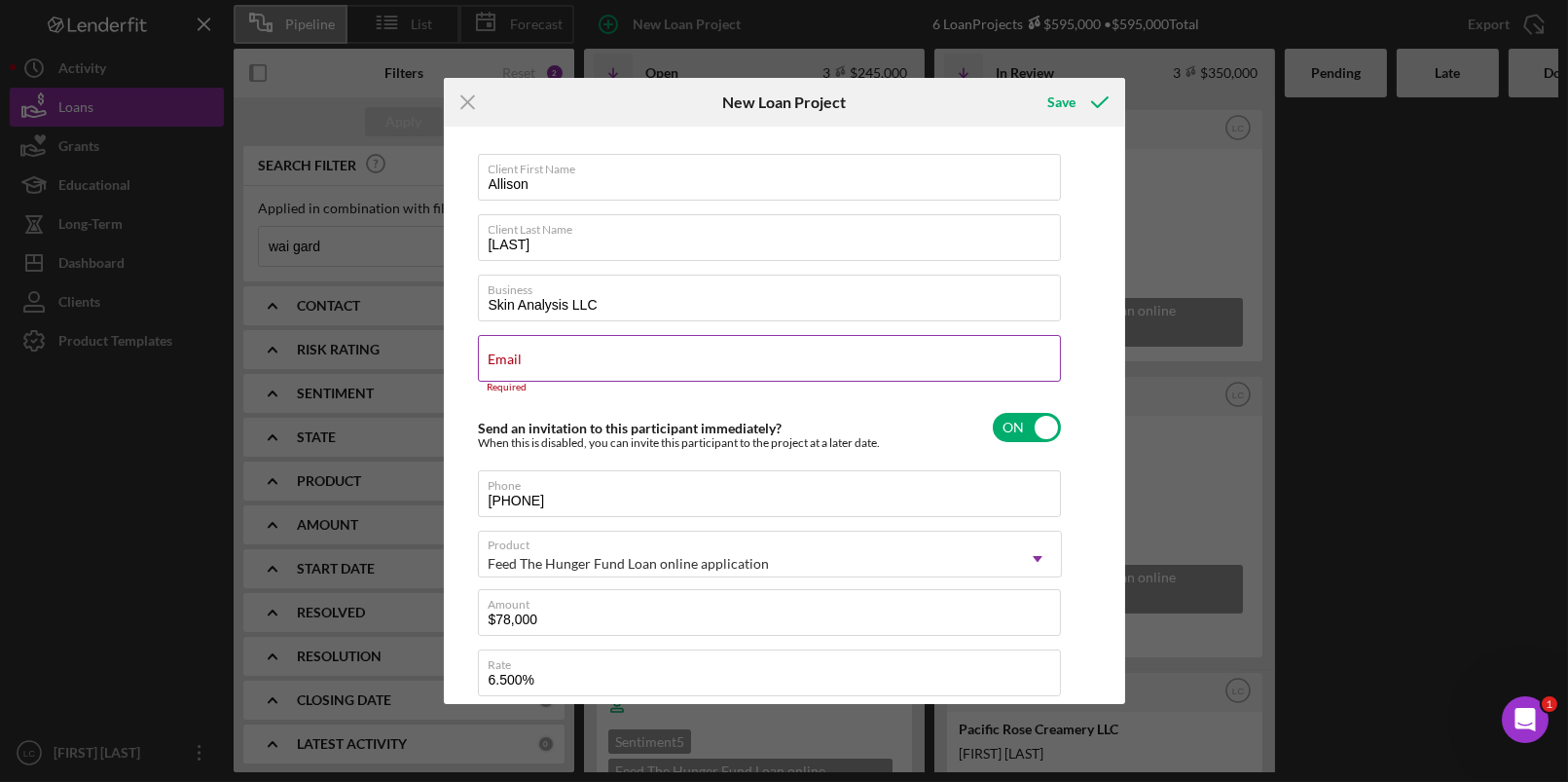click on "Email Required" at bounding box center [770, 364] 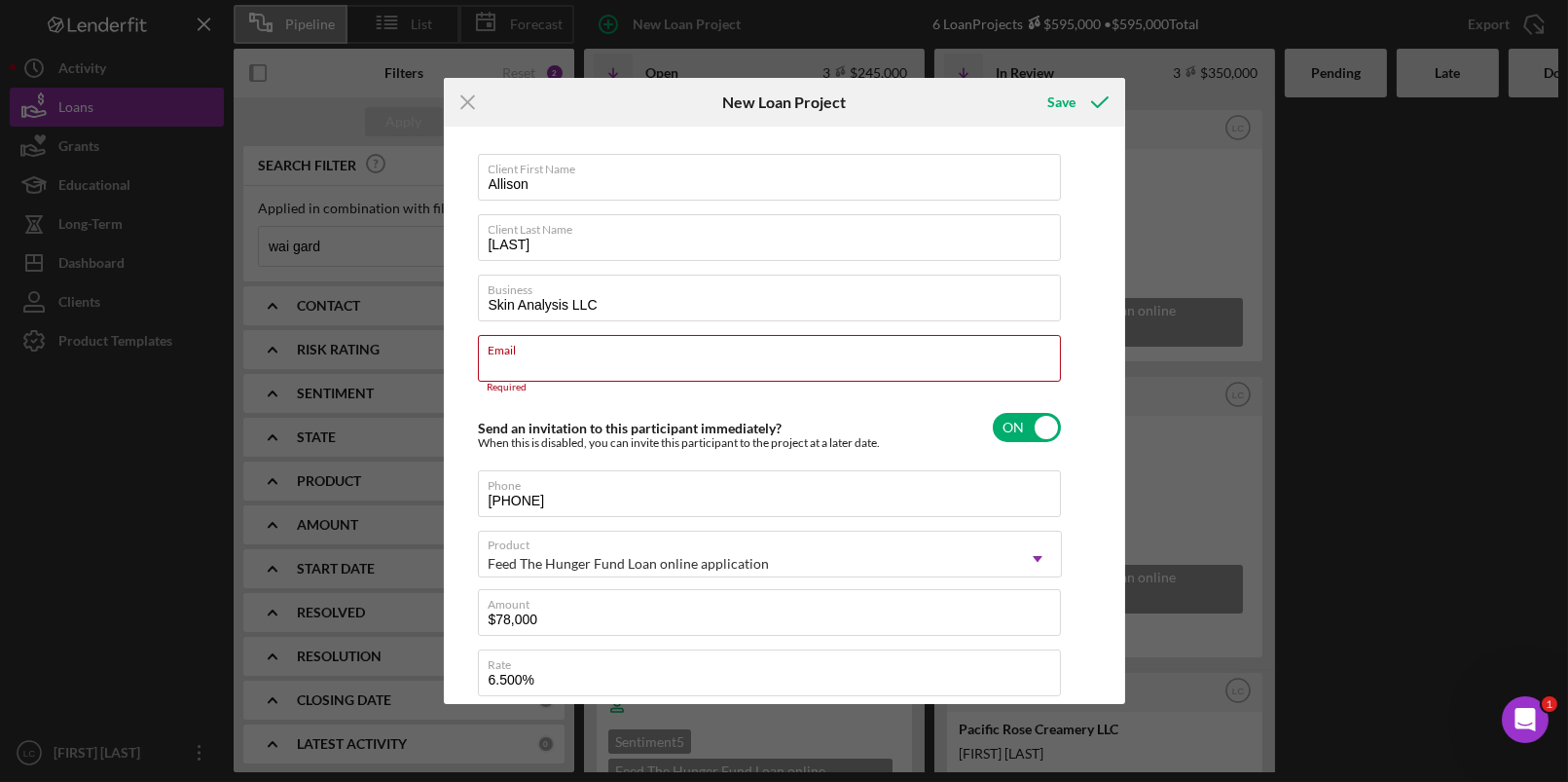type on "Here's a snapshot of information that has been fully approved, as well as the items we still need.
If you've worked up to a milestone (purple) item, then the ball is our court. We'll respond as soon as we can." 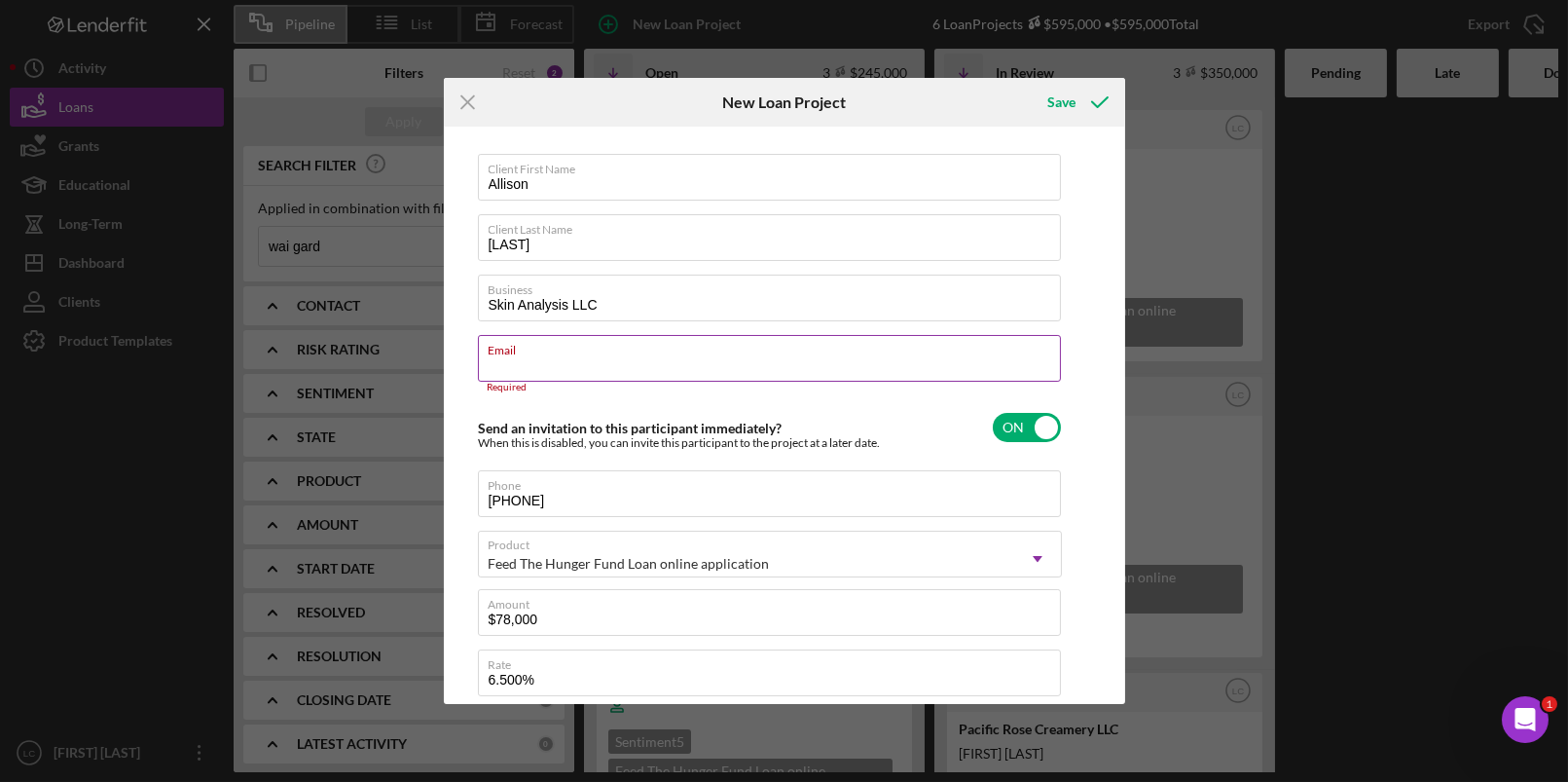 paste on "SkinAnalysisHI@gmail.com" 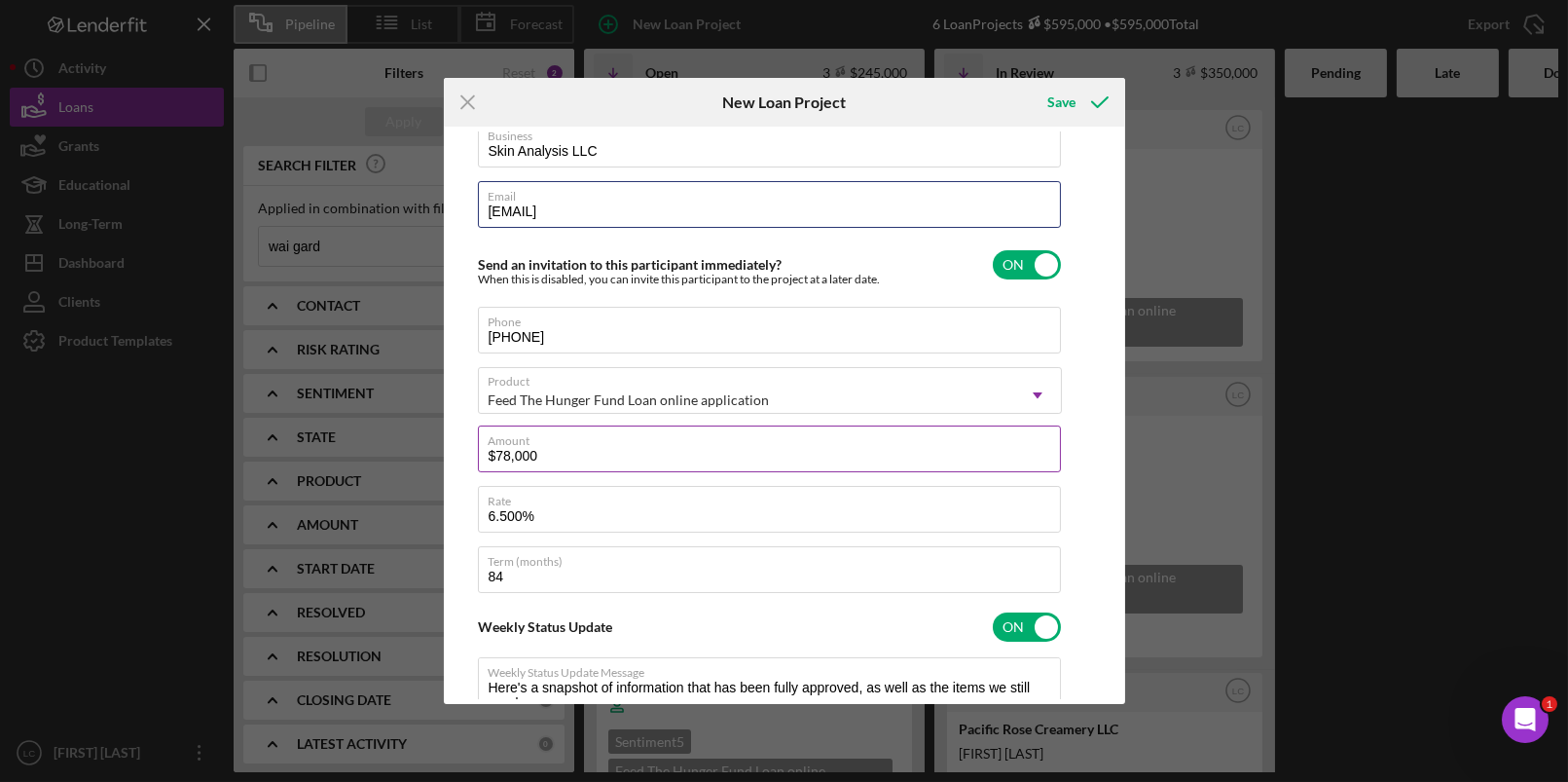 scroll, scrollTop: 0, scrollLeft: 0, axis: both 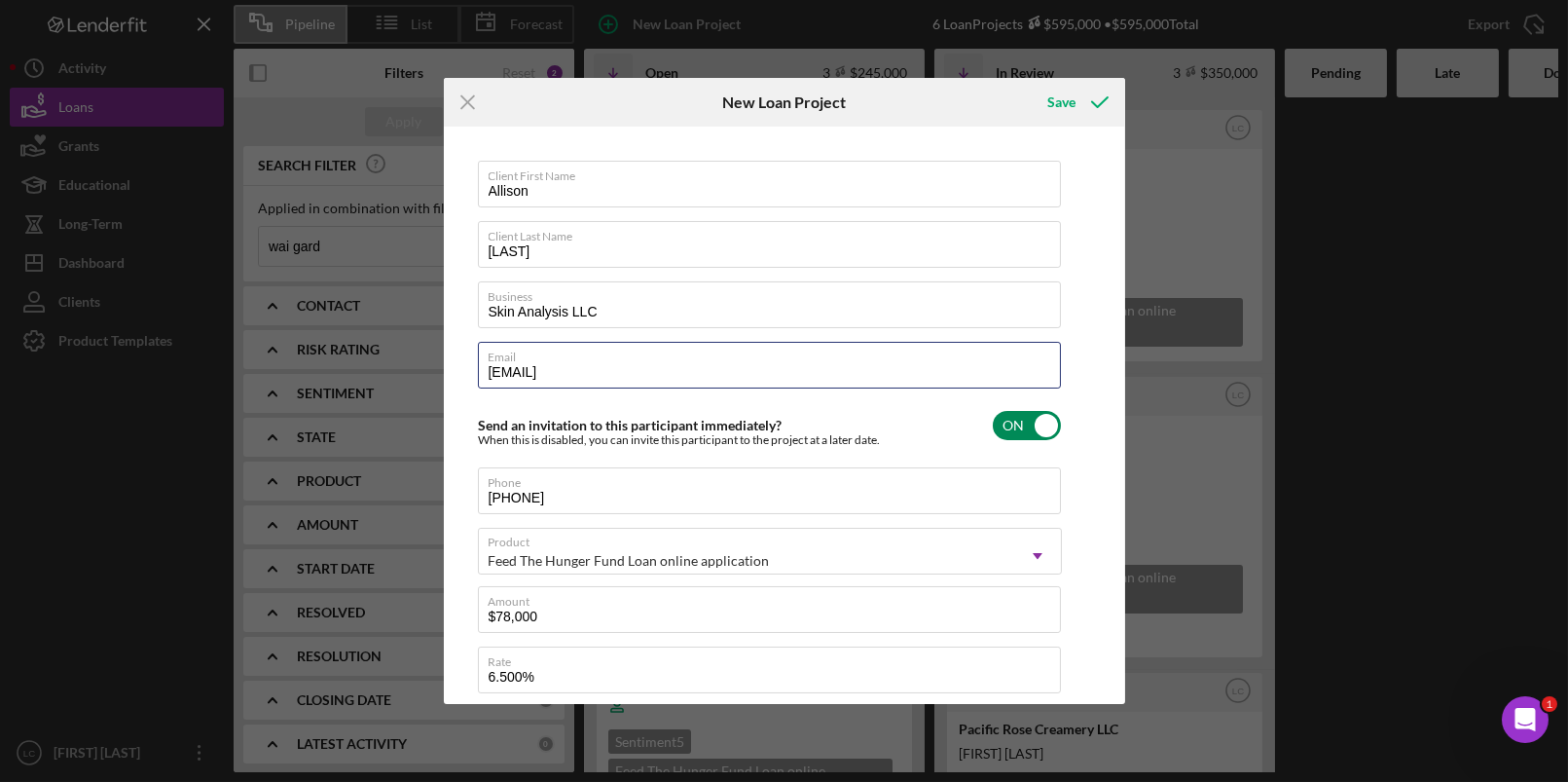 type on "SkinAnalysisHI@gmail.com" 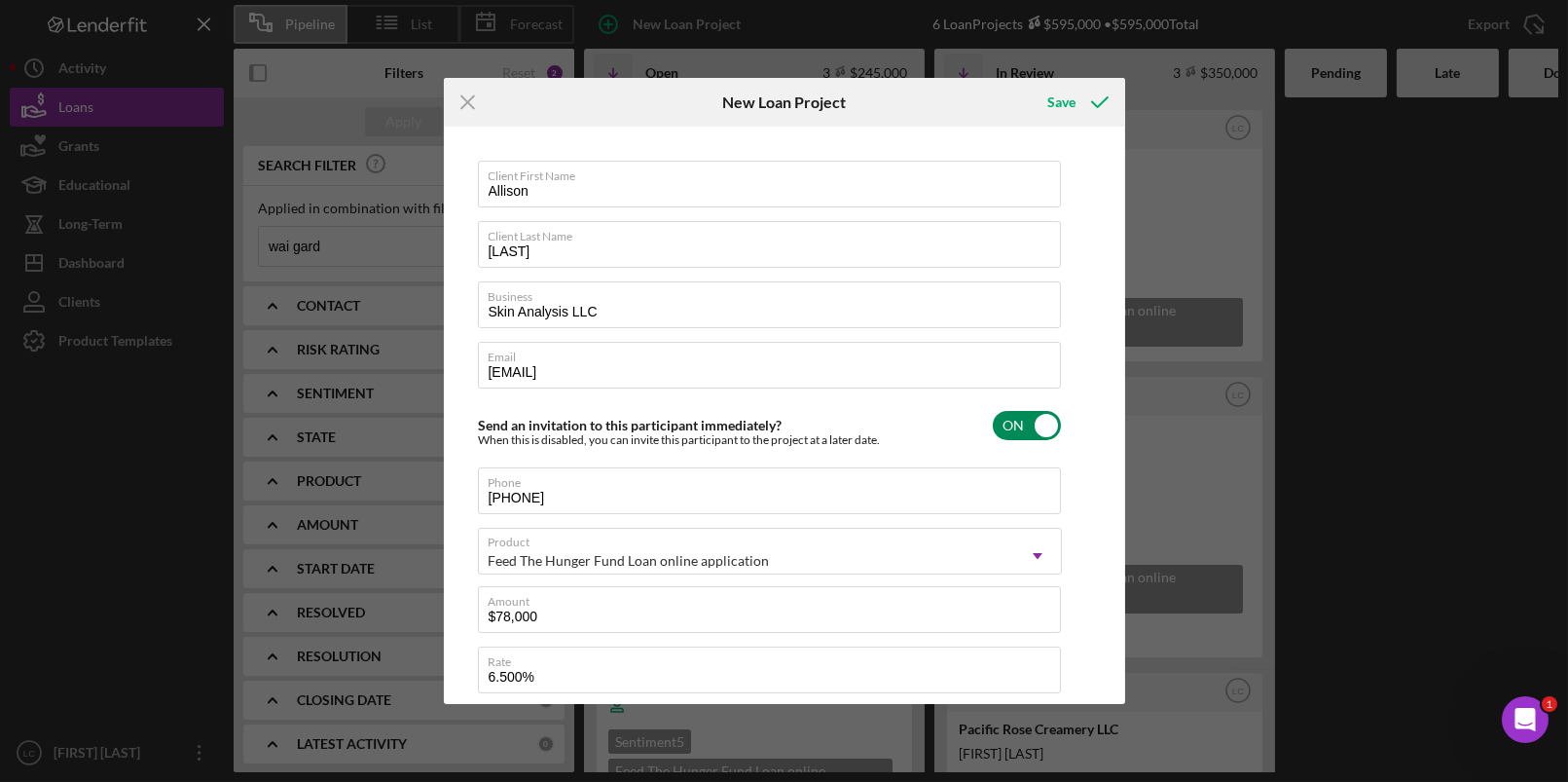 type on "Here's a snapshot of information that has been fully approved, as well as the items we still need.
If you've worked up to a milestone (purple) item, then the ball is our court. We'll respond as soon as we can." 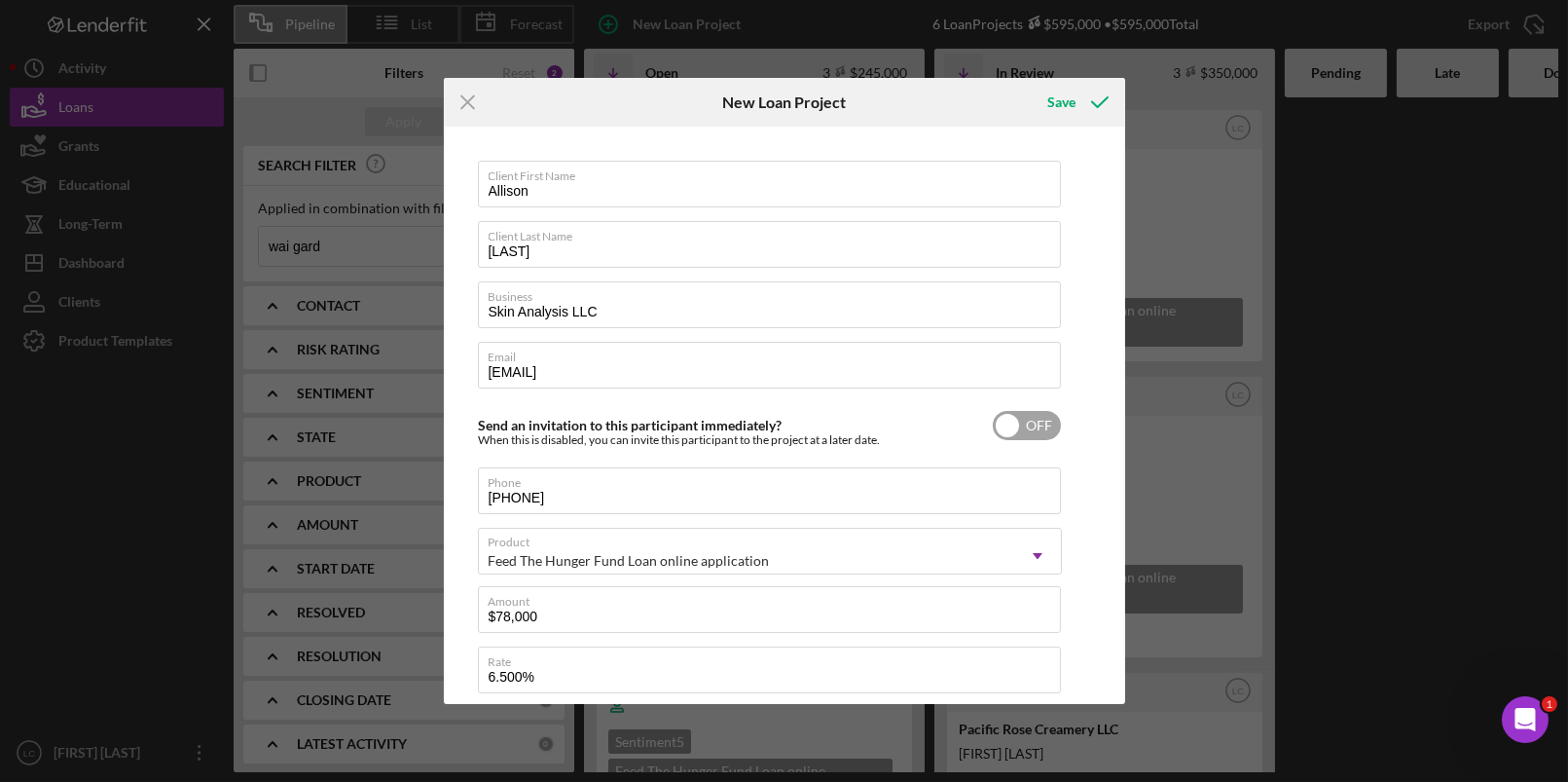 click at bounding box center (1027, 426) 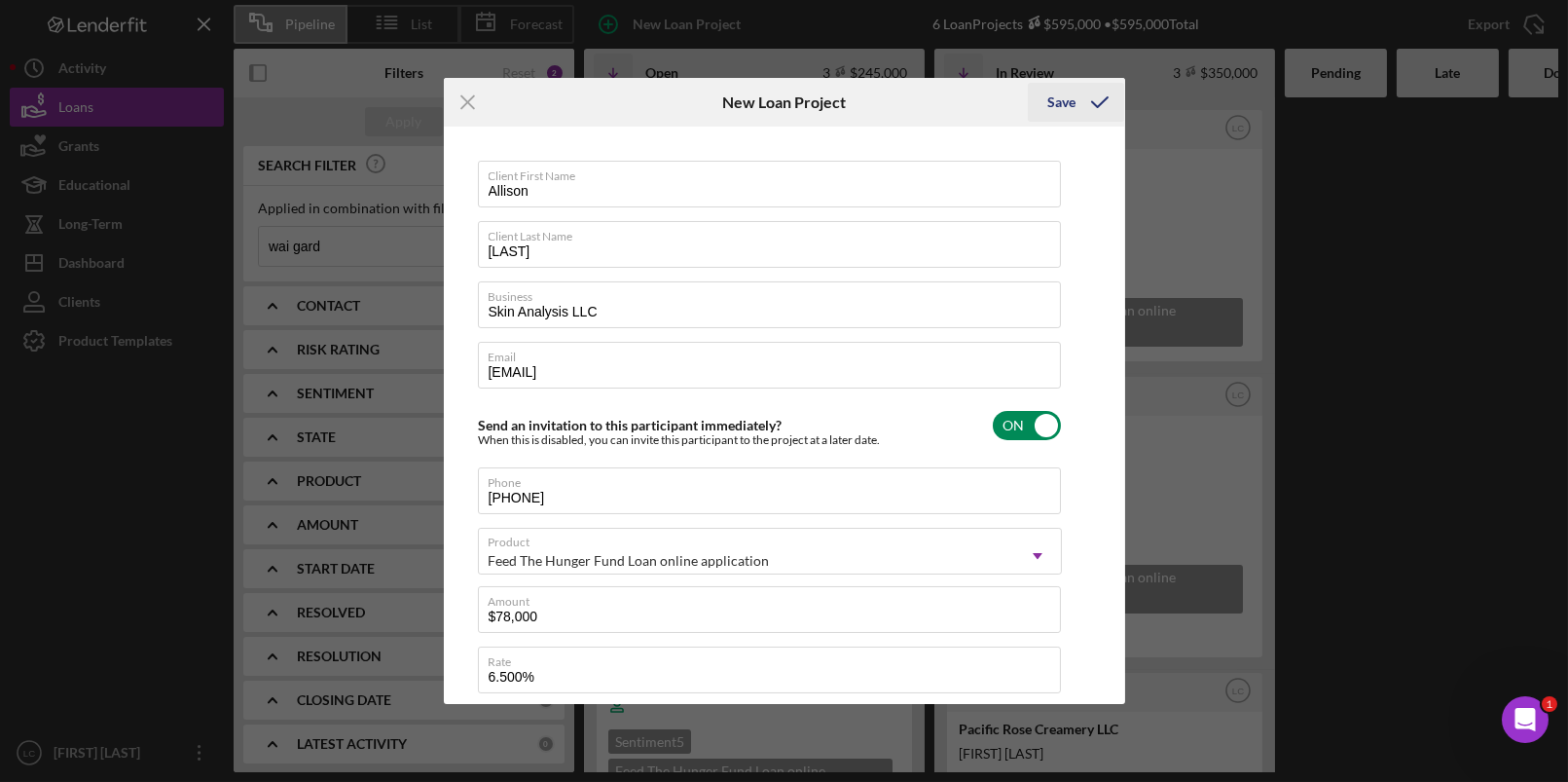 click on "Save" at bounding box center (1061, 102) 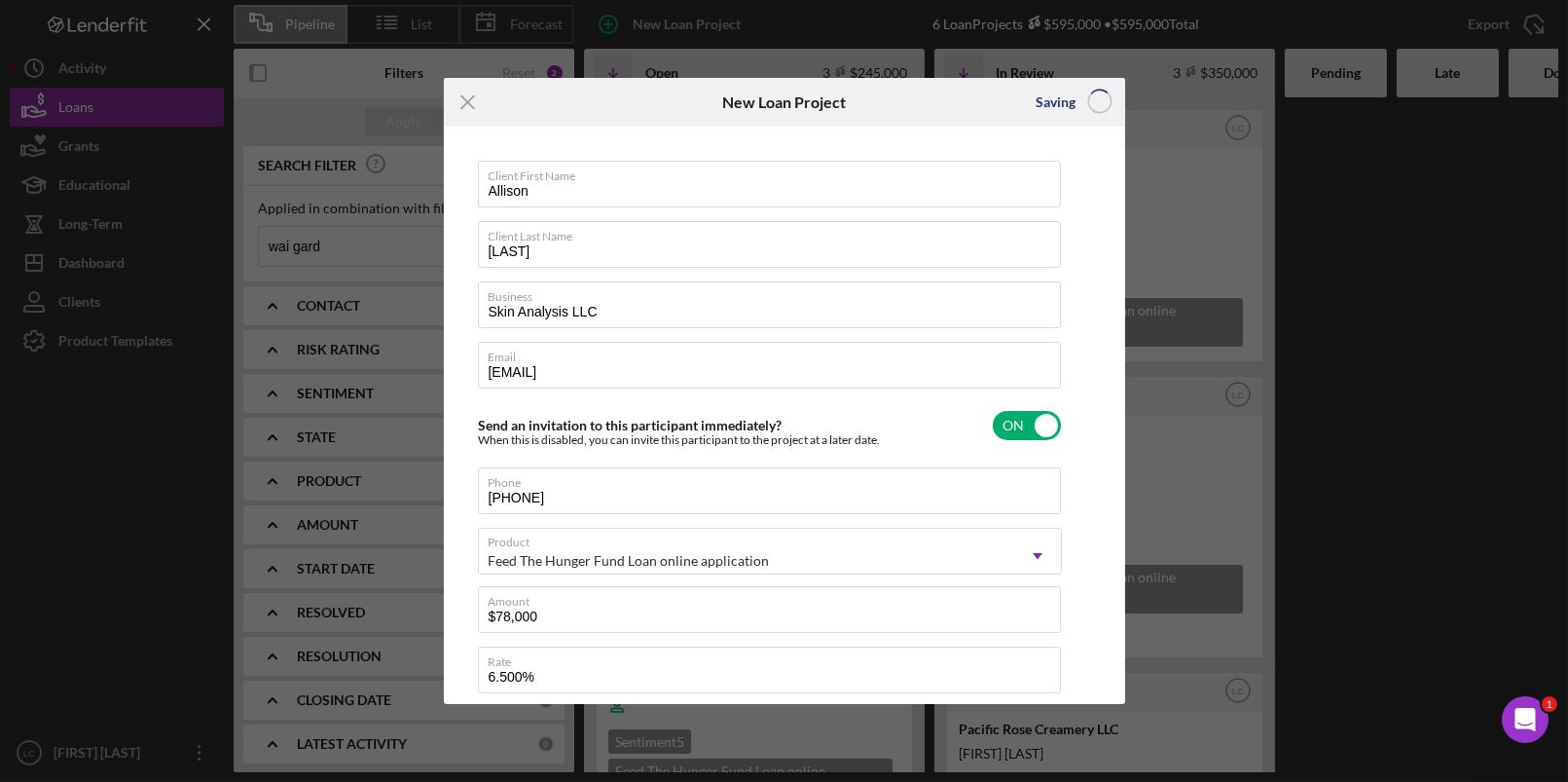 type 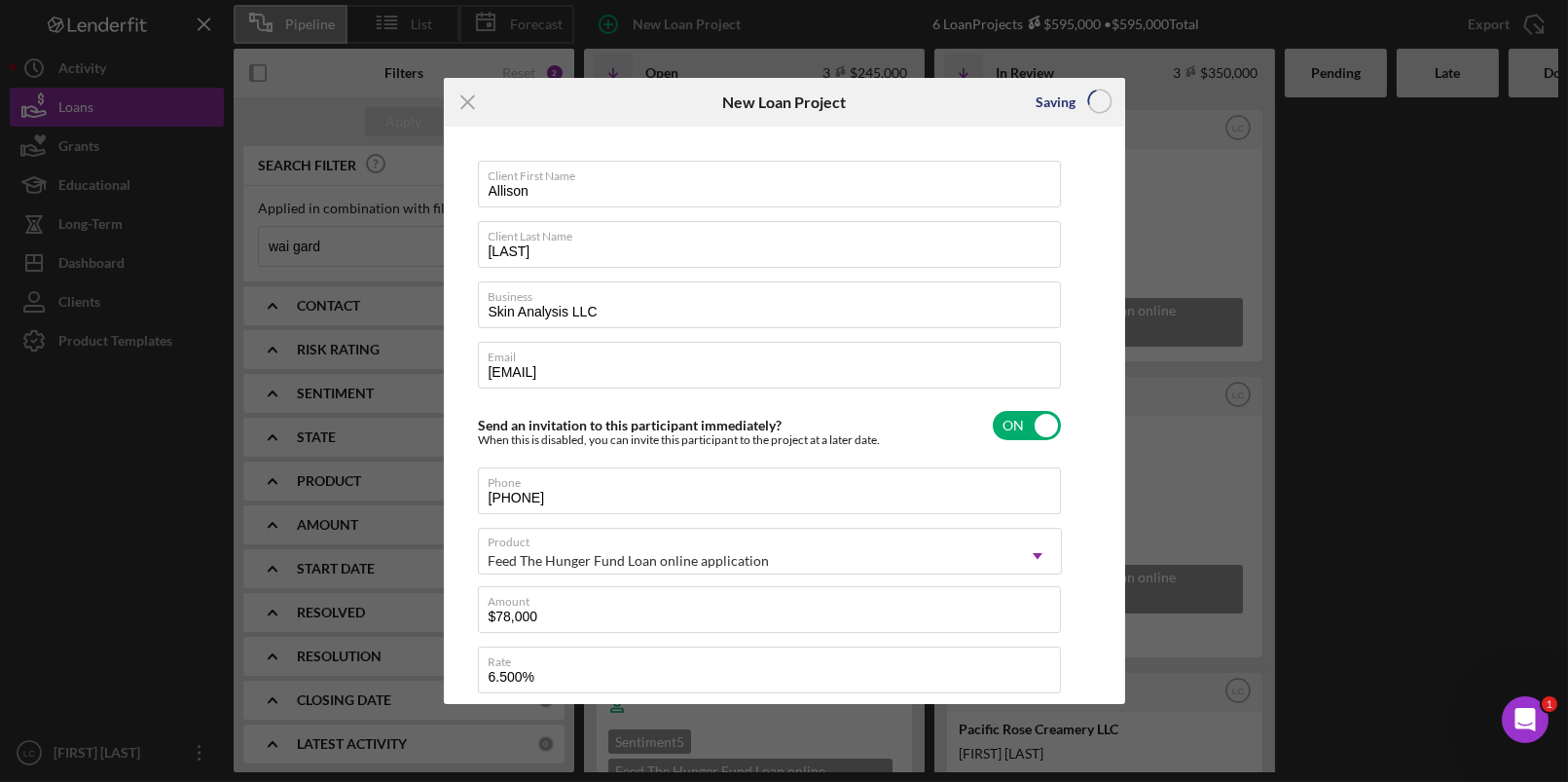 type 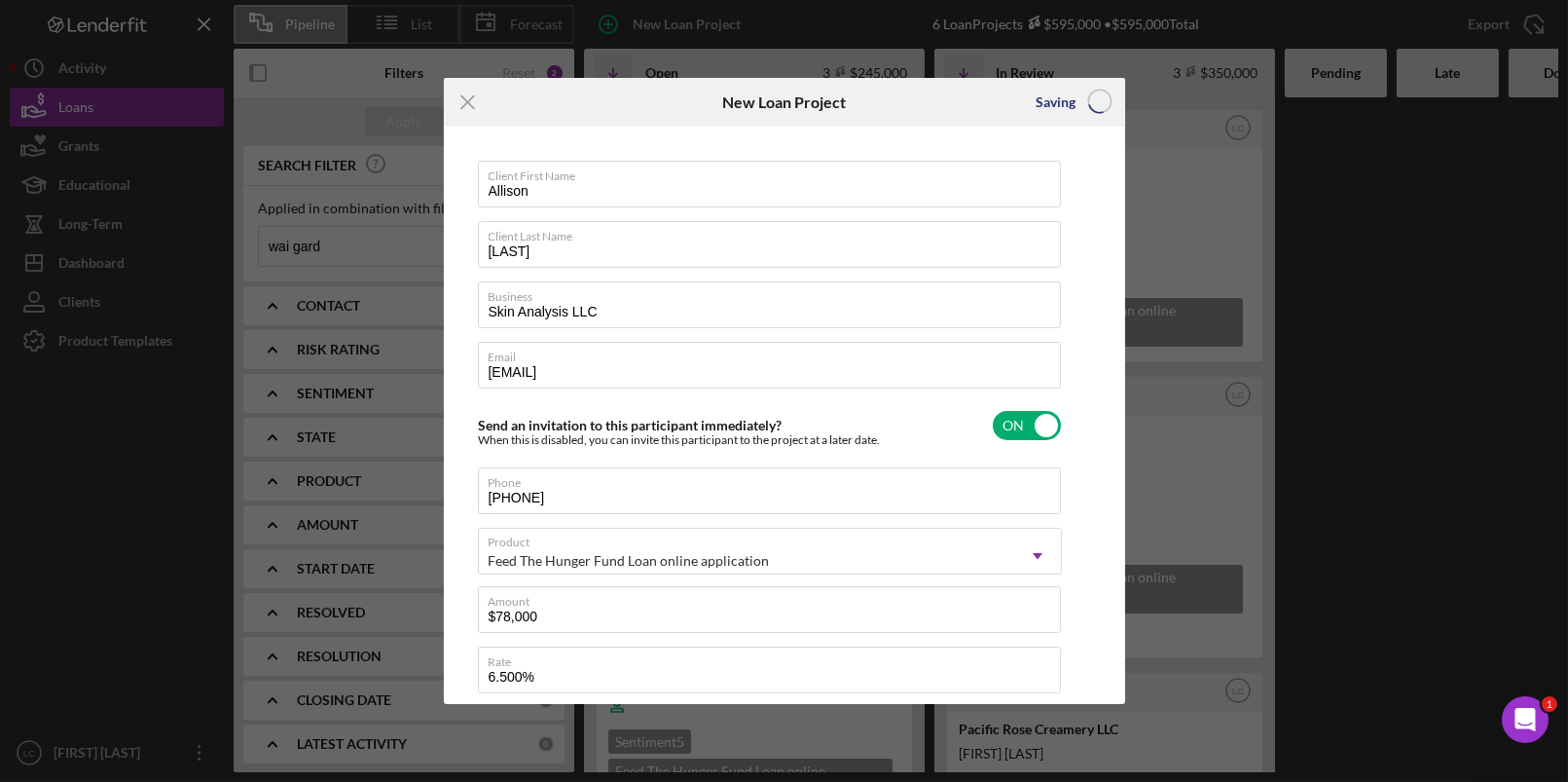 type 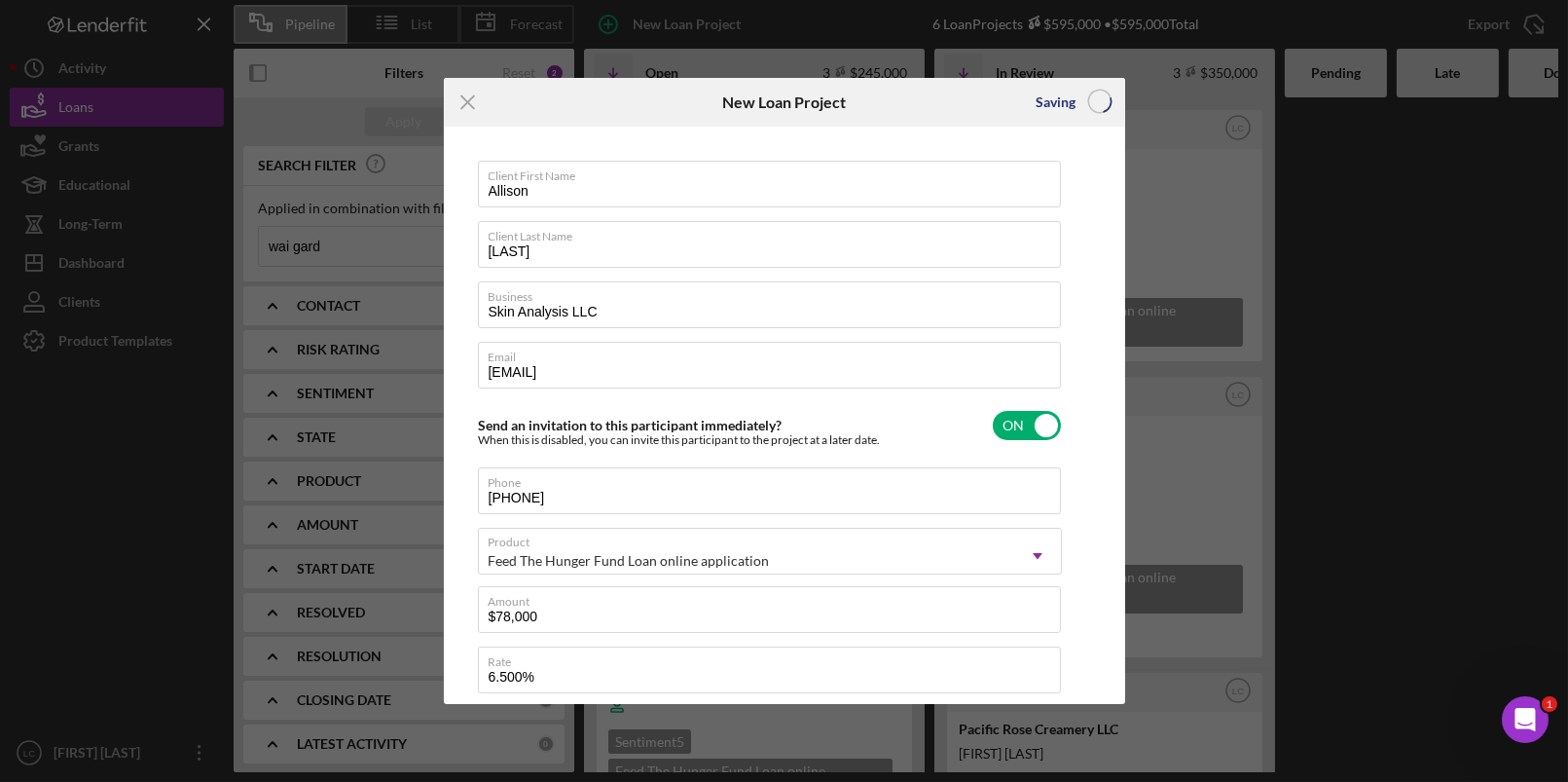 type 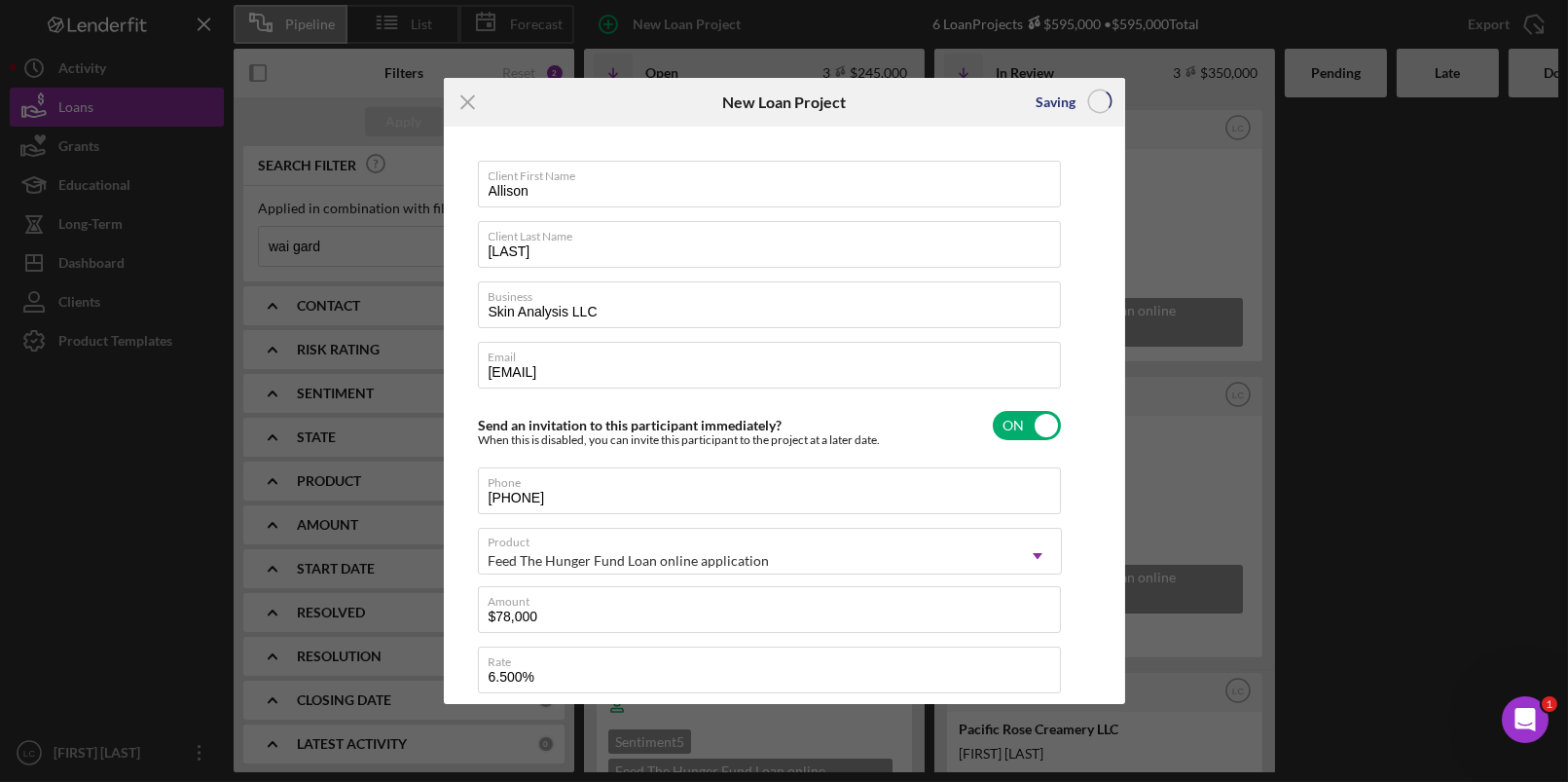 type 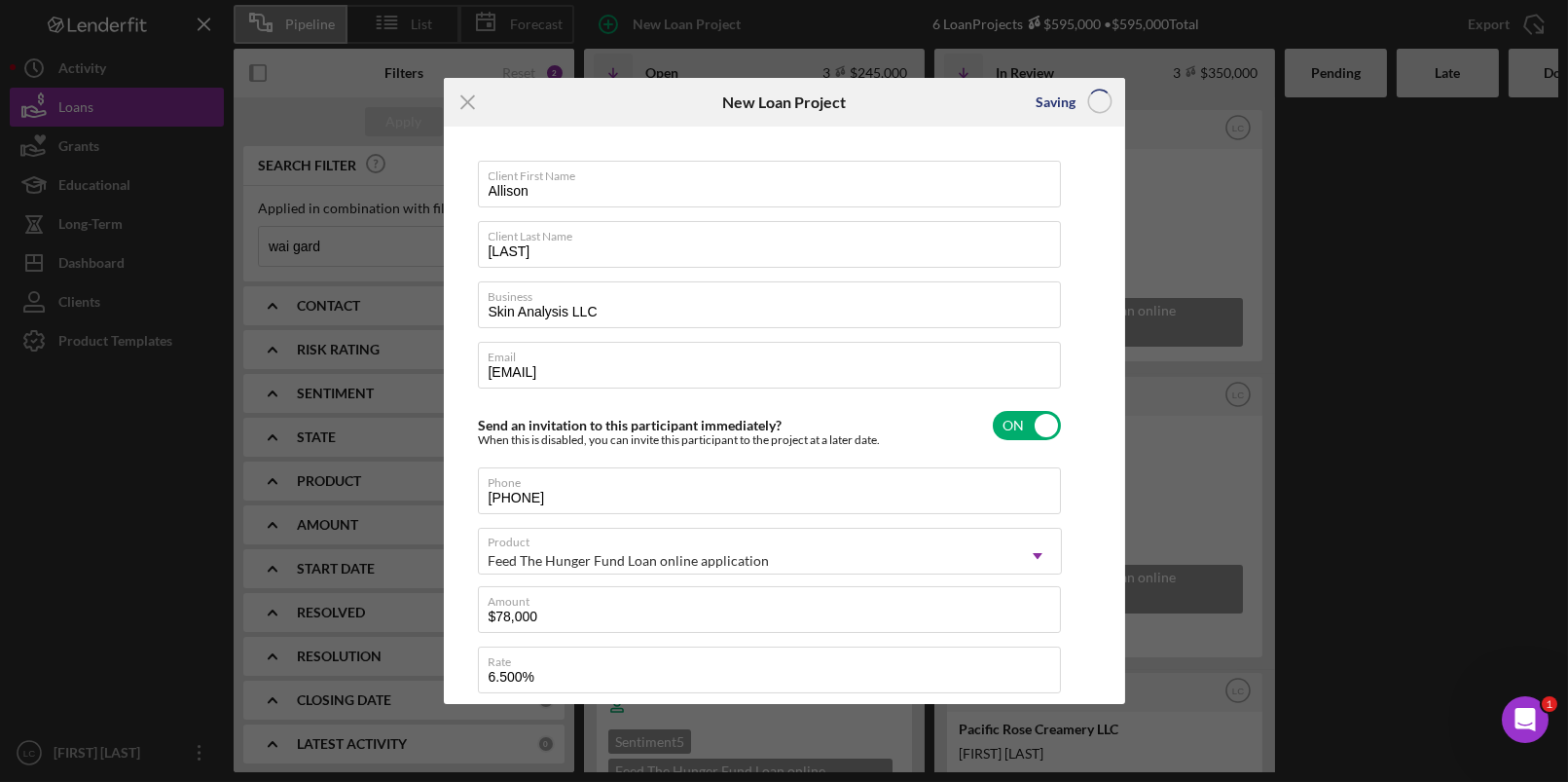 checkbox on "false" 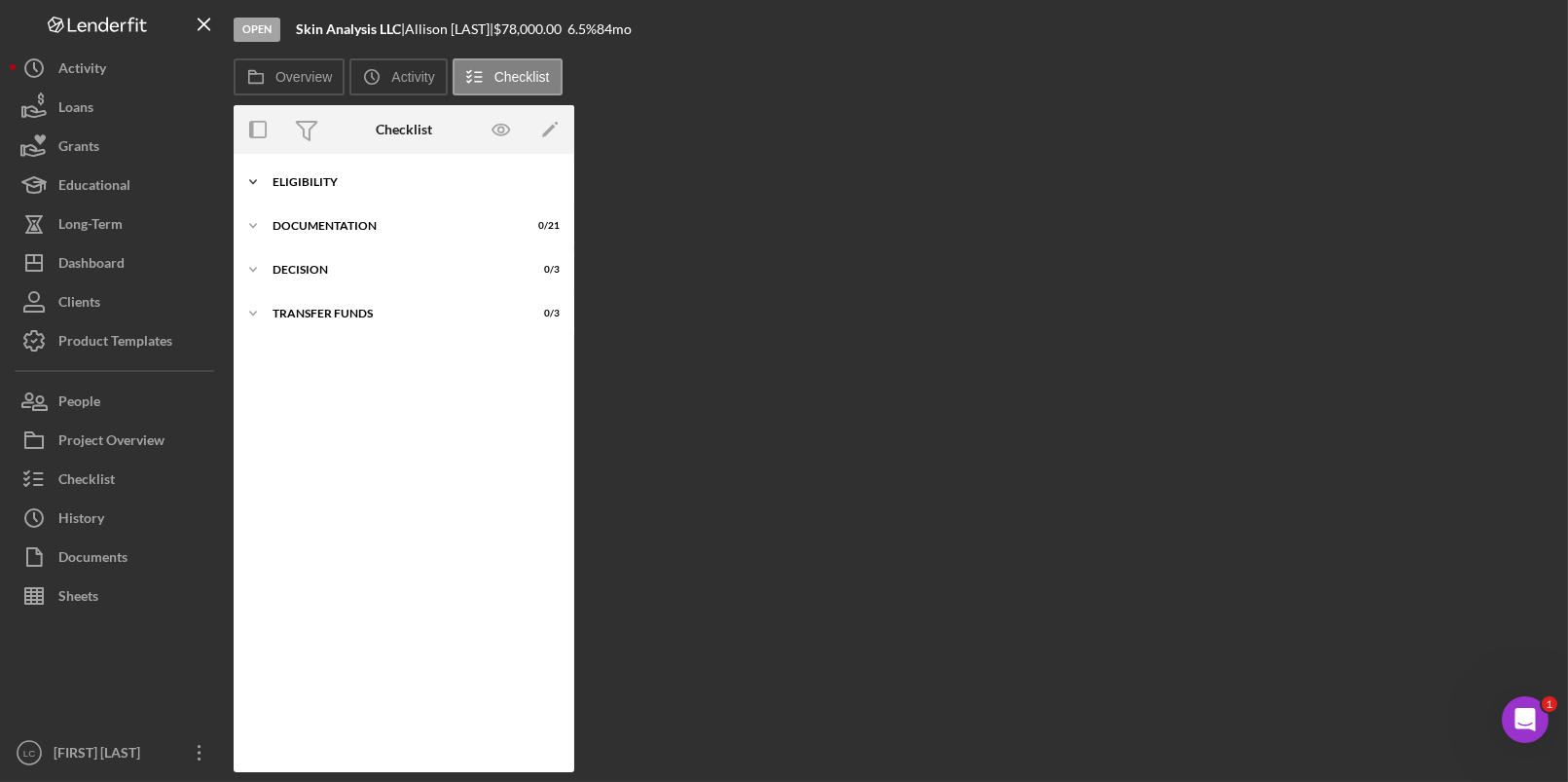 click on "Eligibility" at bounding box center (411, 182) 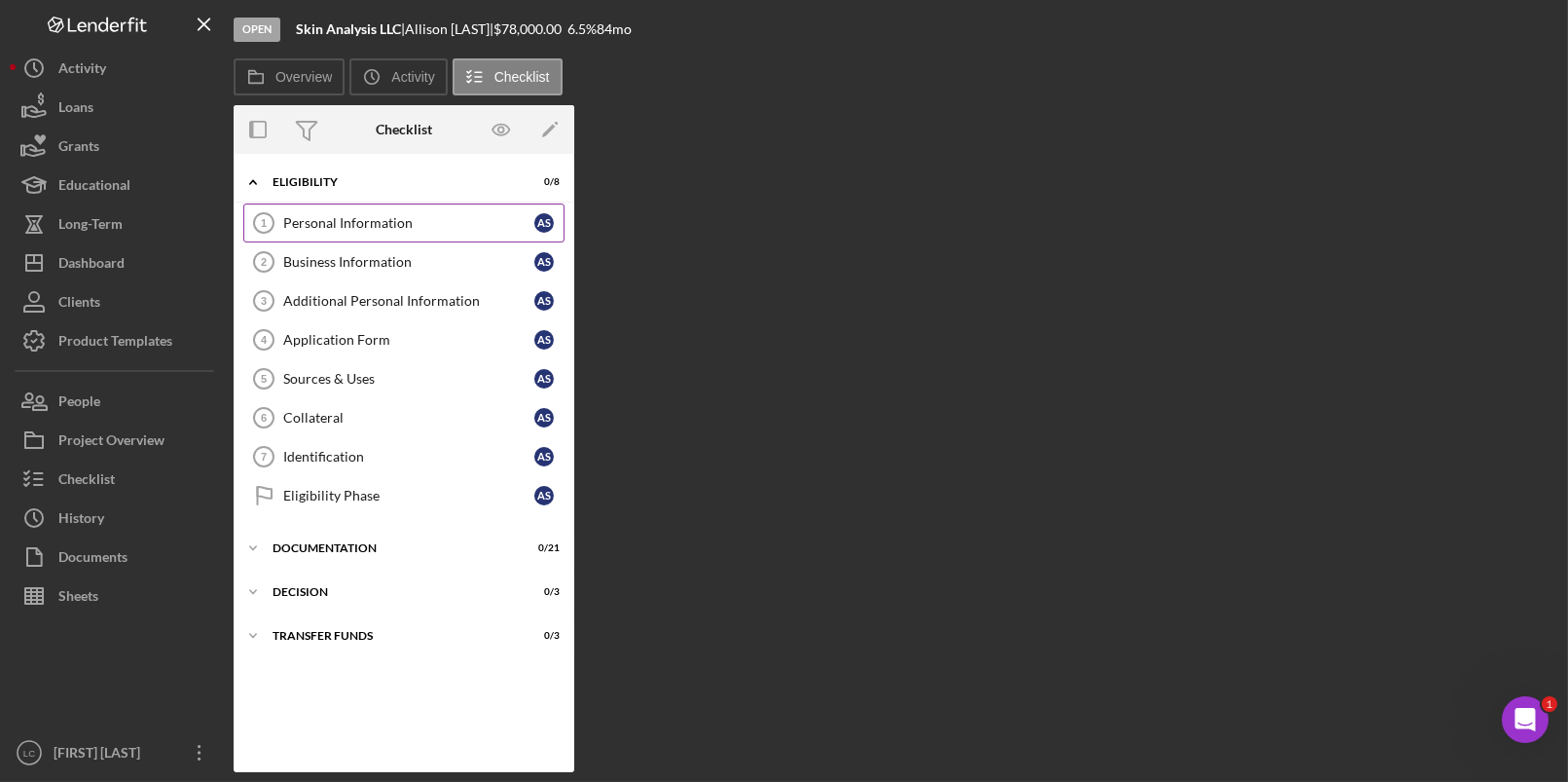 click on "Personal Information" at bounding box center (409, 223) 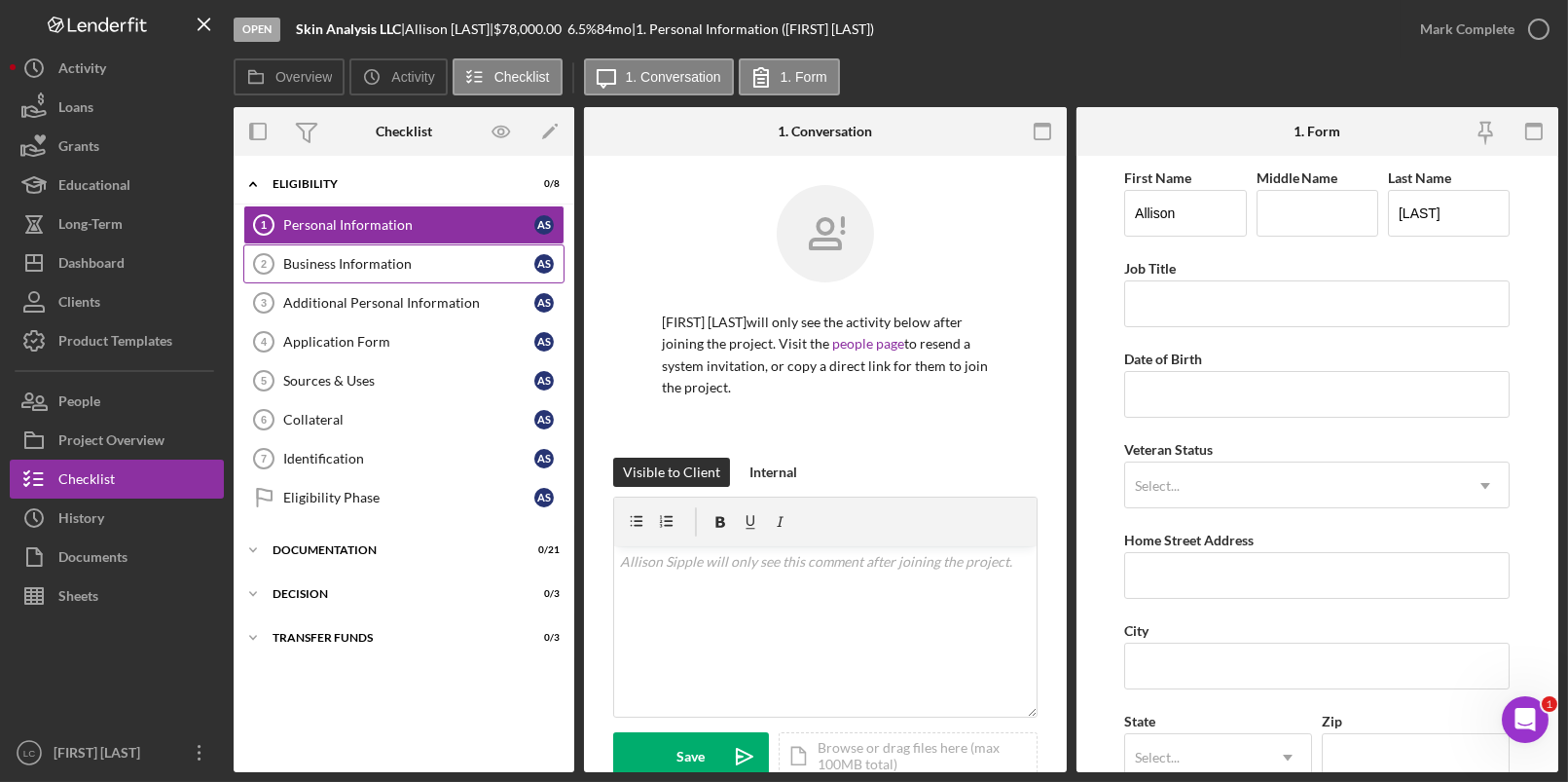 click on "Business Information" at bounding box center [409, 264] 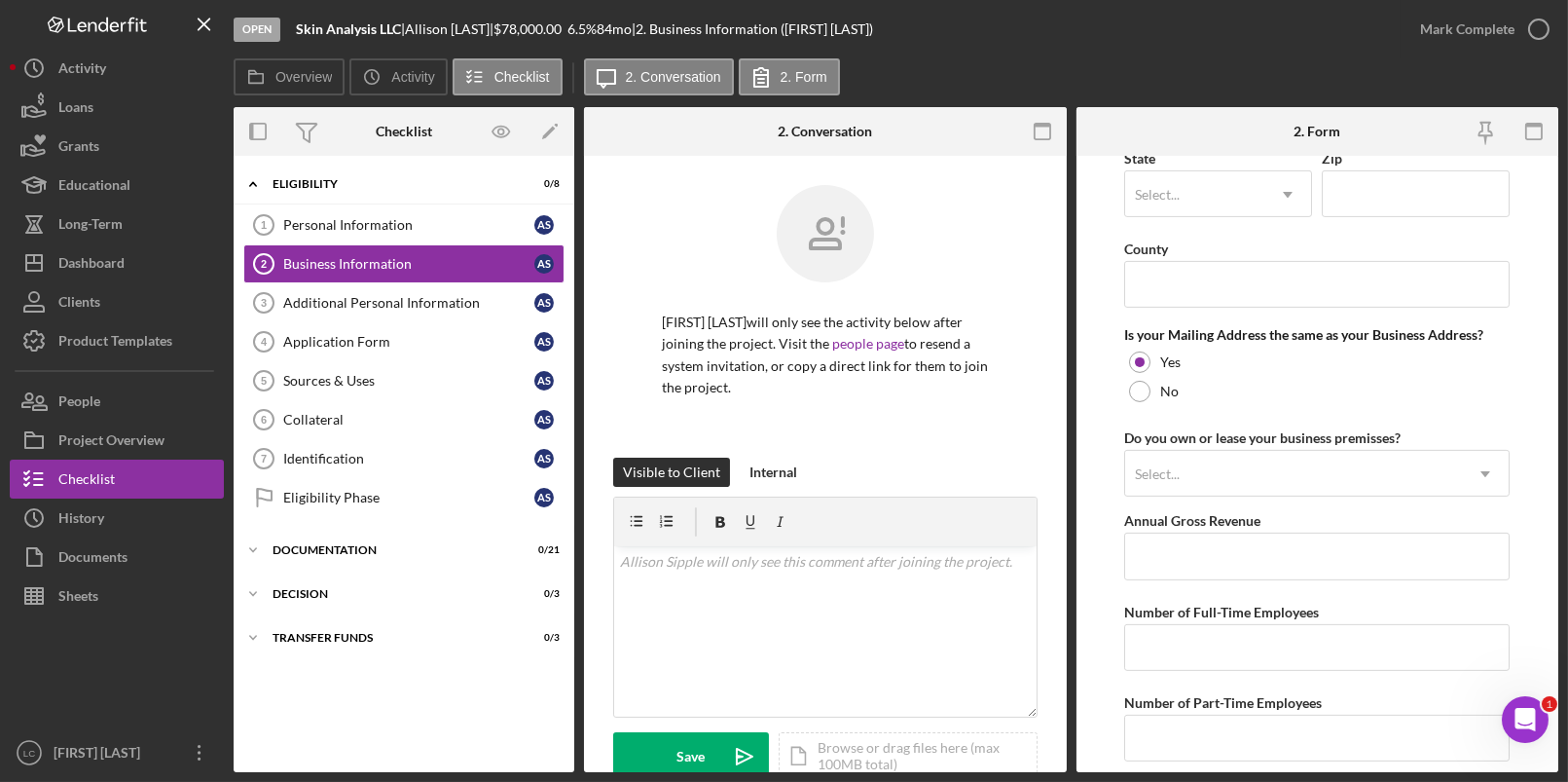 scroll, scrollTop: 1549, scrollLeft: 0, axis: vertical 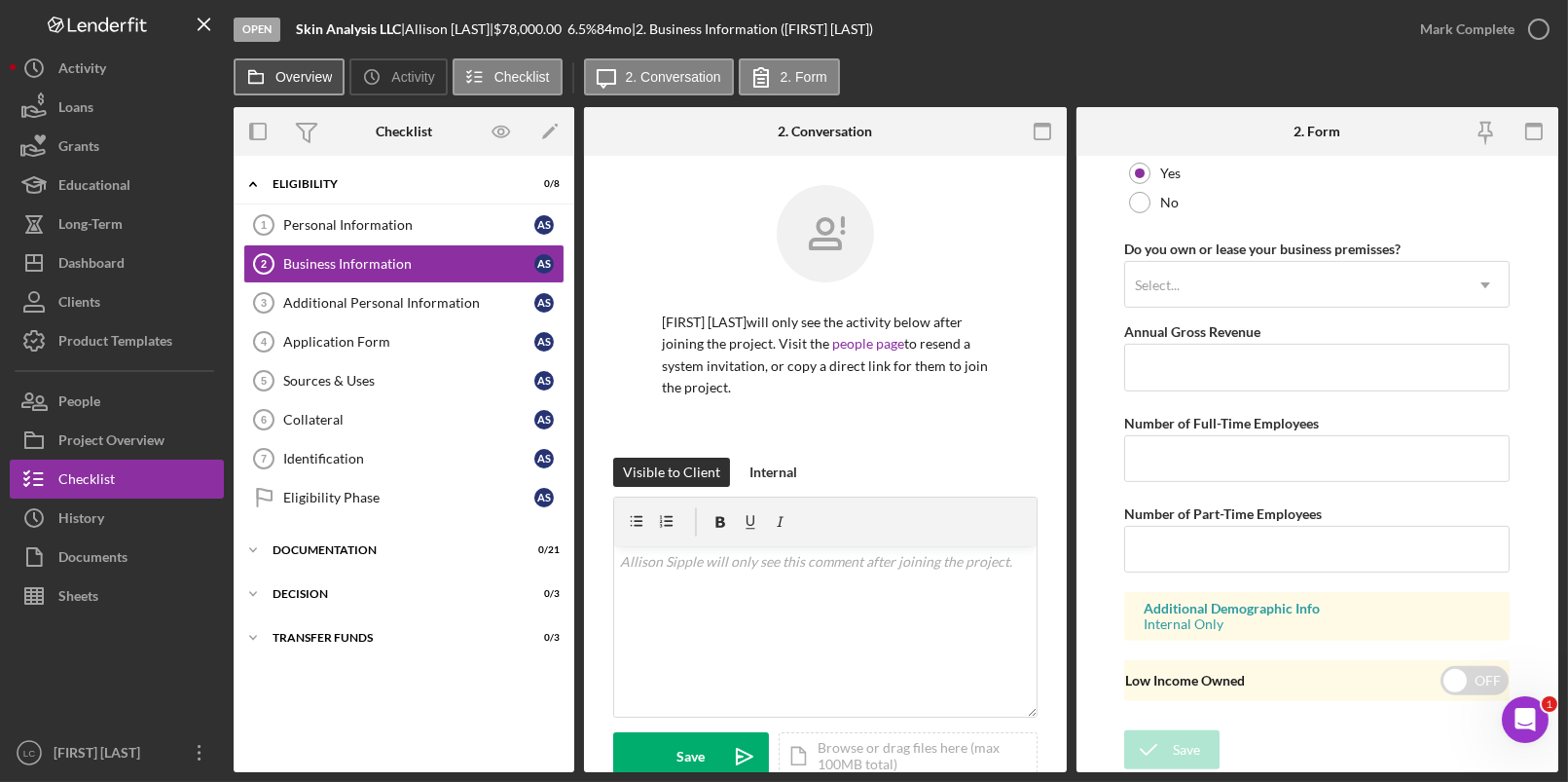 click on "Overview" at bounding box center [289, 77] 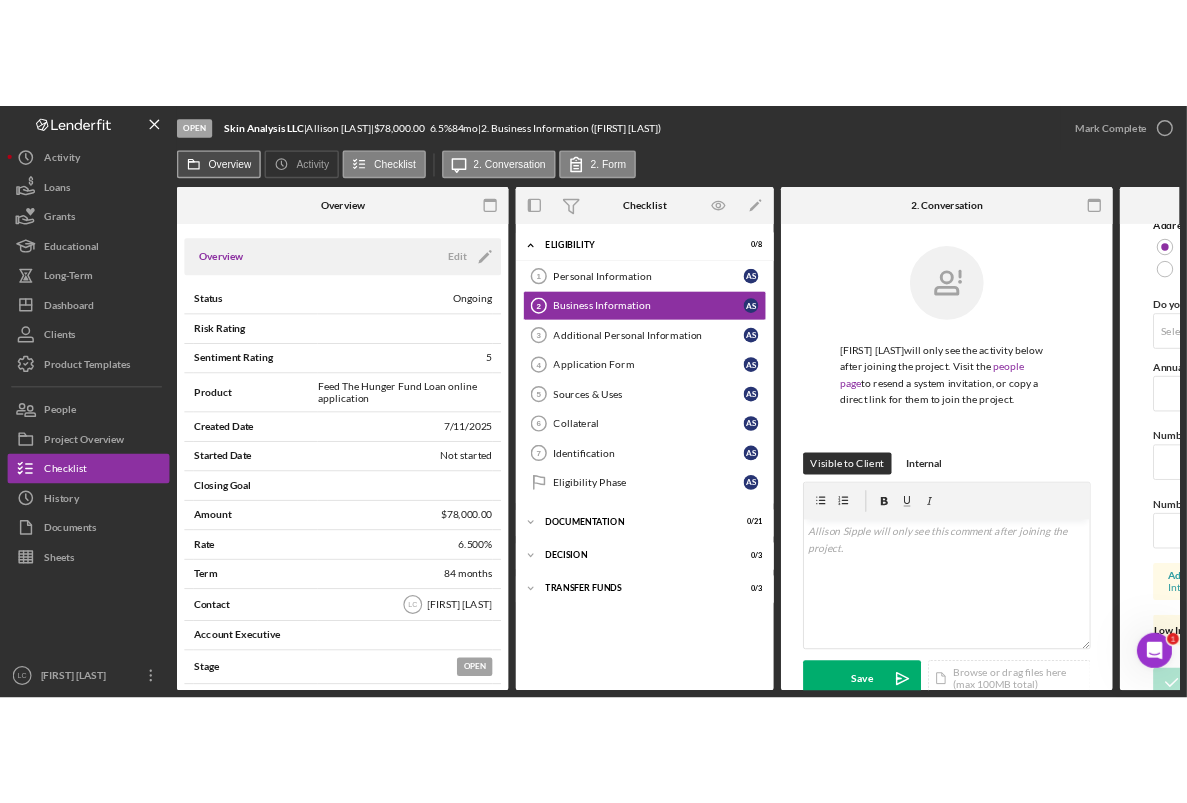 scroll, scrollTop: 1606, scrollLeft: 0, axis: vertical 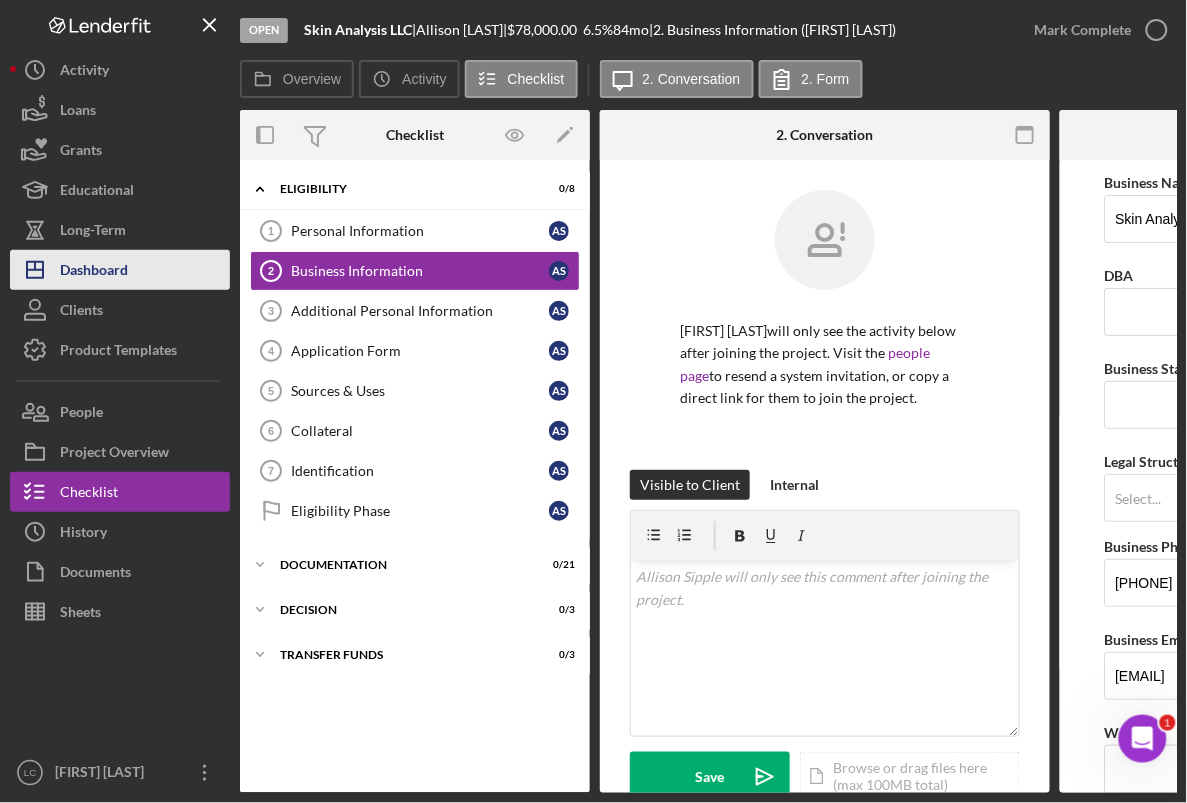 click on "Dashboard" at bounding box center (94, 272) 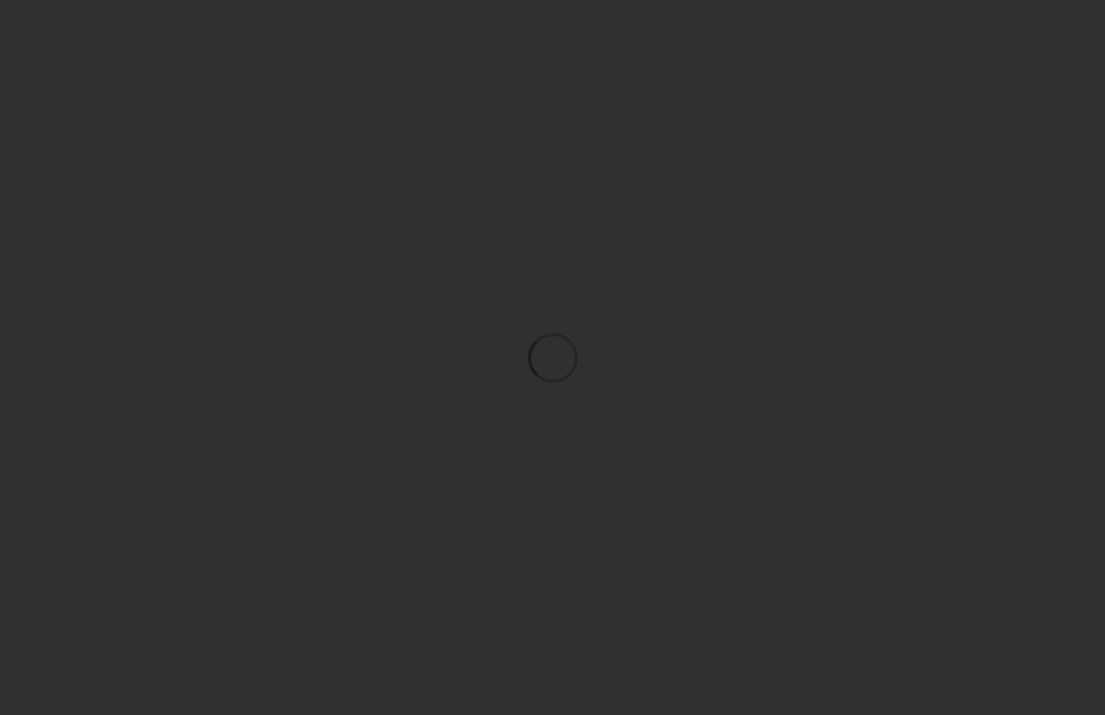 scroll, scrollTop: 0, scrollLeft: 0, axis: both 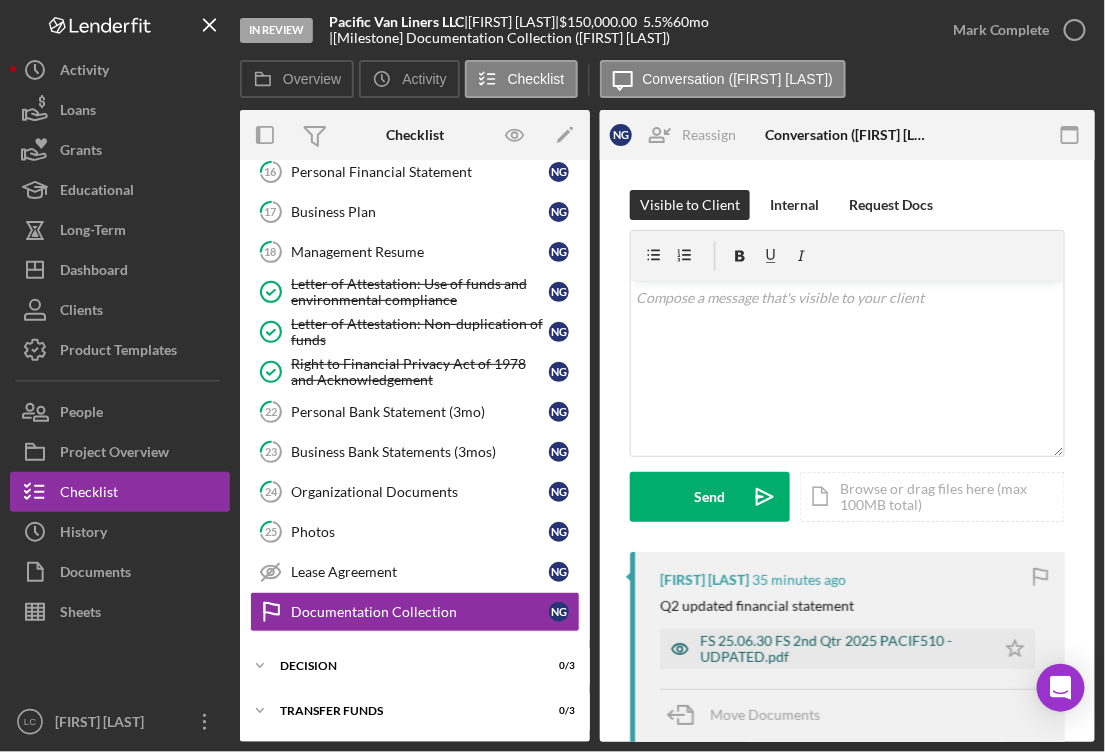 click on "FS 25.06.30 FS 2nd Qtr 2025 PACIF510 - UDPATED.pdf" at bounding box center [842, 649] 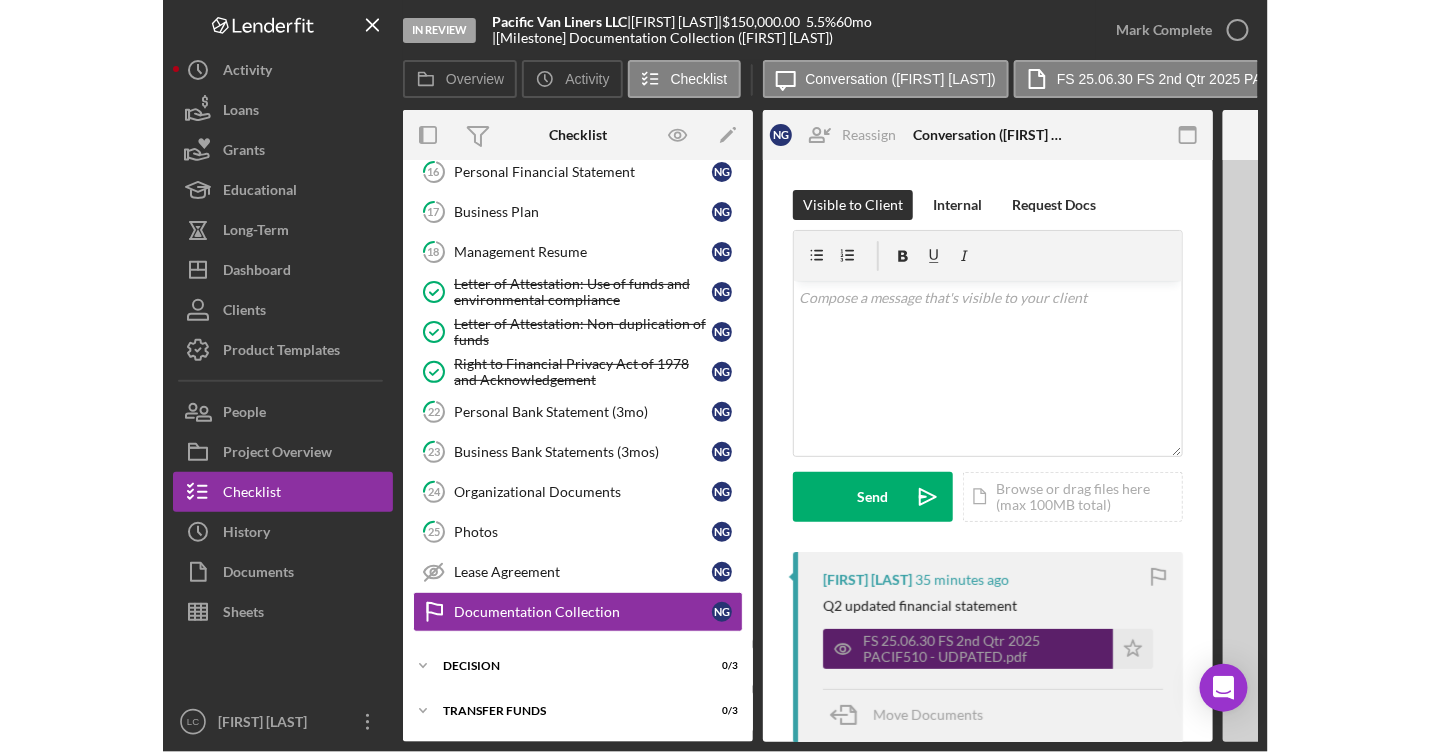 scroll, scrollTop: 516, scrollLeft: 0, axis: vertical 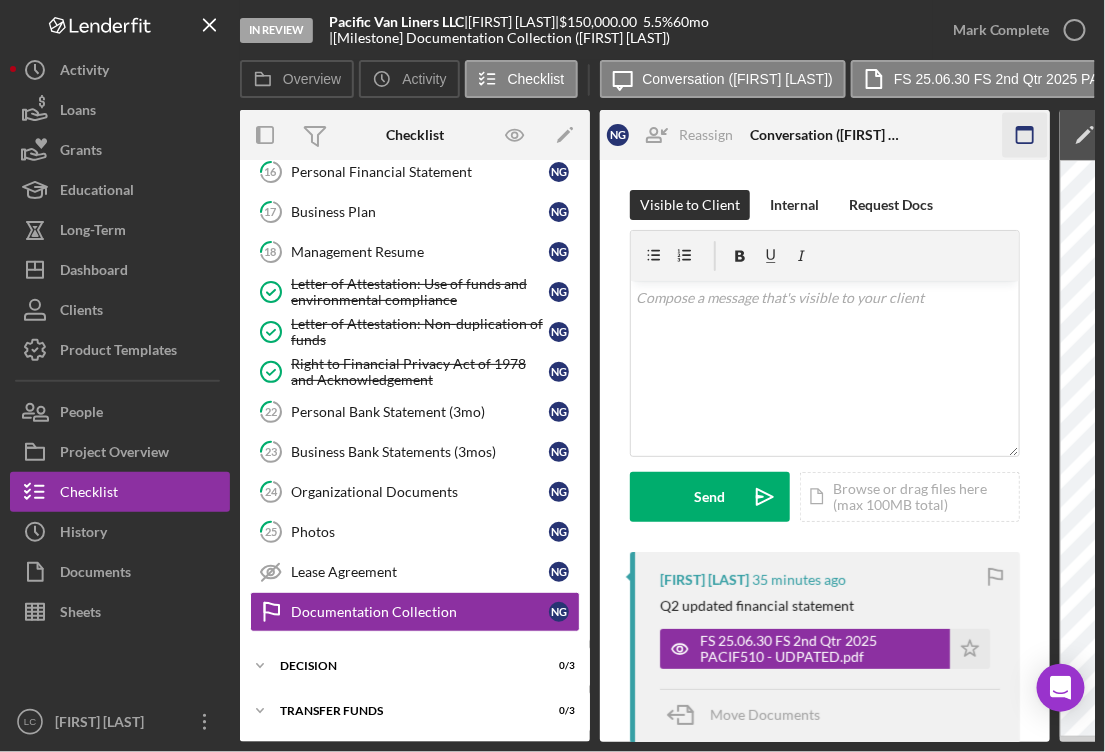click 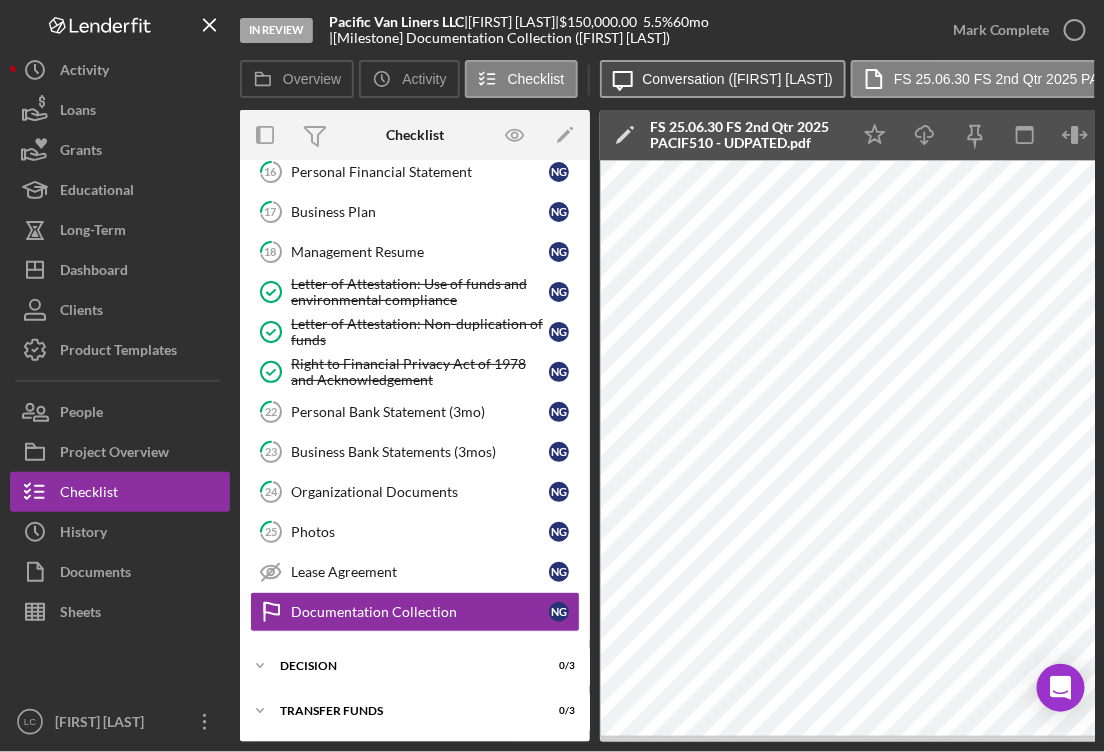 click on "Conversation ([FIRST] [LAST])" at bounding box center [738, 79] 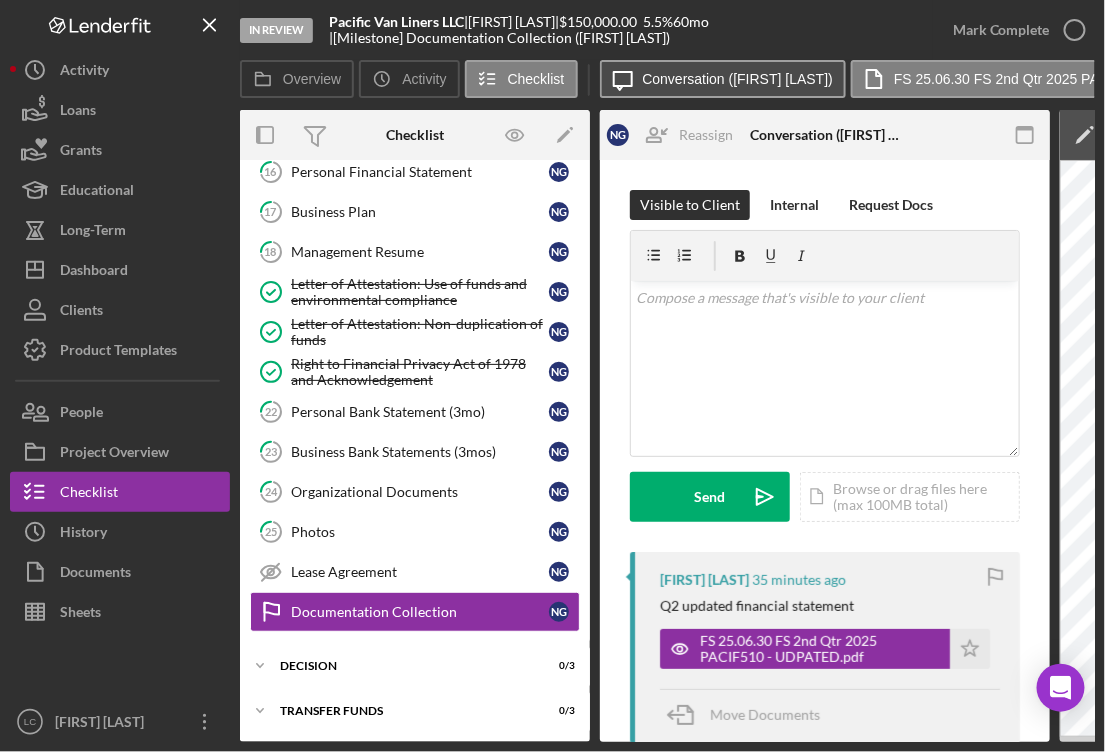 click on "Conversation ([FIRST] [LAST])" at bounding box center (738, 79) 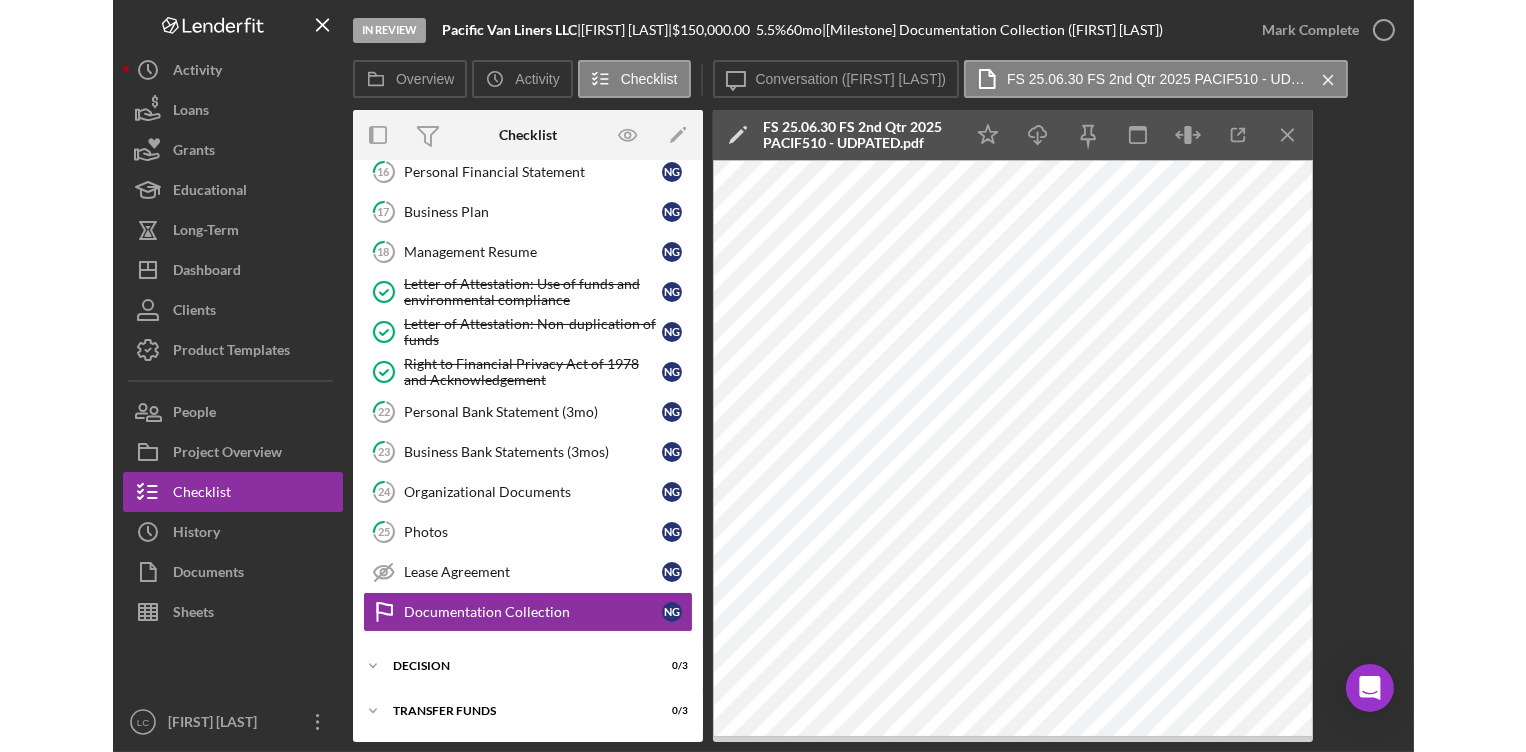 scroll, scrollTop: 511, scrollLeft: 0, axis: vertical 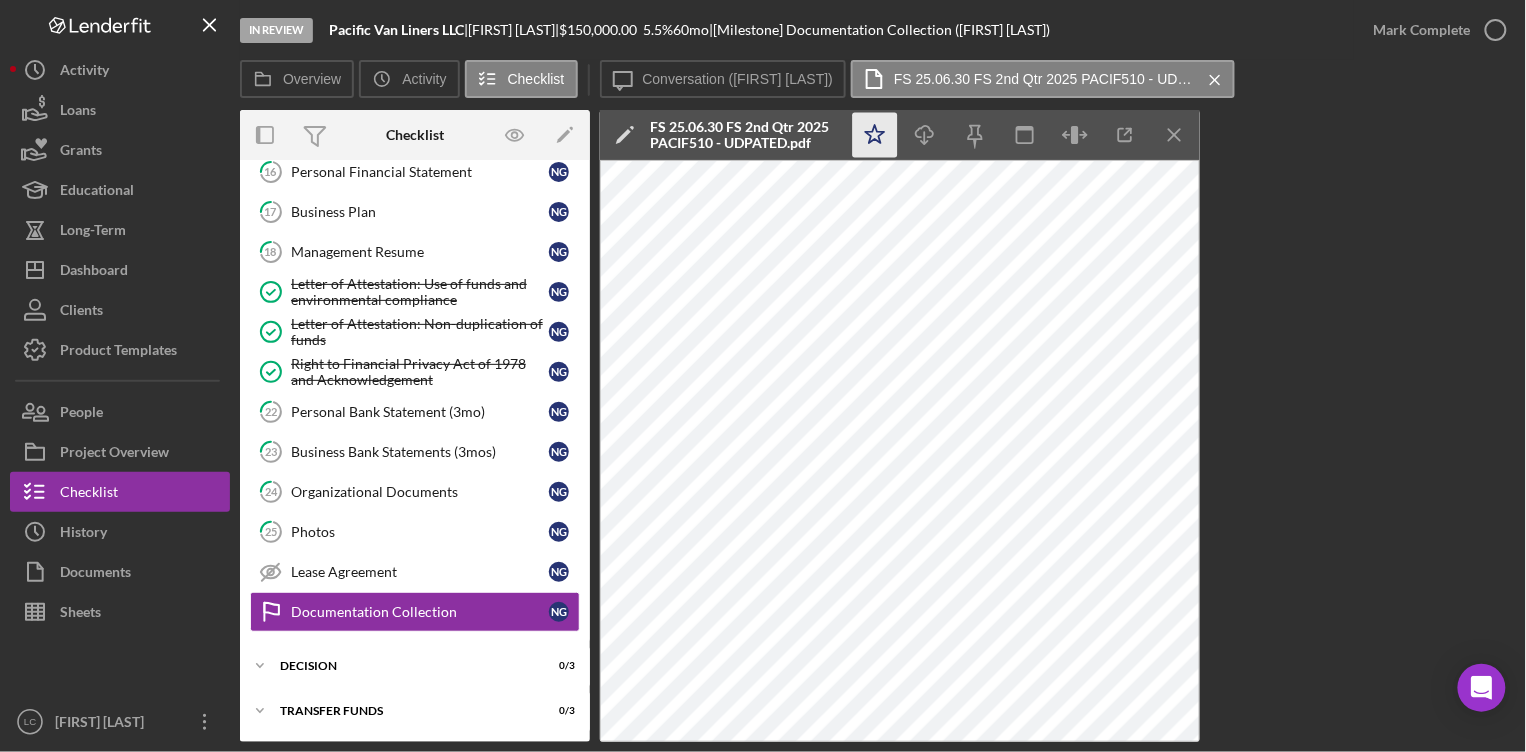 click on "Icon/Star" 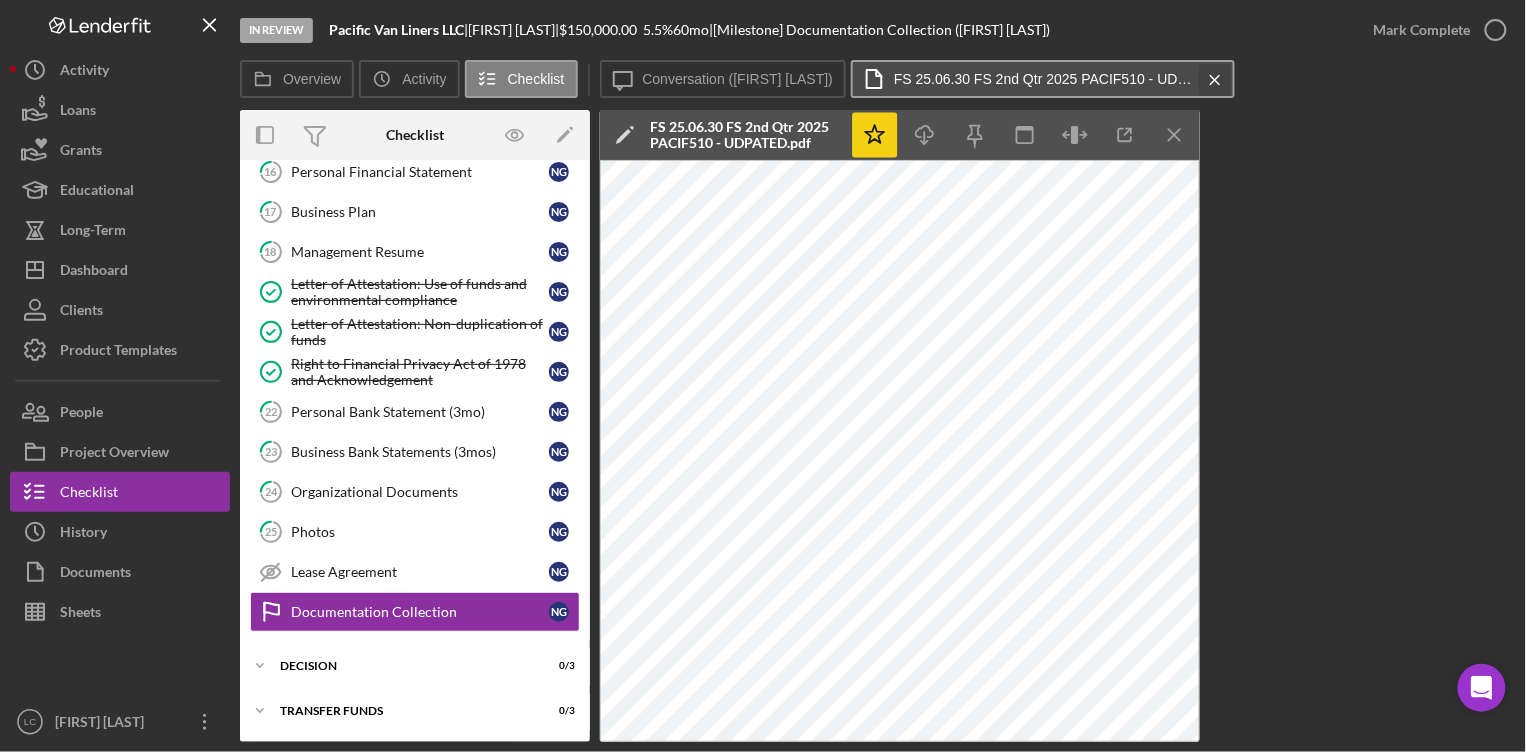 click on "Icon/Menu Close" 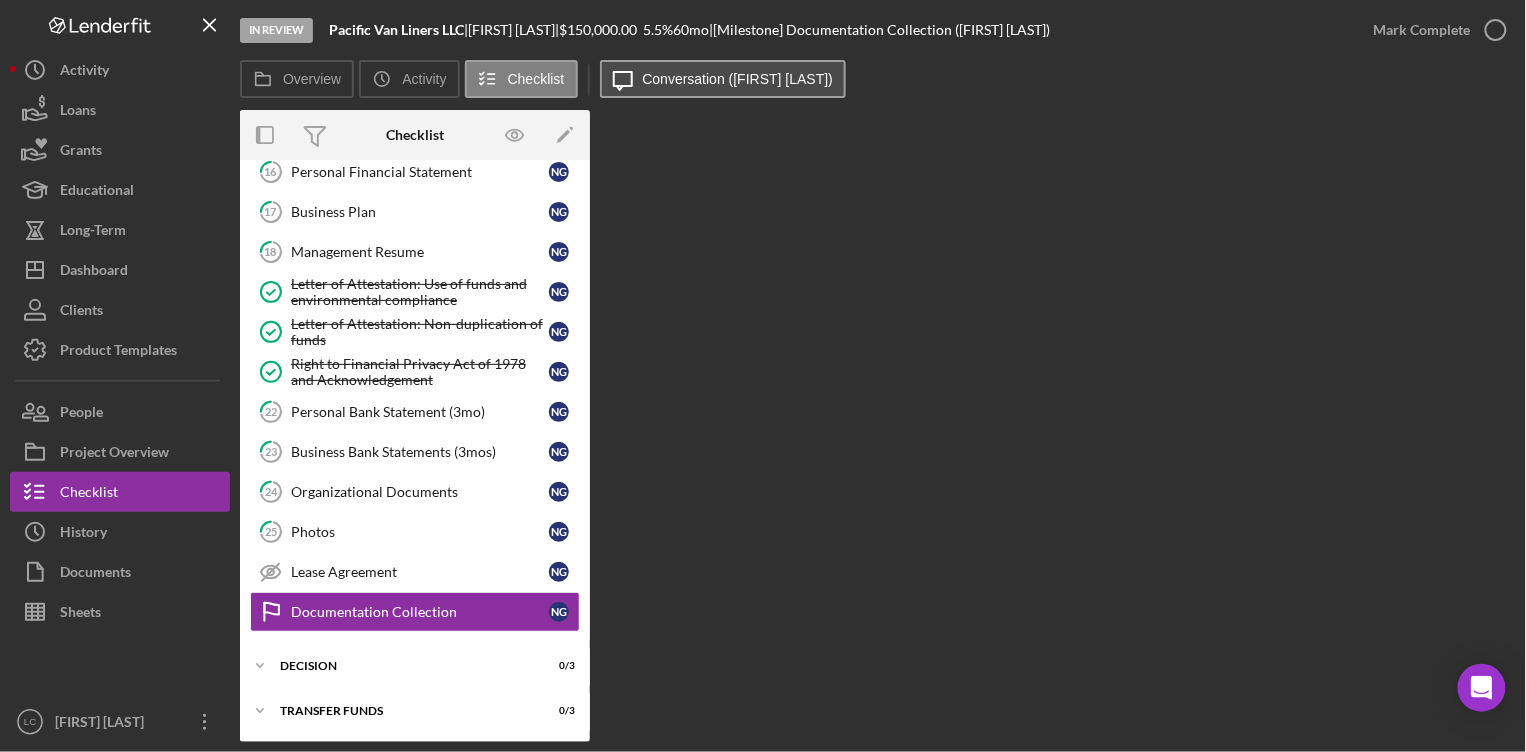 click on "Conversation ([FIRST] [LAST])" at bounding box center (738, 79) 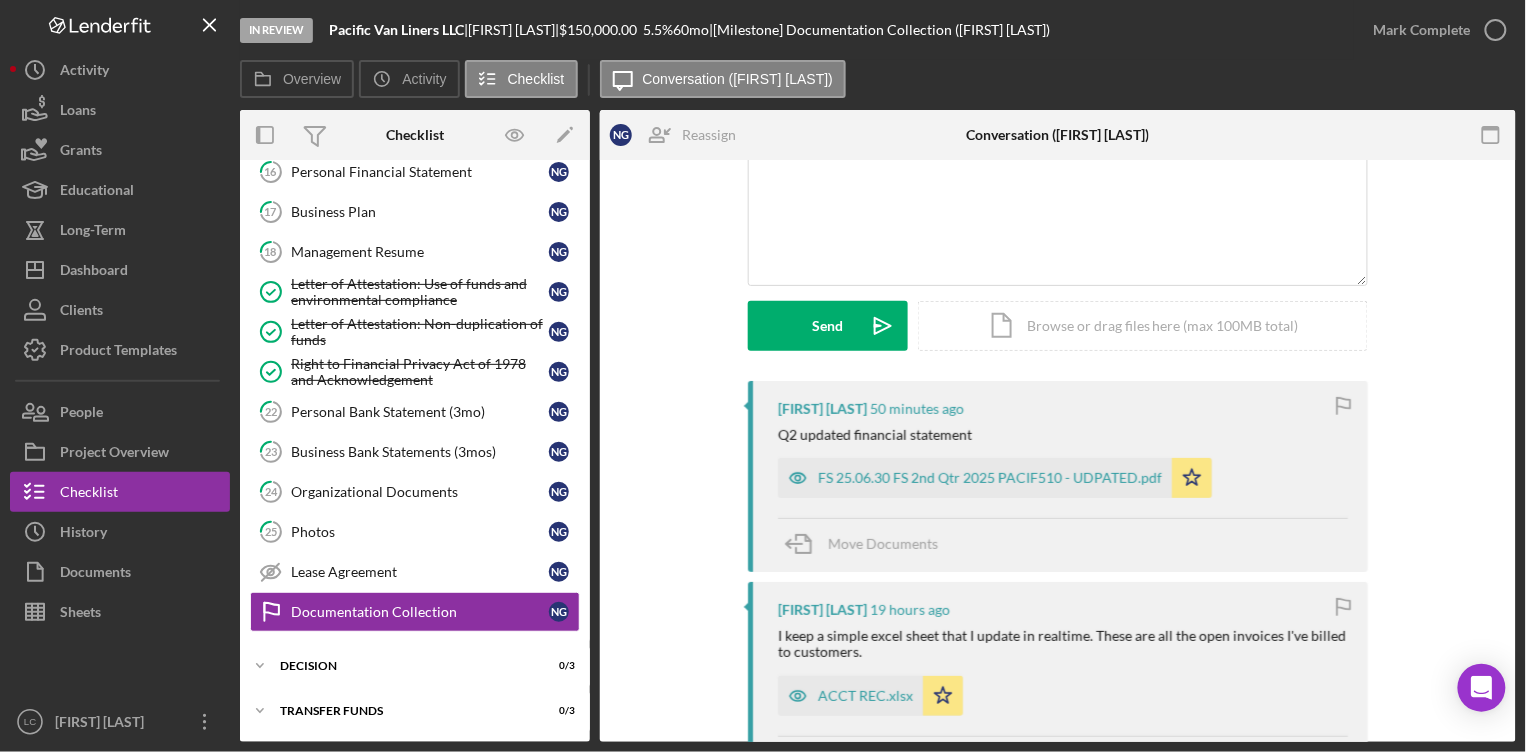 scroll, scrollTop: 211, scrollLeft: 0, axis: vertical 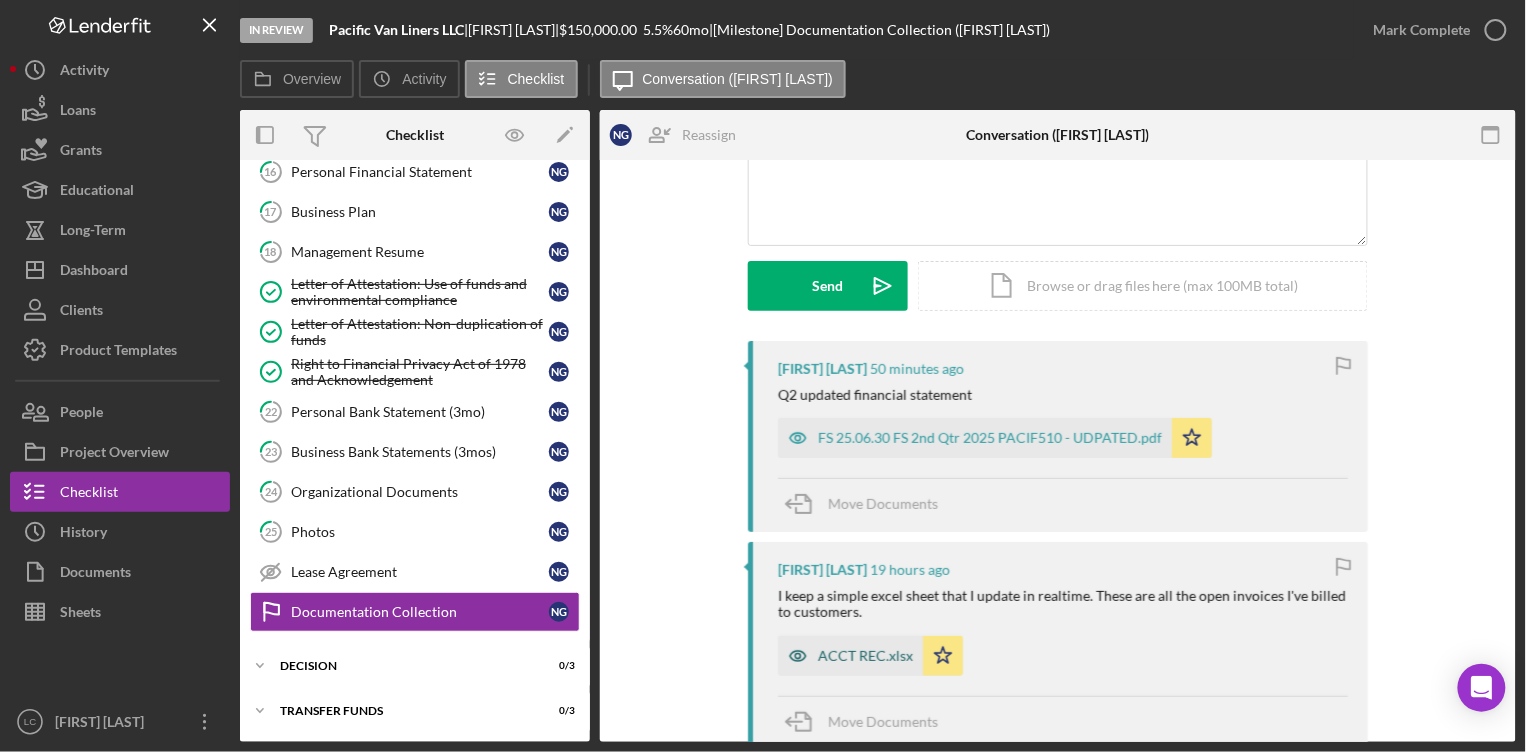 click on "ACCT REC.xlsx" at bounding box center [865, 656] 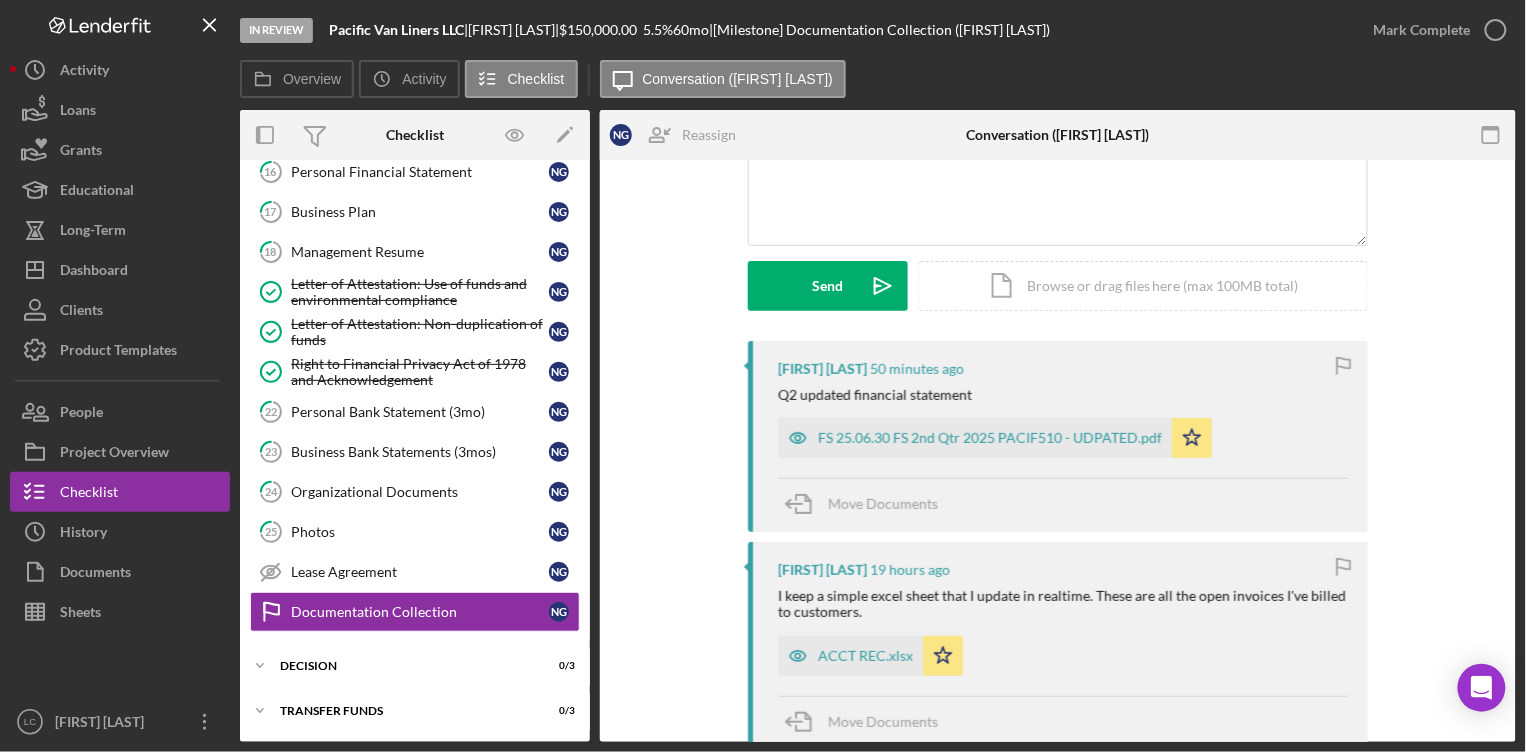 scroll, scrollTop: 516, scrollLeft: 0, axis: vertical 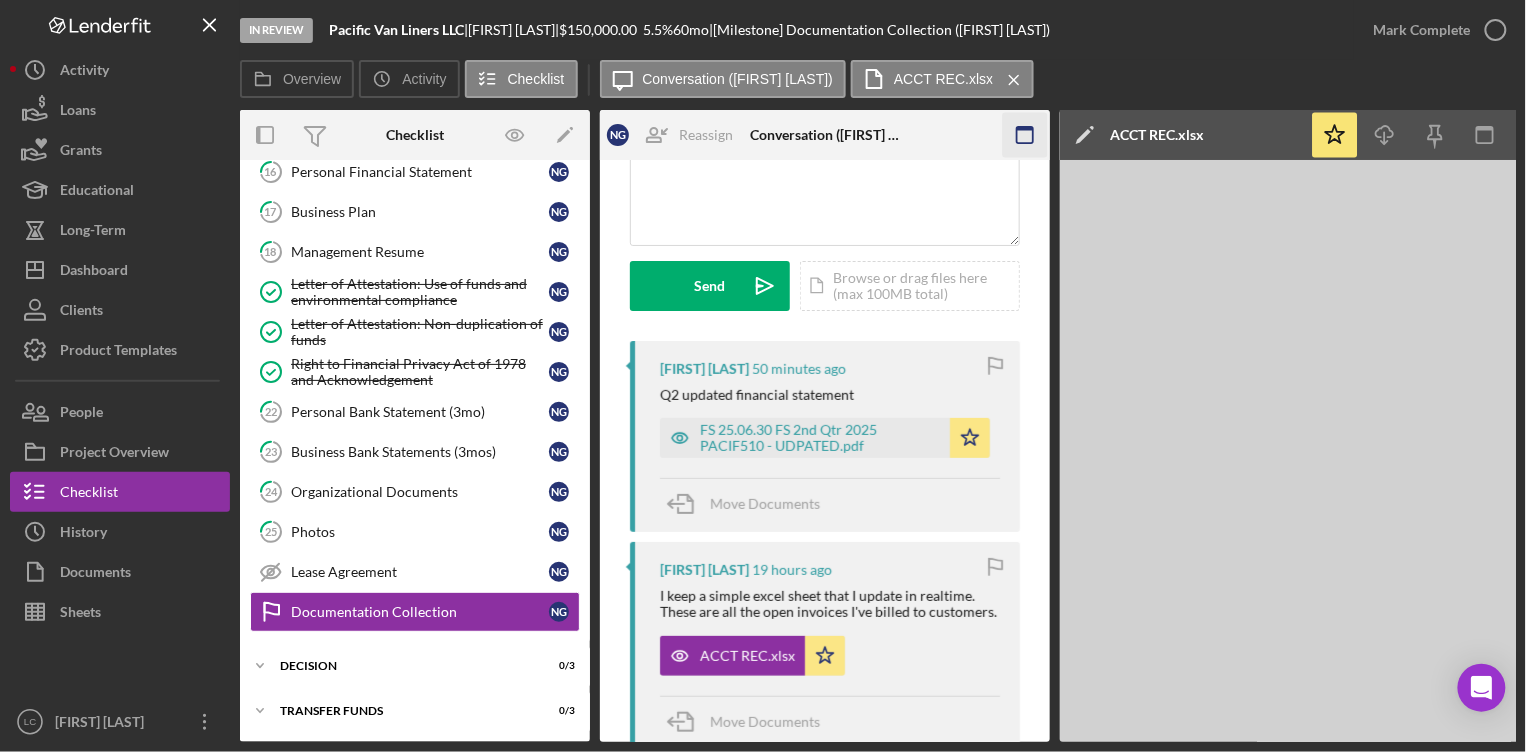 click 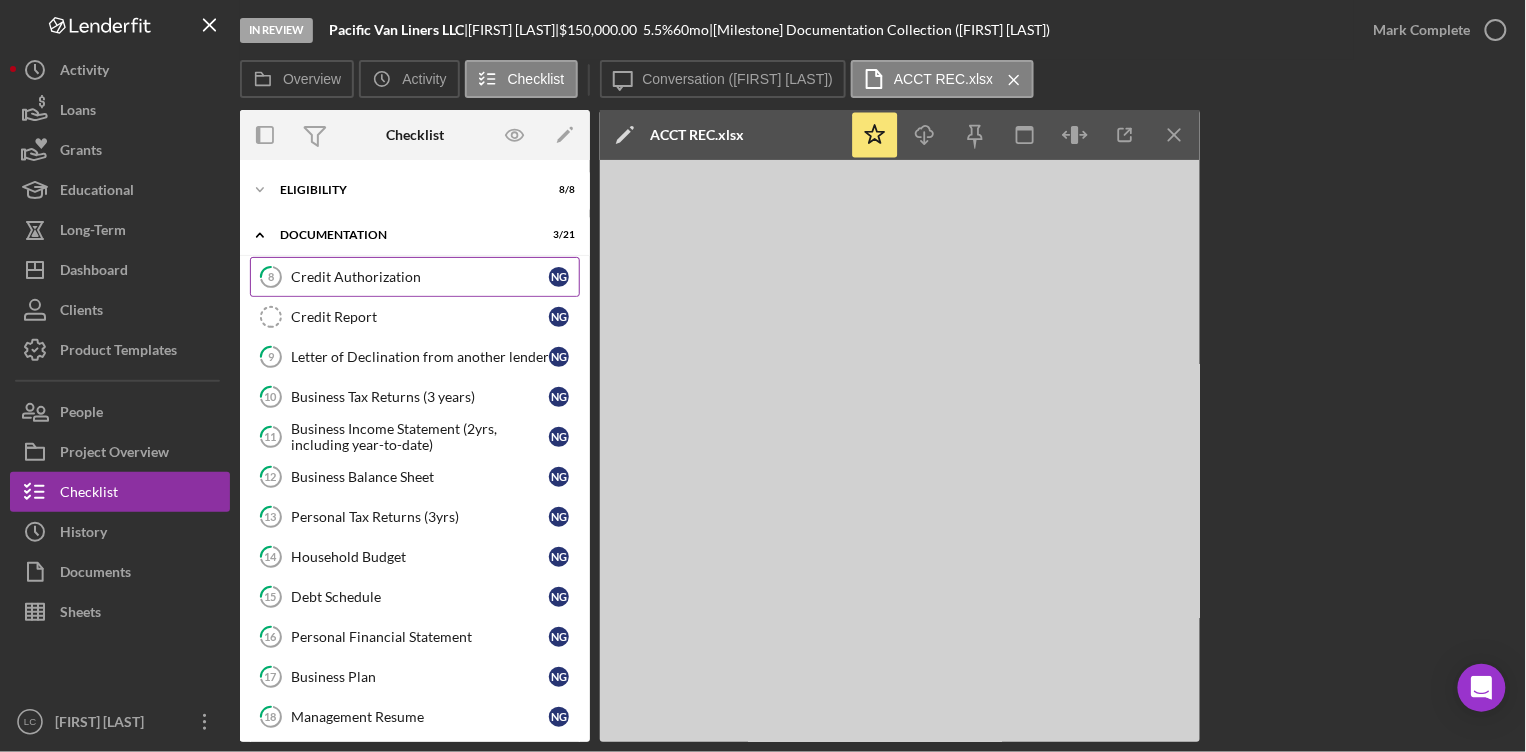 scroll, scrollTop: 0, scrollLeft: 0, axis: both 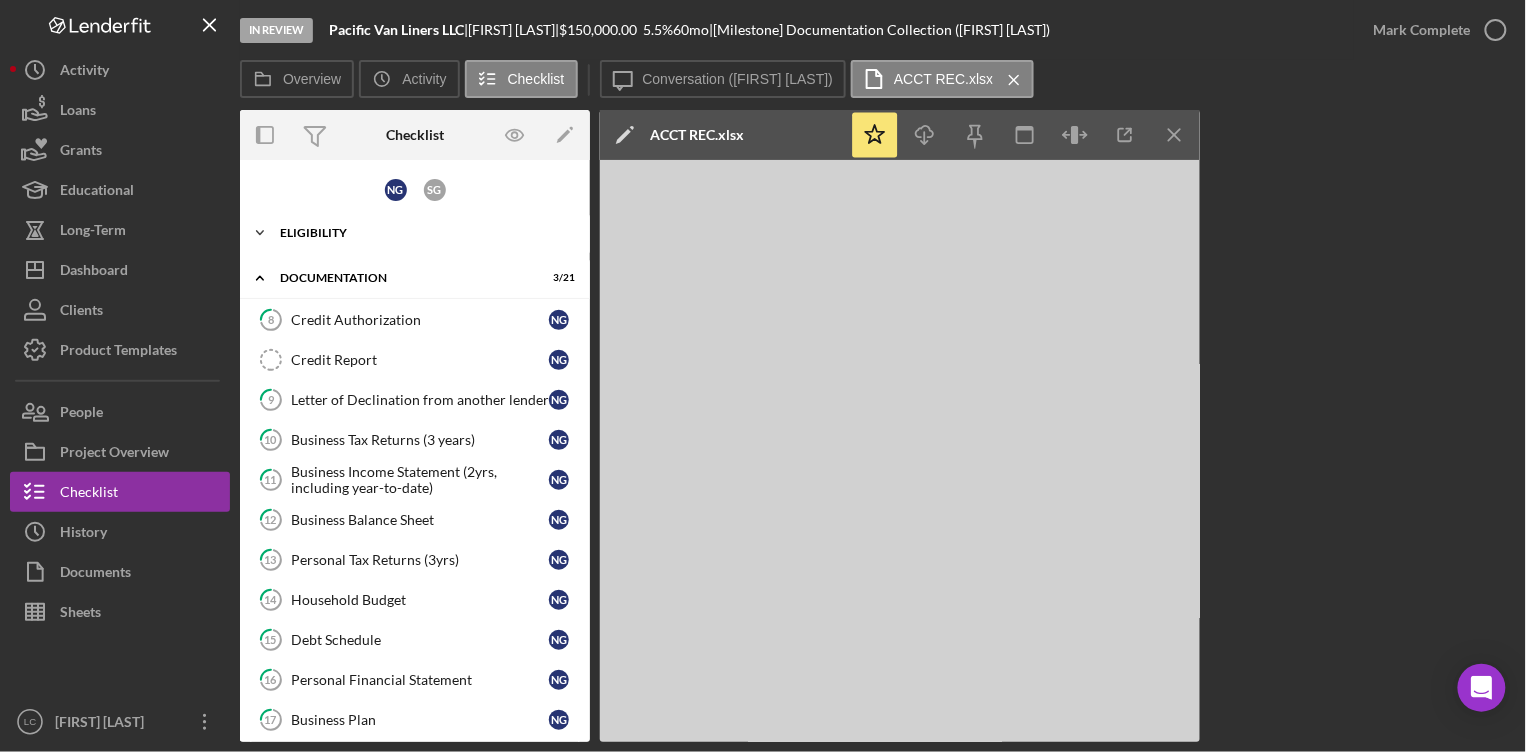 click on "Icon/Expander Eligibility 8 / 8" at bounding box center [415, 233] 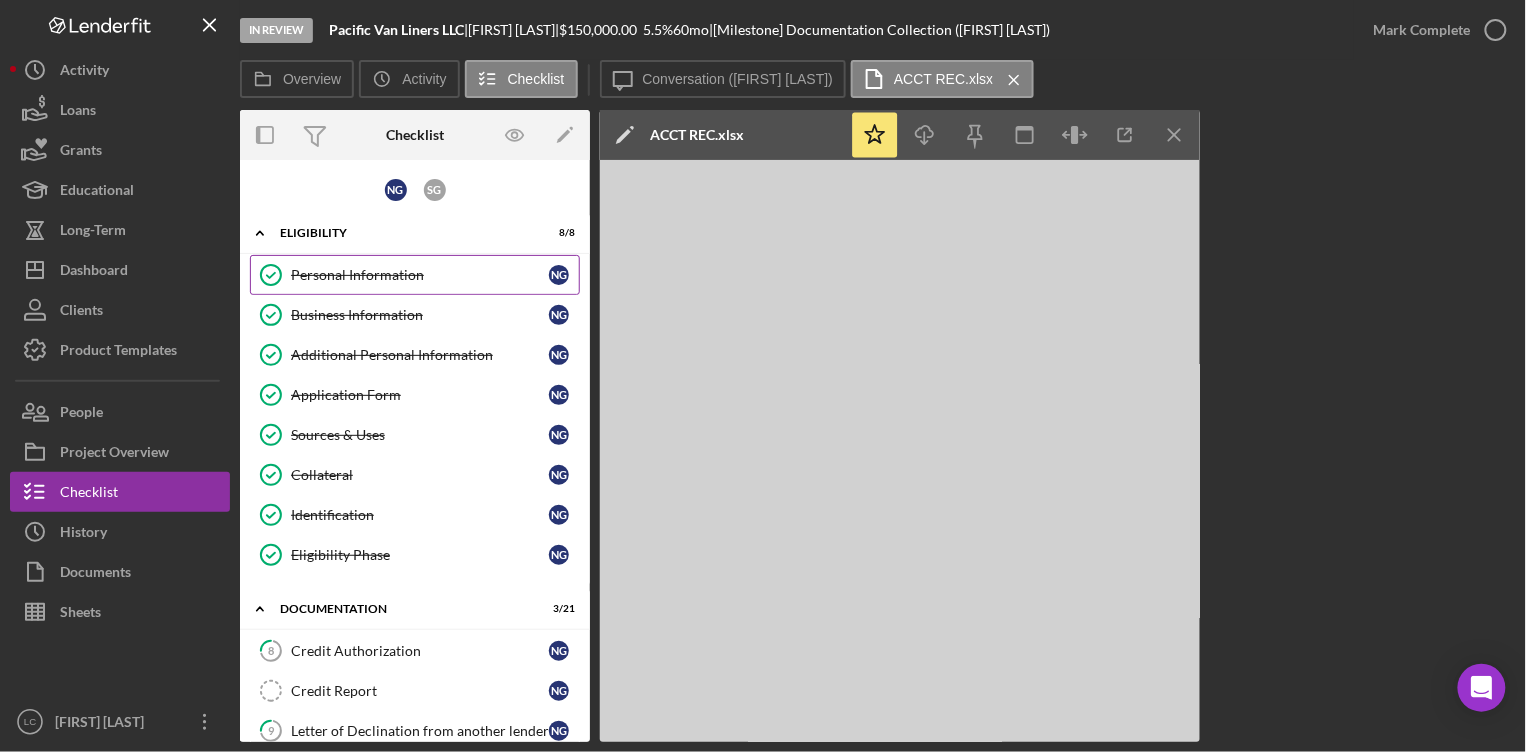 click on "Personal Information" at bounding box center [420, 275] 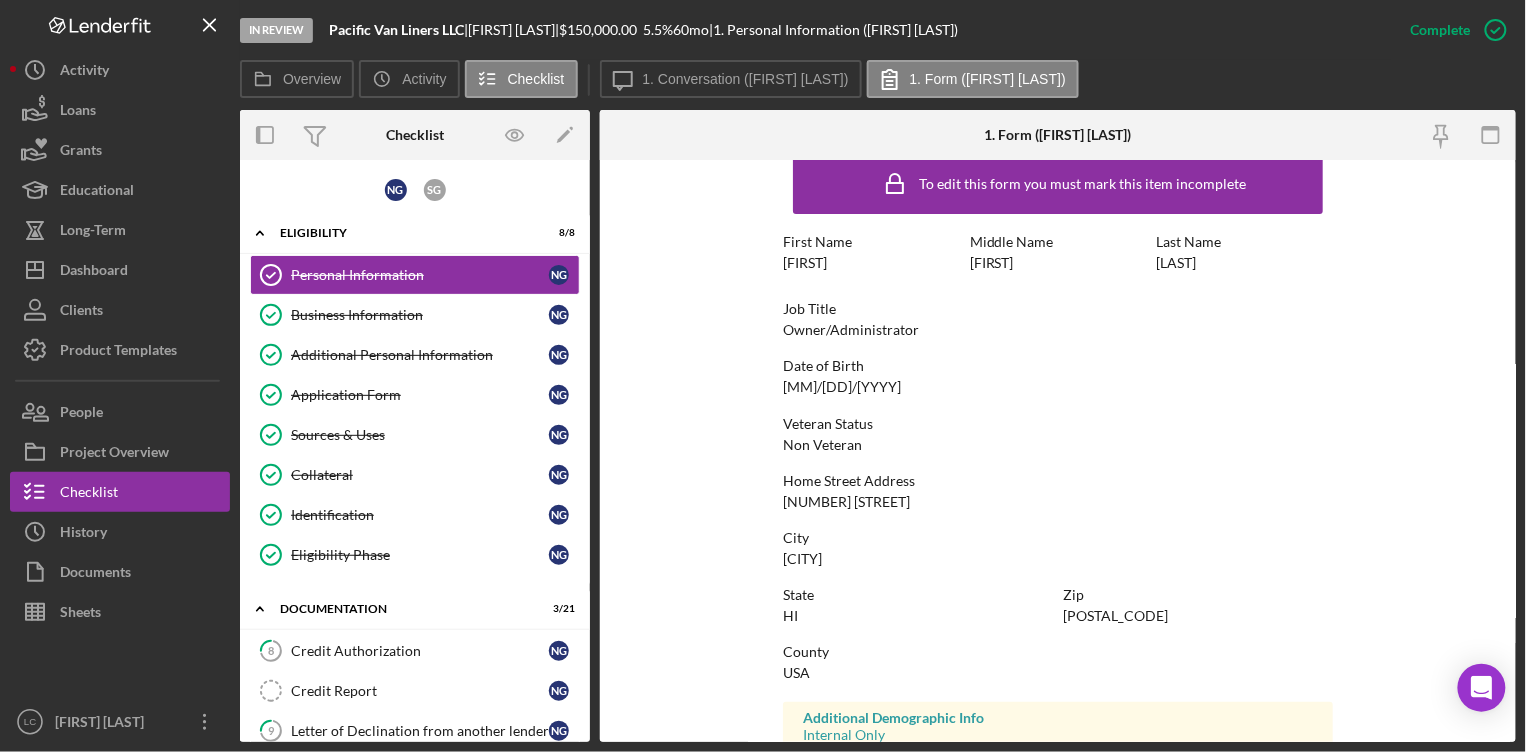 scroll, scrollTop: 28, scrollLeft: 0, axis: vertical 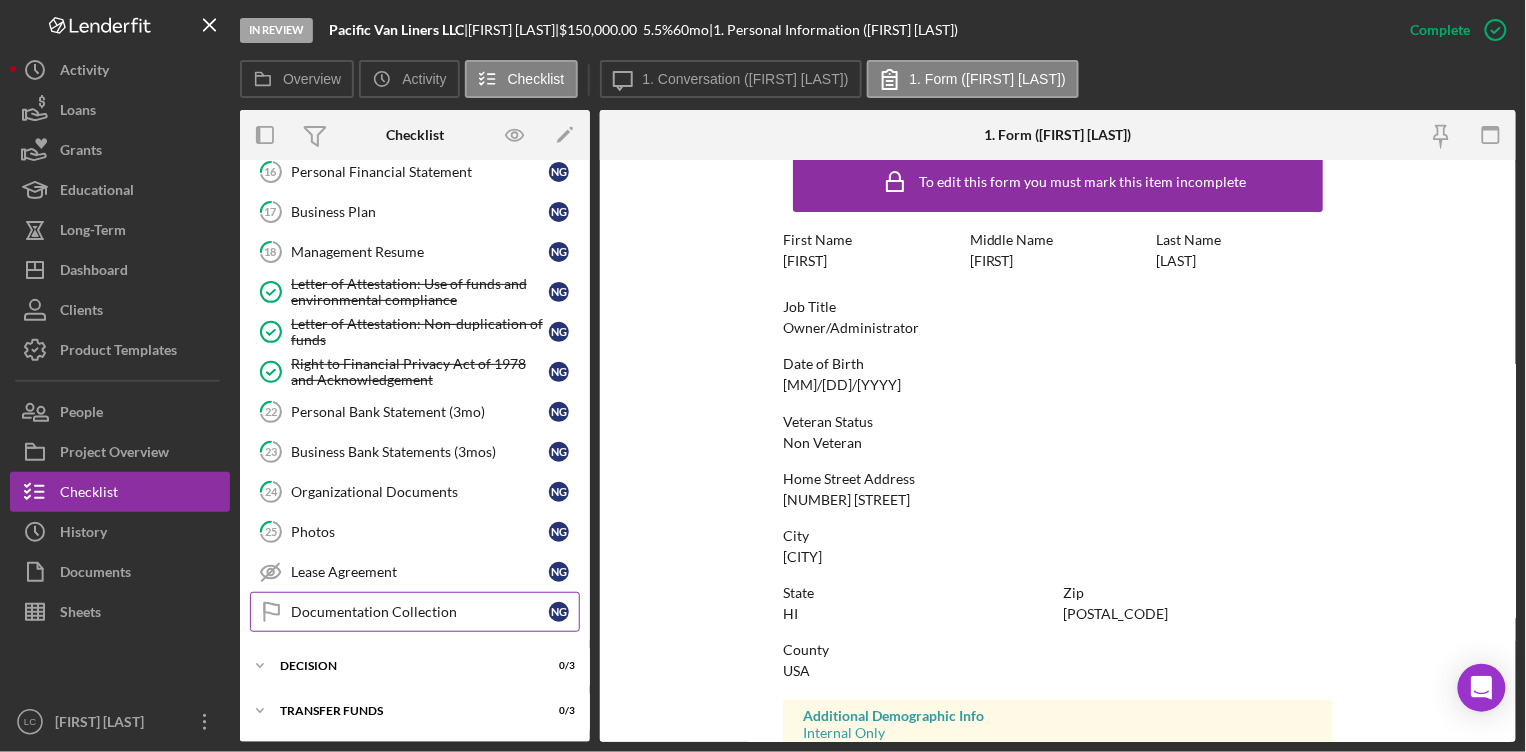 click on "Documentation Collection" at bounding box center [420, 612] 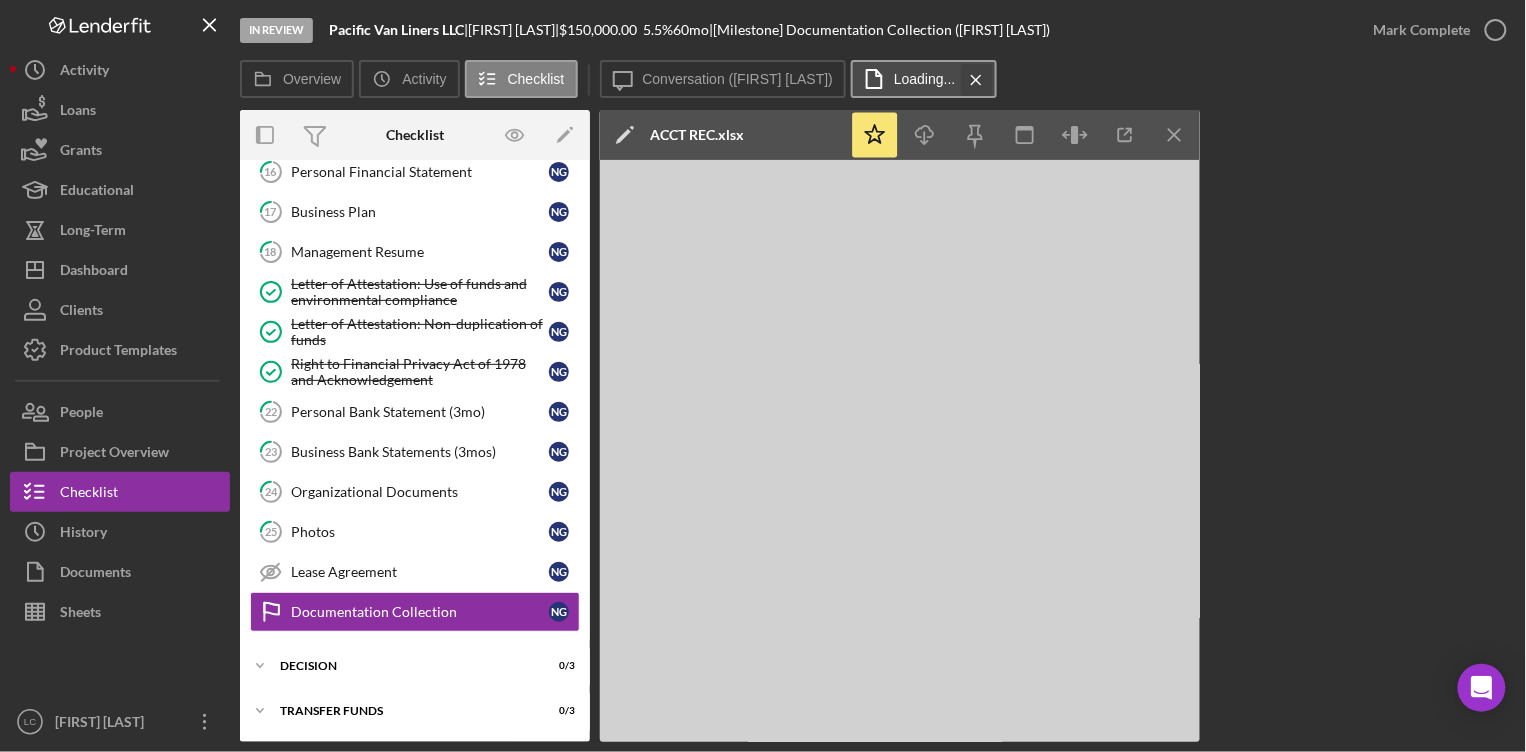 click on "Icon/Menu Close" 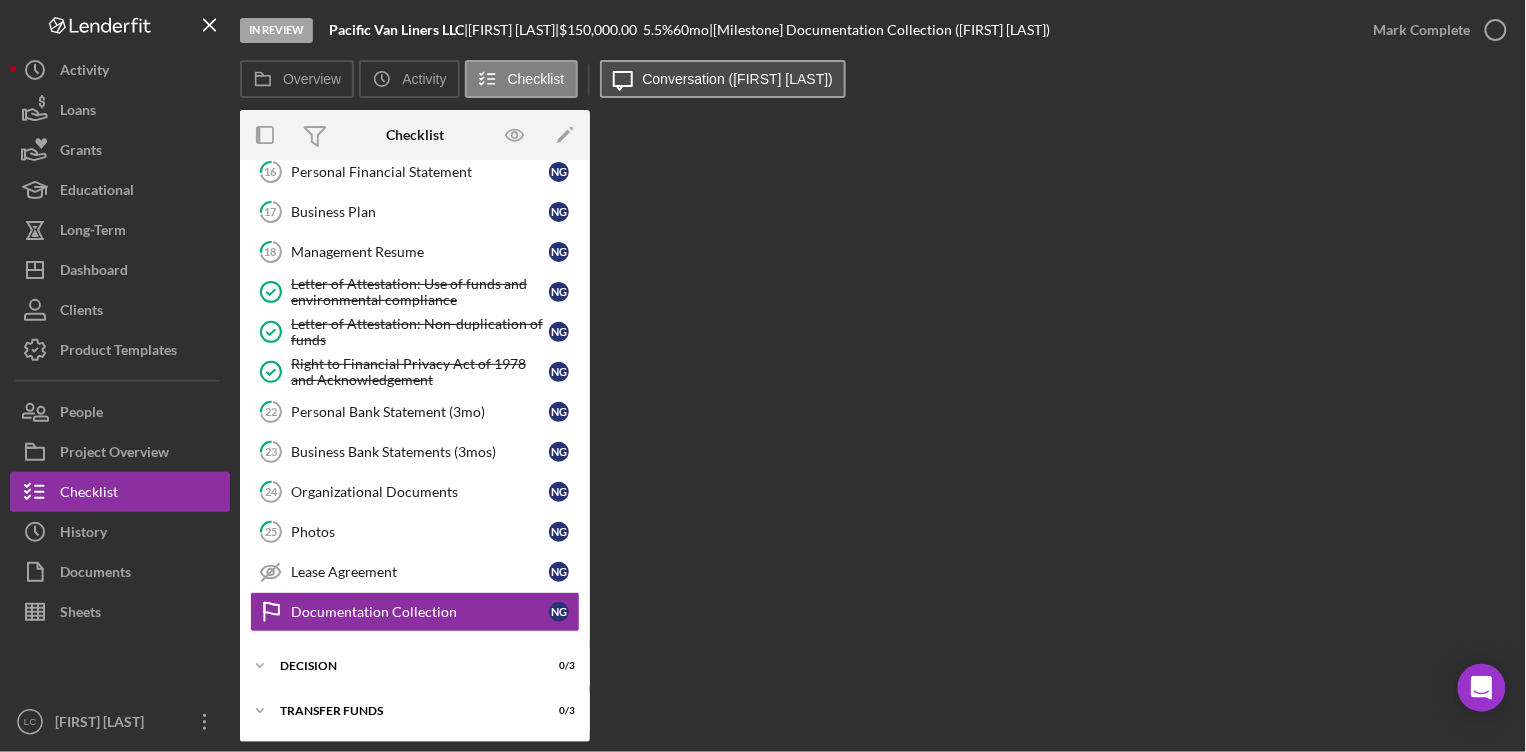 click on "Conversation ([FIRST] [LAST])" at bounding box center [738, 79] 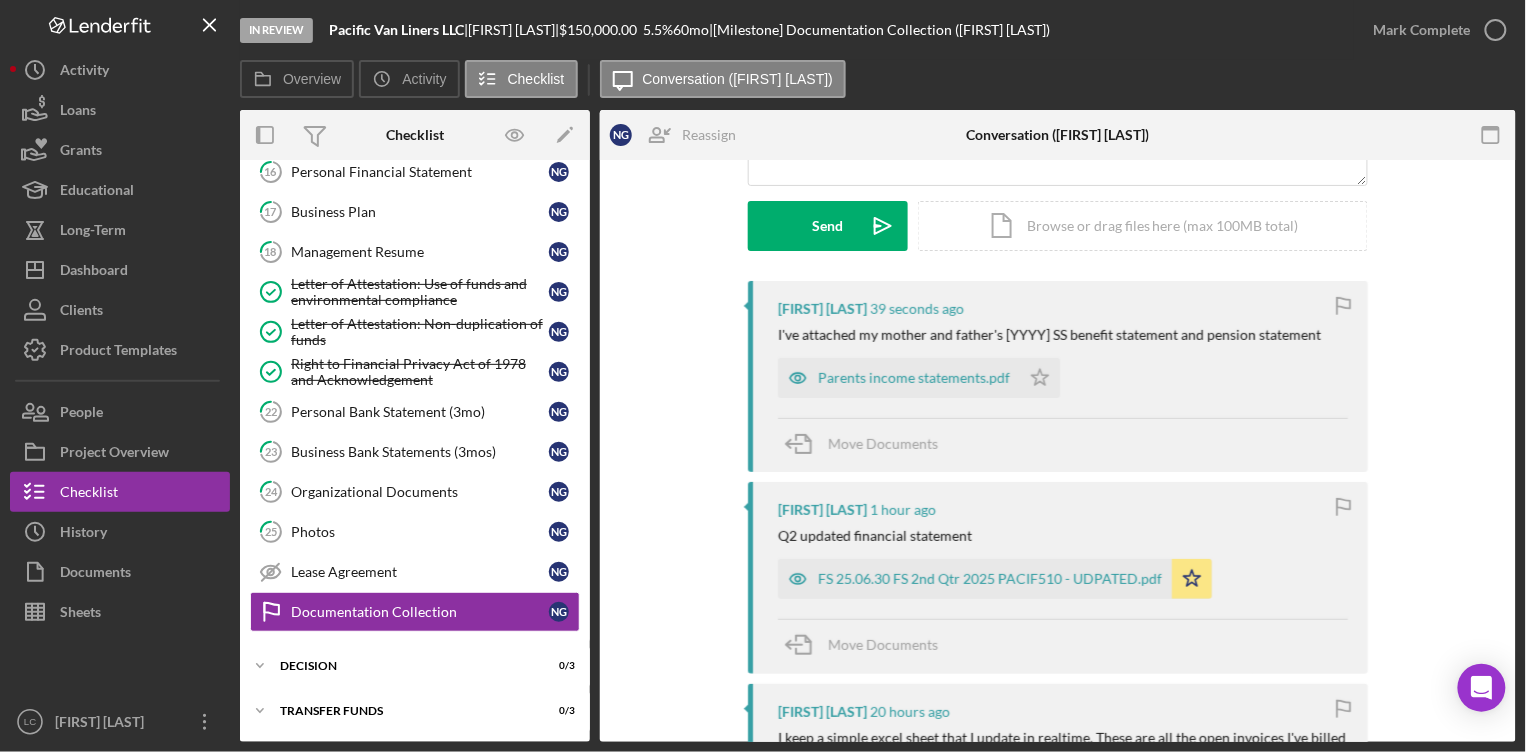 scroll, scrollTop: 348, scrollLeft: 0, axis: vertical 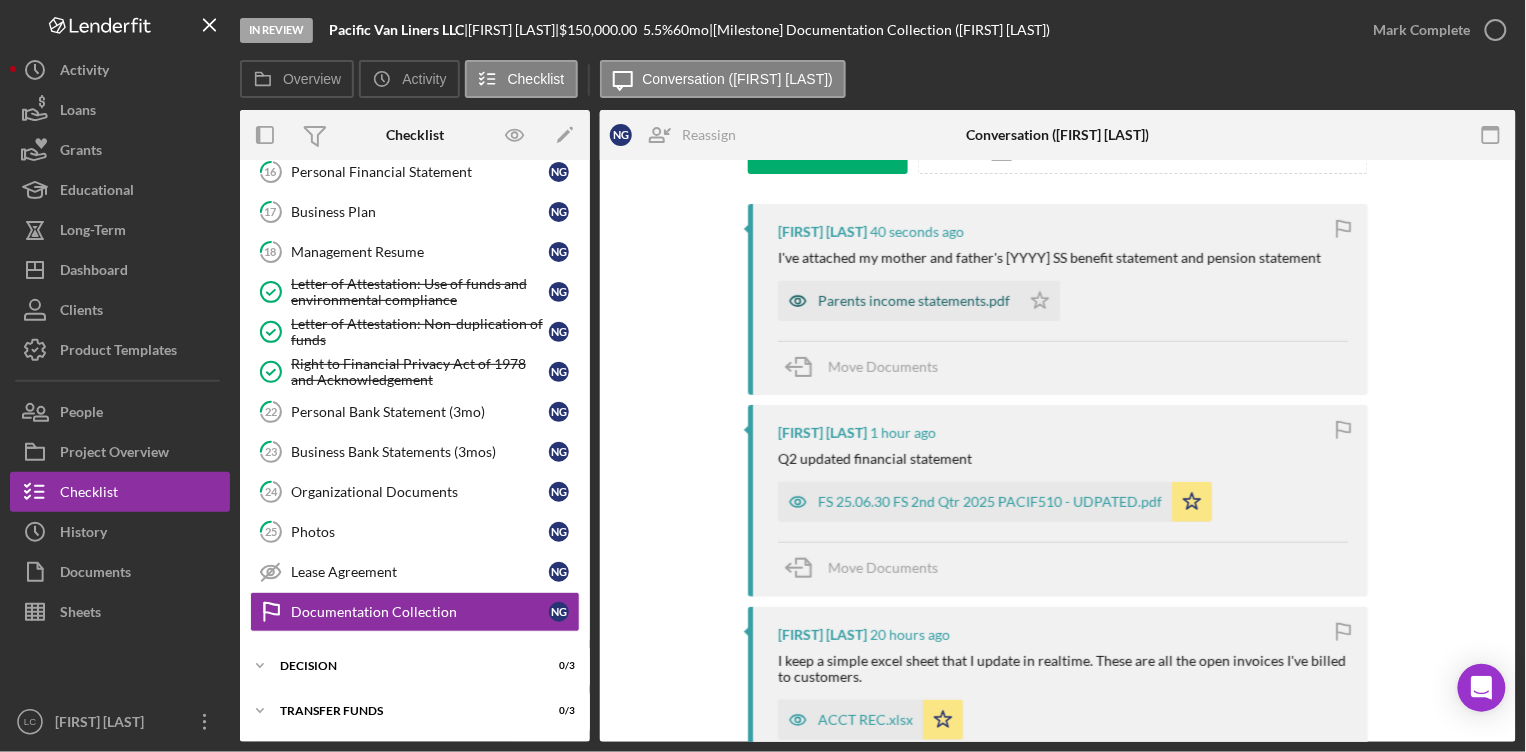 click on "Parents income statements.pdf" at bounding box center (914, 301) 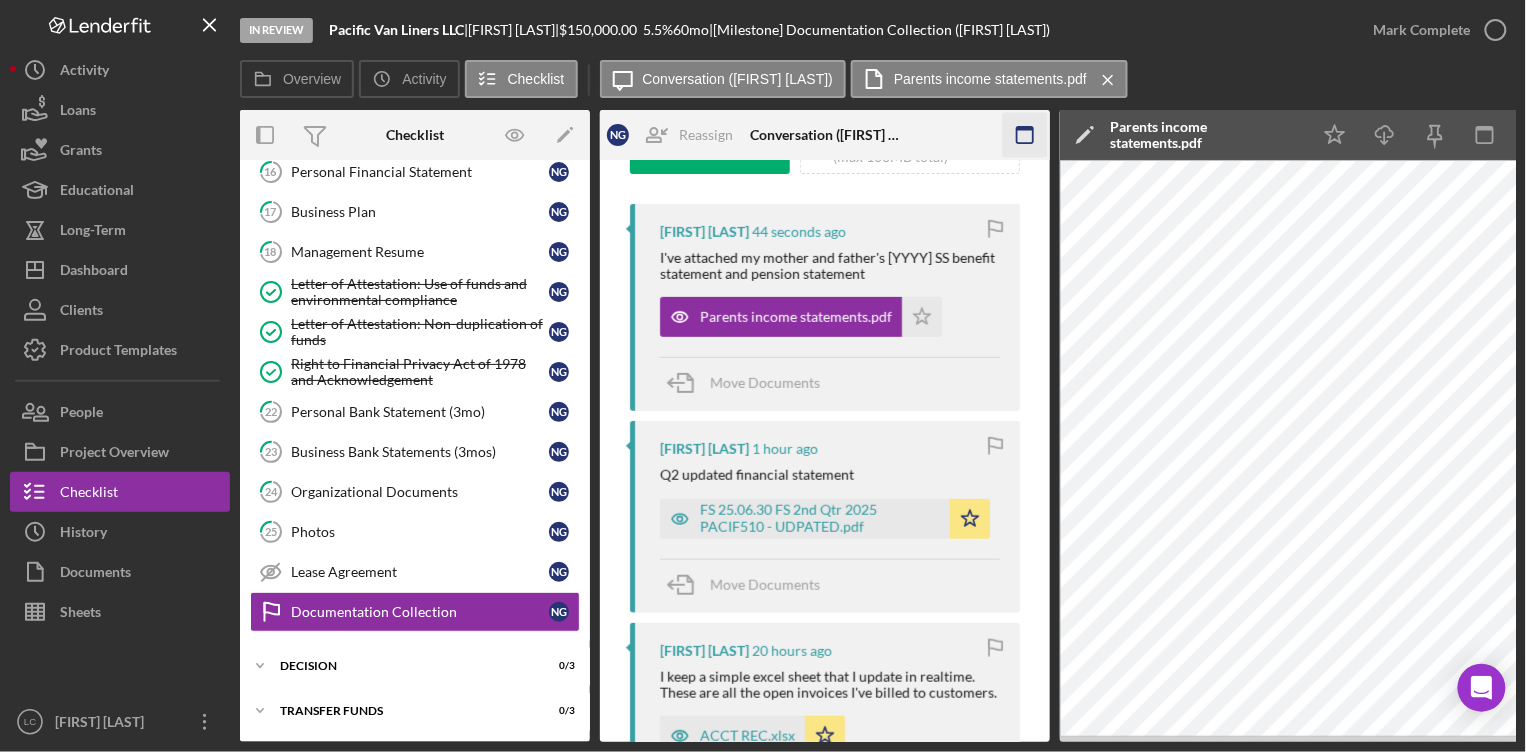 click 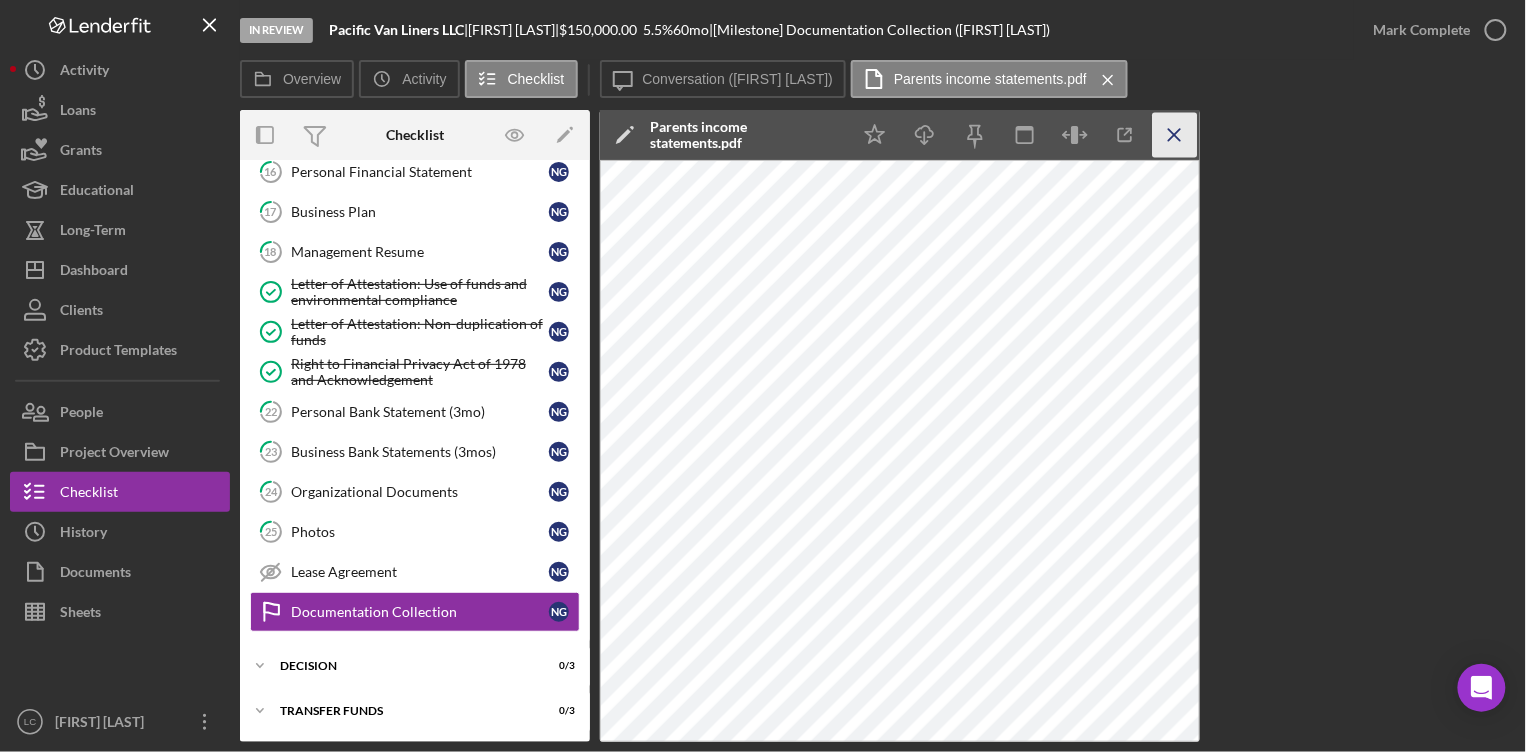 click 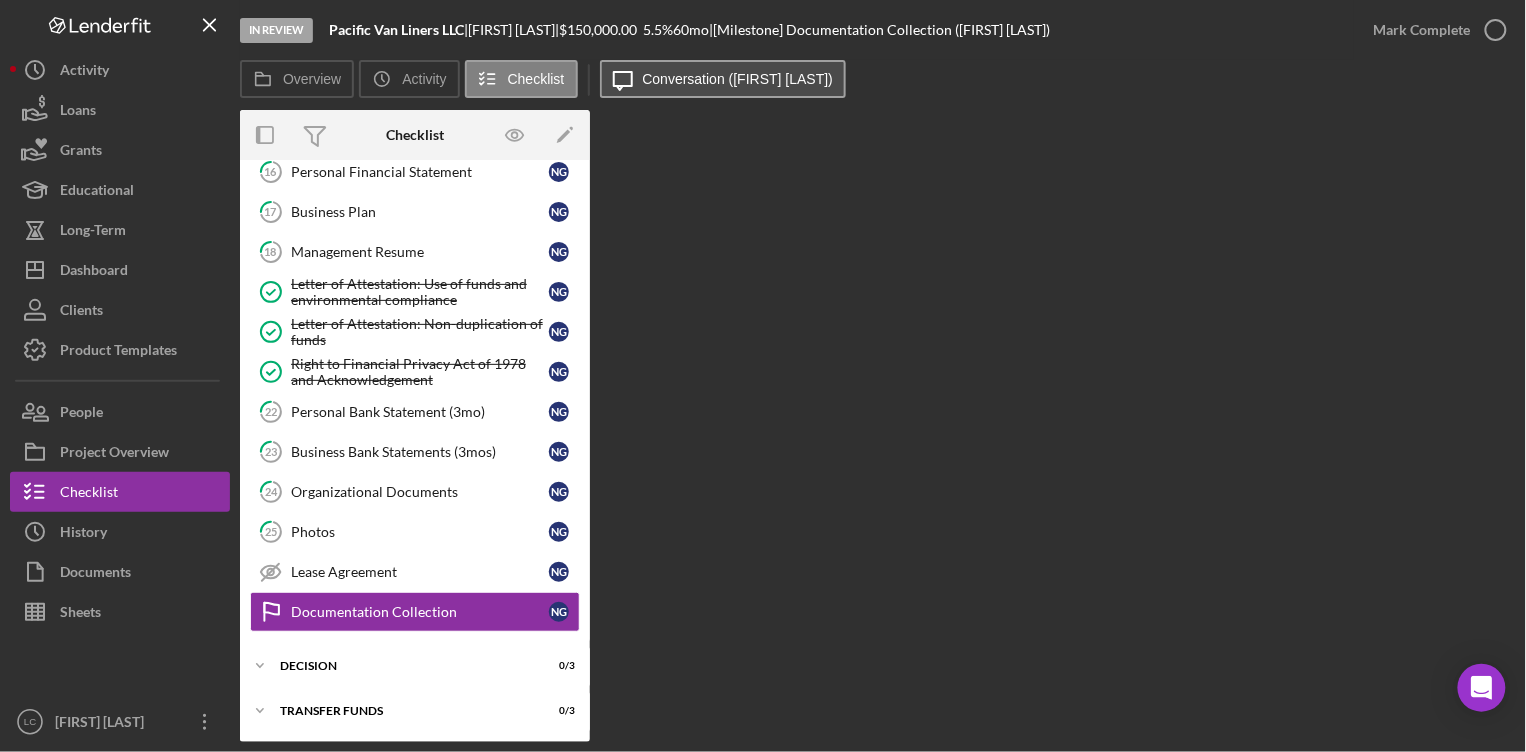 click on "Conversation ([FIRST] [LAST])" at bounding box center (738, 79) 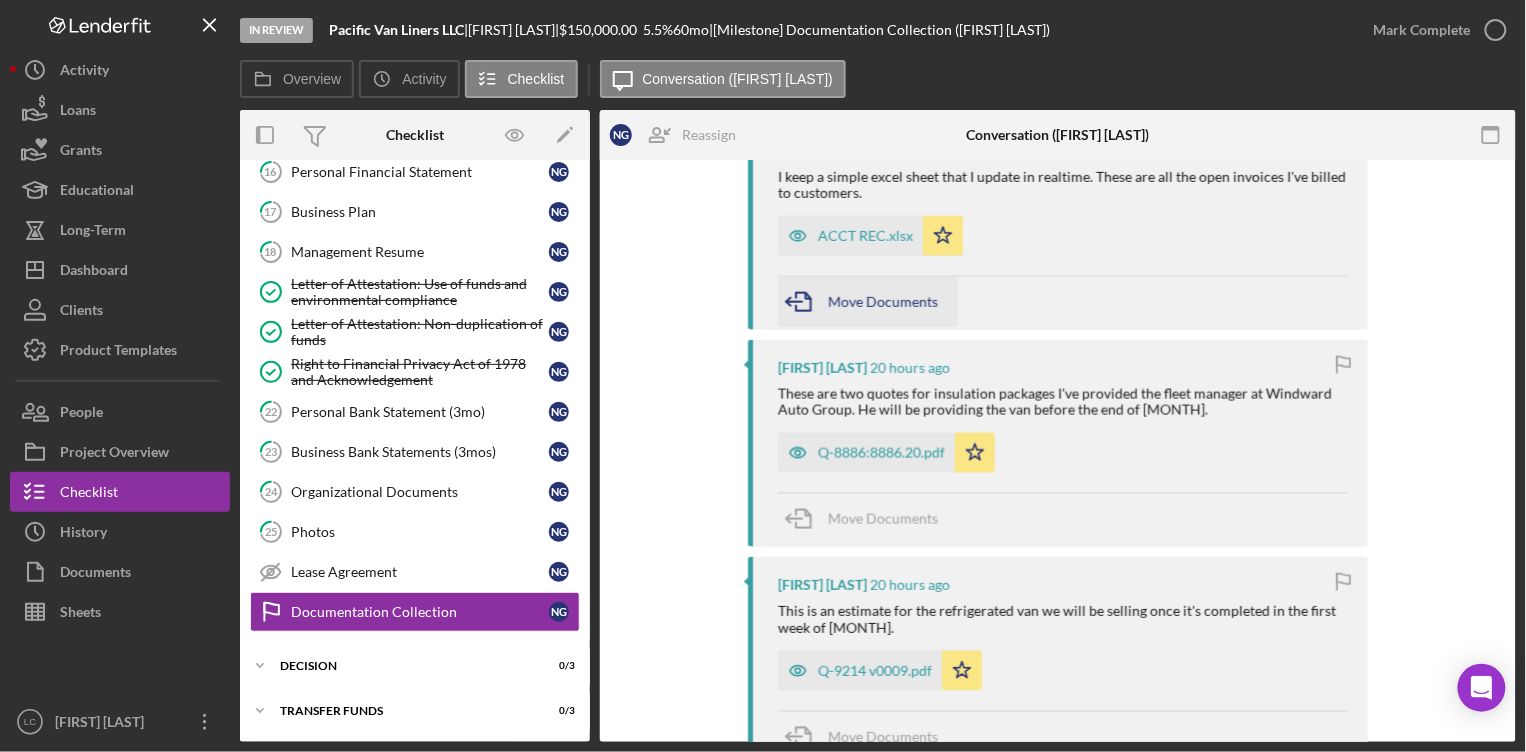 scroll, scrollTop: 836, scrollLeft: 0, axis: vertical 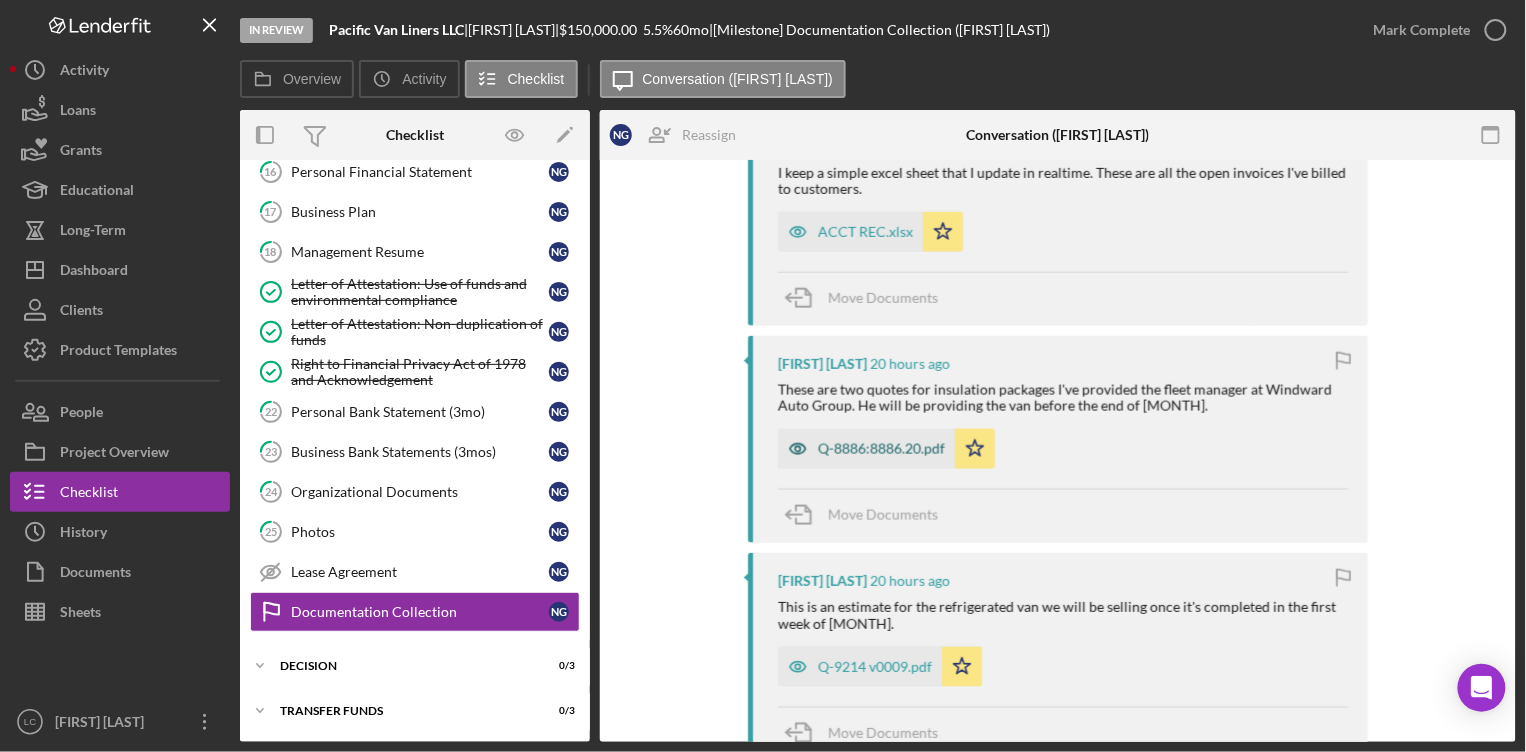 click on "Q-8886:8886.20.pdf" at bounding box center (881, 449) 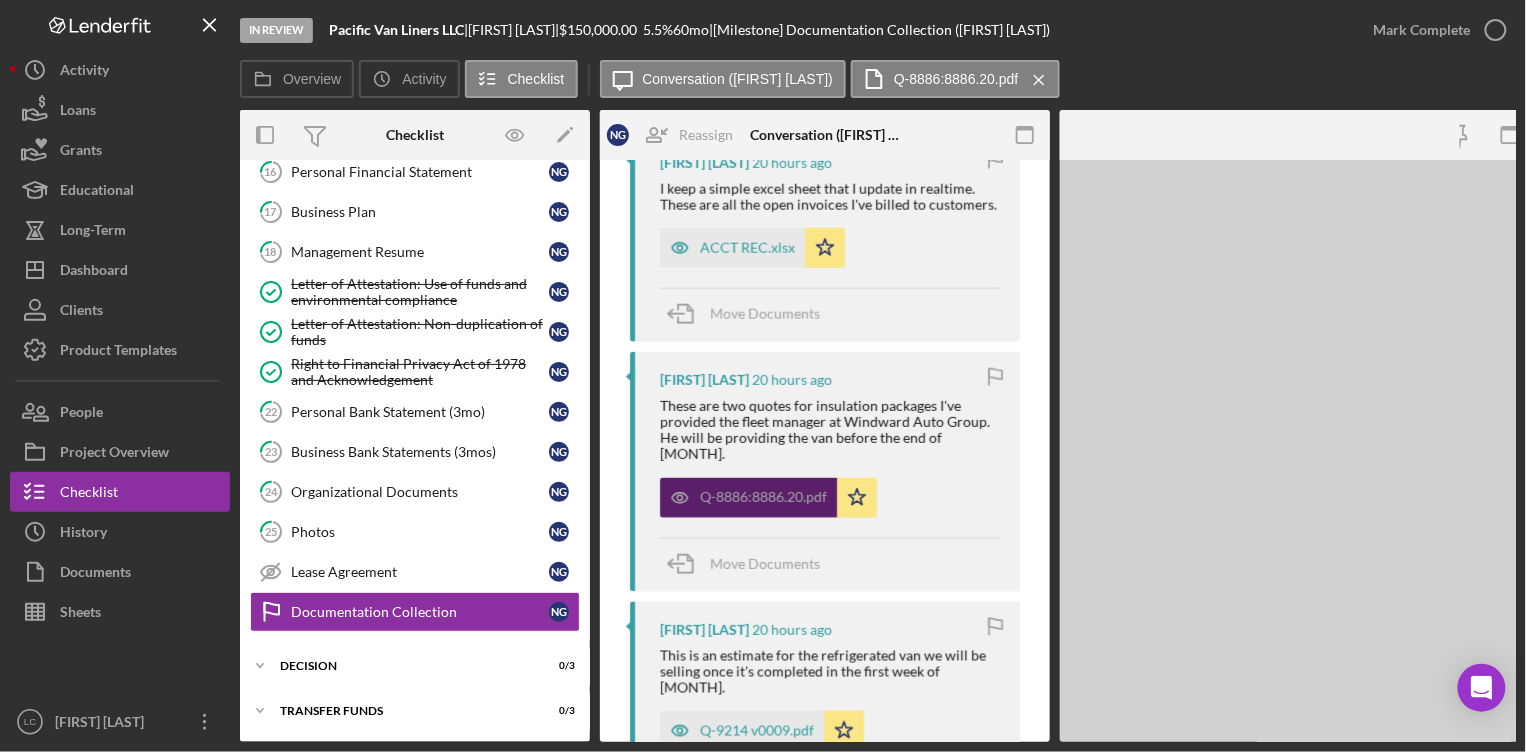scroll, scrollTop: 853, scrollLeft: 0, axis: vertical 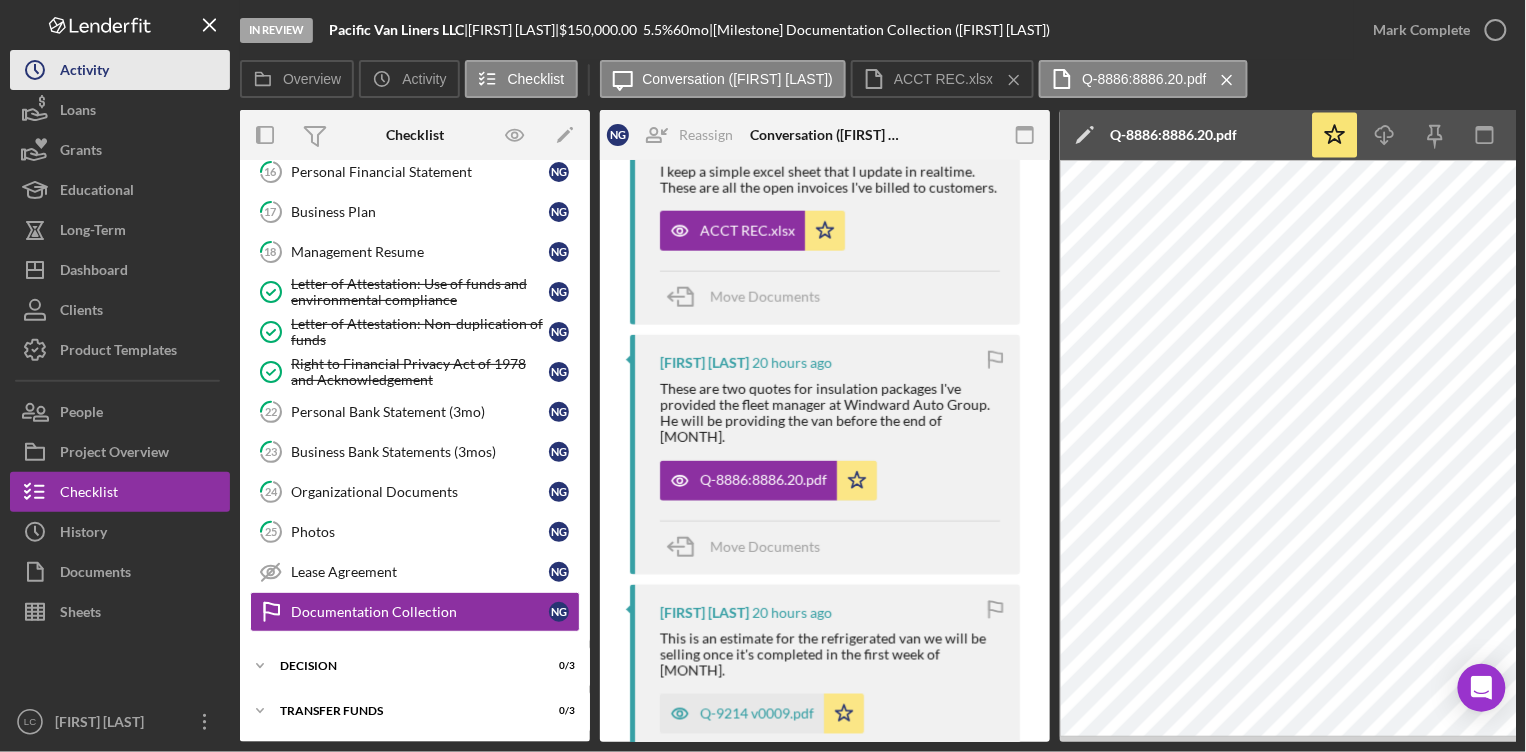 click on "Activity" at bounding box center (84, 72) 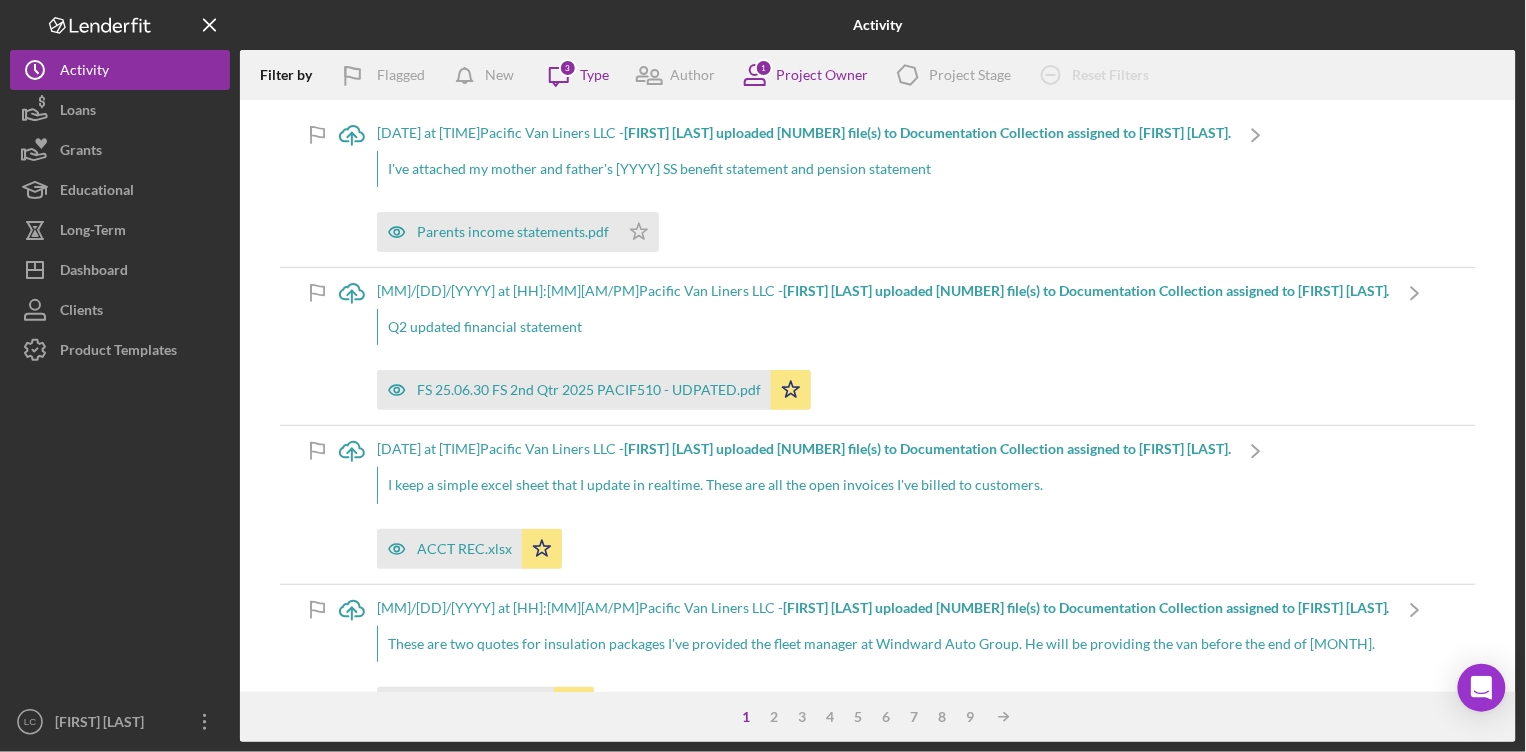 click 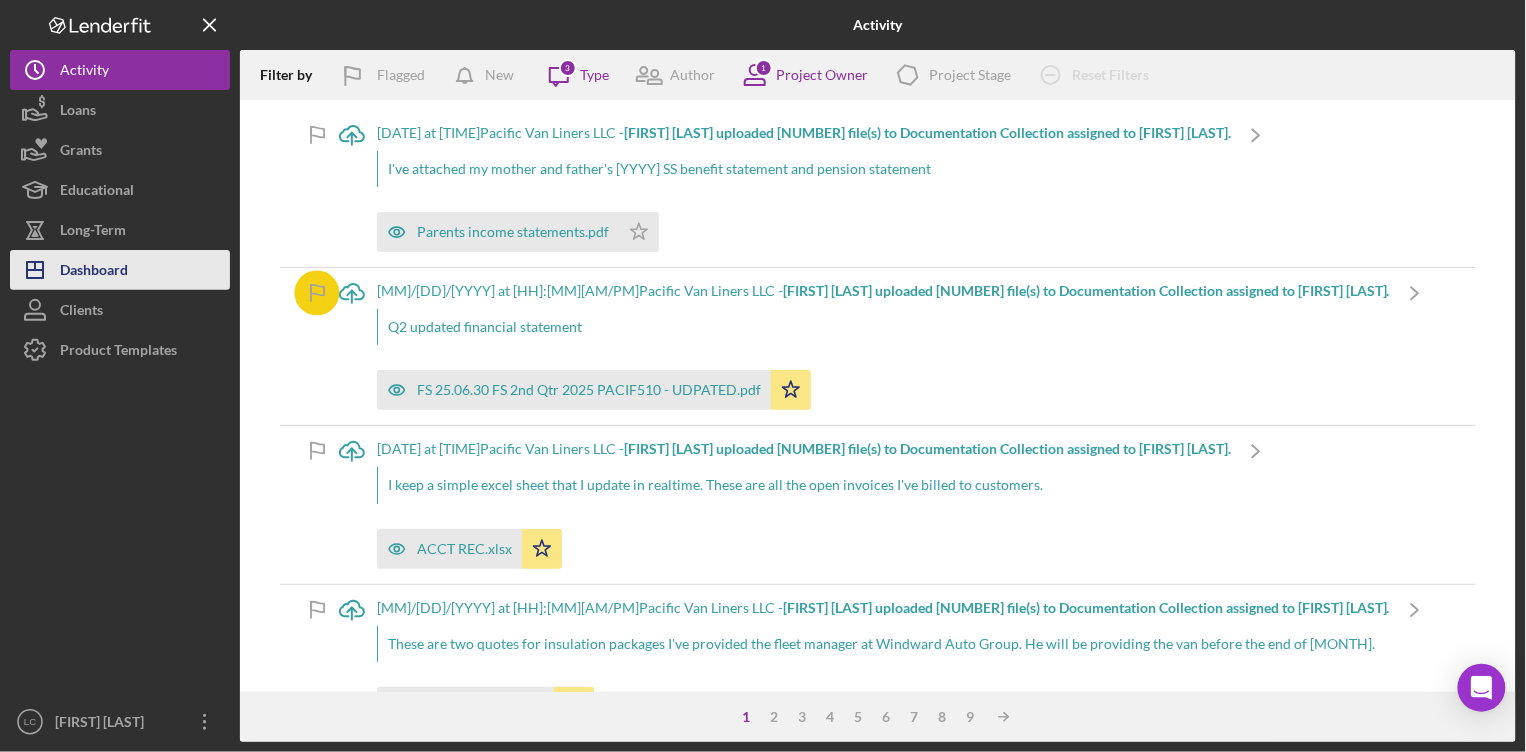 click on "Dashboard" at bounding box center [94, 272] 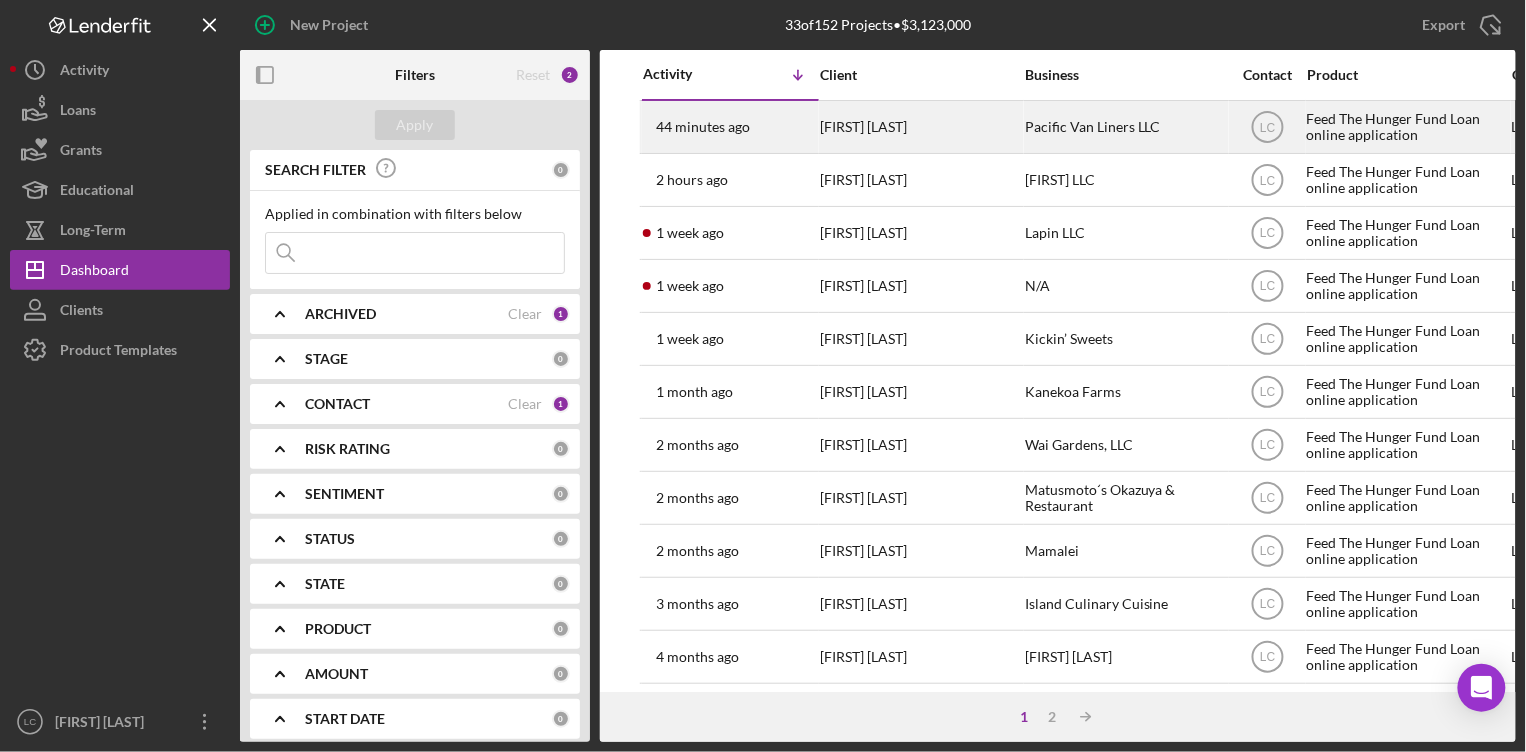 click on "[FIRST] [LAST]" at bounding box center (920, 127) 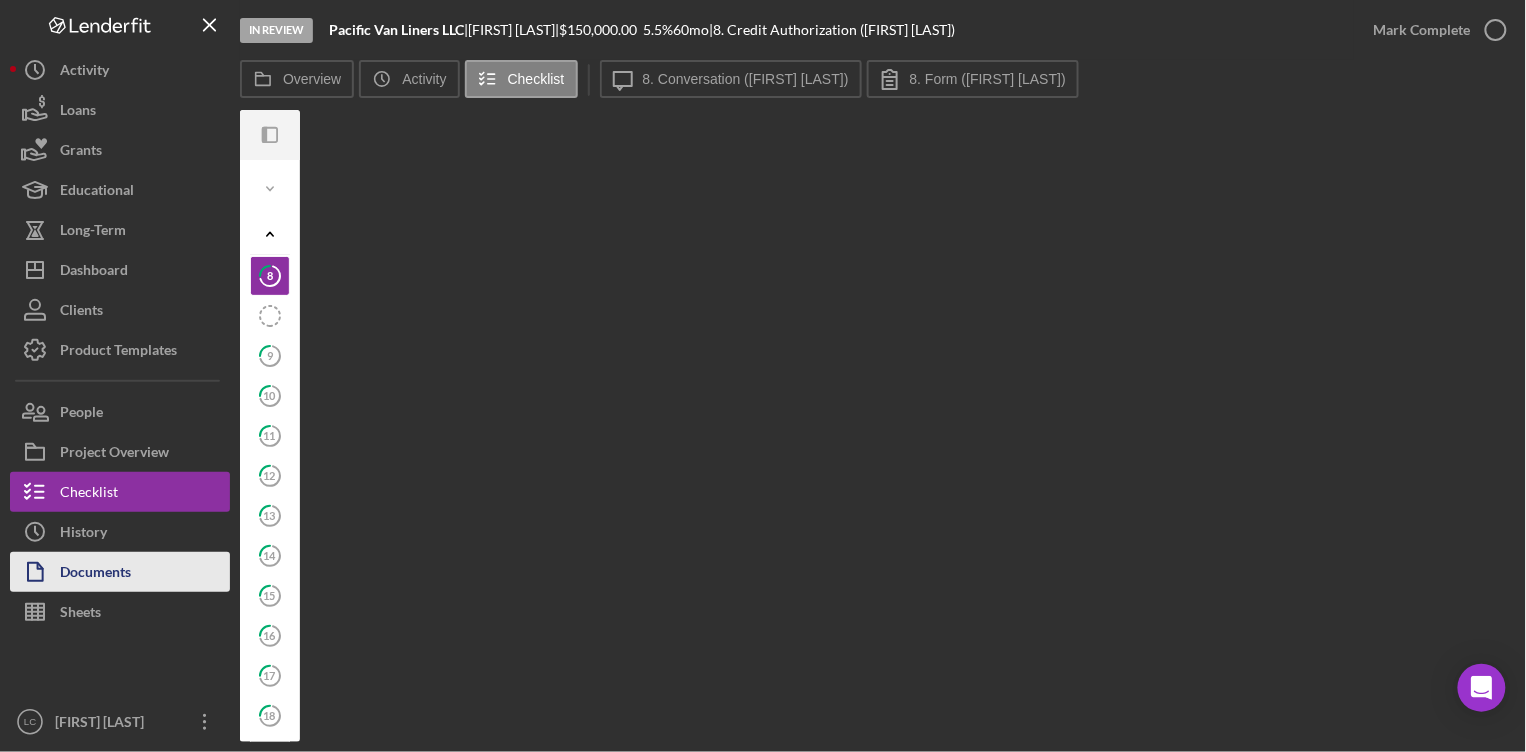 click on "Documents" at bounding box center (95, 574) 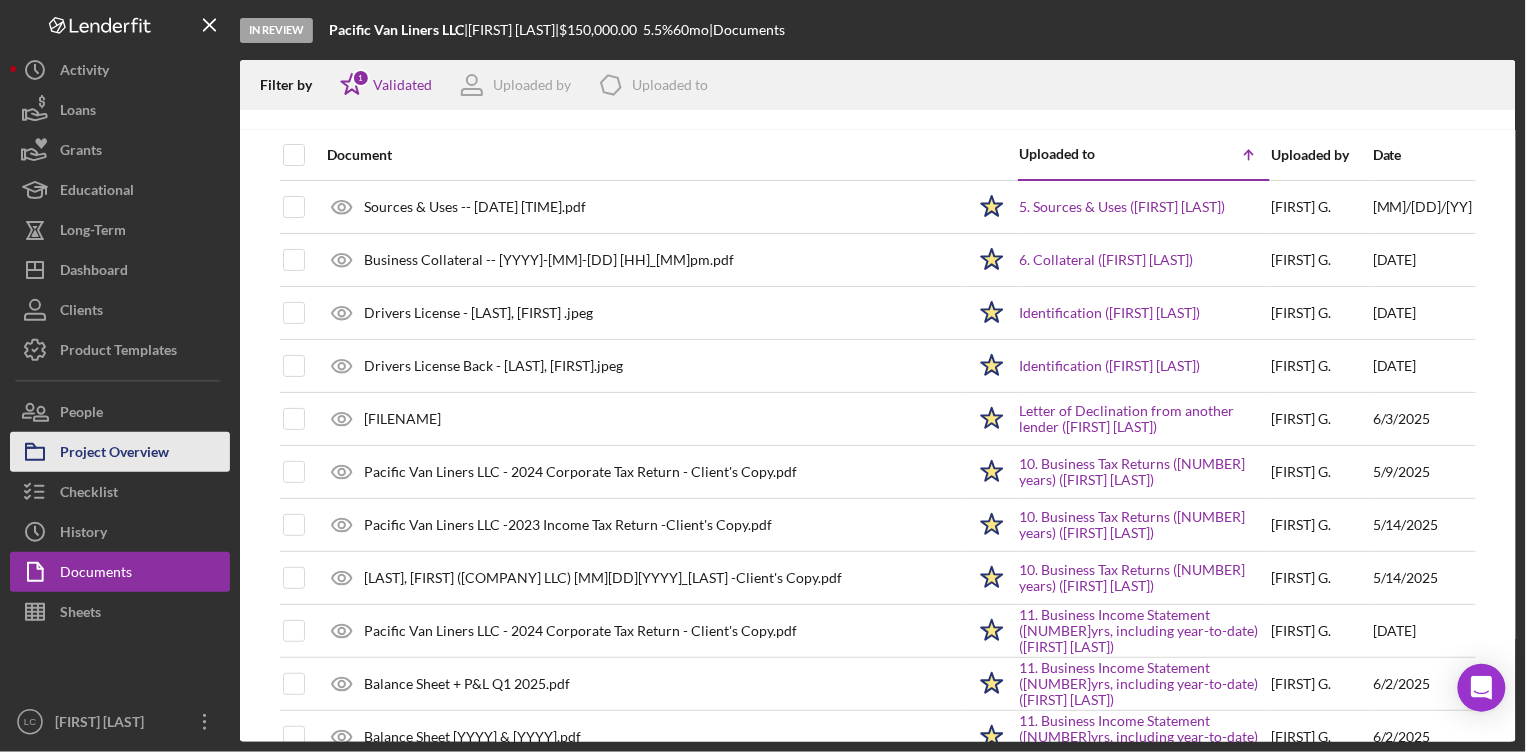 click on "Project Overview" at bounding box center (114, 454) 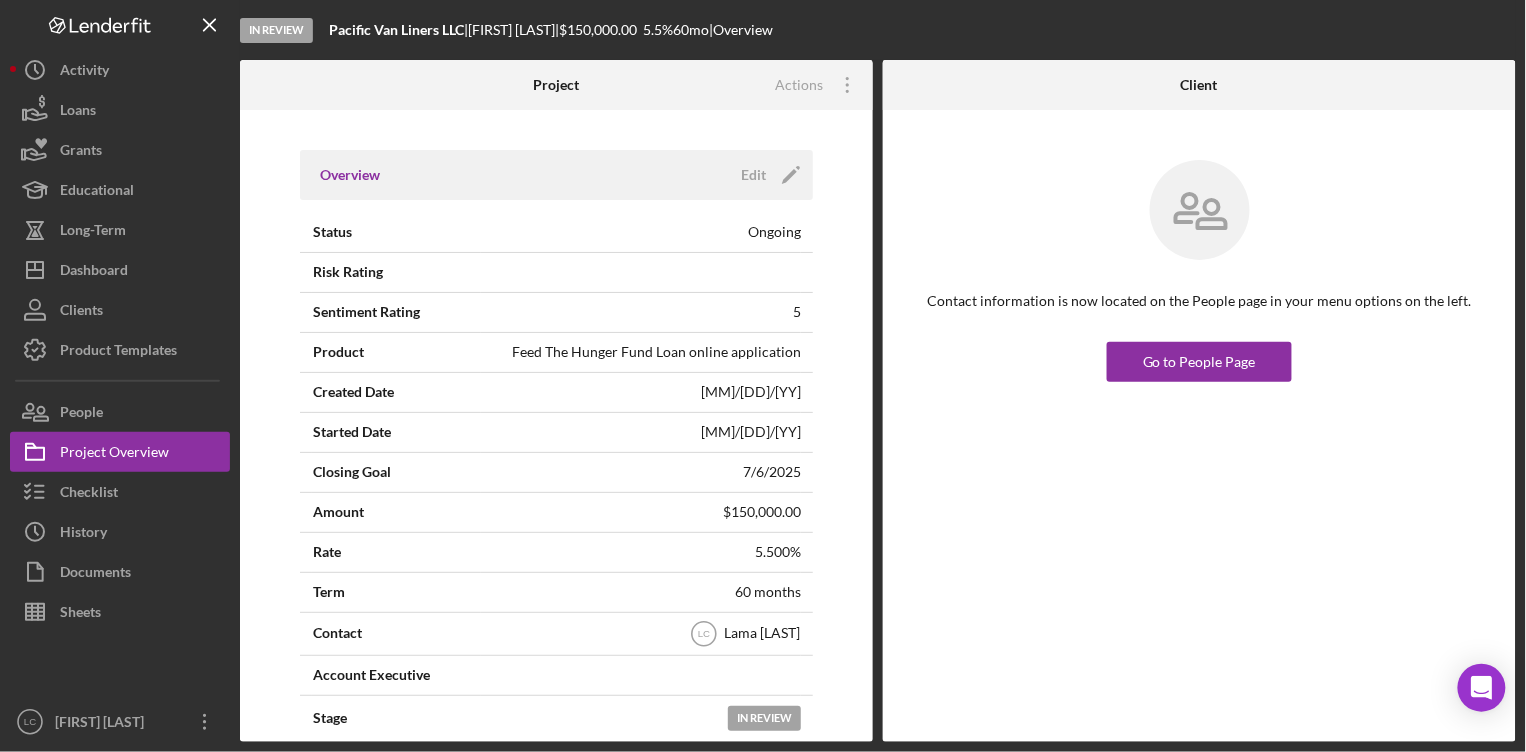 scroll, scrollTop: 4, scrollLeft: 0, axis: vertical 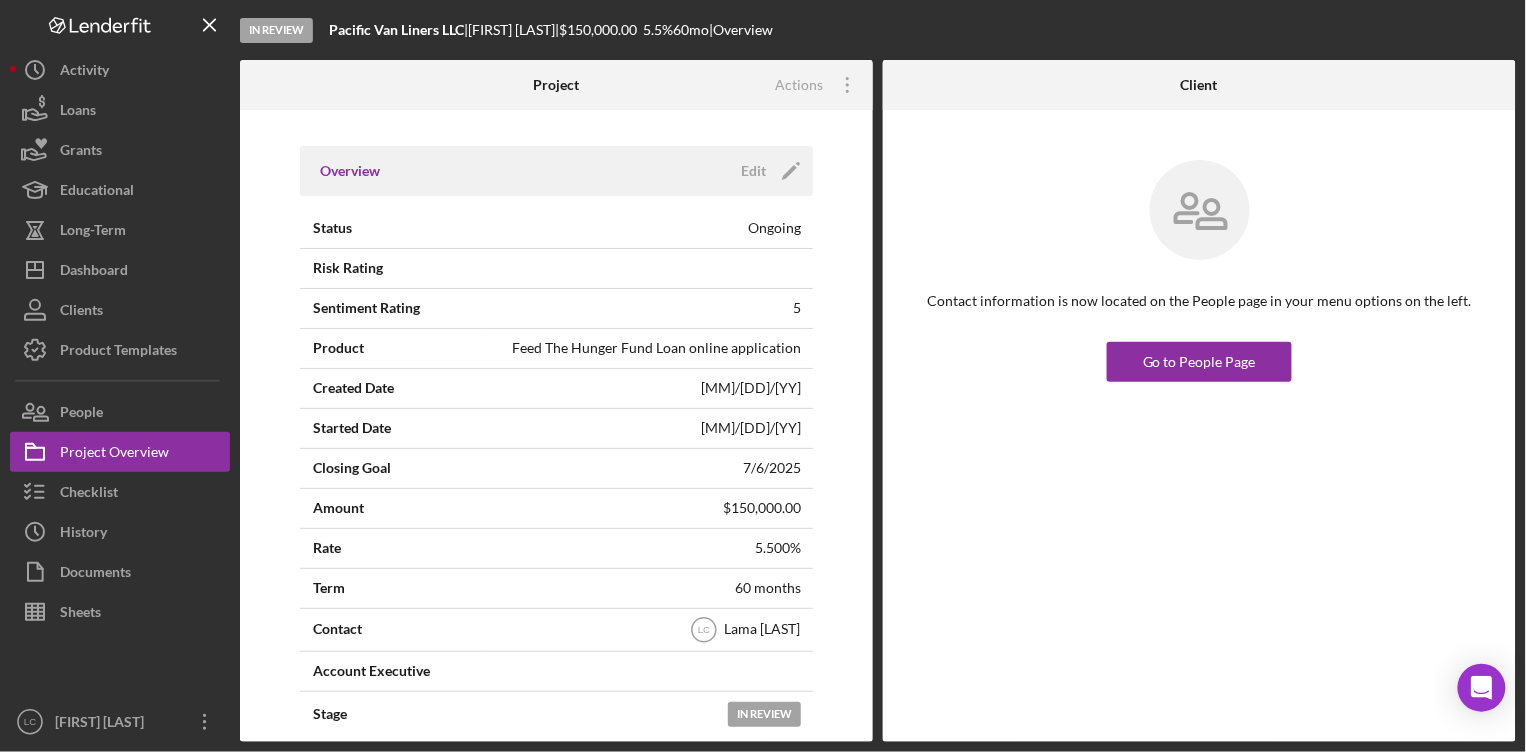 click on "In Review" at bounding box center [276, 30] 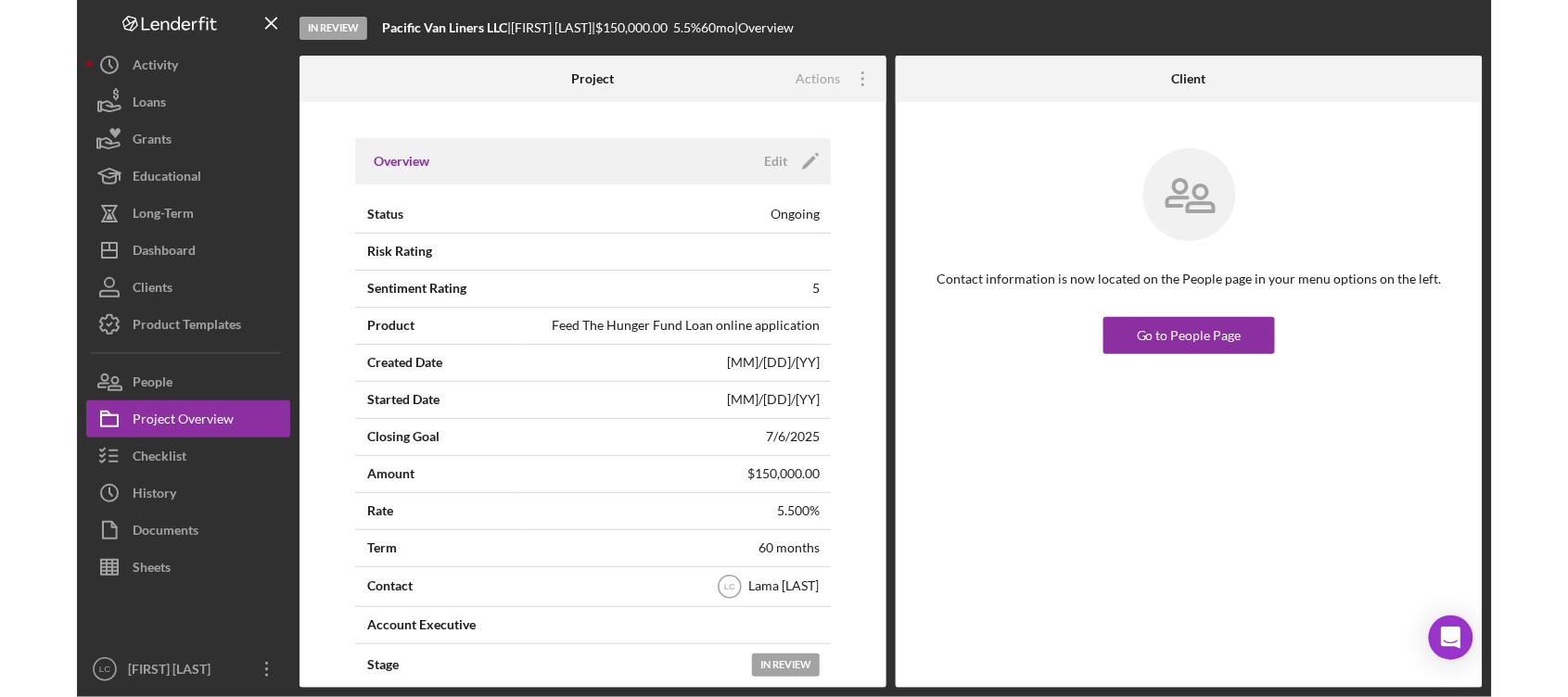 scroll, scrollTop: 0, scrollLeft: 0, axis: both 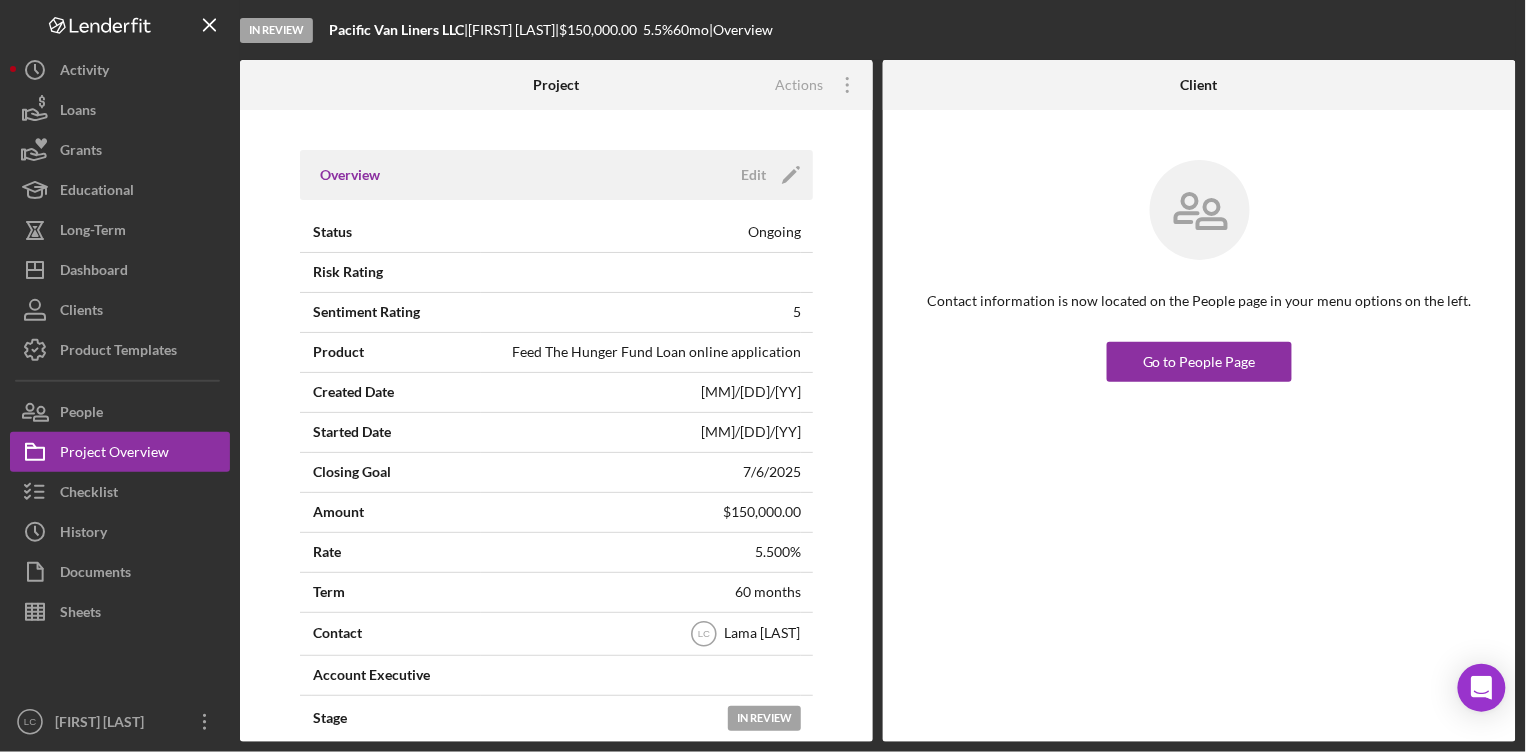click on "Contact information is now located on the People page in your menu options on the left.   This can be accessed on the desktop version of Lenderfit. Go to People Page" at bounding box center (1199, 426) 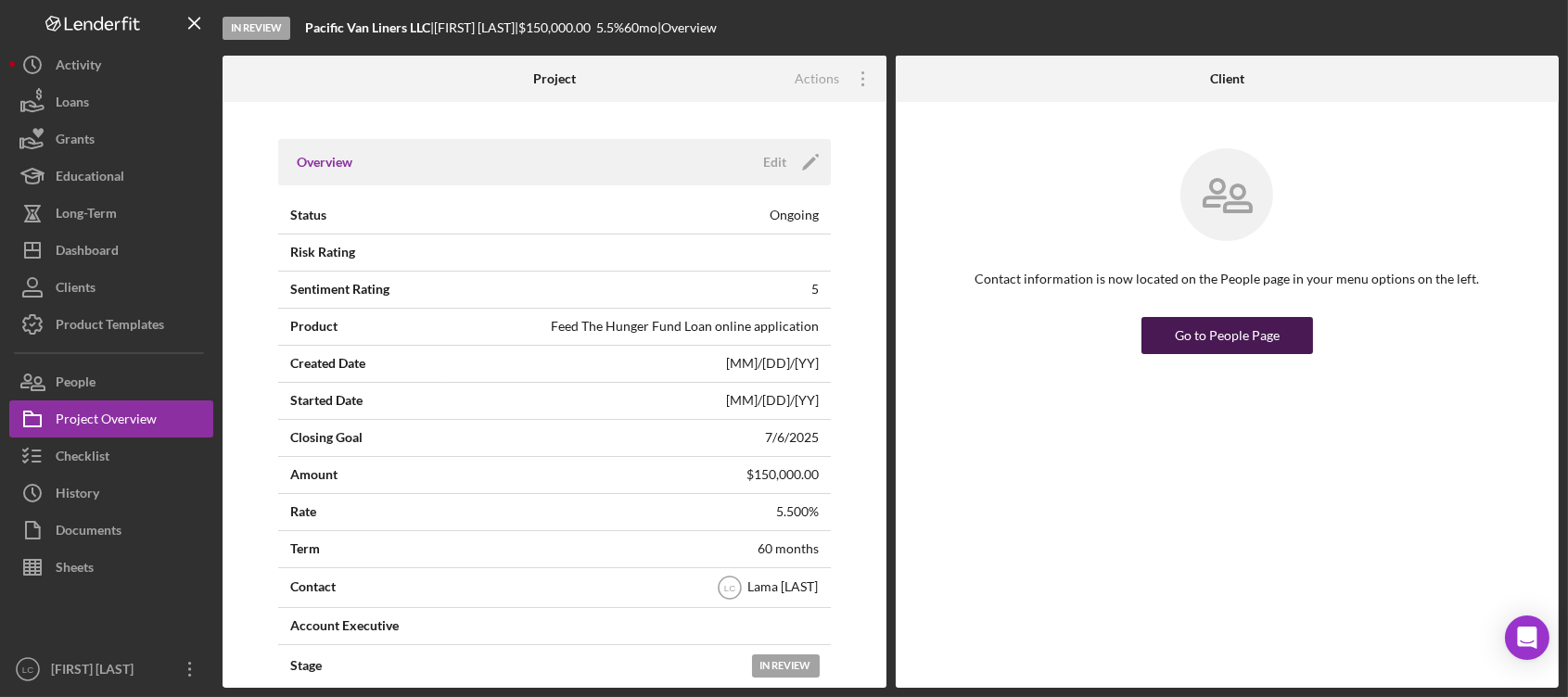 click on "Go to People Page" at bounding box center [1227, 336] 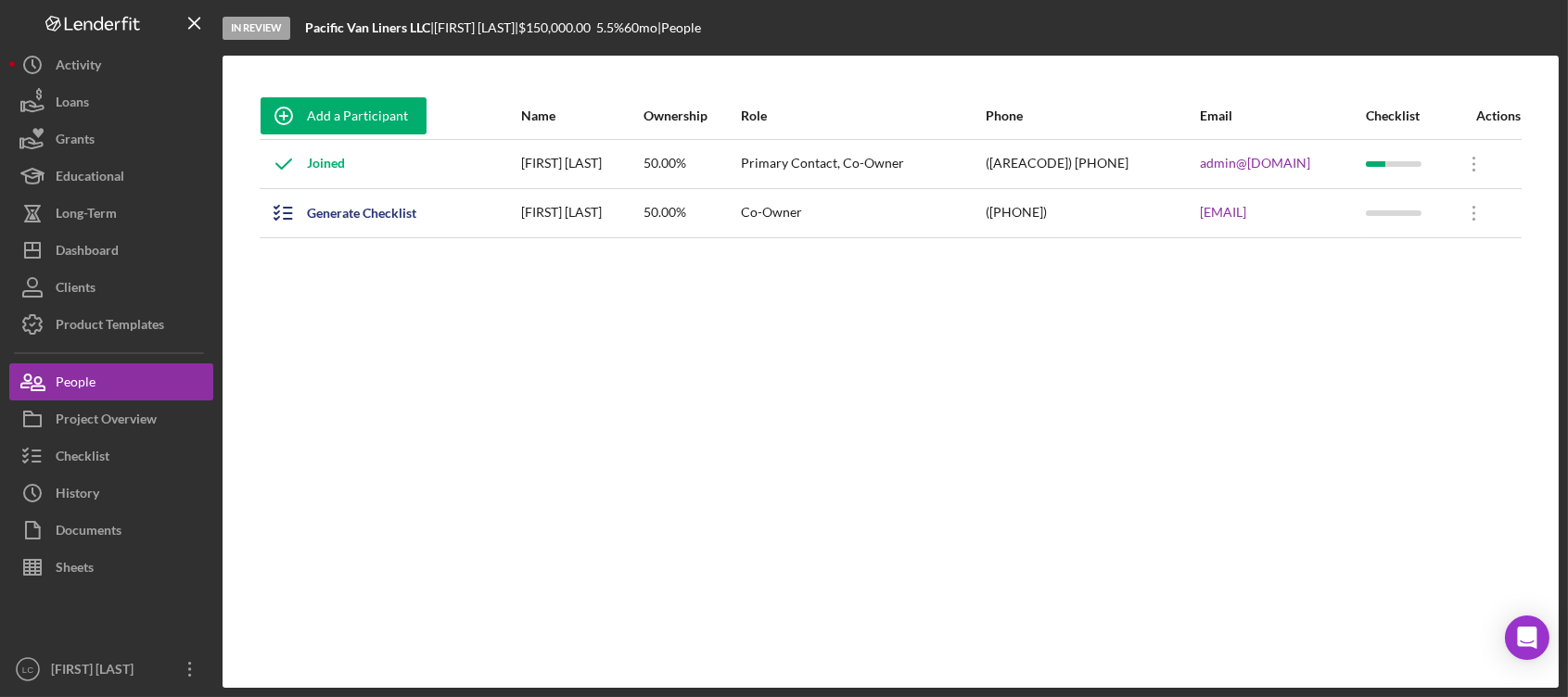 click on "50.00%" at bounding box center [691, 163] 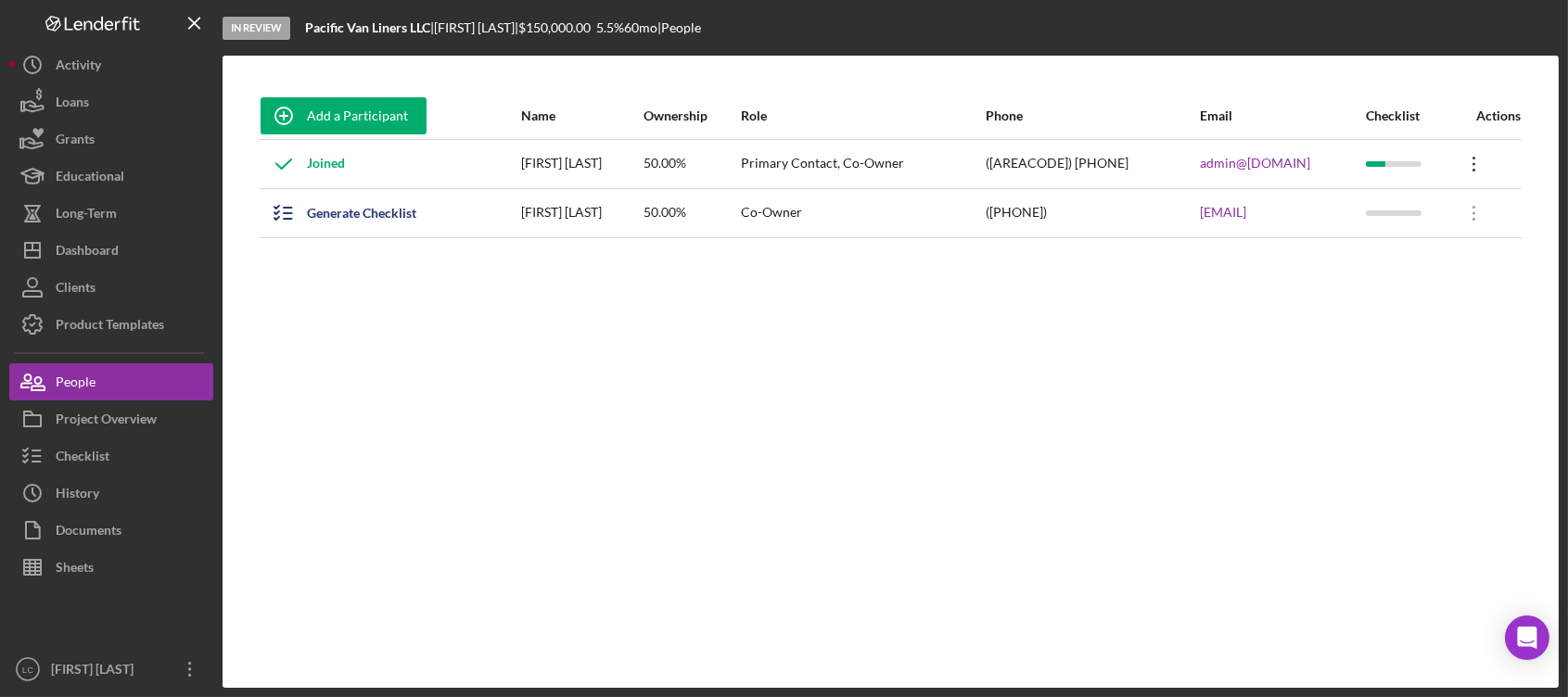 click on "Icon/Overflow" 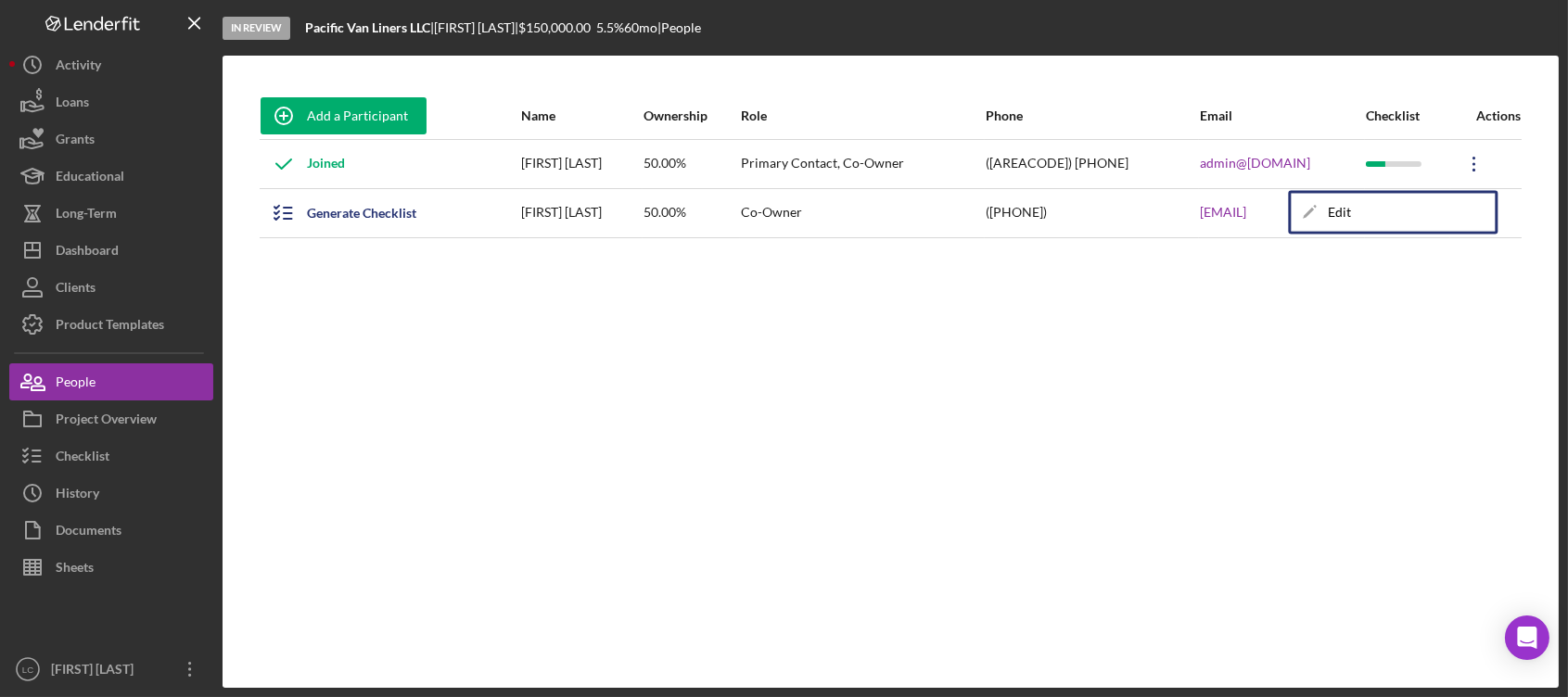 click on "Icon/Overflow" 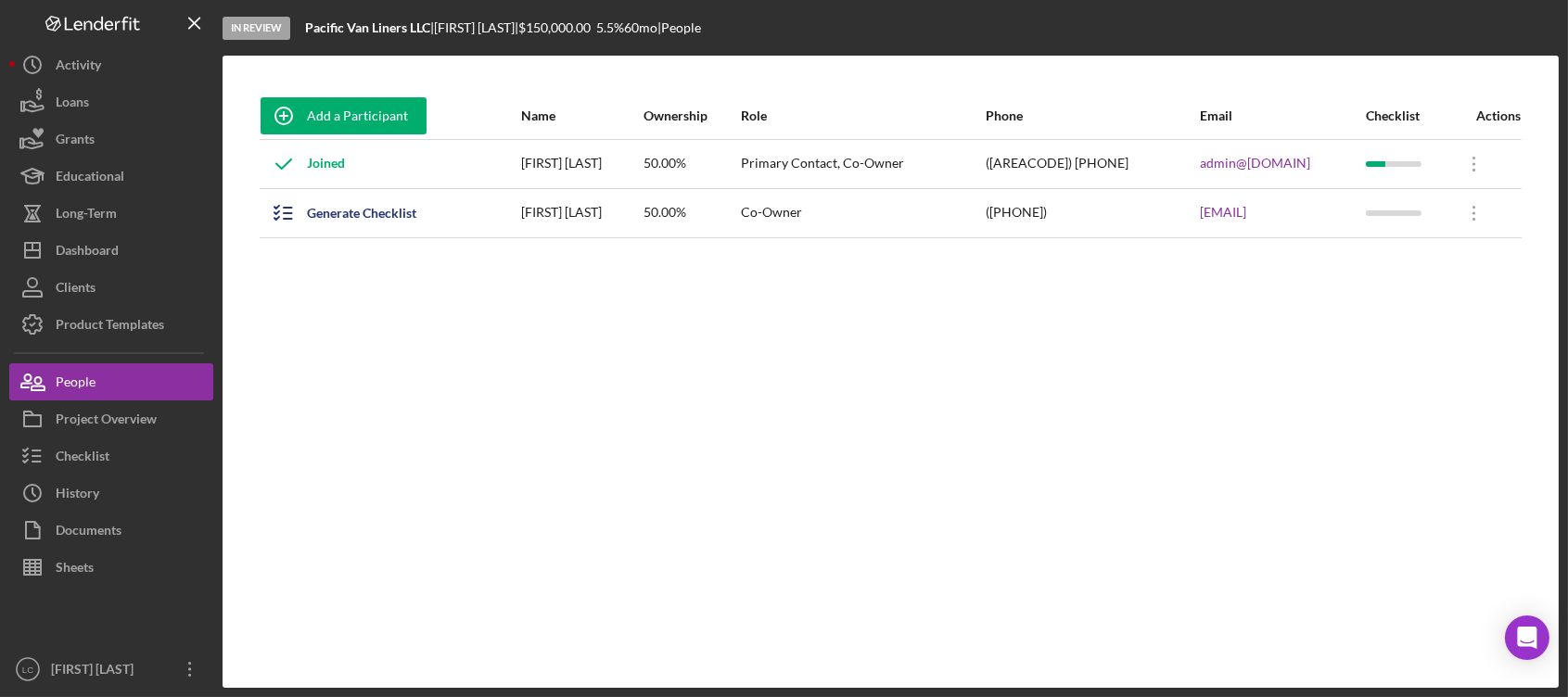 click on "Joined" at bounding box center (389, 164) 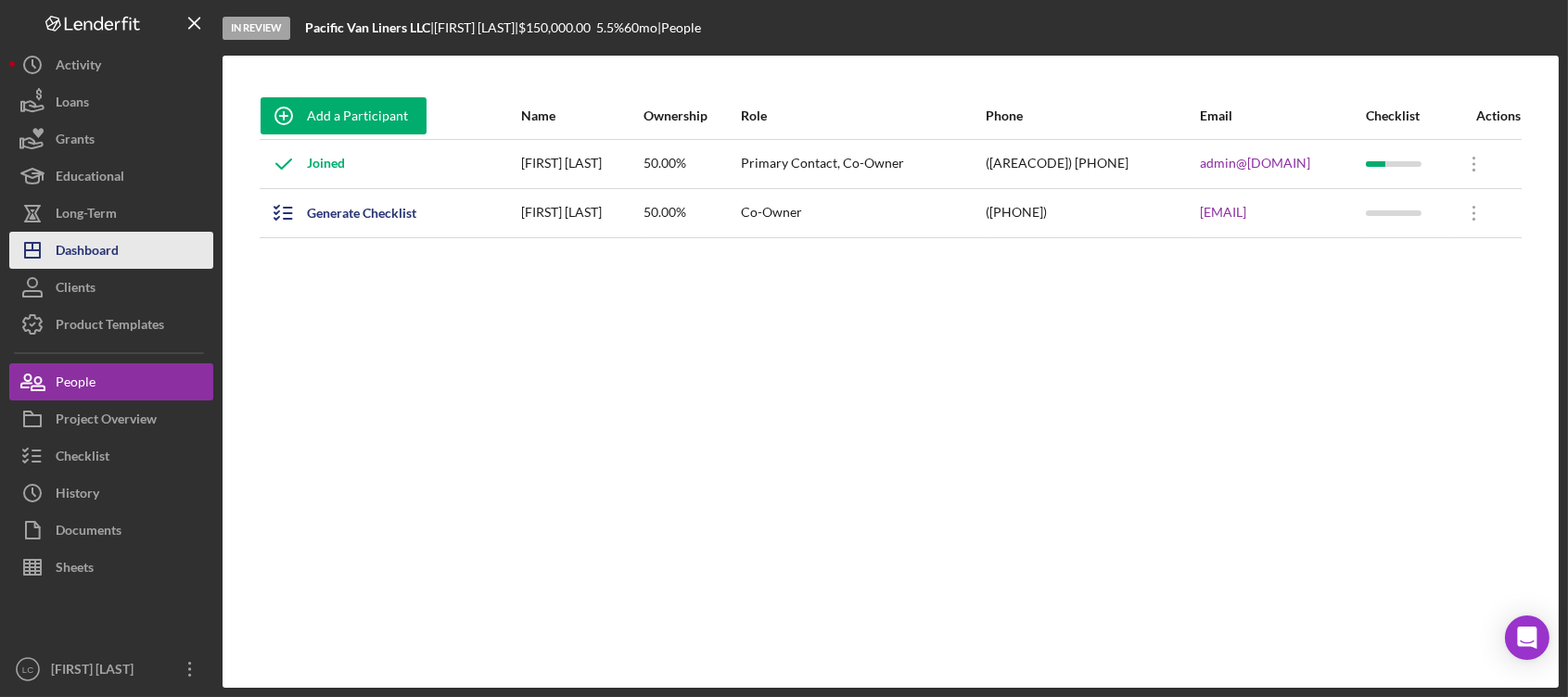click on "Dashboard" at bounding box center (87, 252) 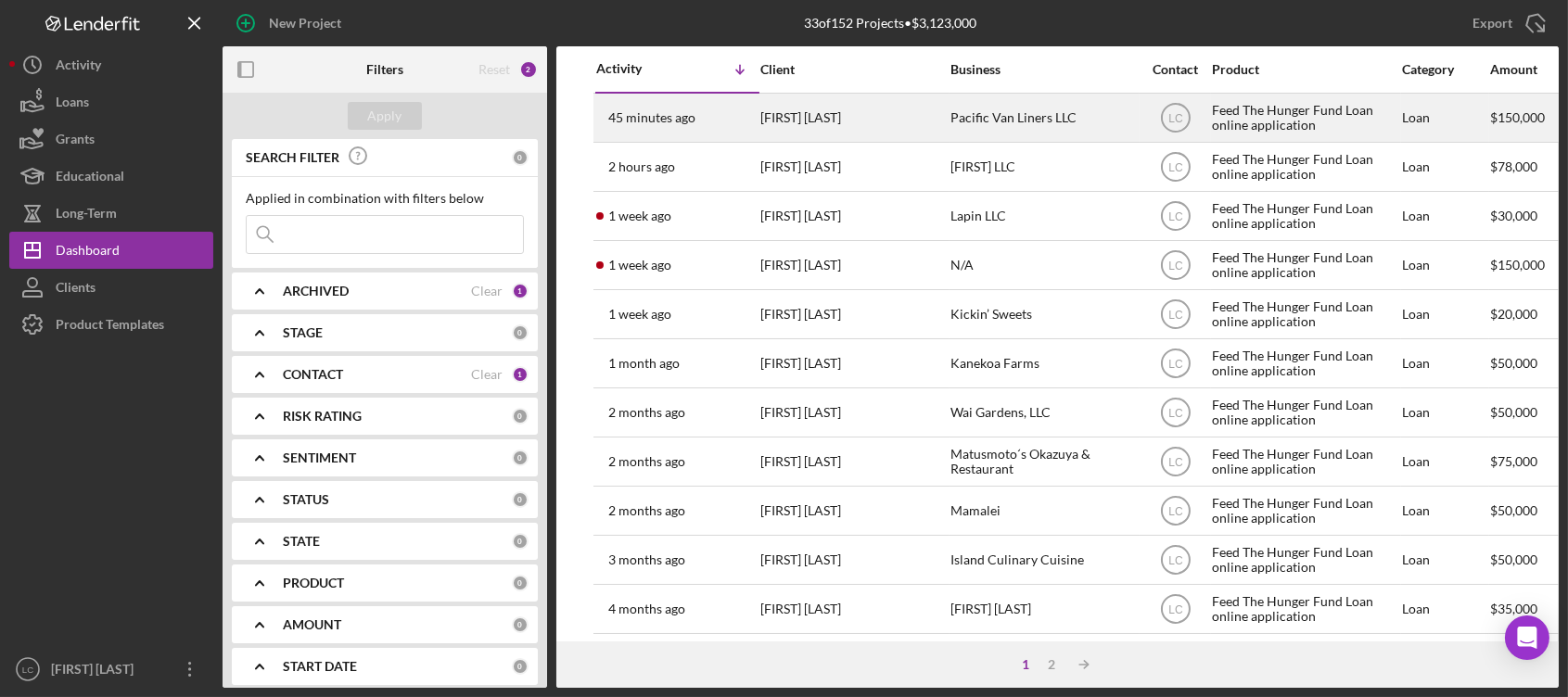 click on "[FIRST] [LAST]" at bounding box center [853, 118] 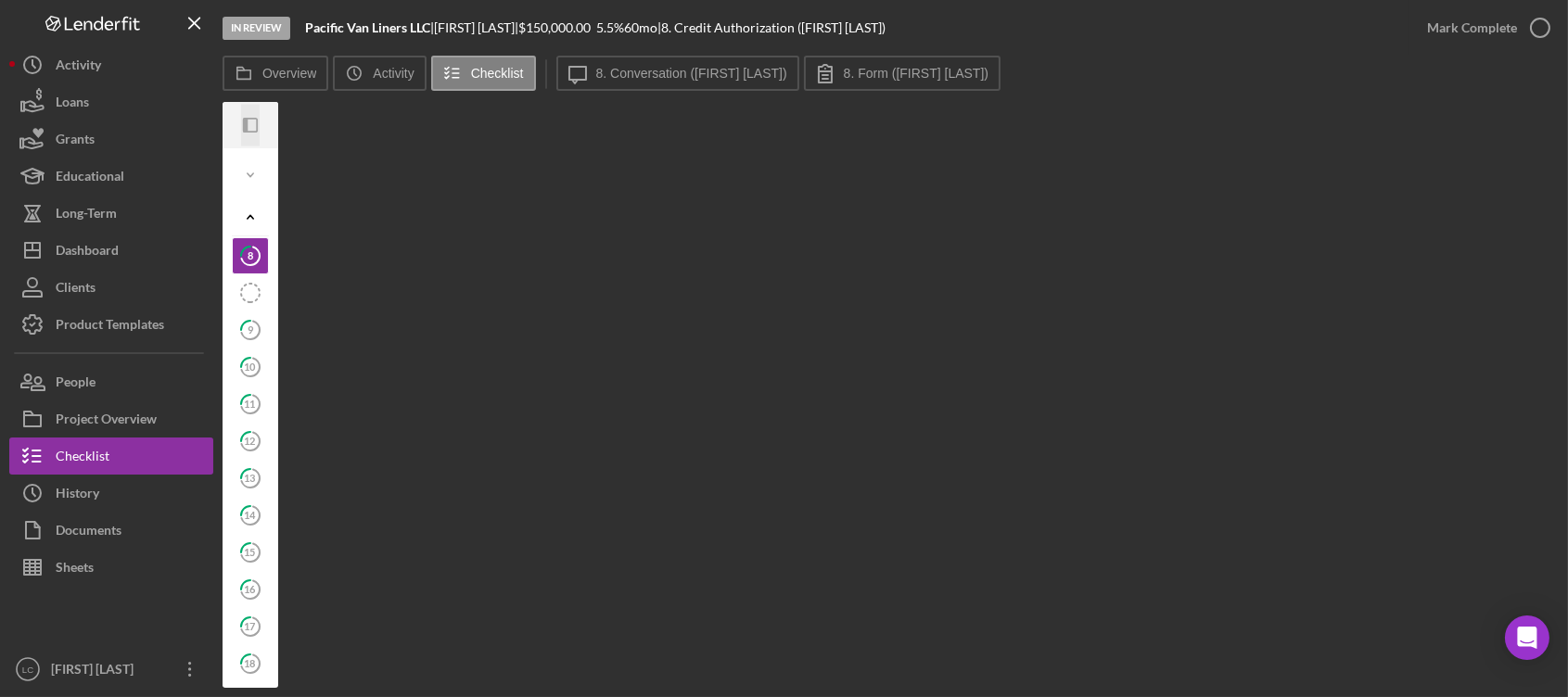 click on "Icon/Panel Side Expand" 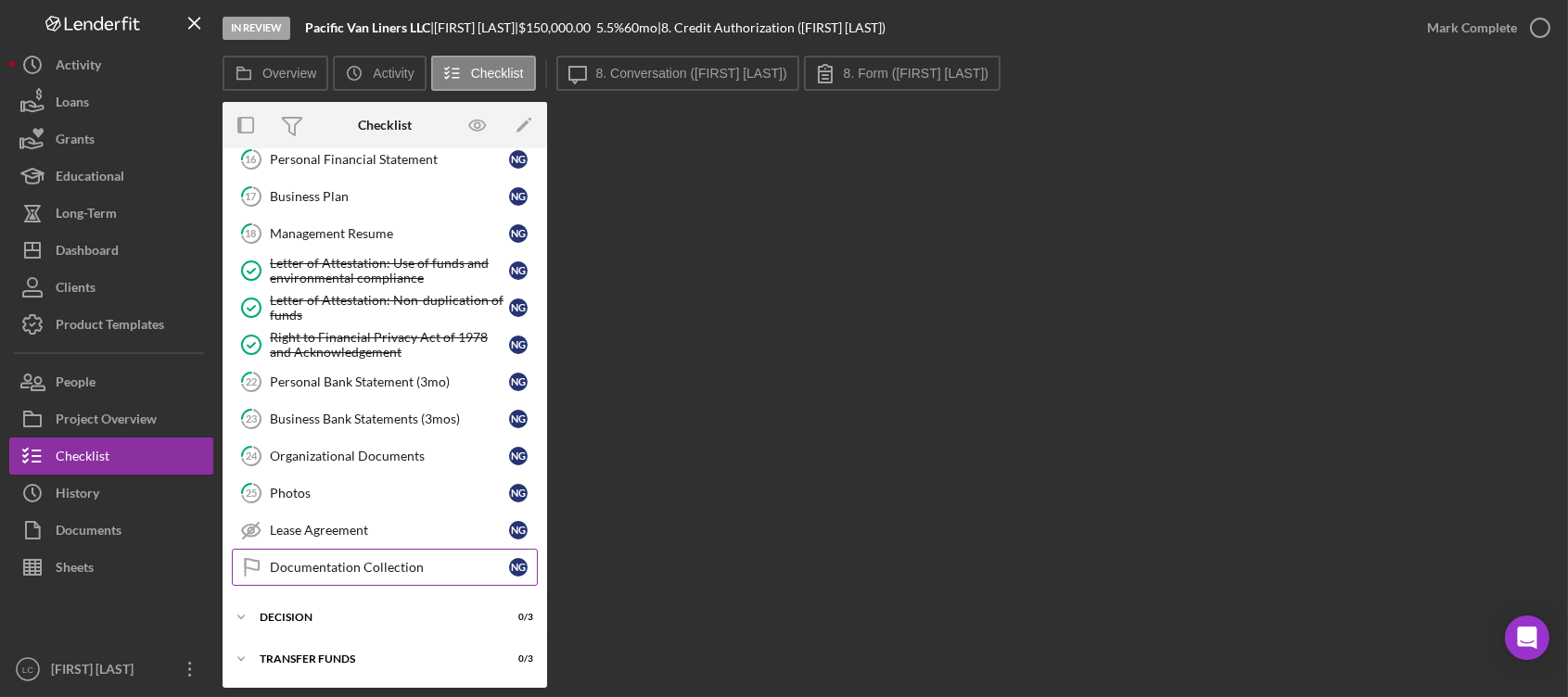 click on "Documentation Collection" at bounding box center (389, 567) 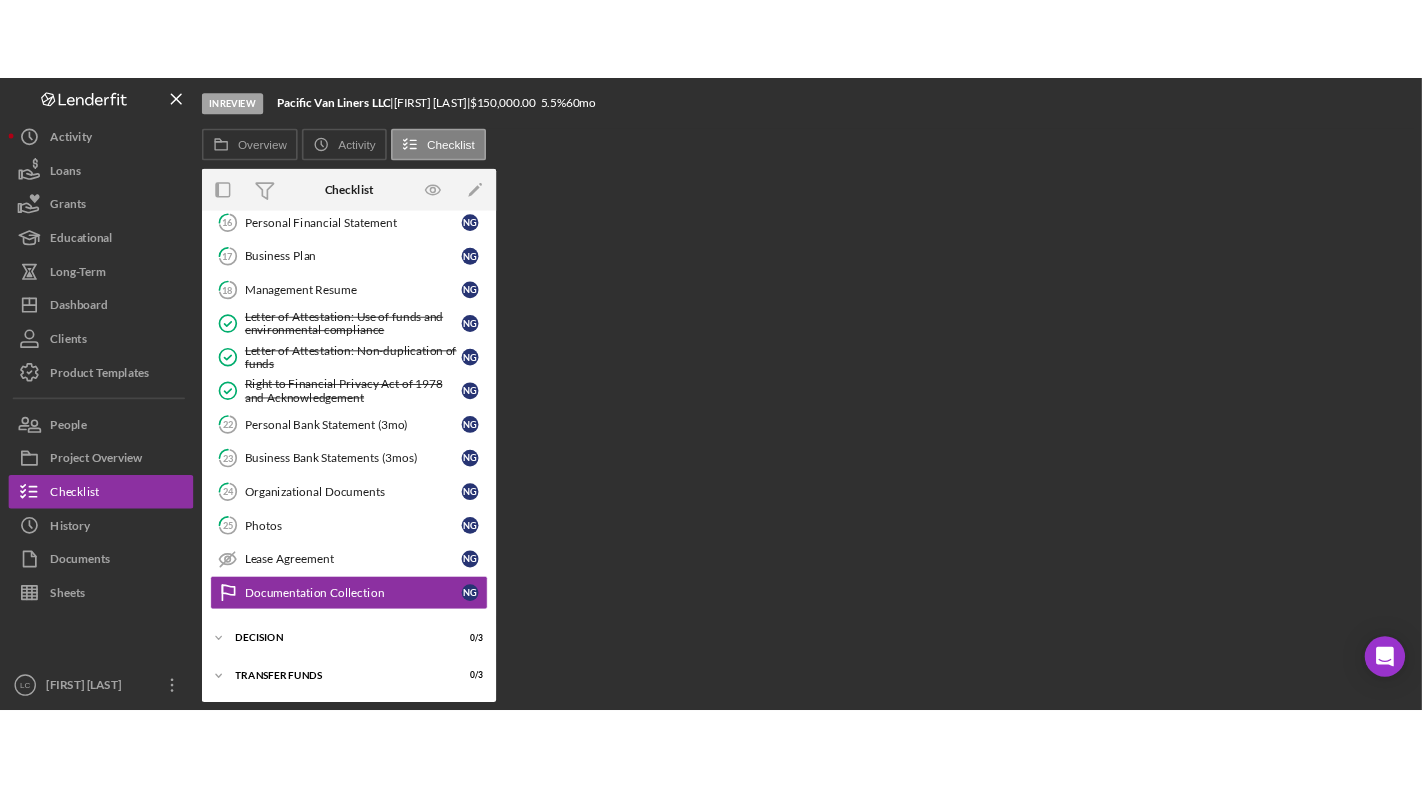 scroll, scrollTop: 511, scrollLeft: 0, axis: vertical 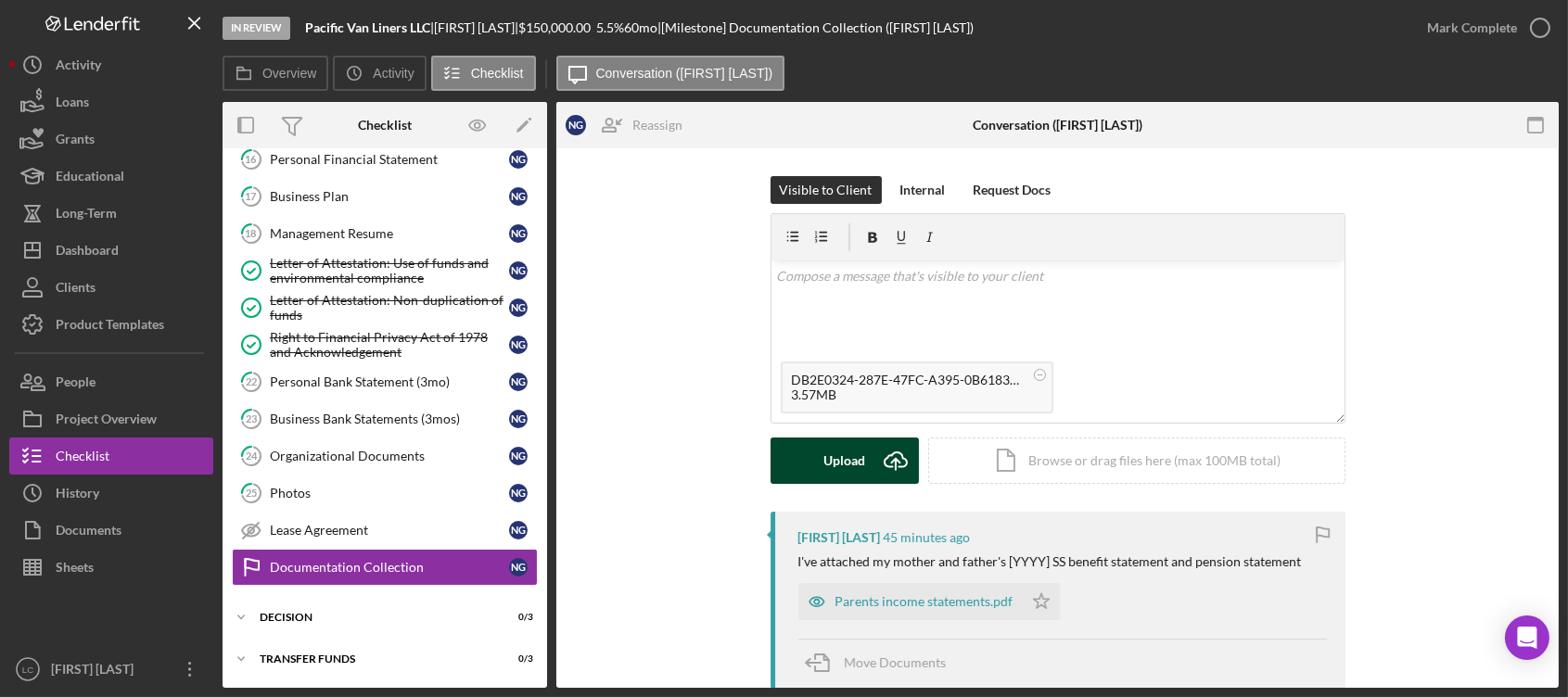click on "Upload Icon/Upload" at bounding box center (845, 461) 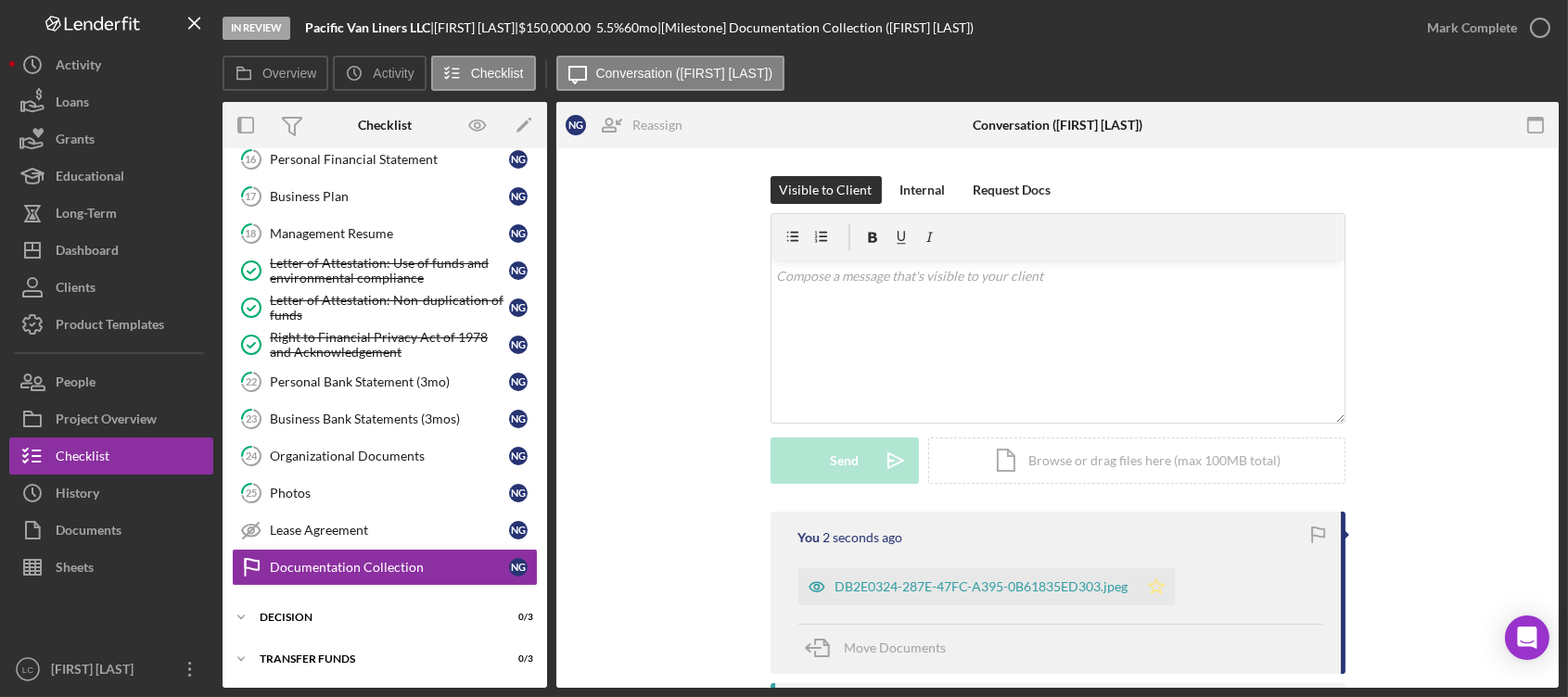 click on "Icon/Star" 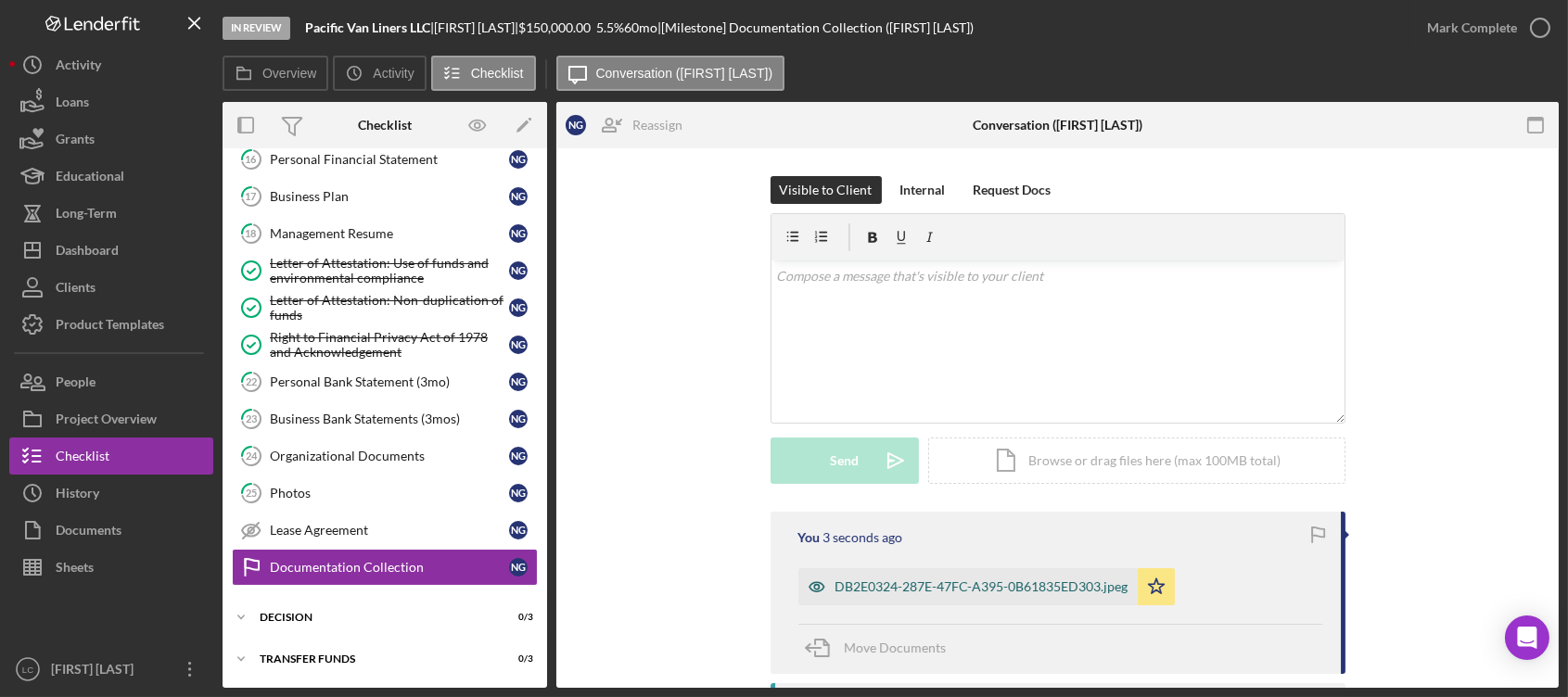 click on "DB2E0324-287E-47FC-A395-0B61835ED303.jpeg" at bounding box center [982, 587] 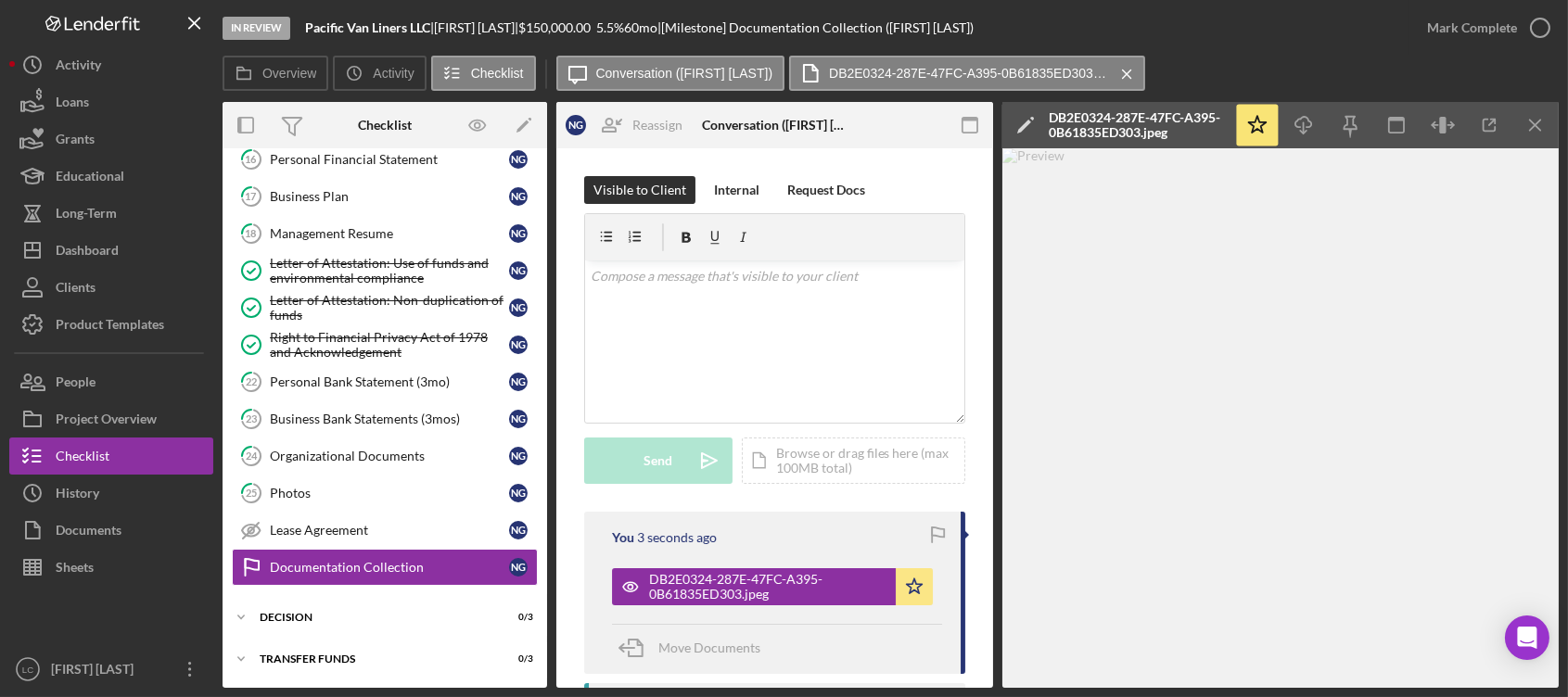 click on "DB2E0324-287E-47FC-A395-0B61835ED303.jpeg" at bounding box center [1137, 125] 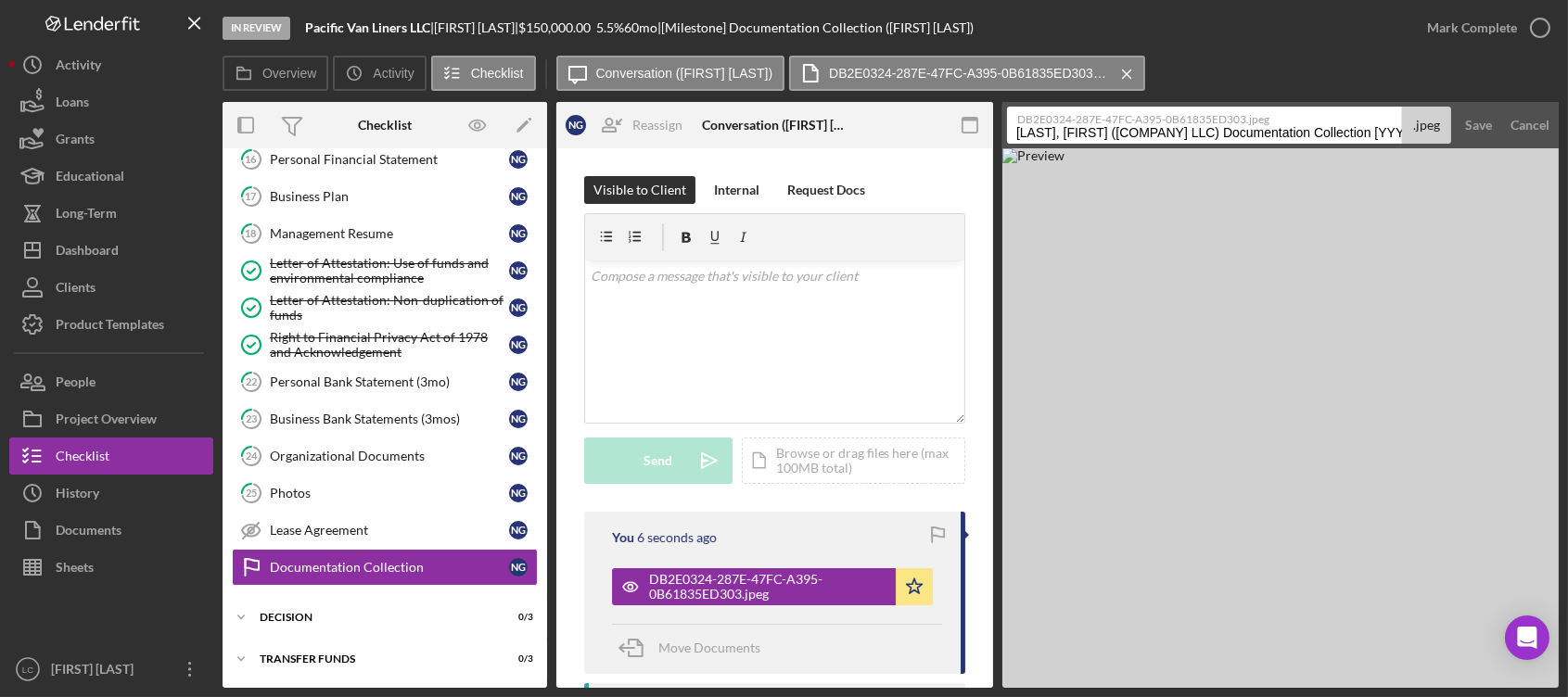 click on "Gomez, Nicole  (Pacific Van Liners LLC) Documentation Collection 20250711" at bounding box center [1205, 125] 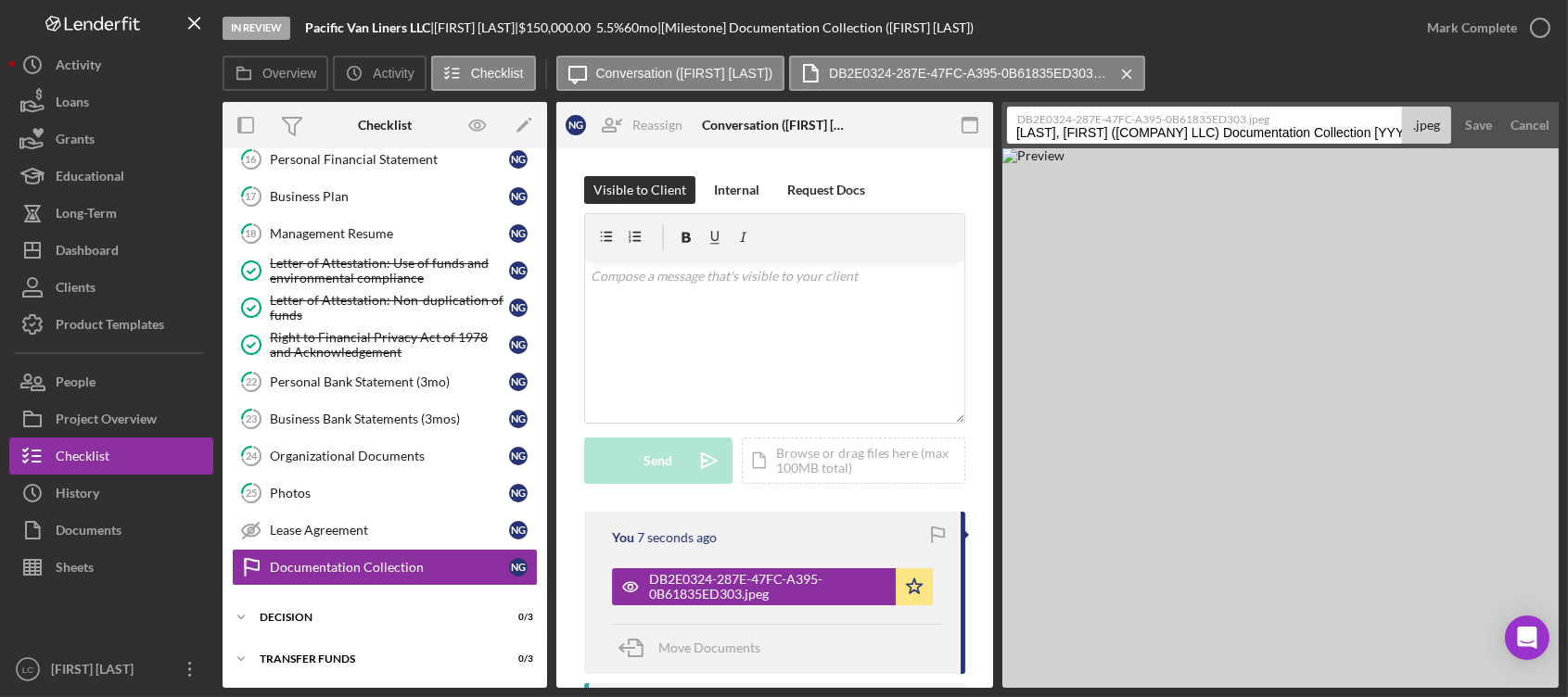 click on "Gomez, Nicole  (Pacific Van Liners LLC) Documentation Collection 20250711" at bounding box center (1205, 125) 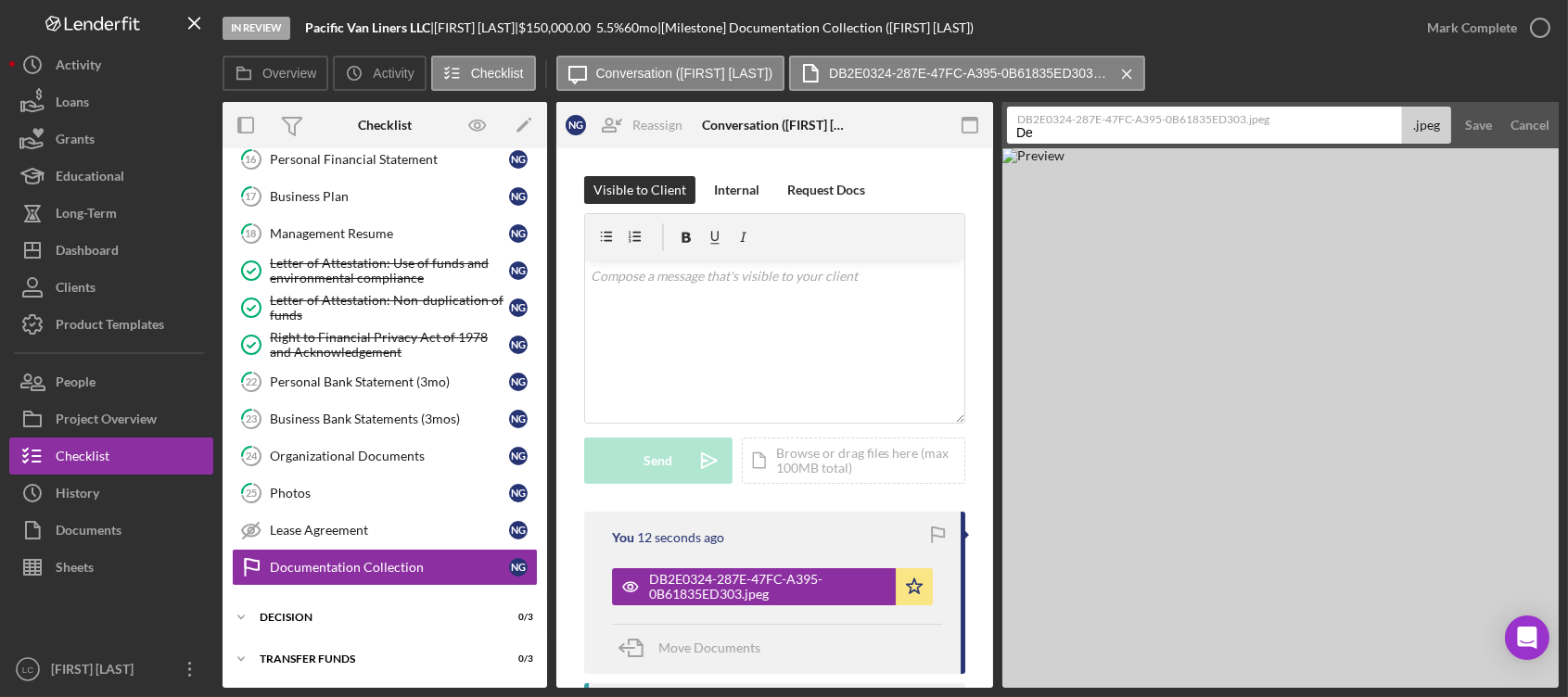 type on "D" 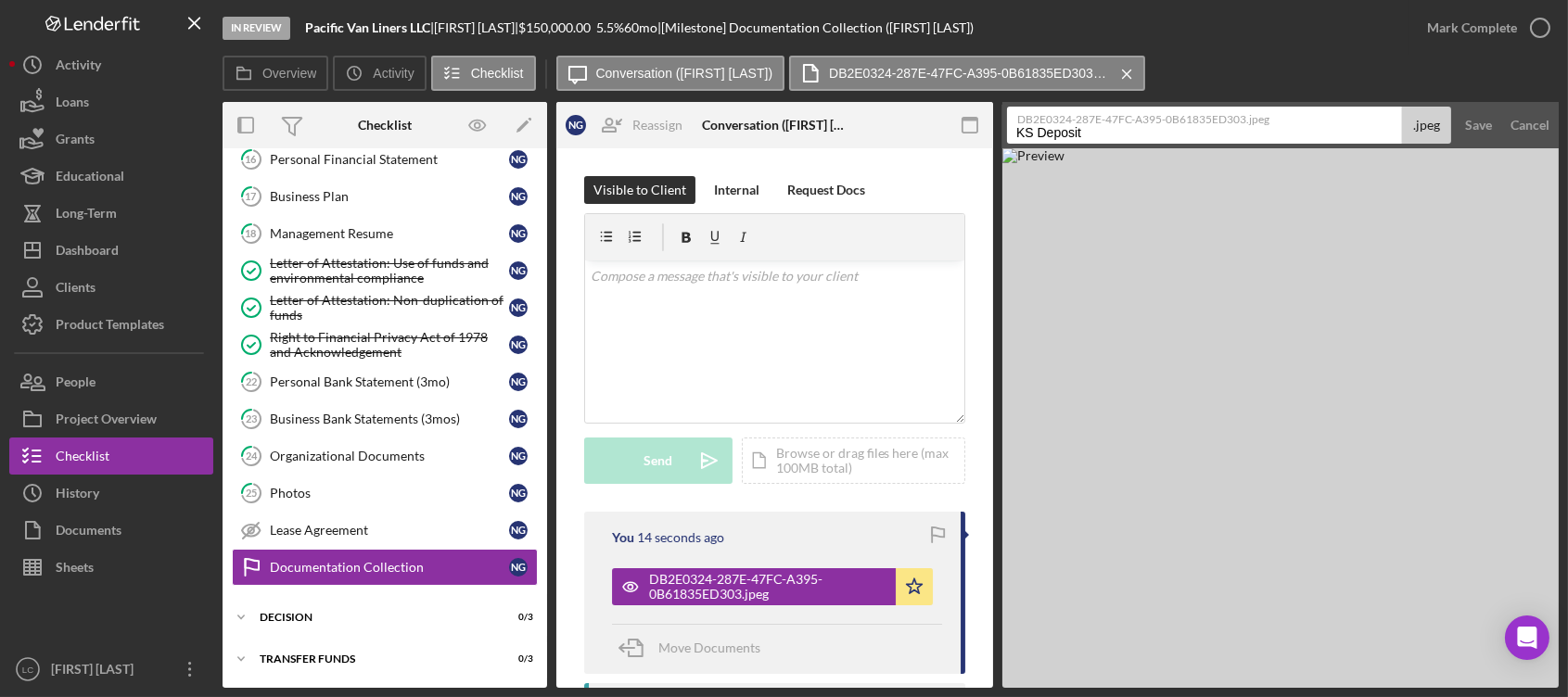 type on "KS Deposit" 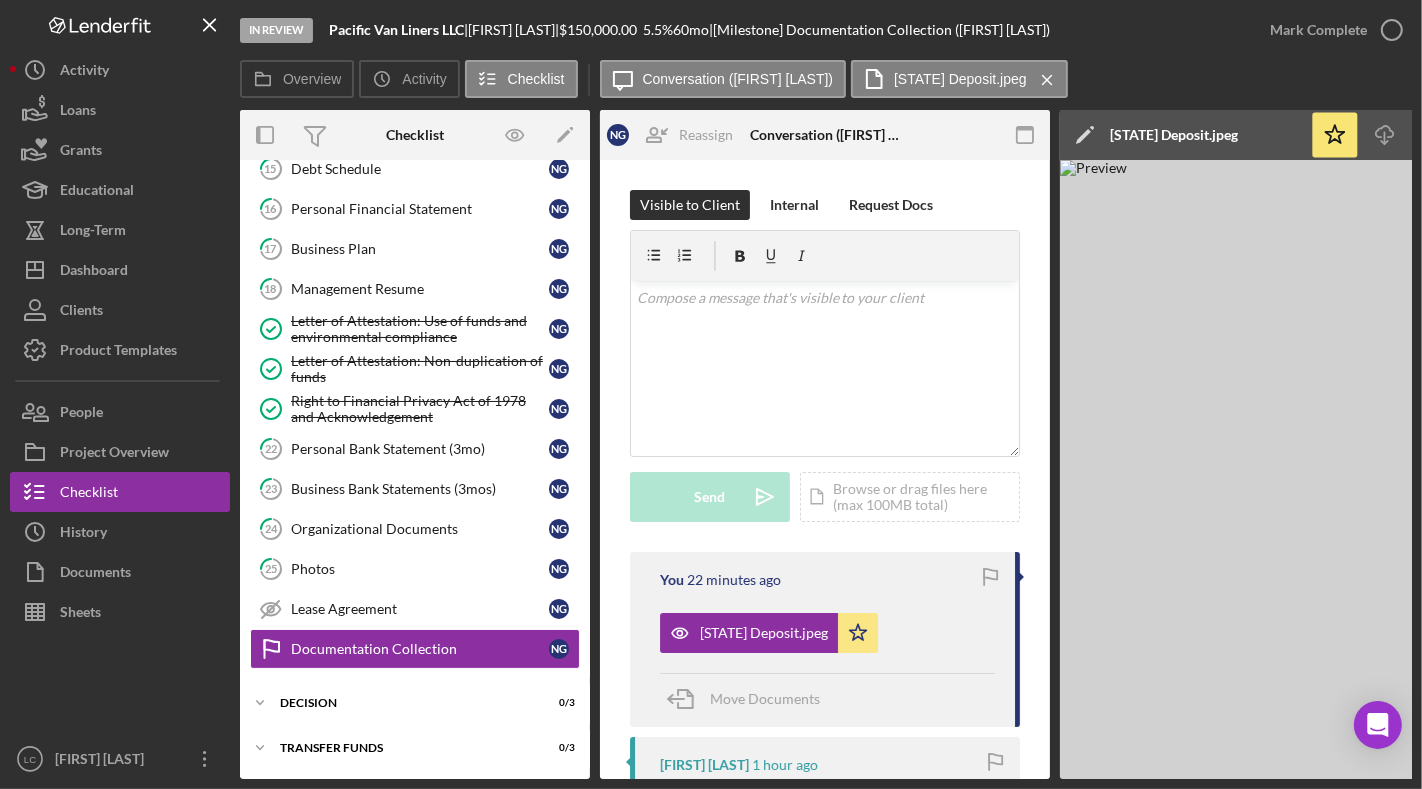 scroll, scrollTop: 457, scrollLeft: 0, axis: vertical 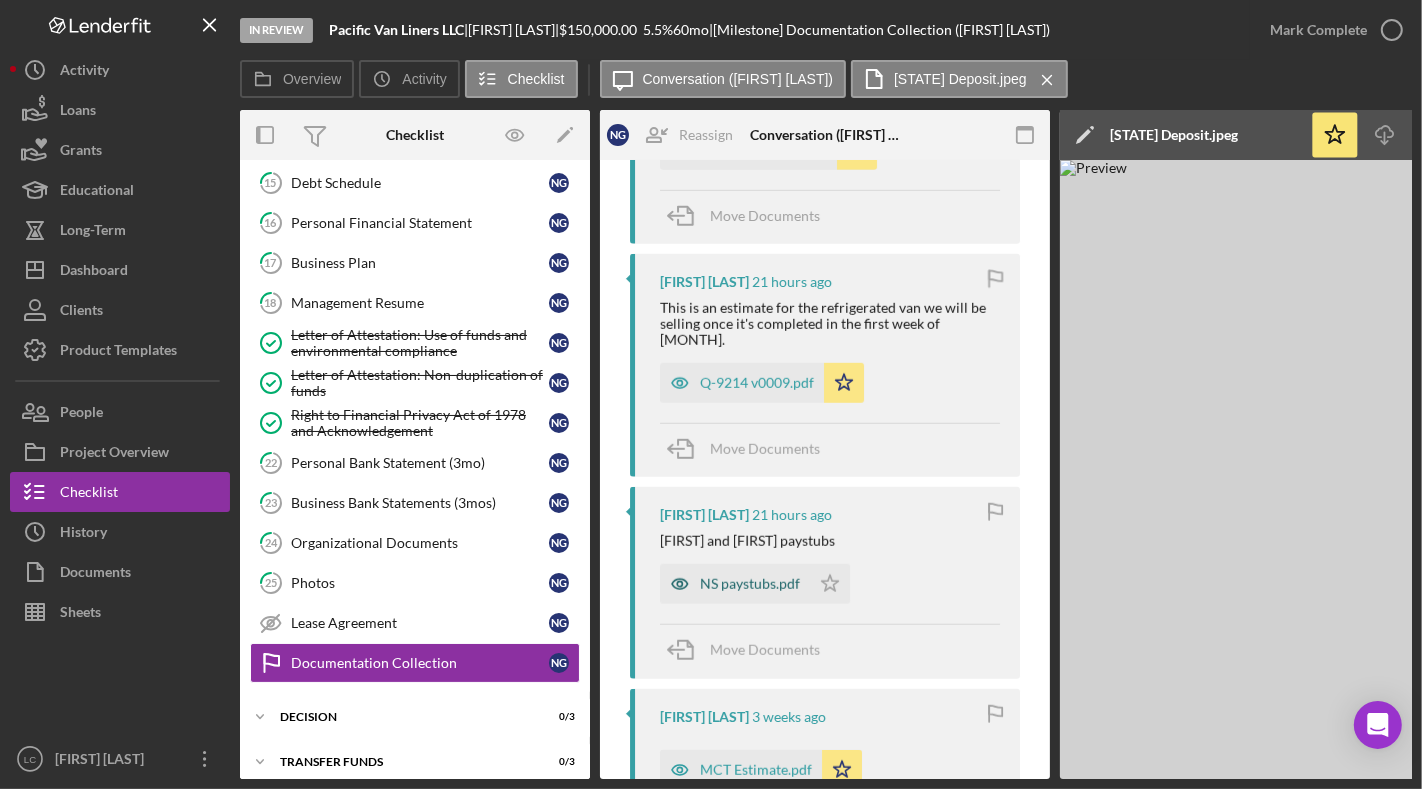 click on "NS paystubs.pdf" at bounding box center [735, 584] 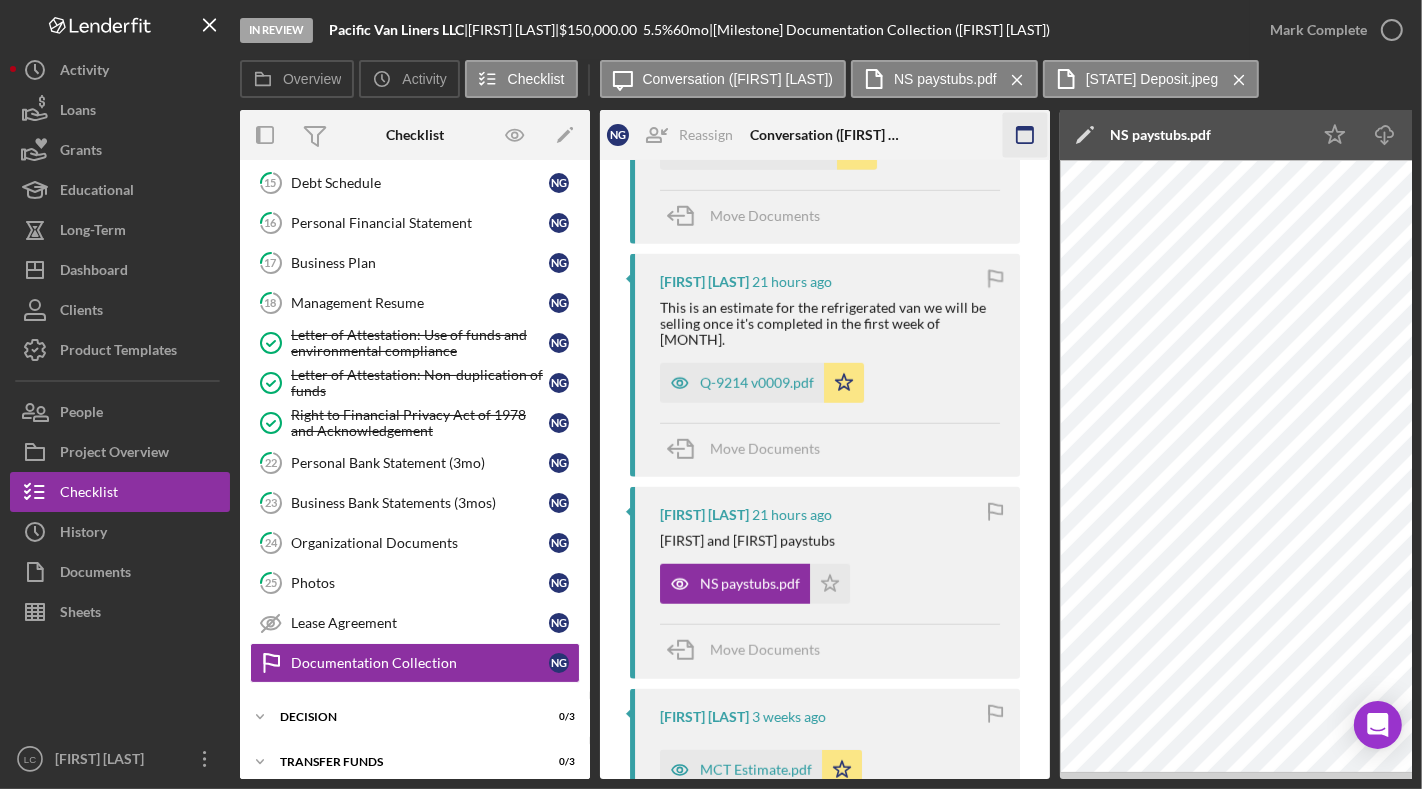 click 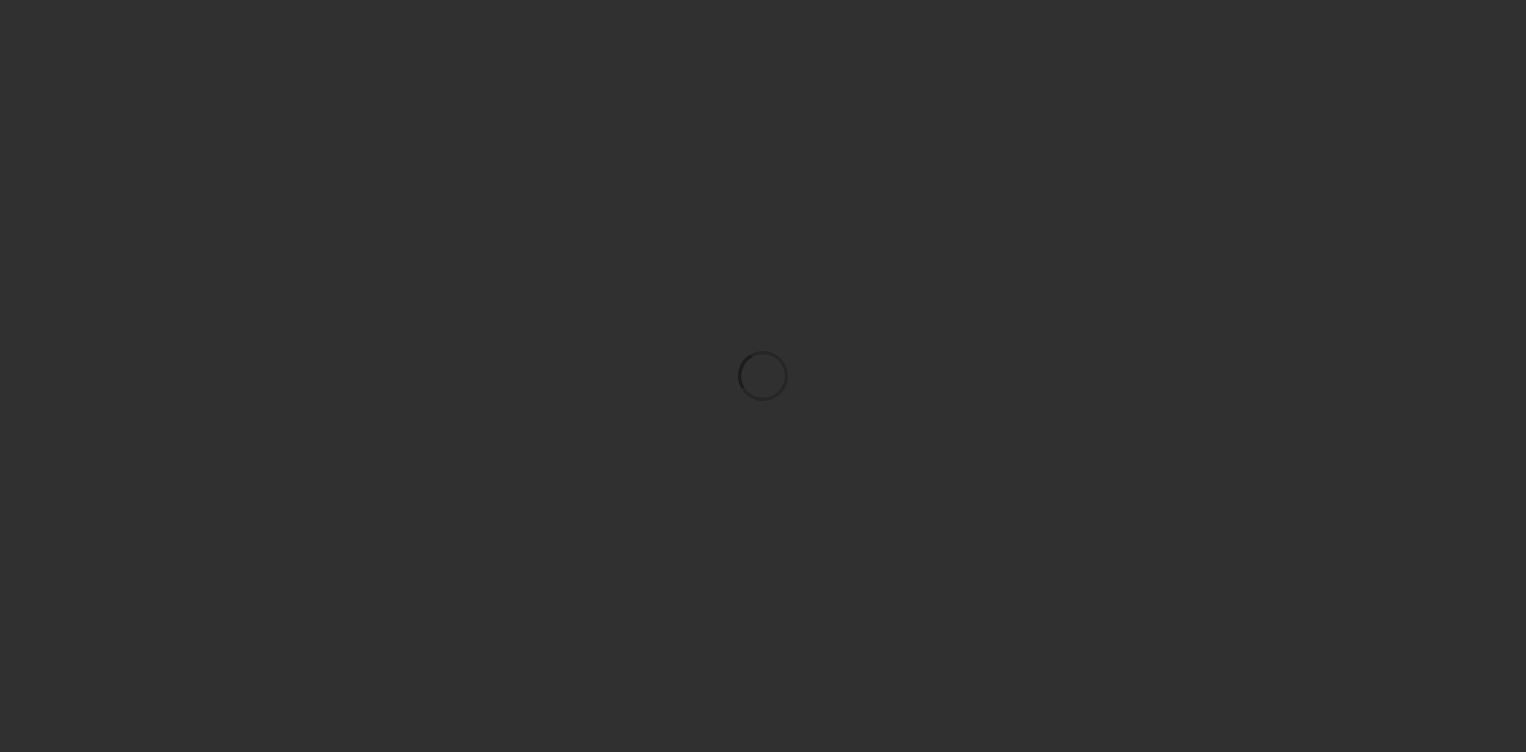 scroll, scrollTop: 0, scrollLeft: 0, axis: both 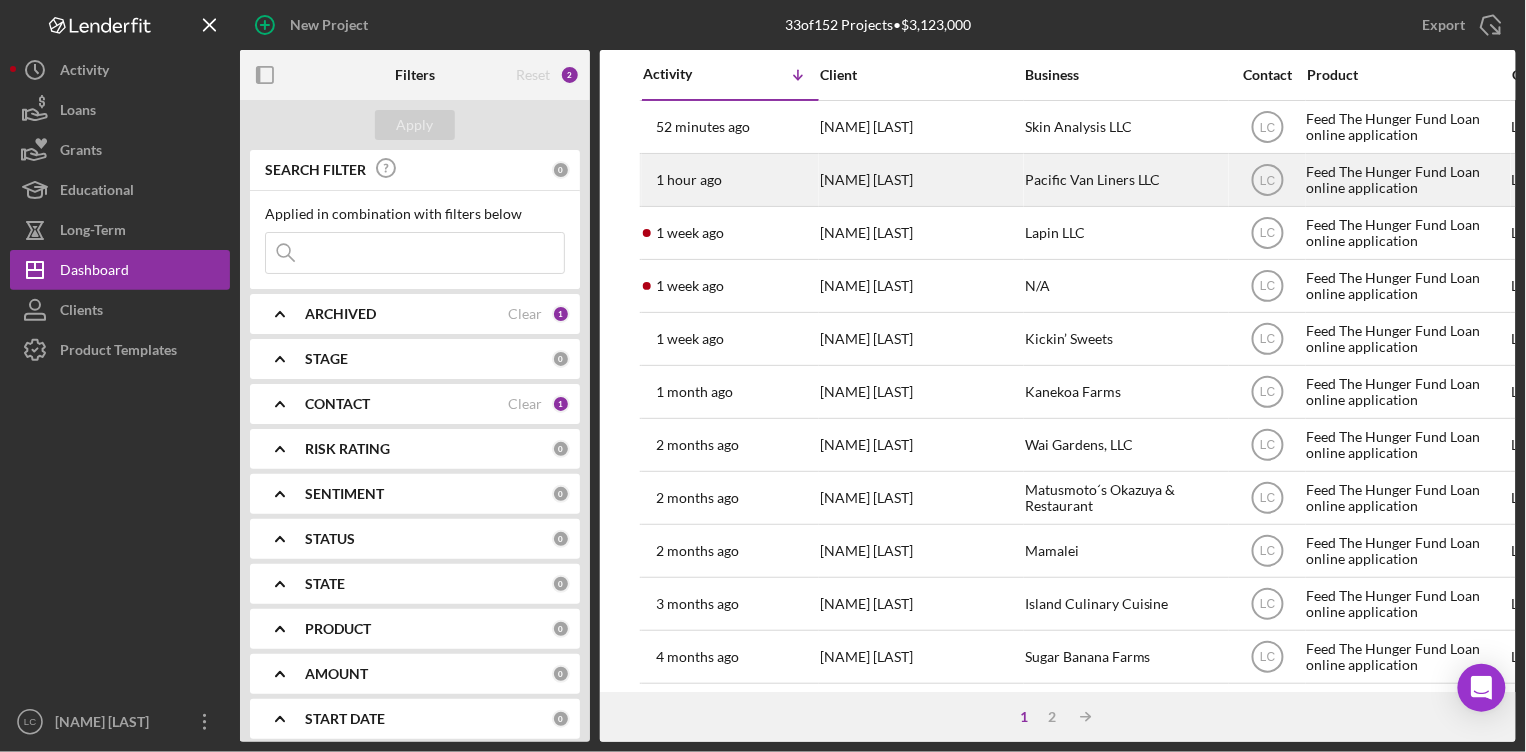 click on "Pacific Van Liners LLC" at bounding box center (1125, 180) 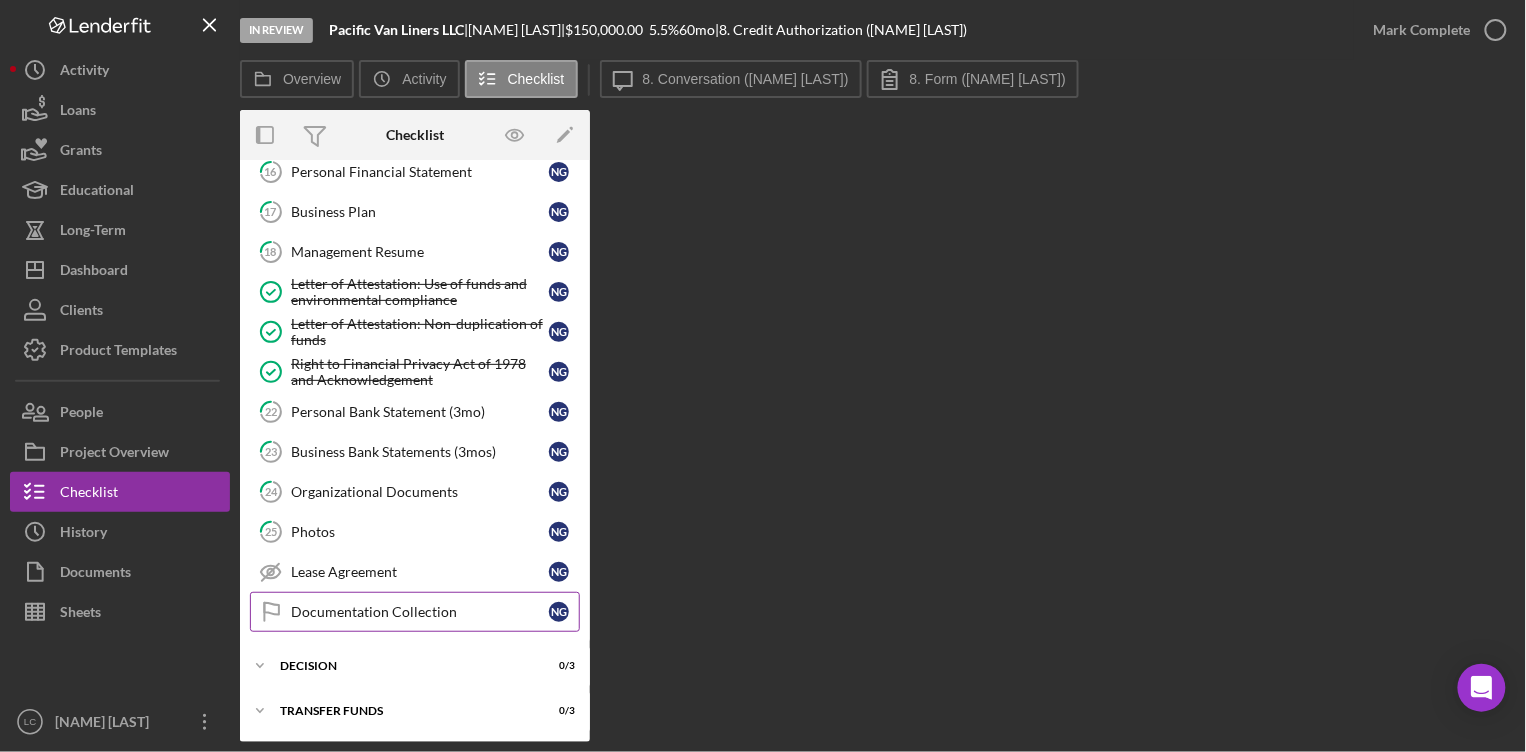 click on "Documentation Collection Documentation Collection N G" at bounding box center [415, 612] 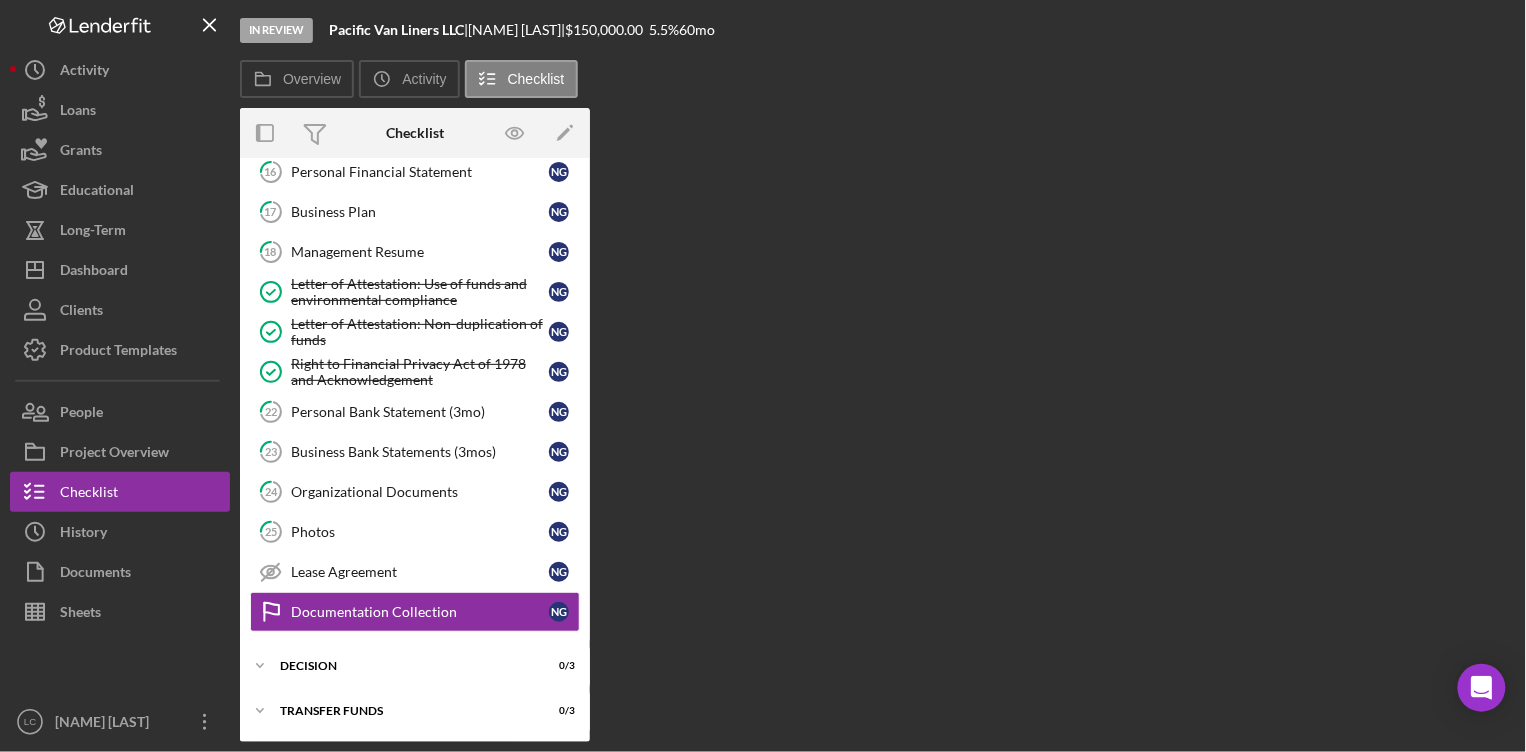 scroll, scrollTop: 511, scrollLeft: 0, axis: vertical 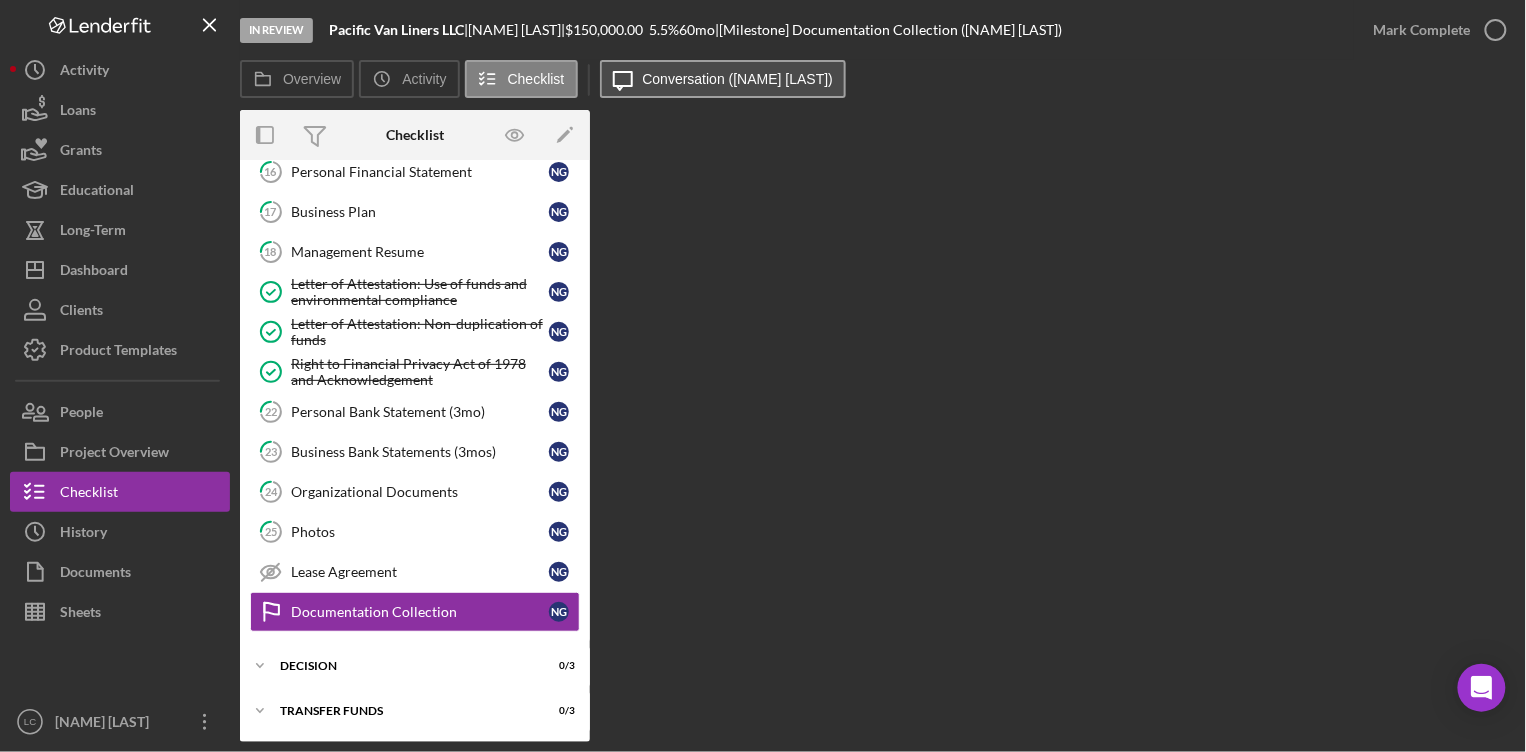 click on "Icon/Message Conversation (Nicole  G.)" at bounding box center (723, 79) 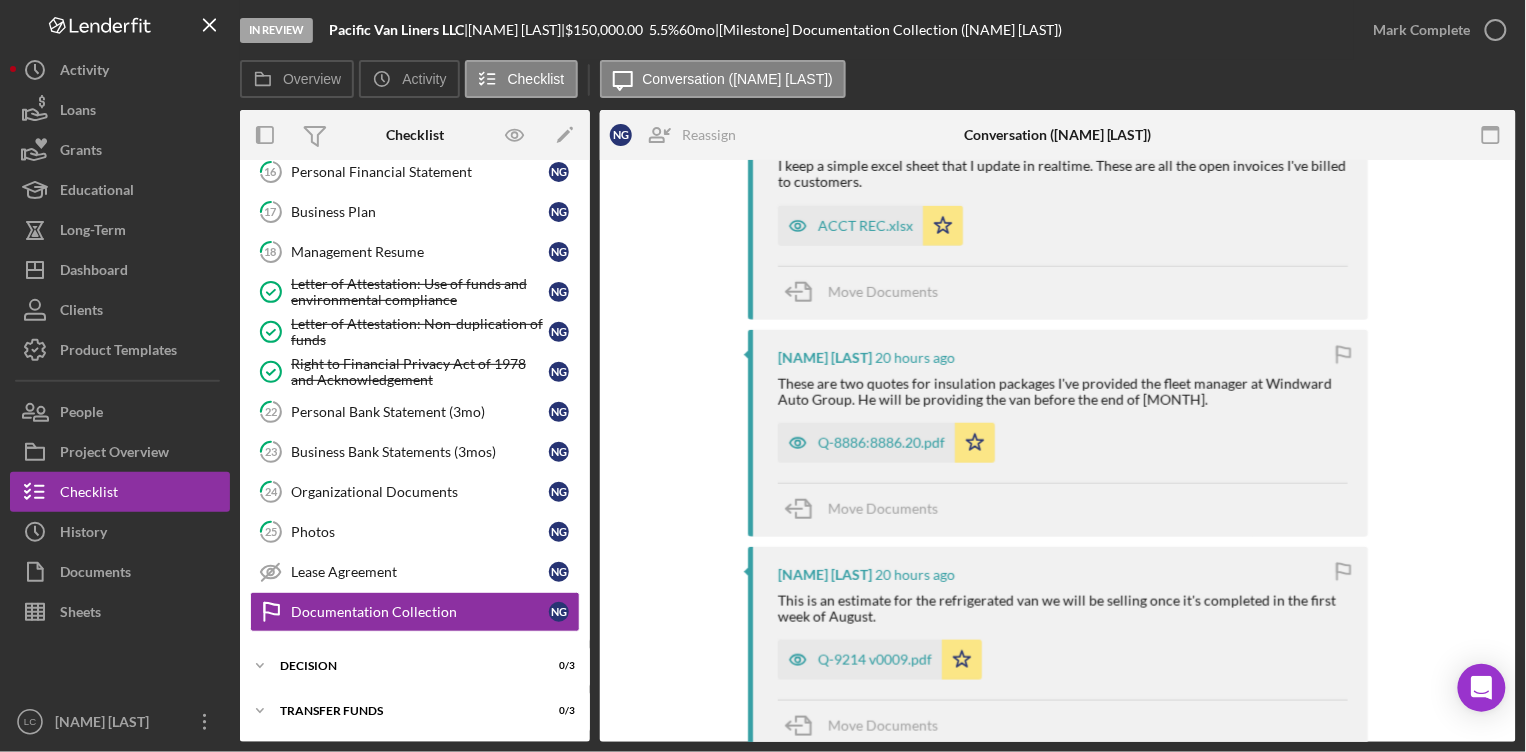scroll, scrollTop: 750, scrollLeft: 0, axis: vertical 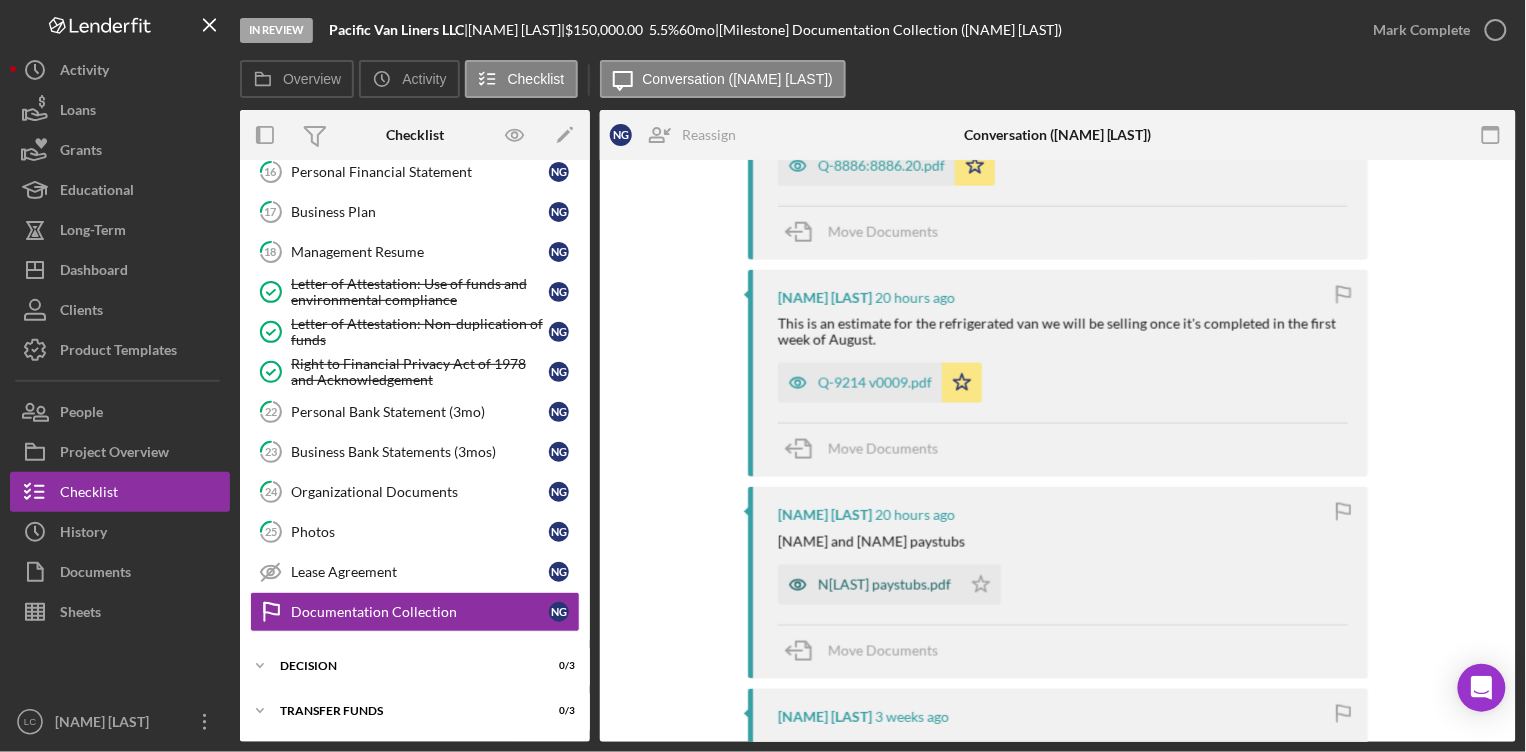 click on "NS paystubs.pdf" at bounding box center [884, 585] 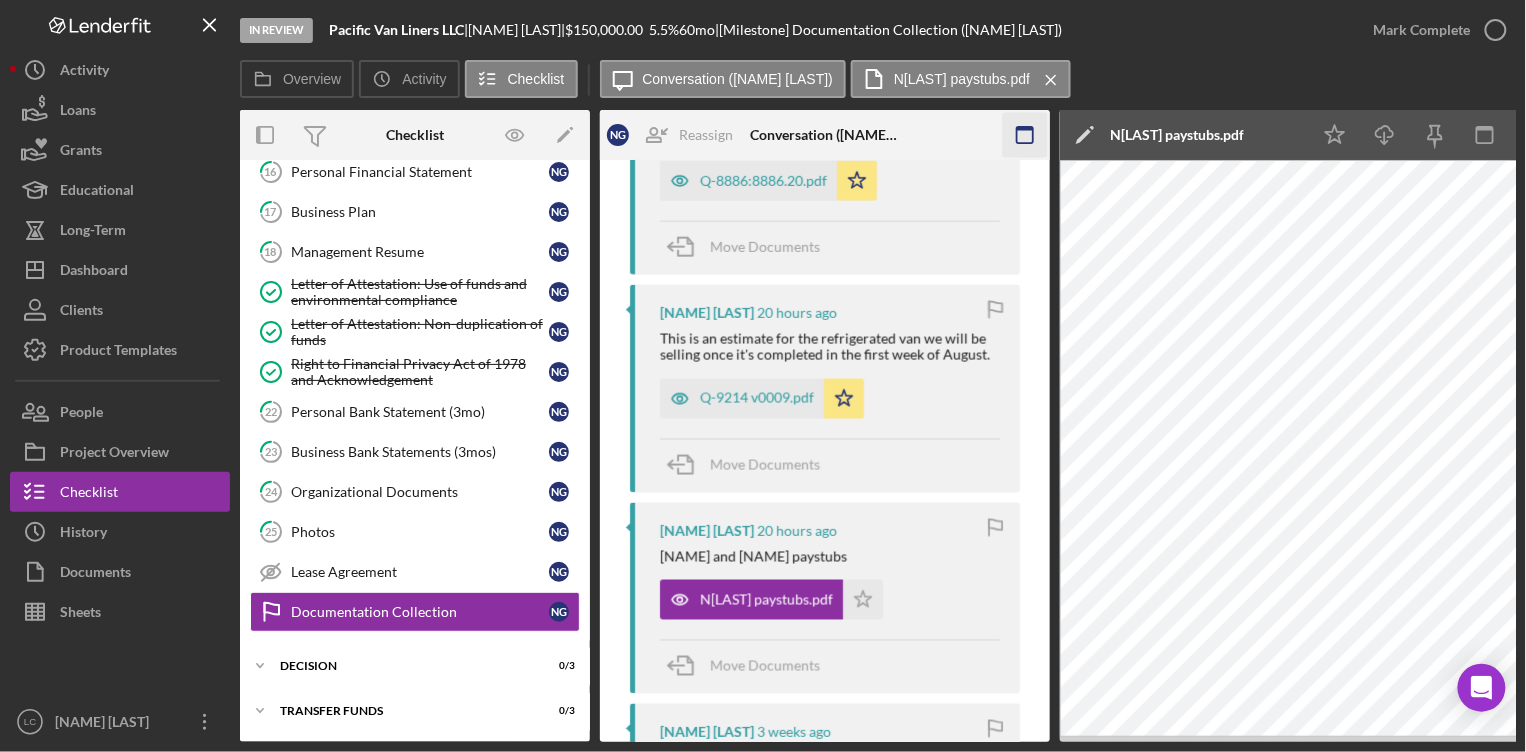 click 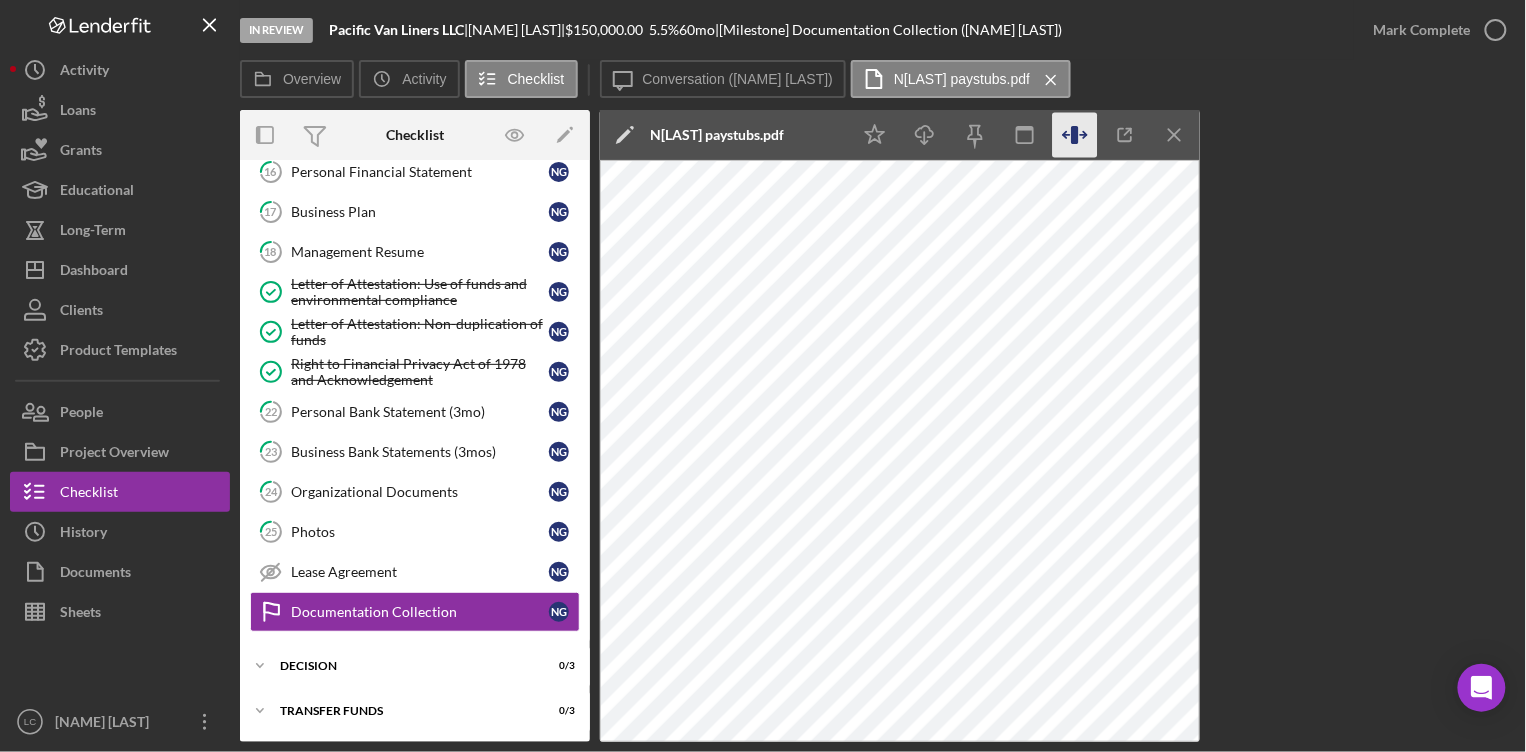 click 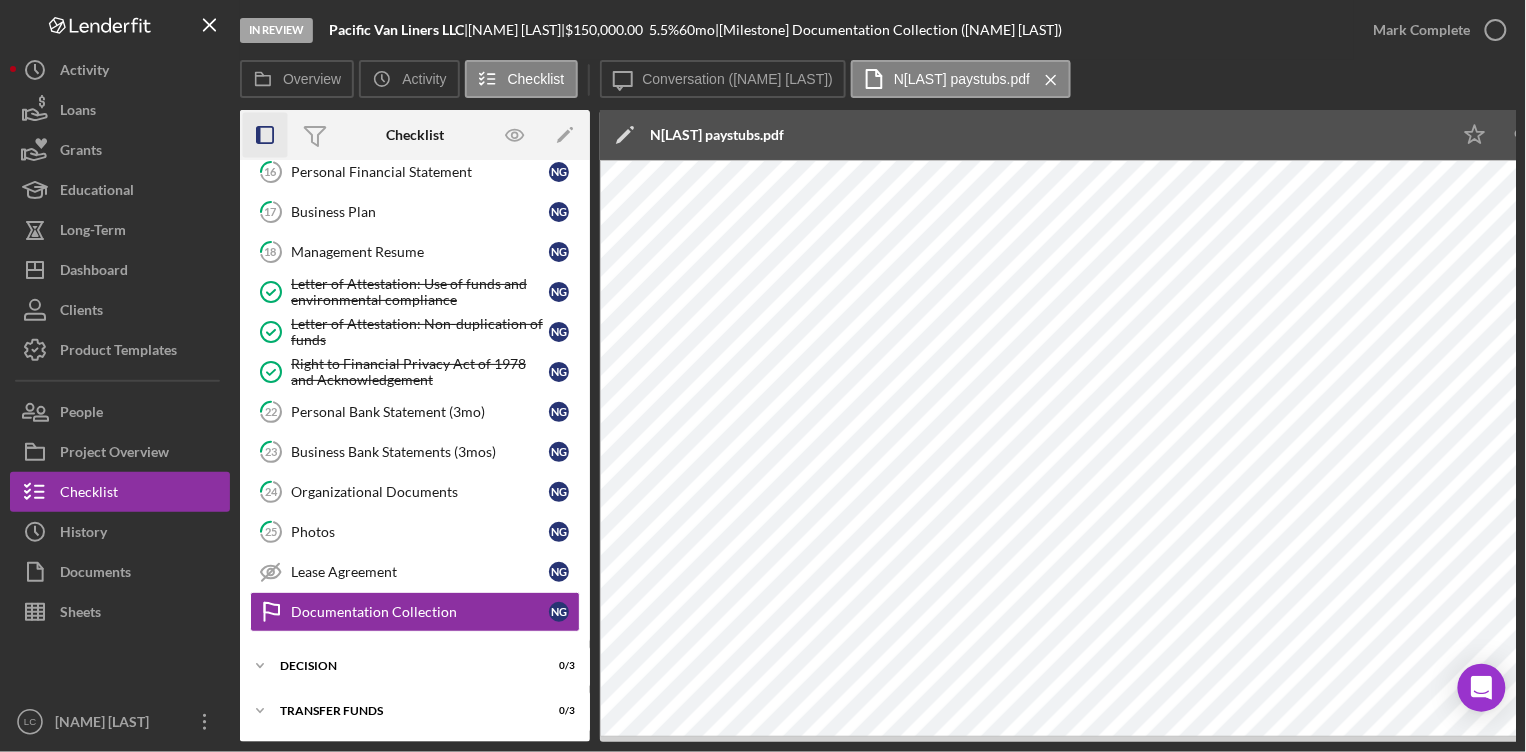 click 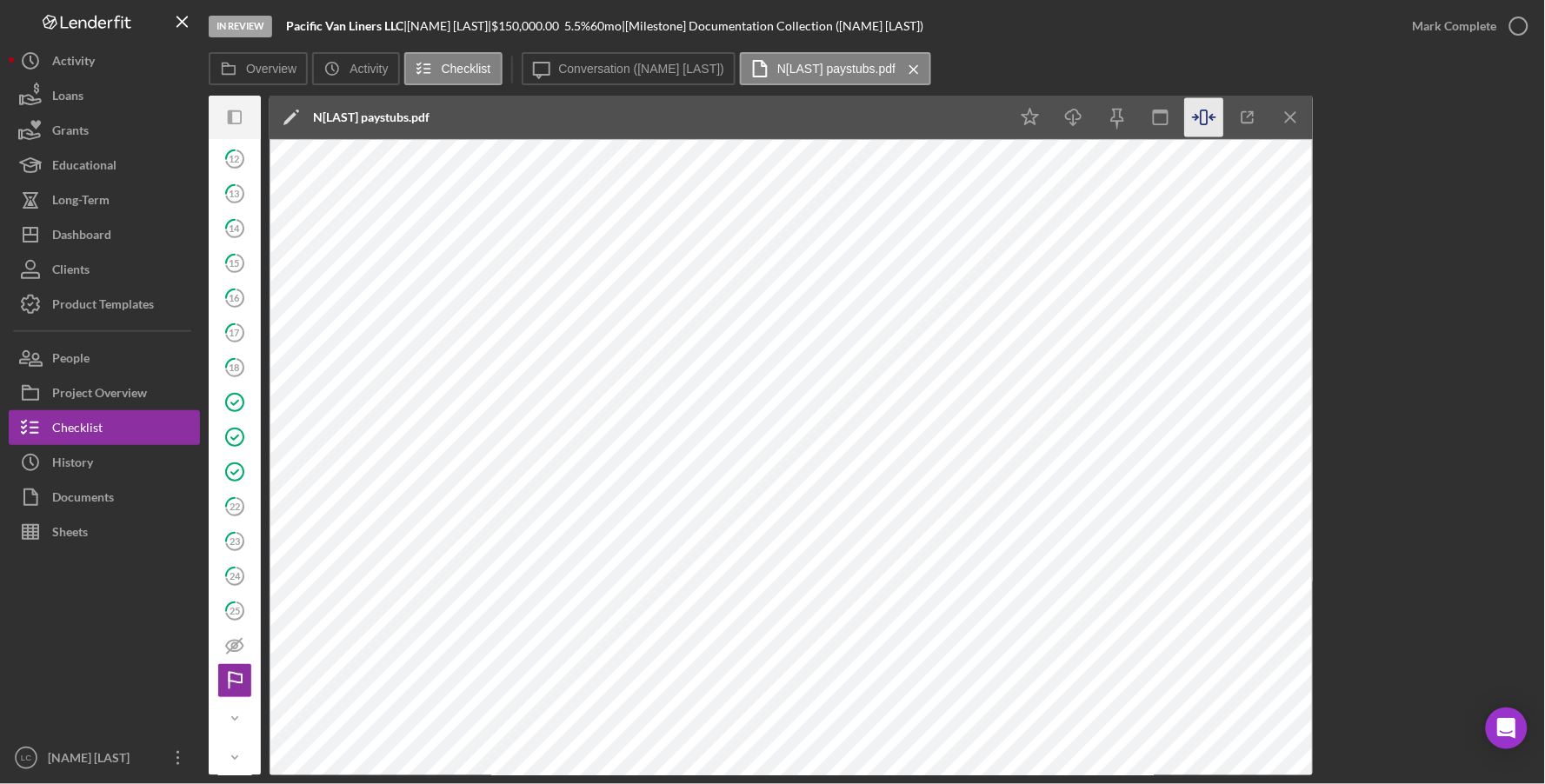 scroll, scrollTop: 267, scrollLeft: 0, axis: vertical 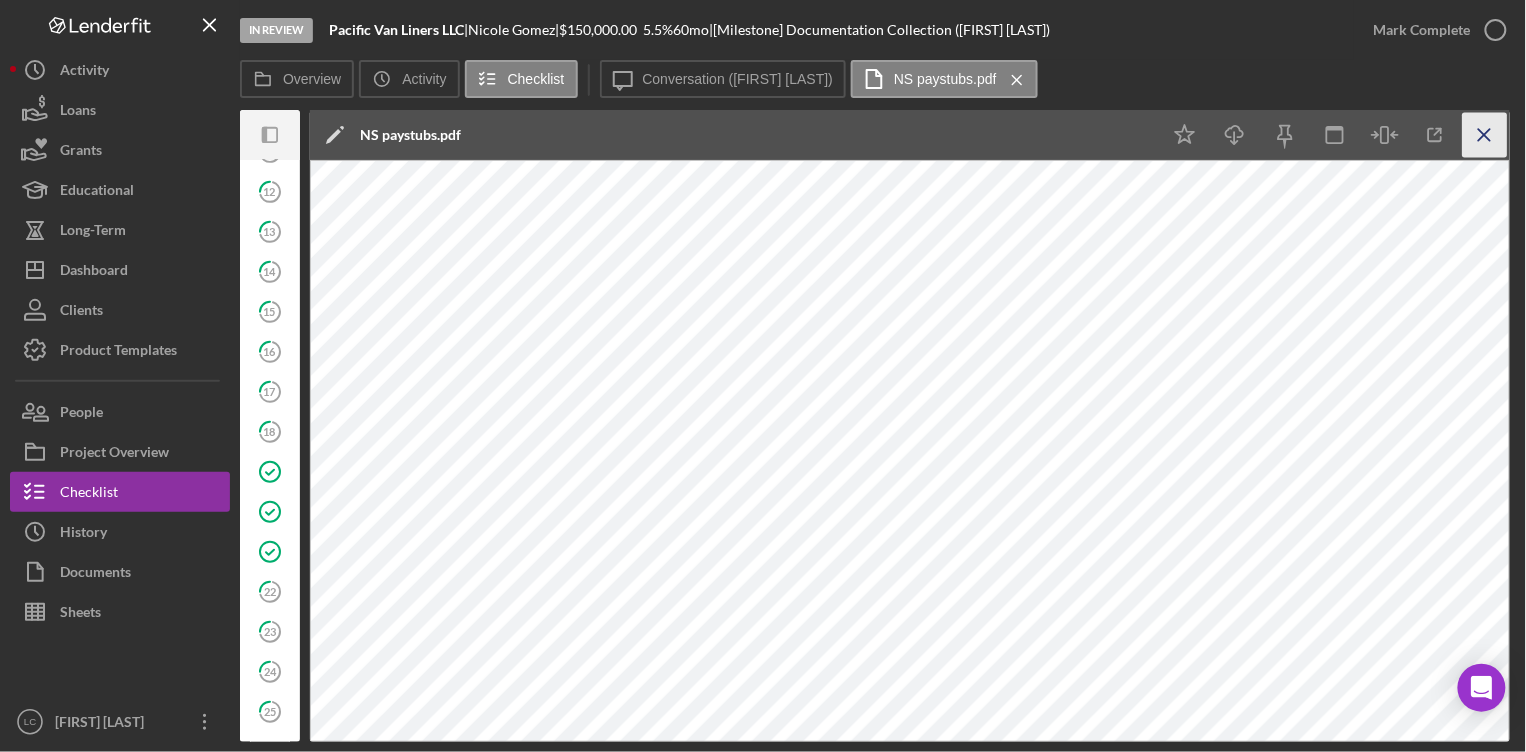 click on "Icon/Menu Close" 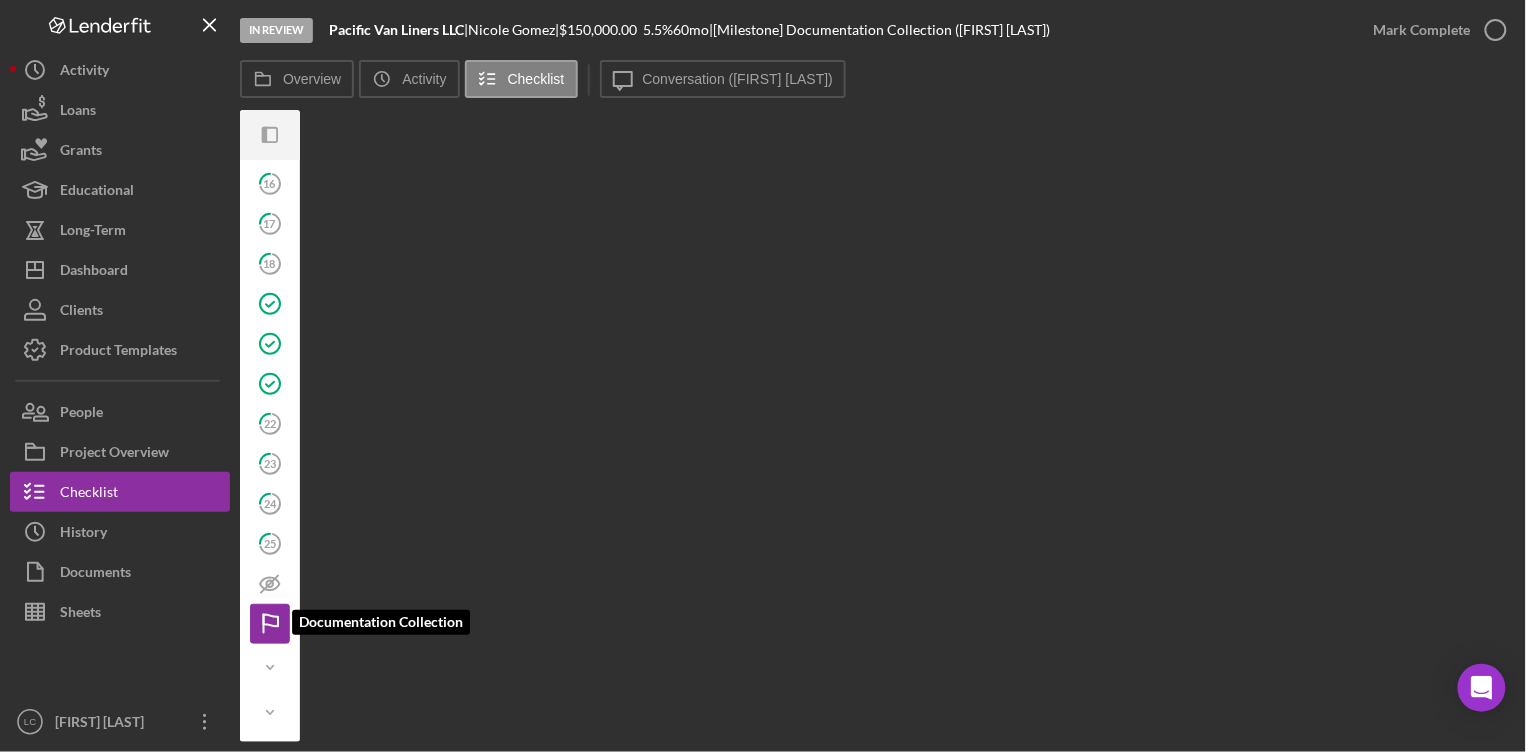 scroll, scrollTop: 457, scrollLeft: 0, axis: vertical 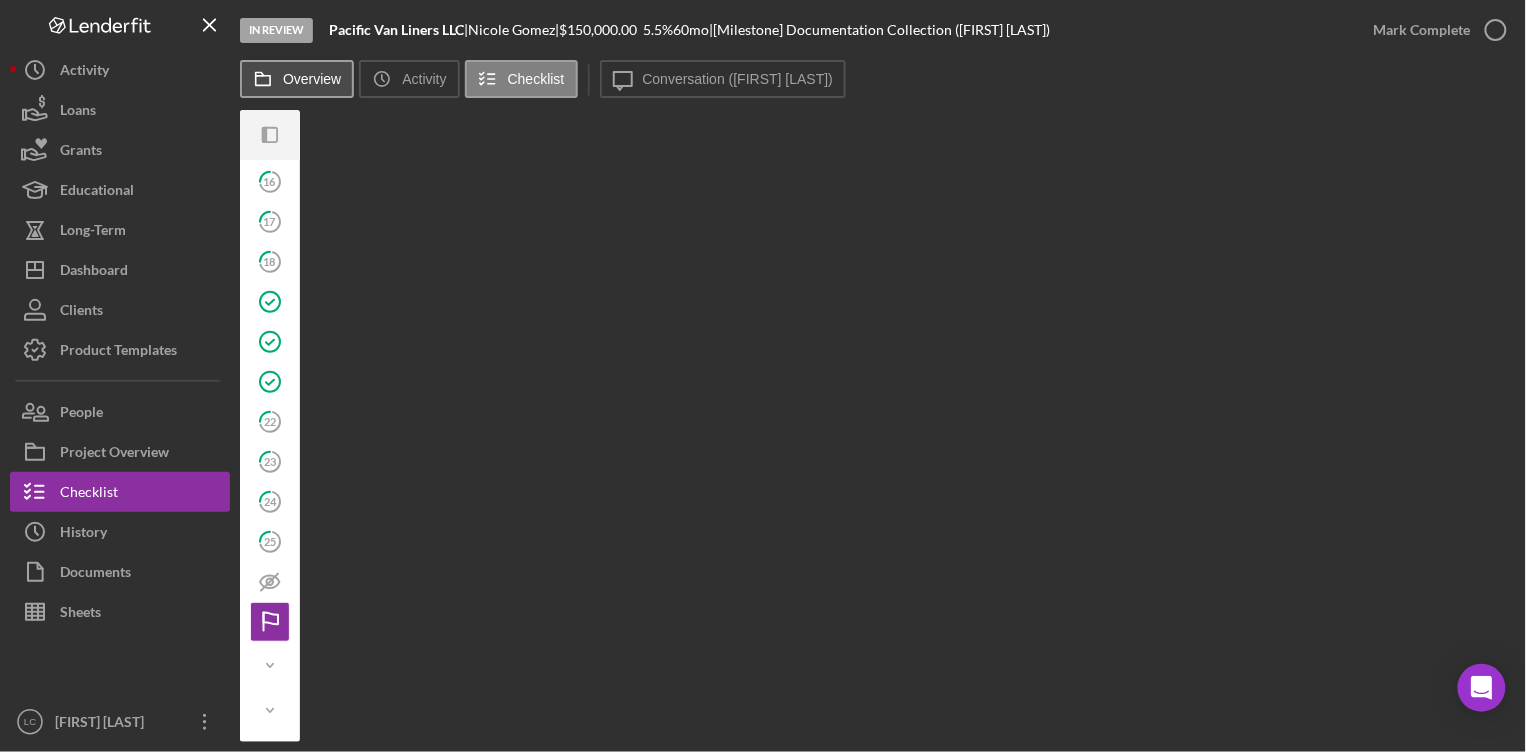 click on "Overview" at bounding box center [312, 79] 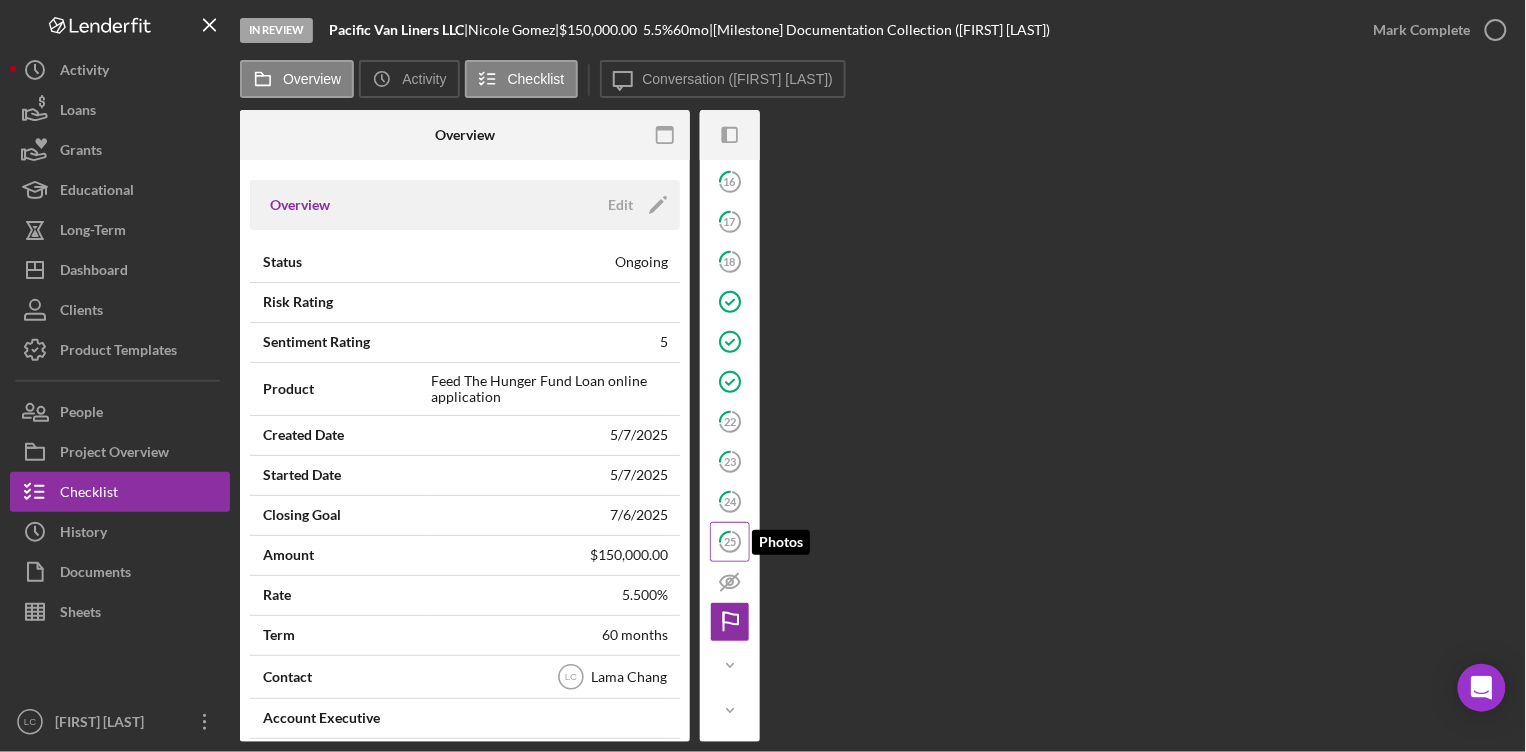 click on "25" 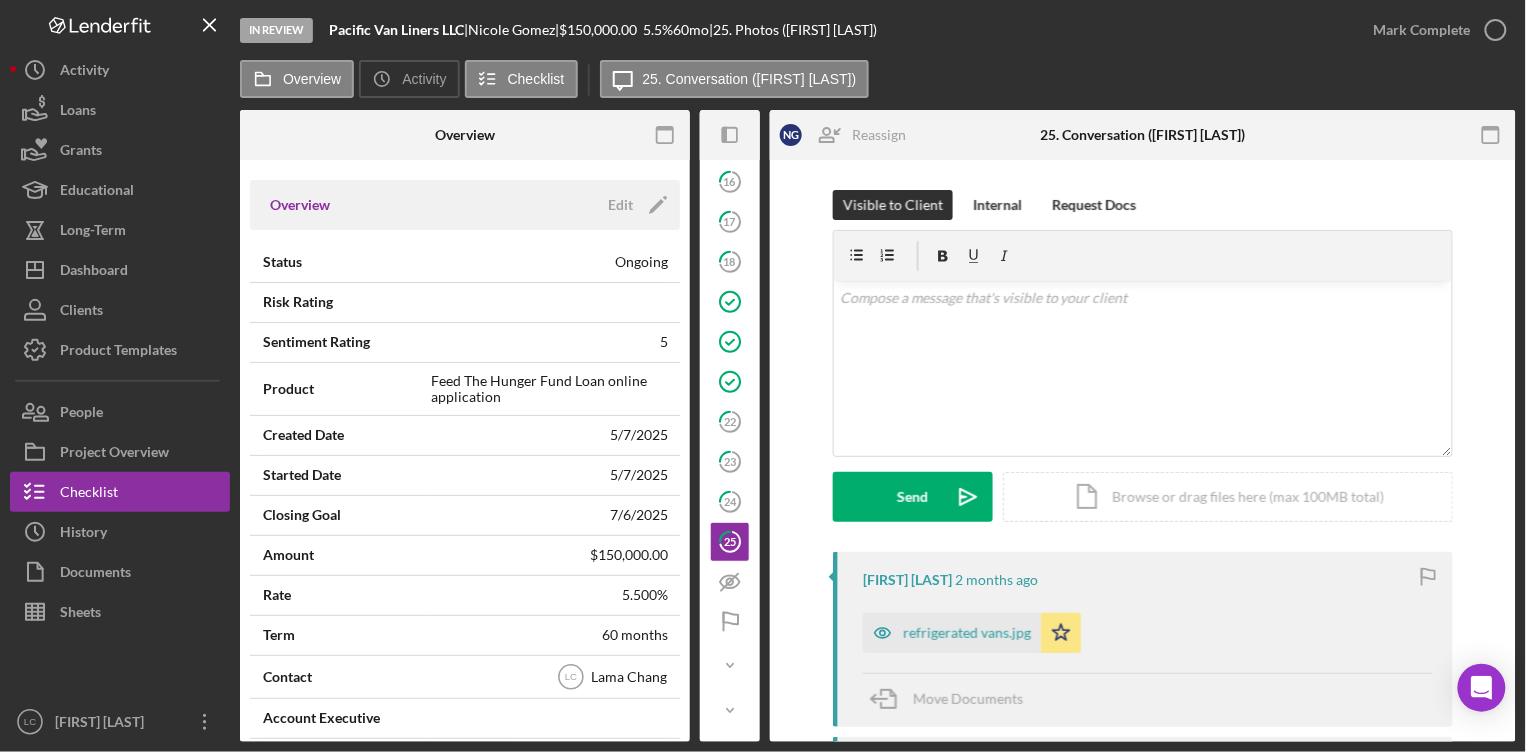 scroll, scrollTop: 457, scrollLeft: 0, axis: vertical 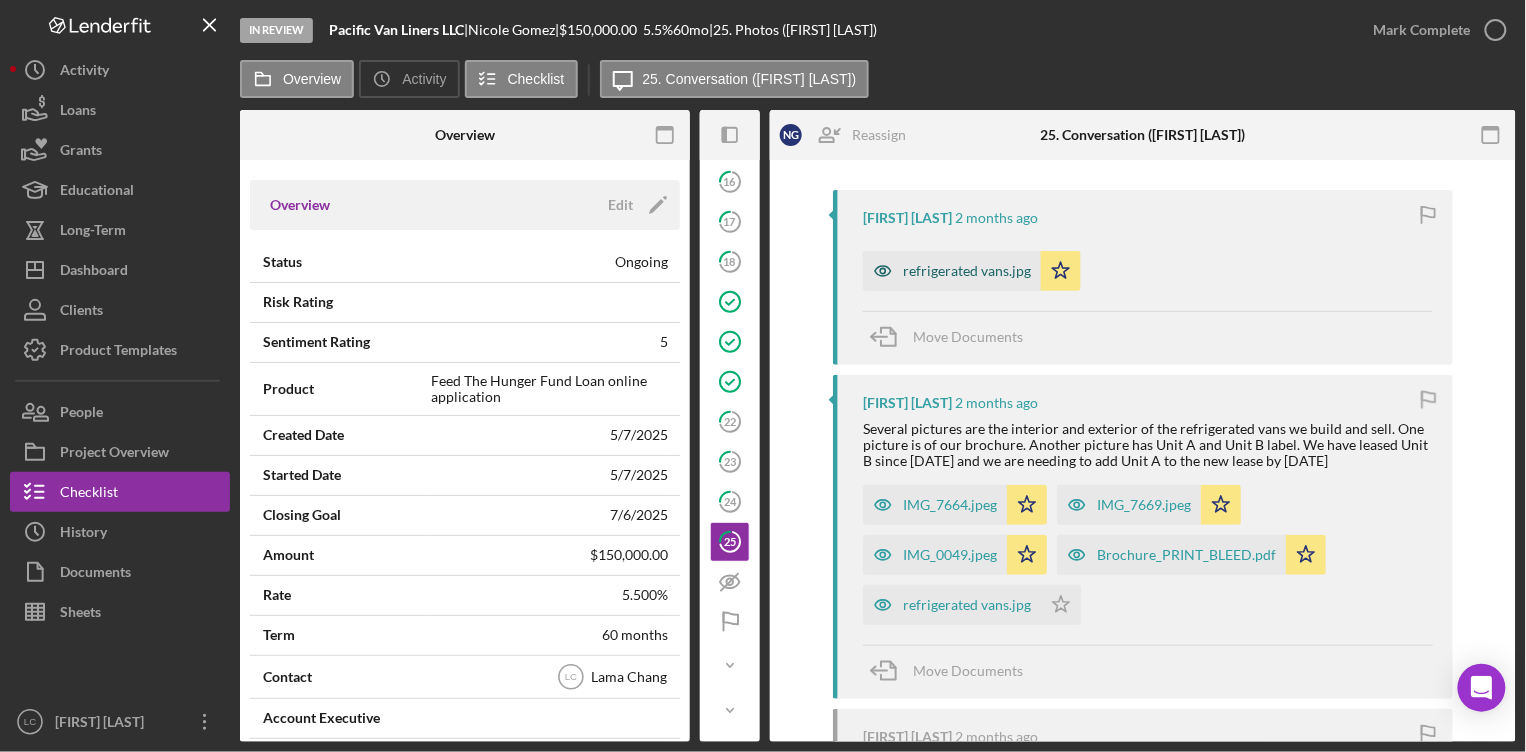 click on "refrigerated vans.jpg" at bounding box center (967, 271) 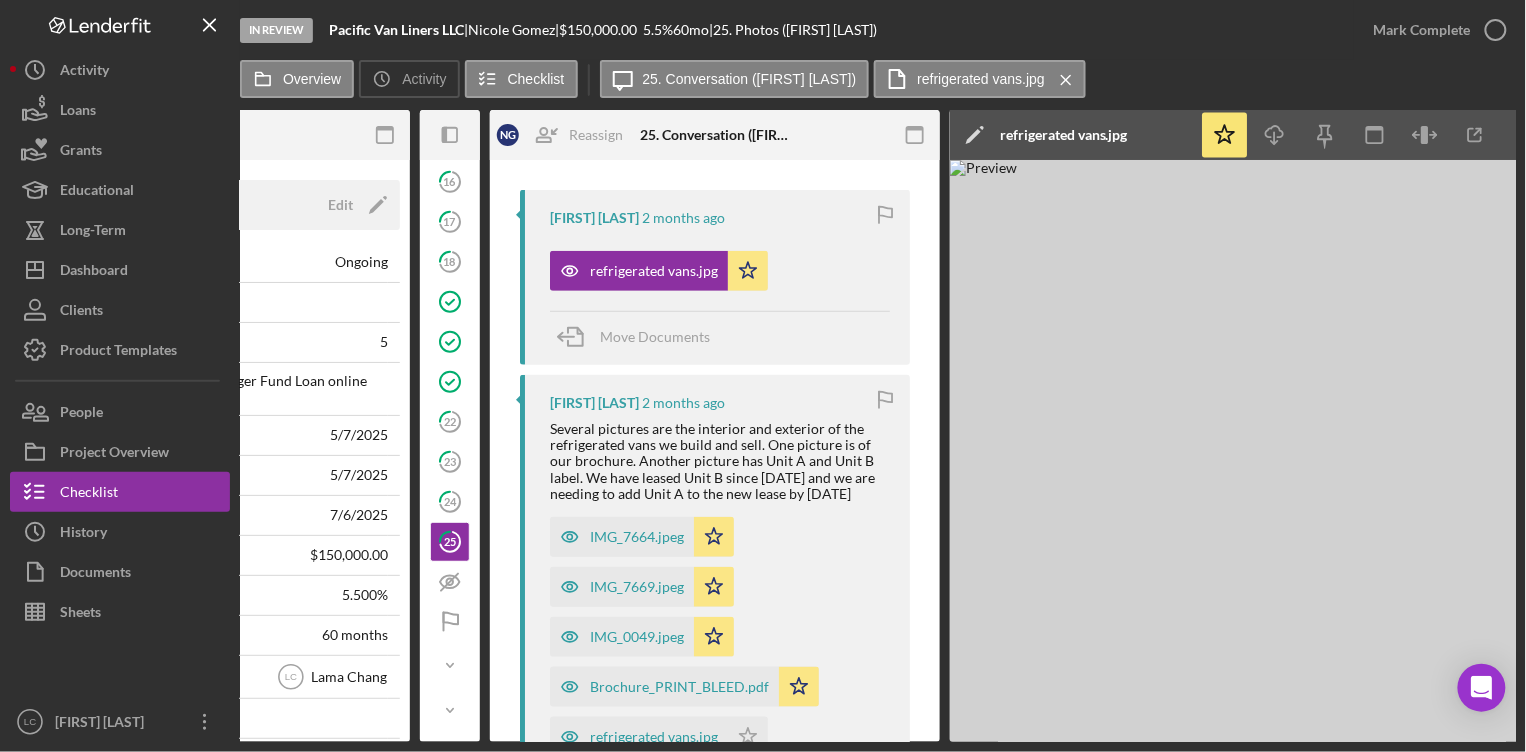 scroll, scrollTop: 0, scrollLeft: 313, axis: horizontal 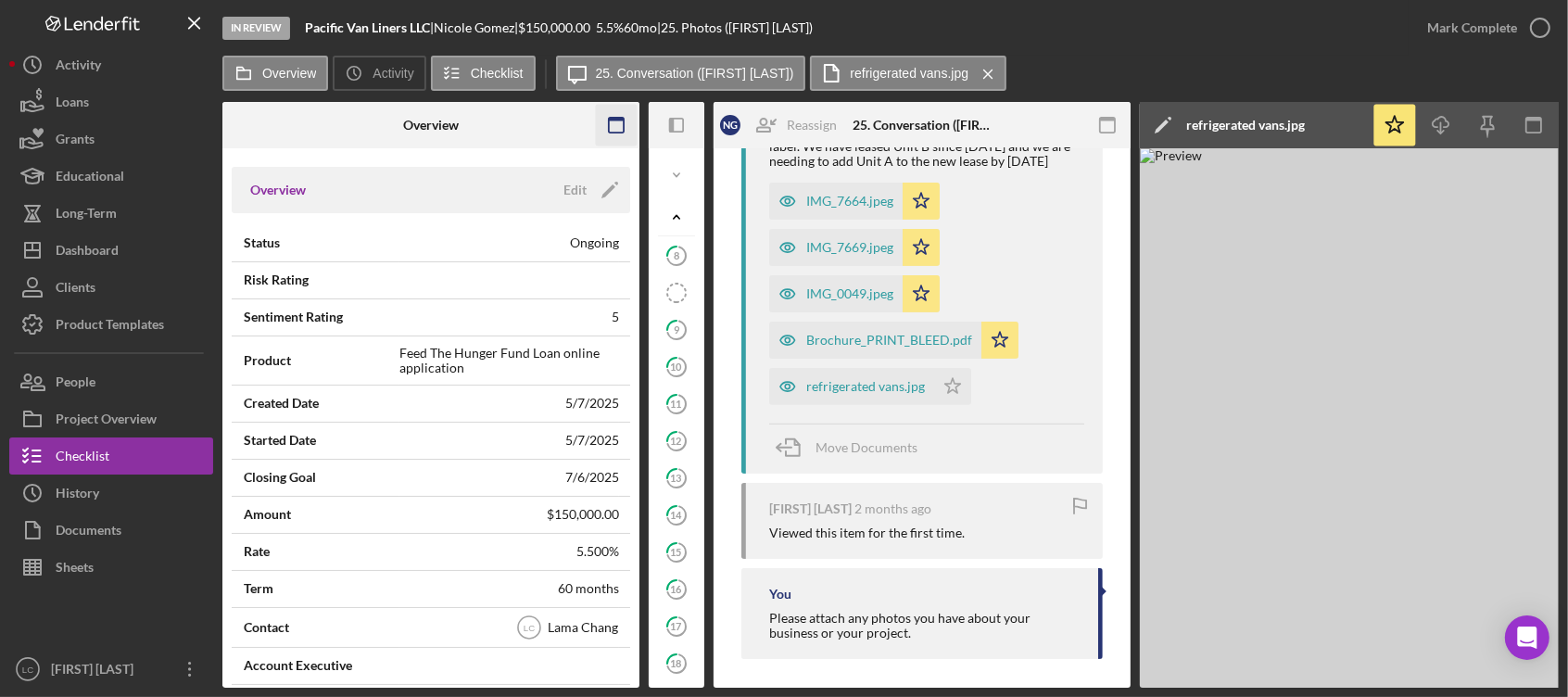 click 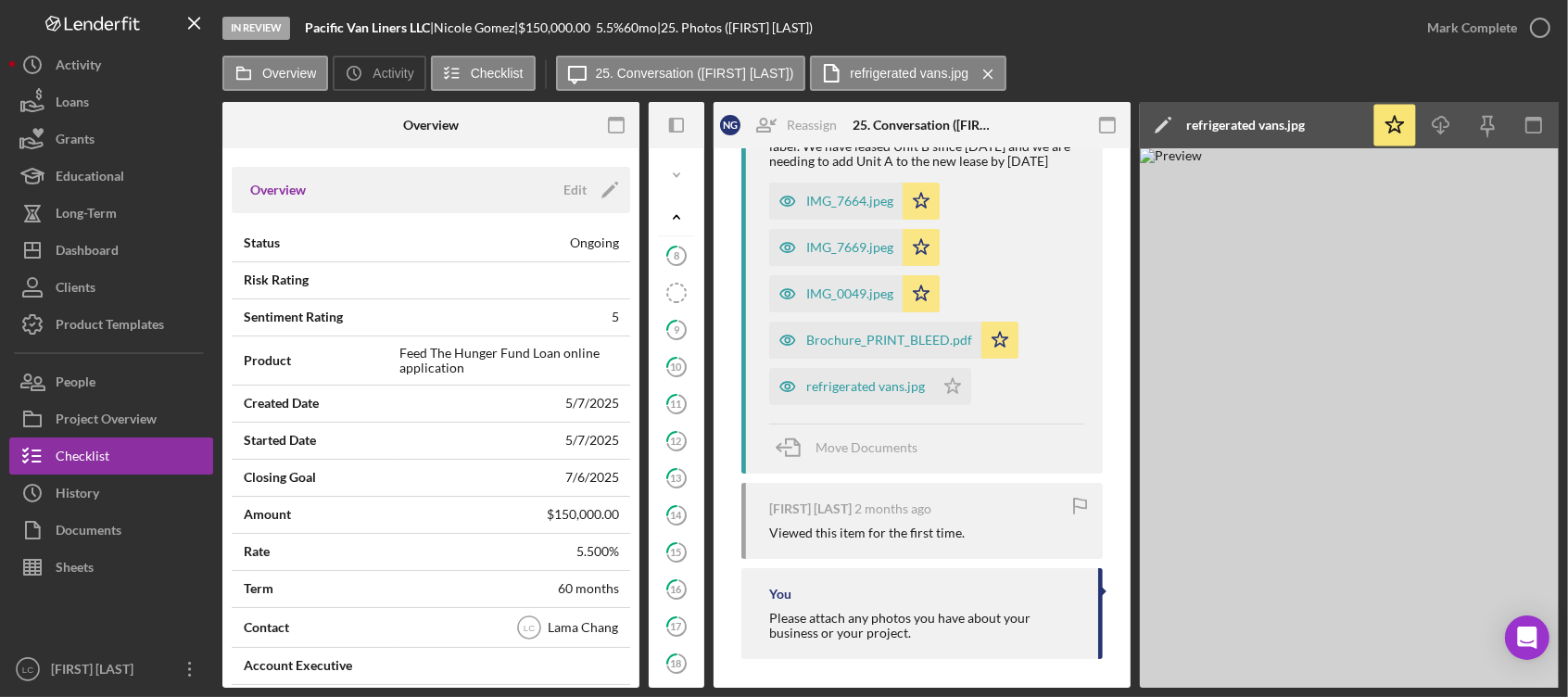 scroll, scrollTop: 504, scrollLeft: 0, axis: vertical 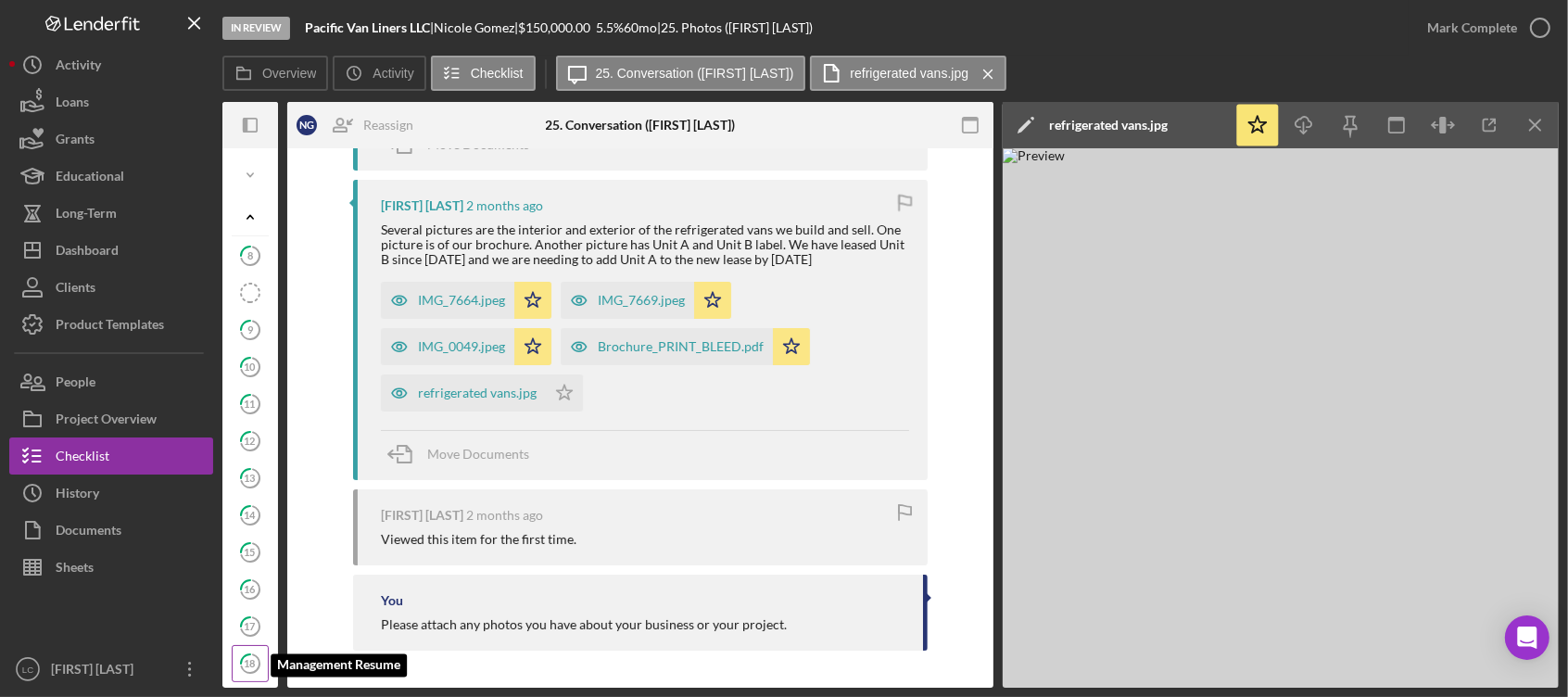 click on "18" 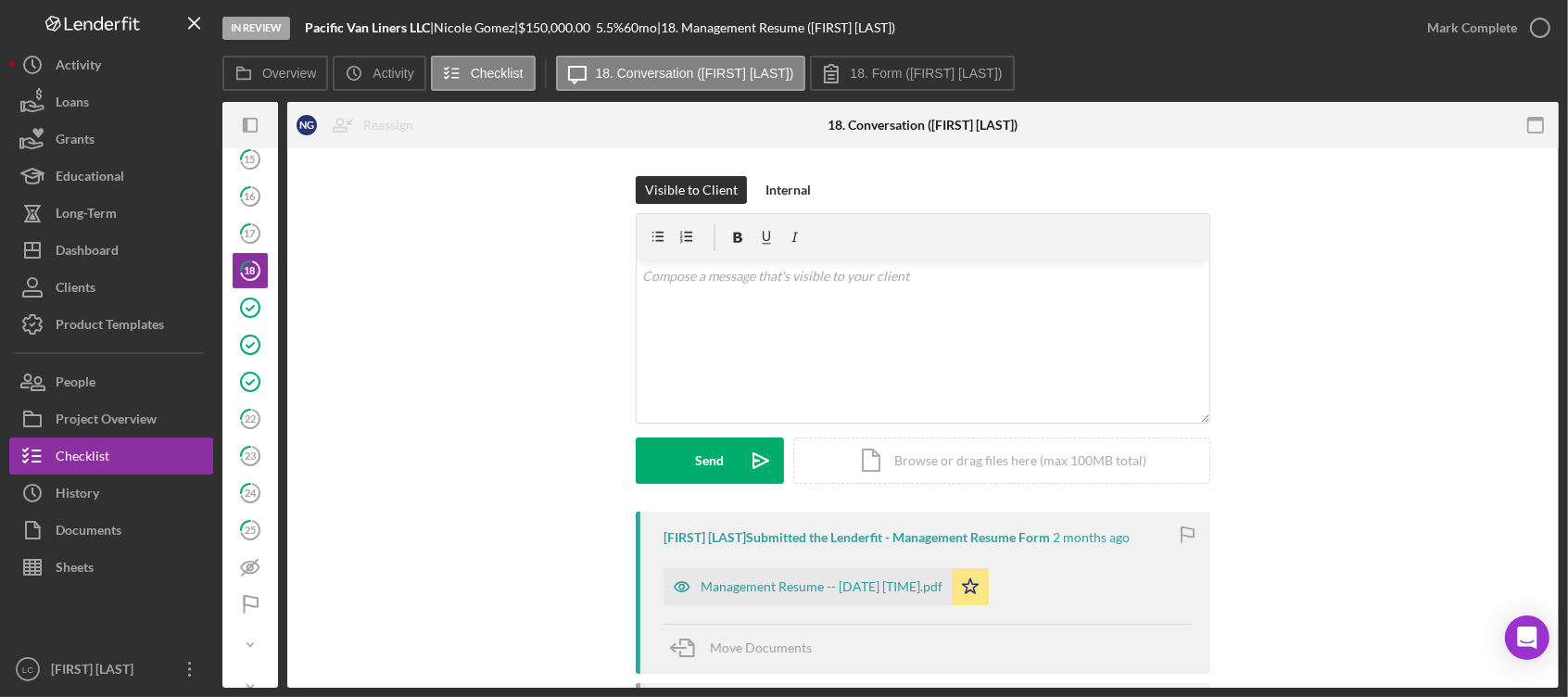 scroll, scrollTop: 424, scrollLeft: 0, axis: vertical 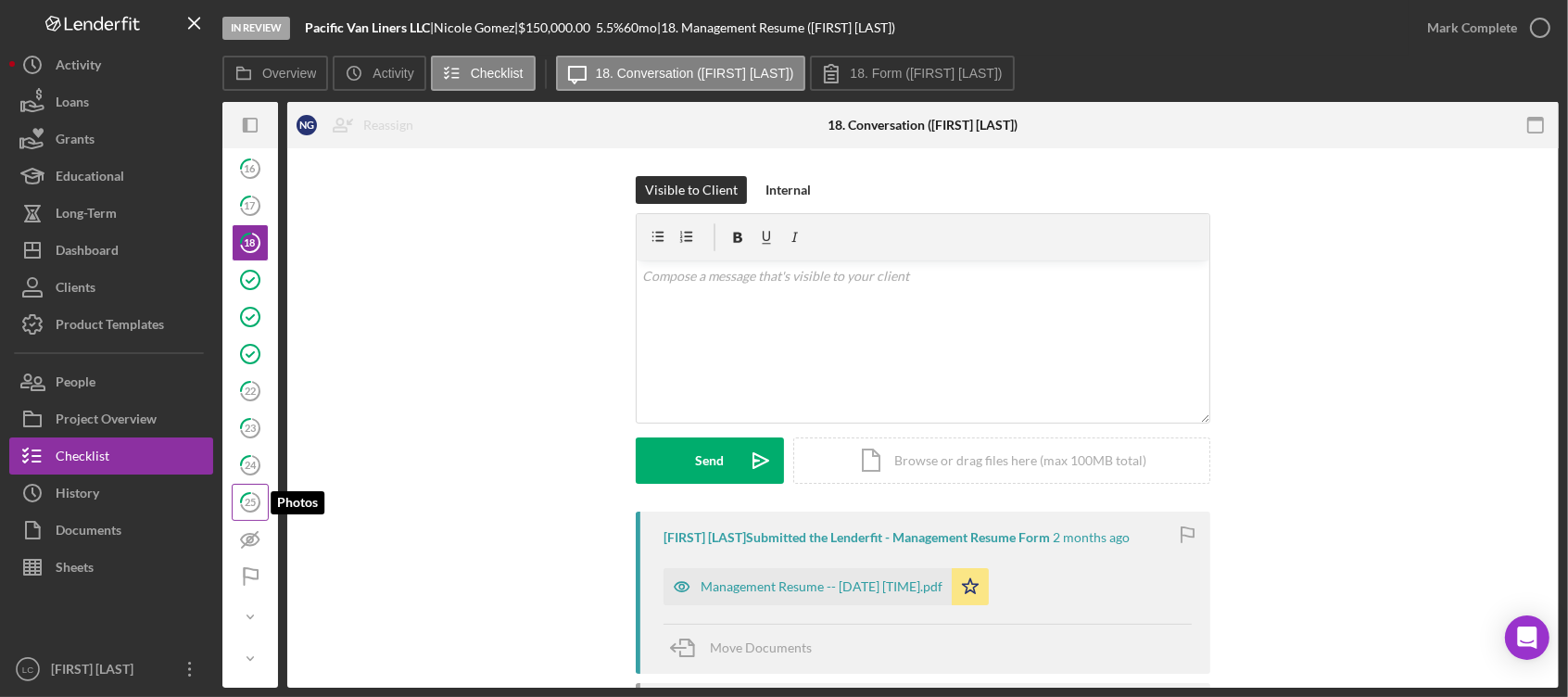 click on "25" 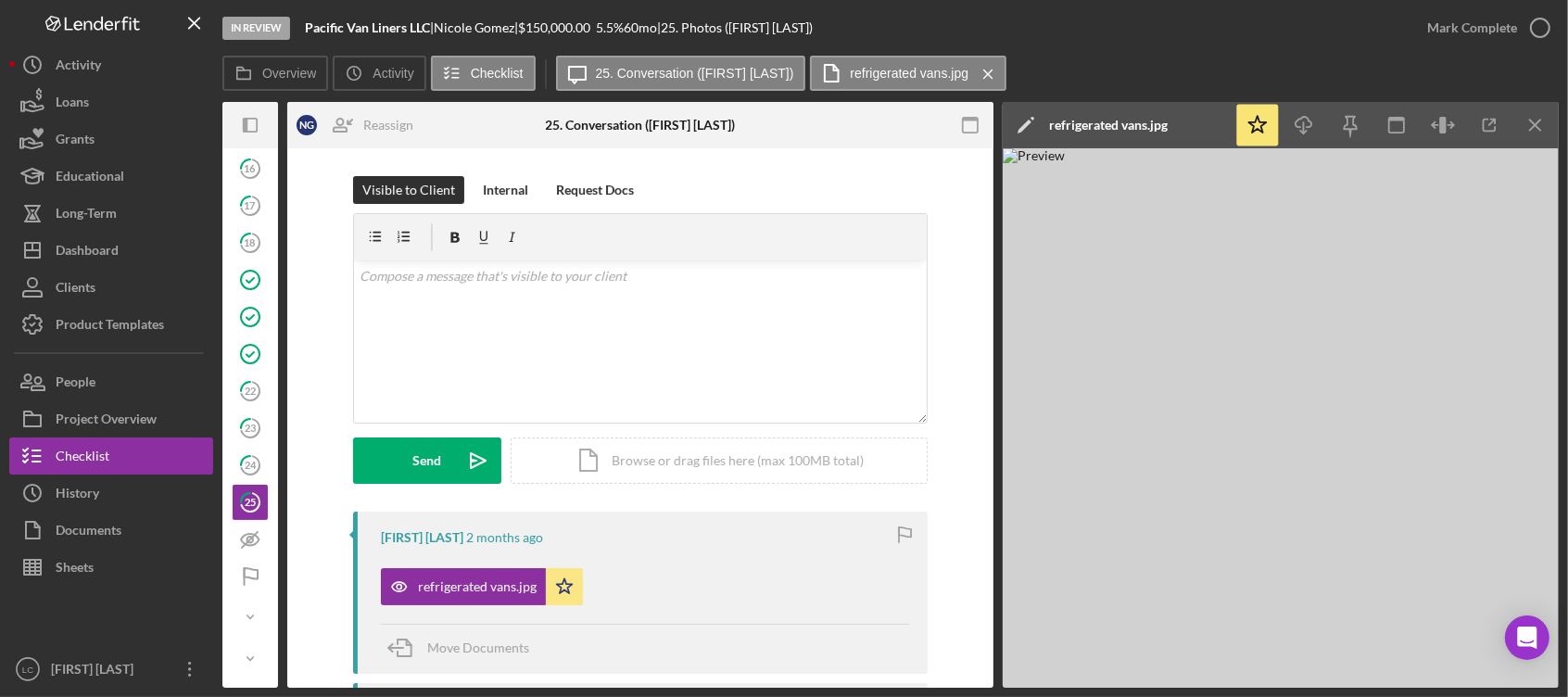 scroll, scrollTop: 4, scrollLeft: 0, axis: vertical 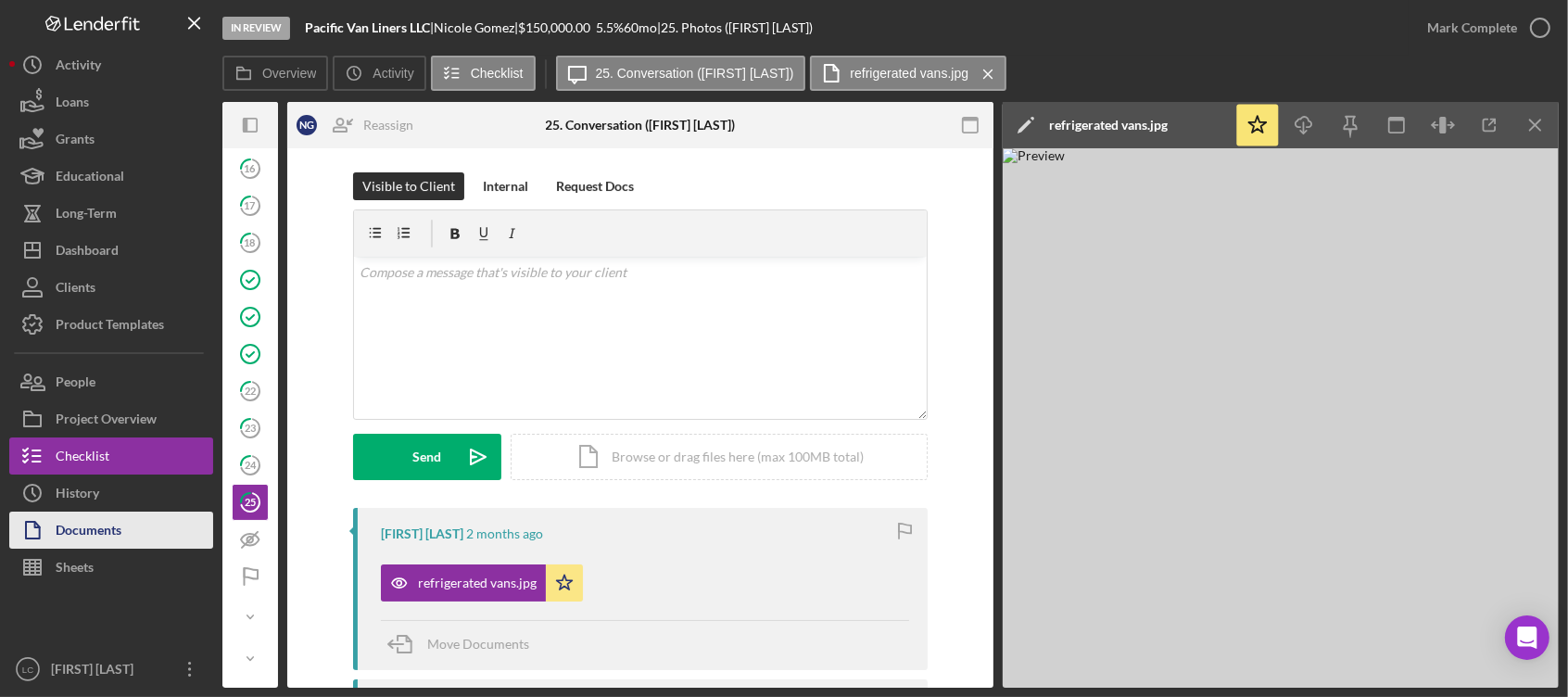 click on "Documents" at bounding box center (88, 532) 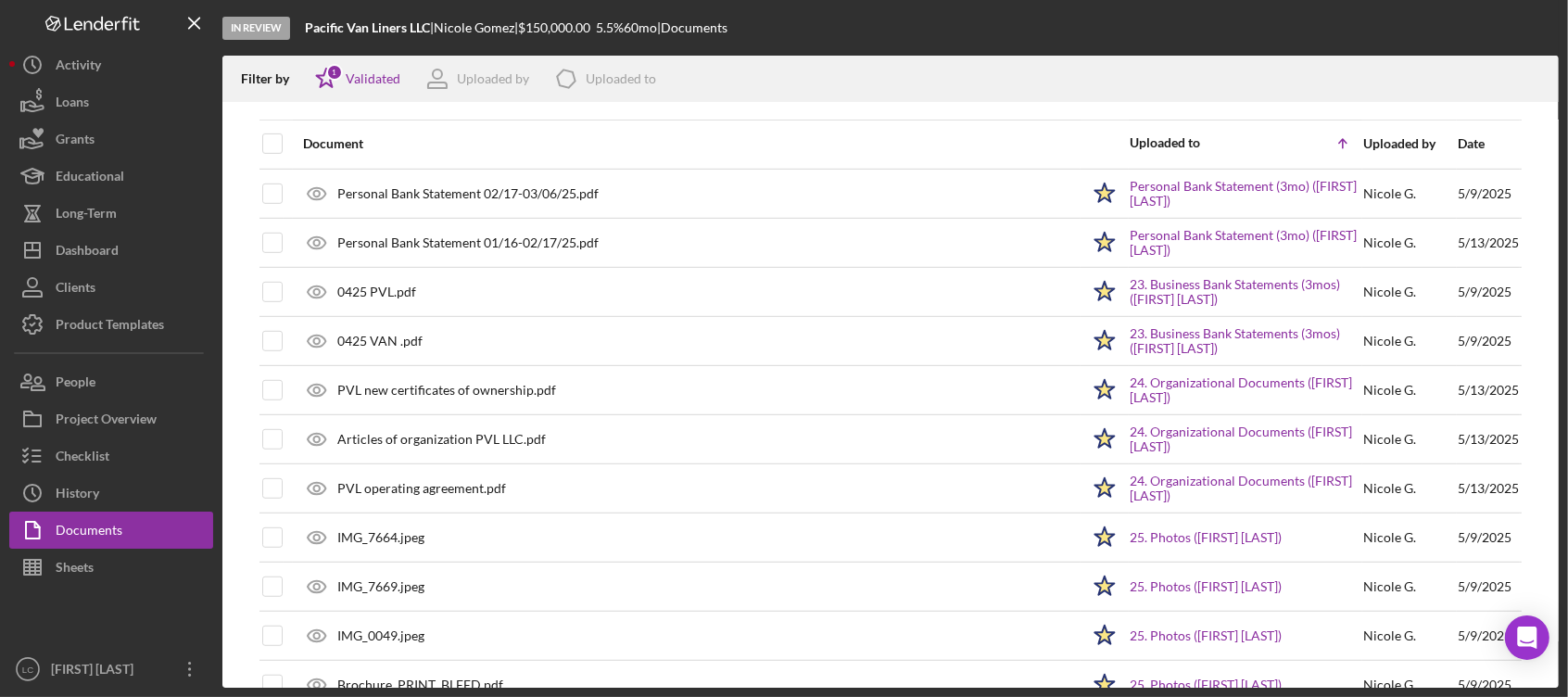 scroll, scrollTop: 1141, scrollLeft: 0, axis: vertical 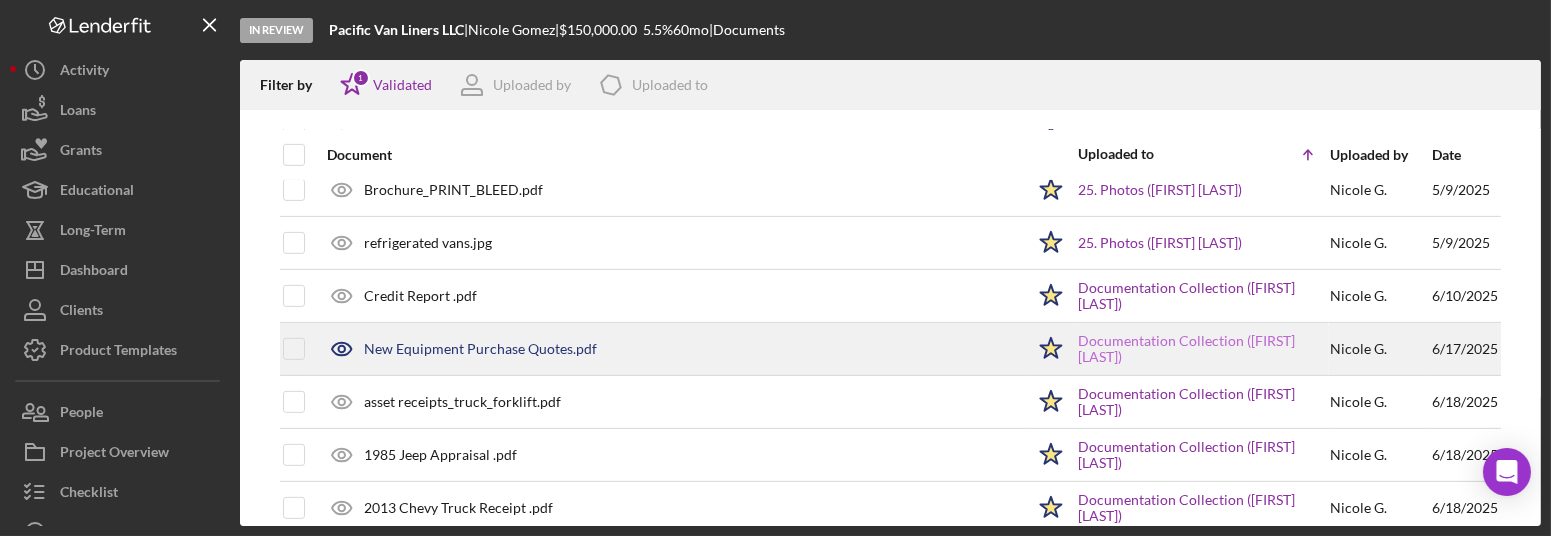 click on "Documentation Collection ([FIRST] [LAST])" at bounding box center [1203, 349] 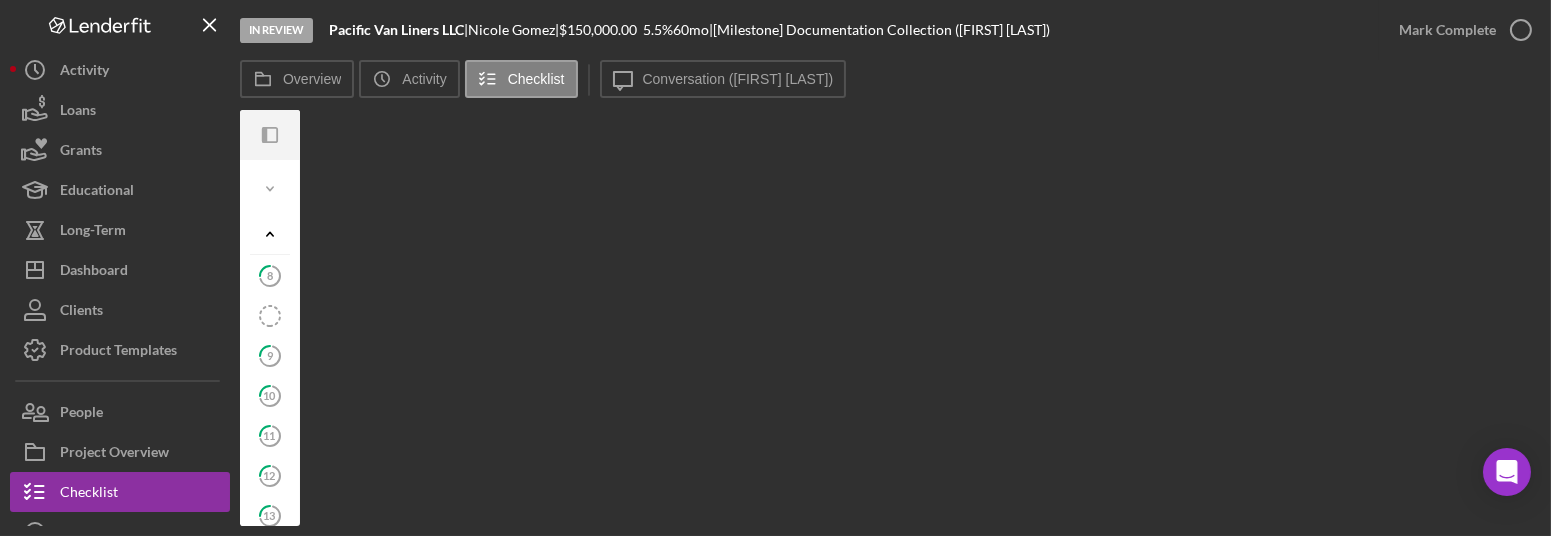 scroll, scrollTop: 672, scrollLeft: 0, axis: vertical 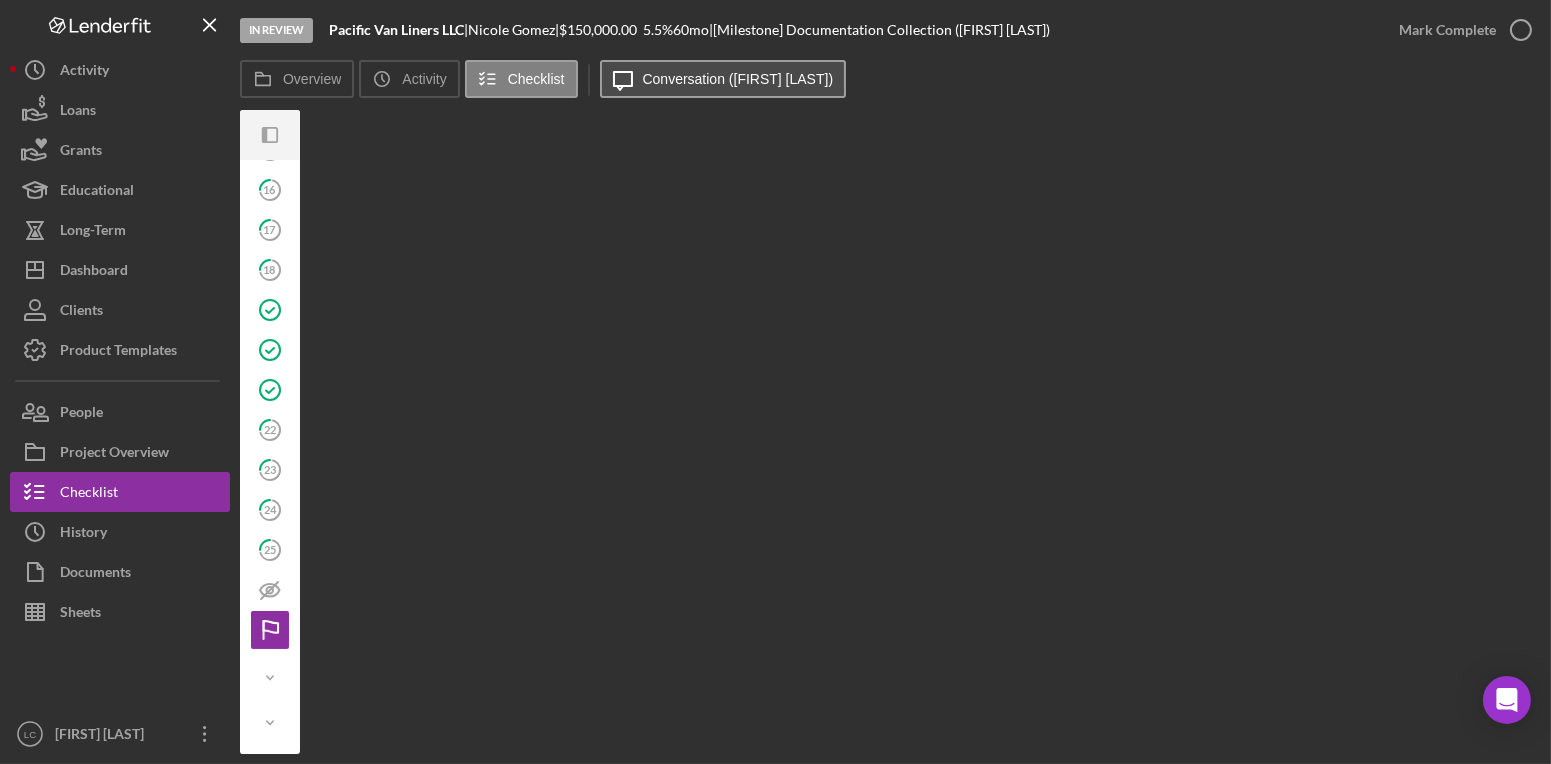 click on "Icon/Message Conversation ([FIRST] [LAST])" at bounding box center (723, 79) 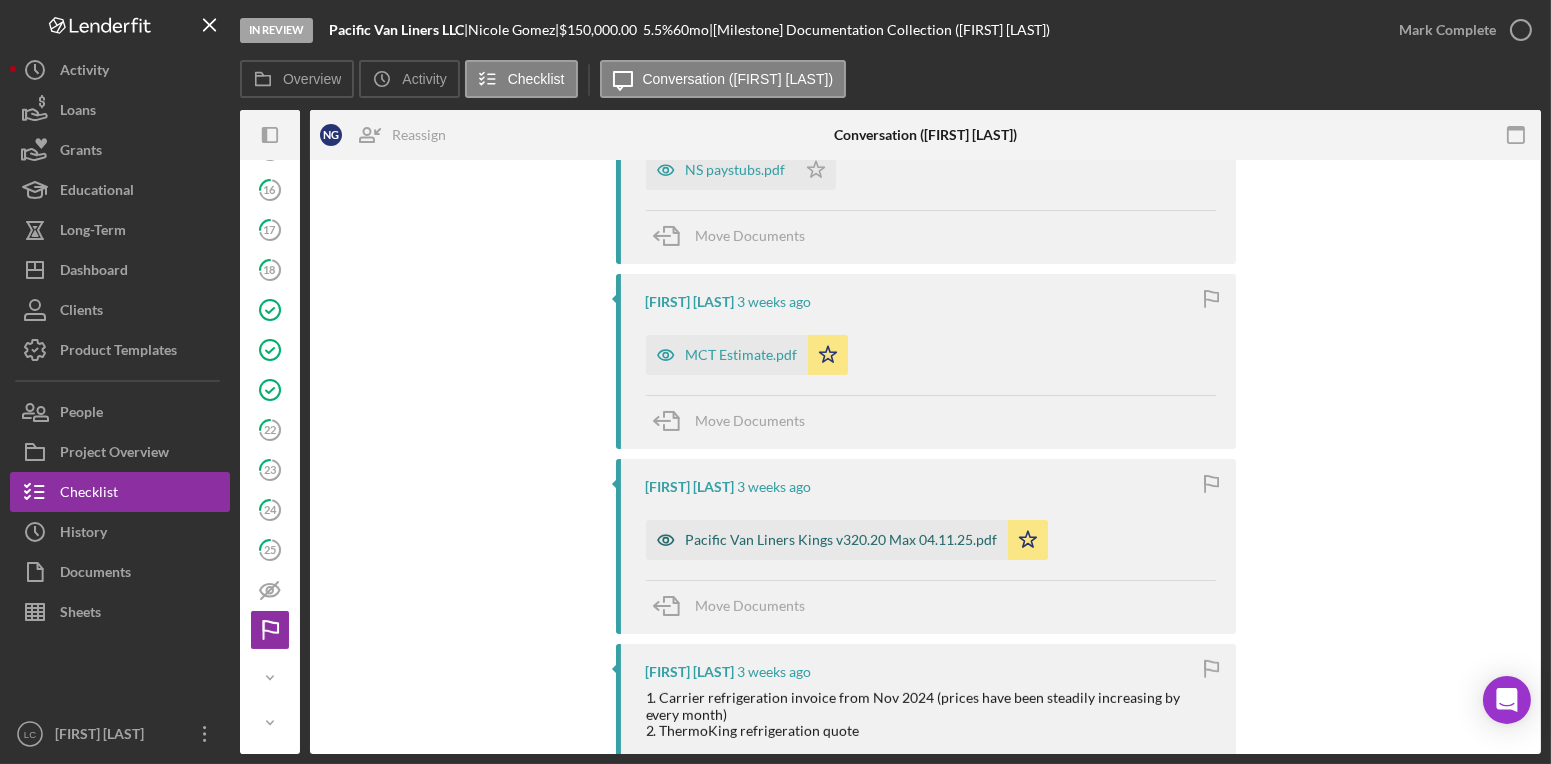scroll, scrollTop: 1535, scrollLeft: 0, axis: vertical 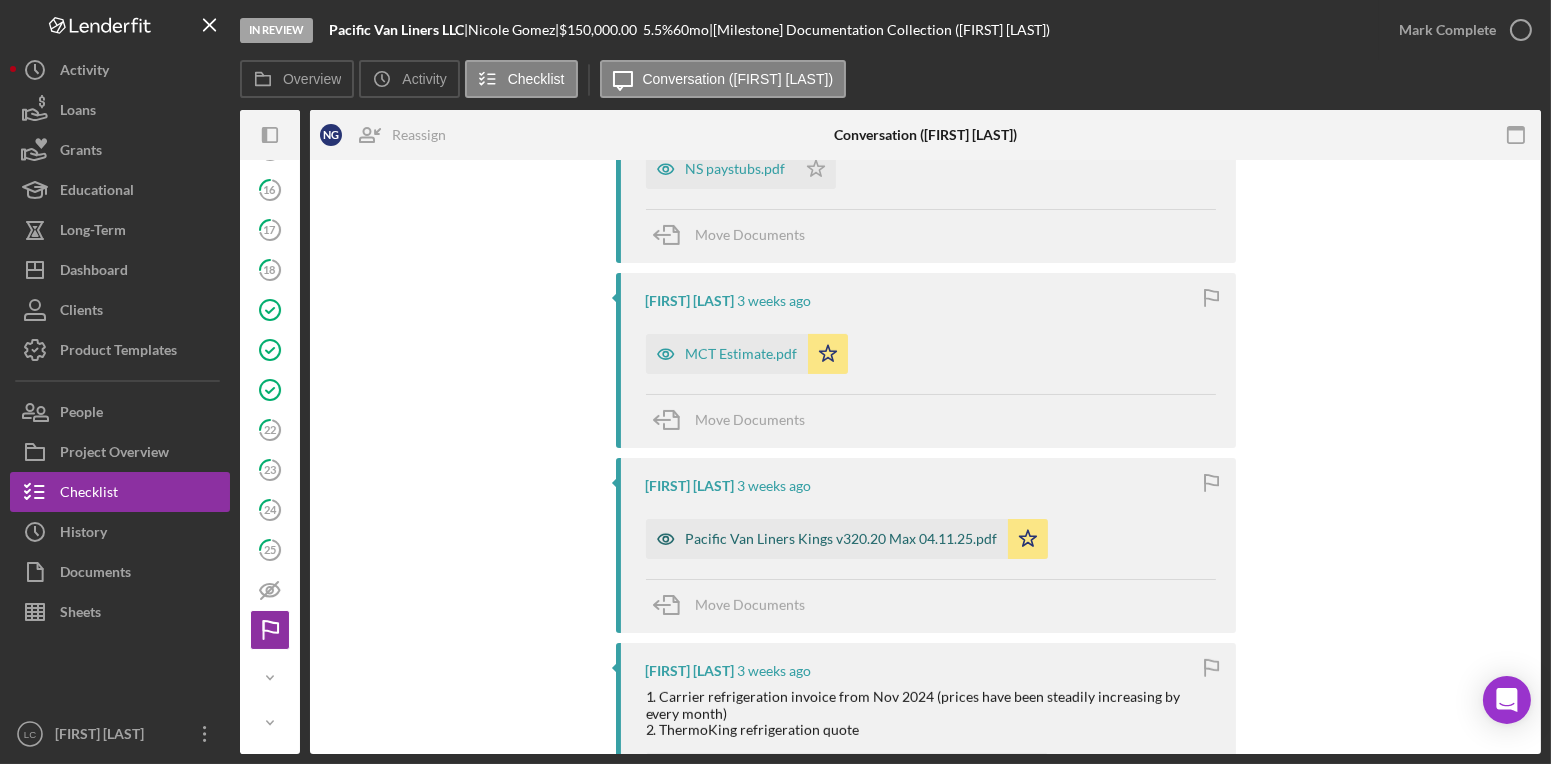 click on "Pacific Van Liners Kings v320.20 Max 04.11.25.pdf" at bounding box center [842, 539] 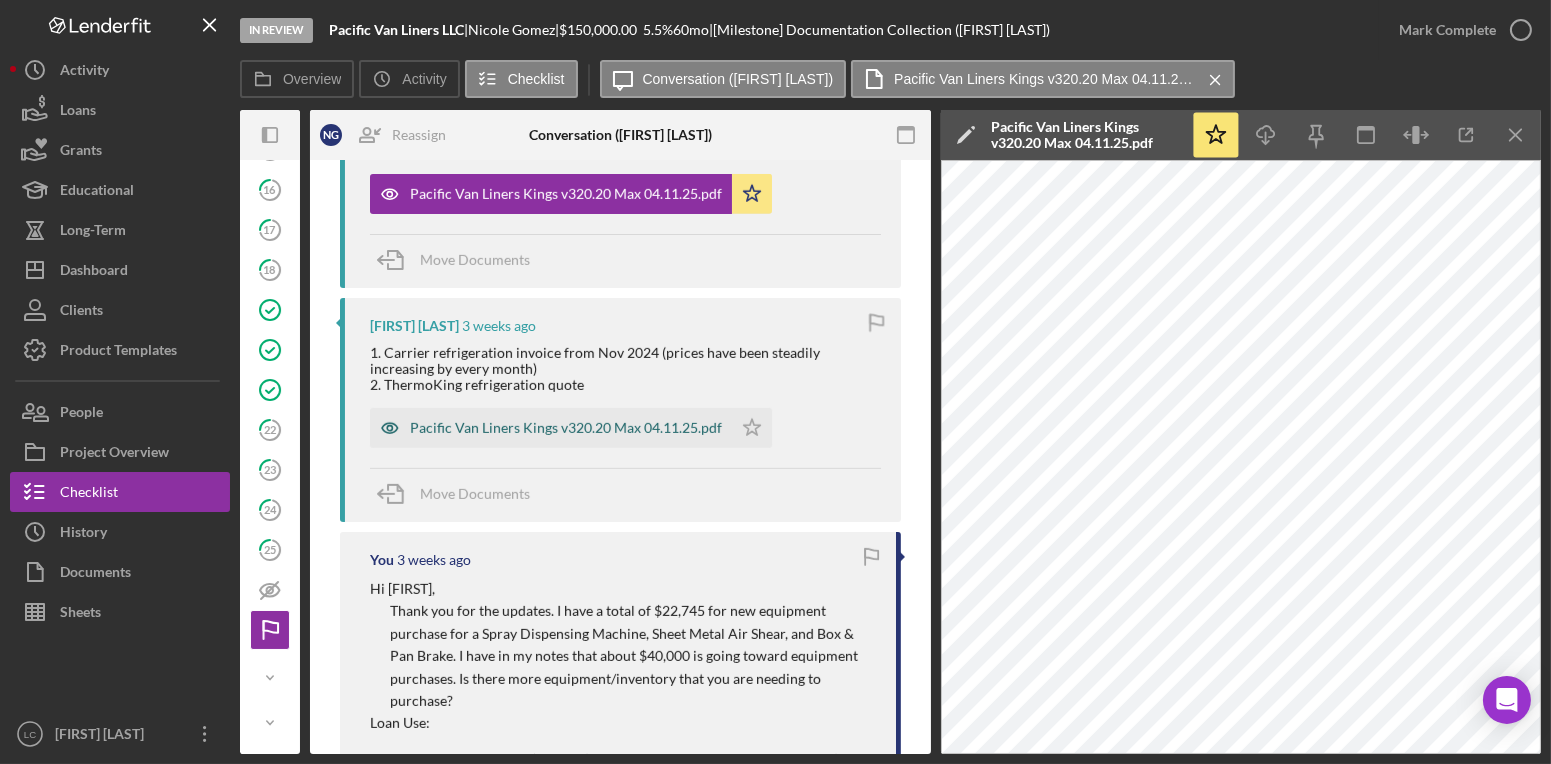 click on "Pacific Van Liners Kings v320.20 Max 04.11.25.pdf" at bounding box center (566, 428) 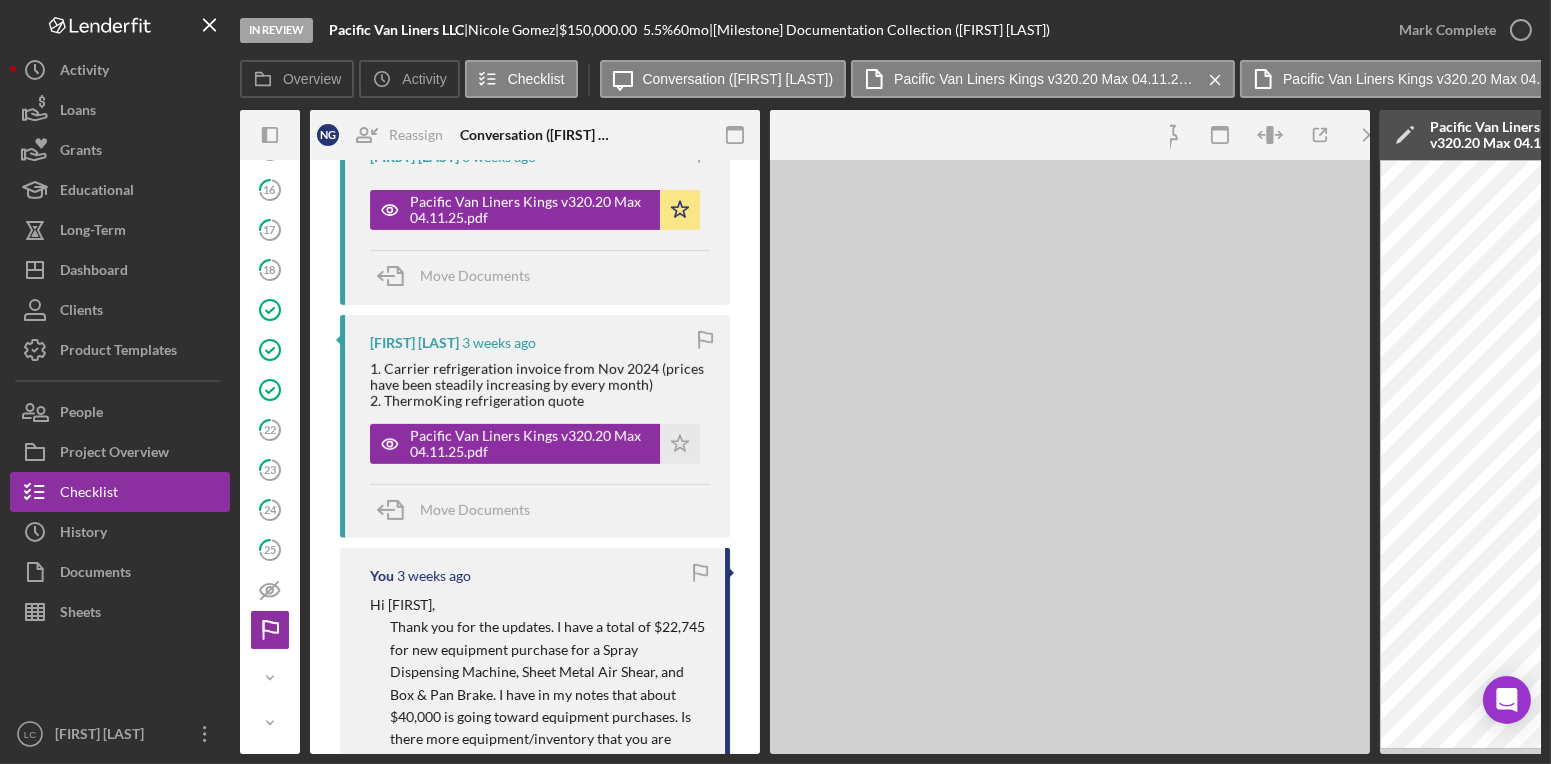 scroll, scrollTop: 1913, scrollLeft: 0, axis: vertical 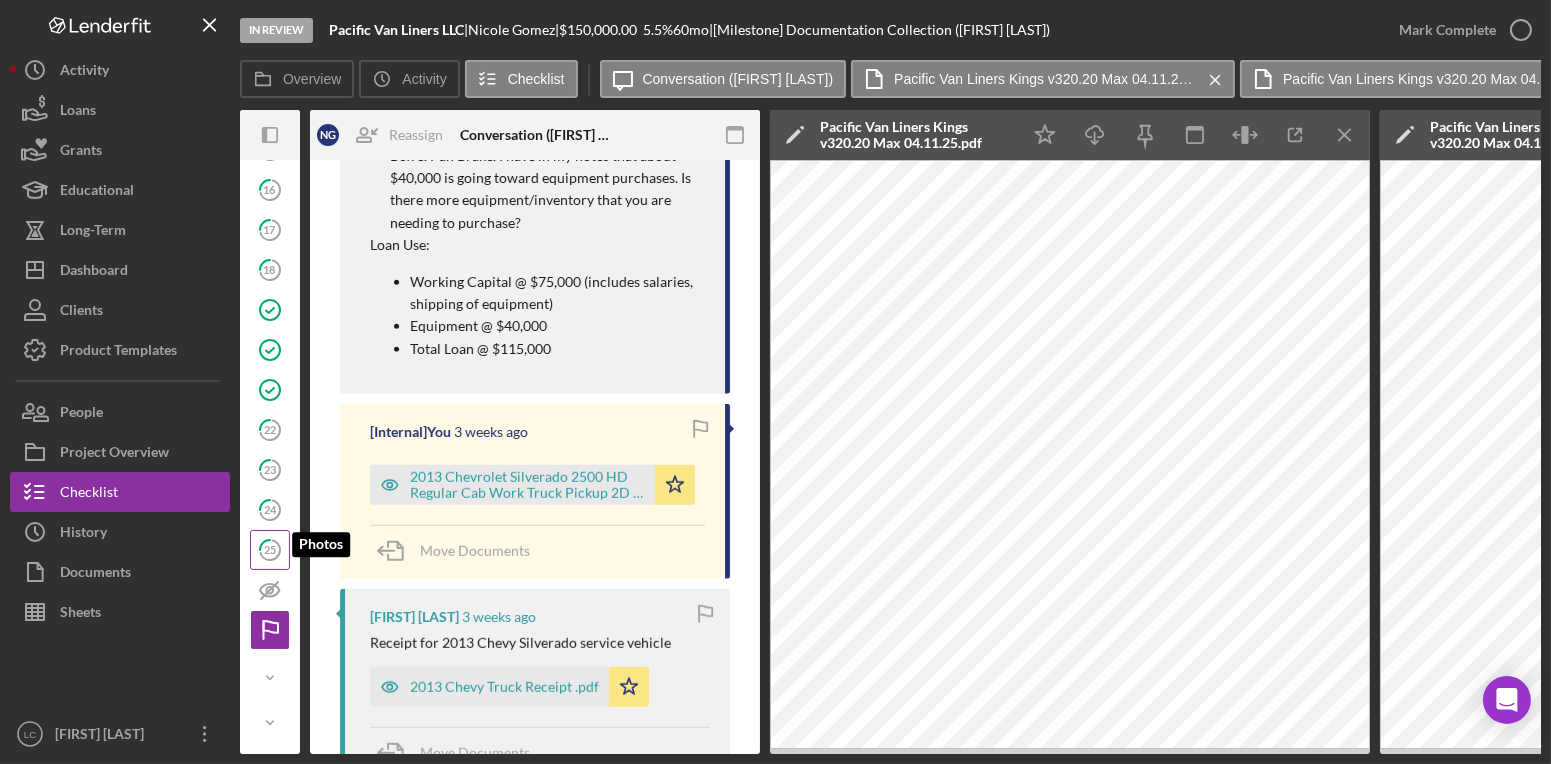 click on "25" 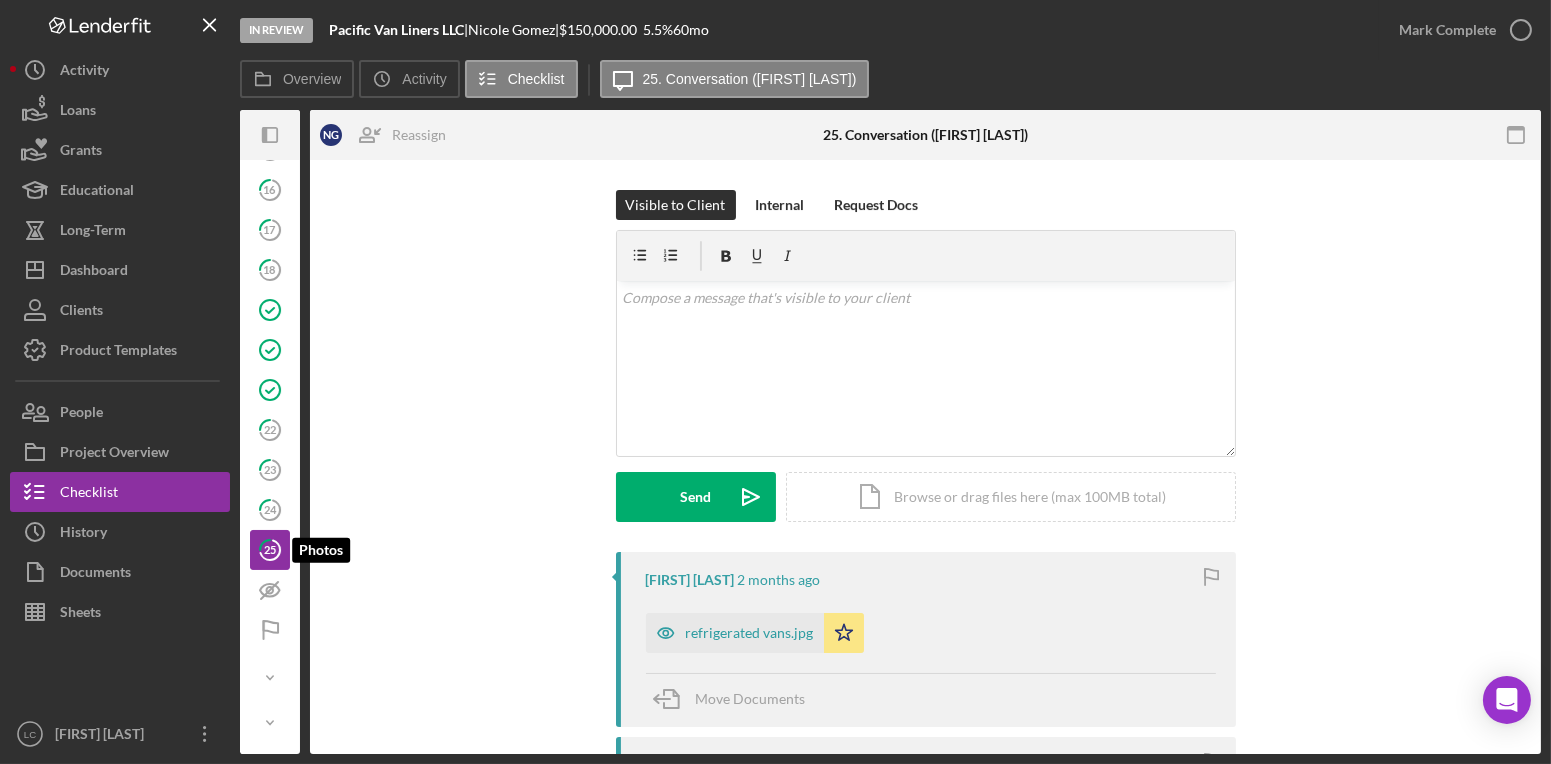 scroll, scrollTop: 445, scrollLeft: 0, axis: vertical 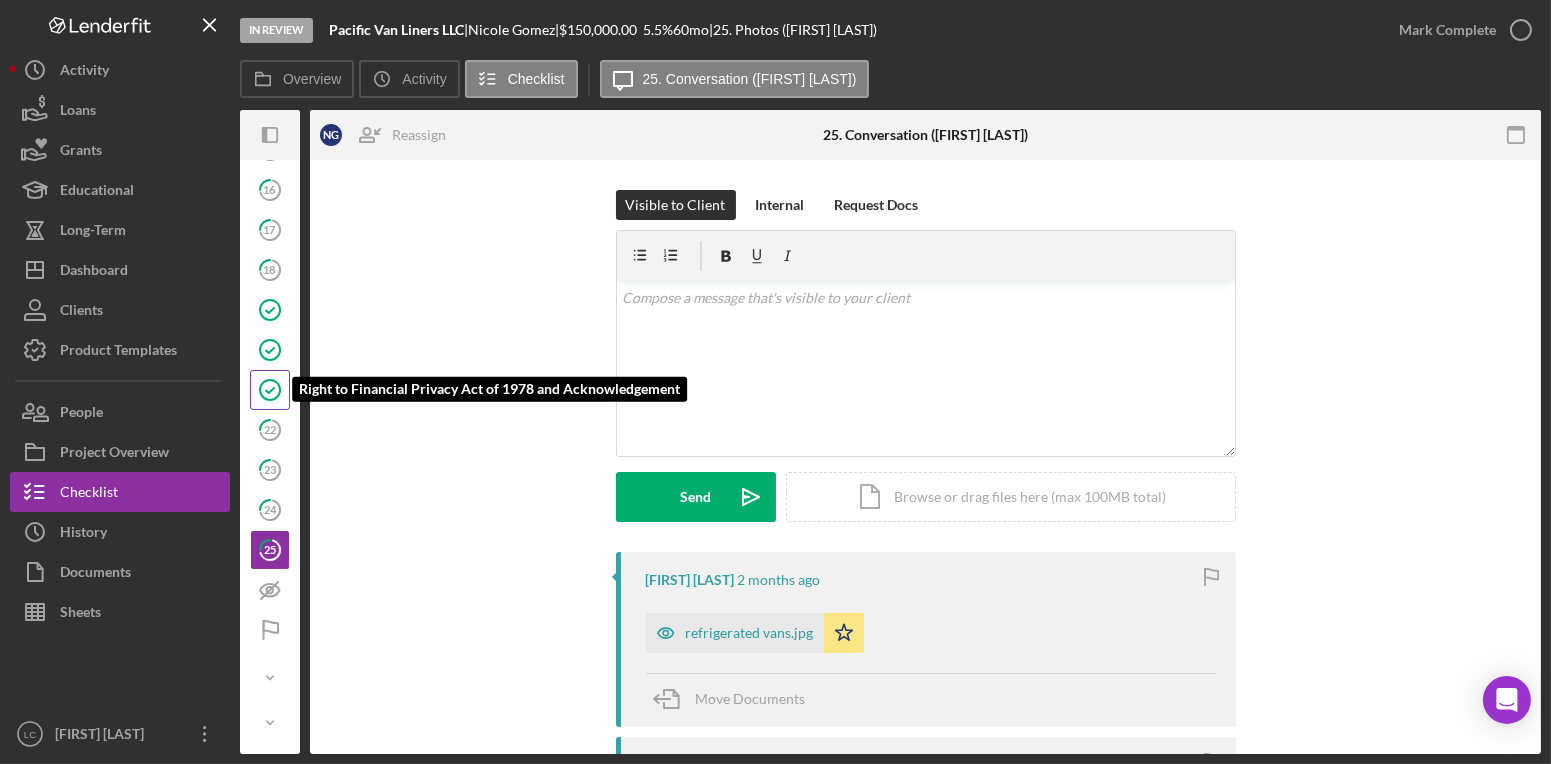 click on "Right to Financial Privacy Act of 1978 and Acknowledgement" 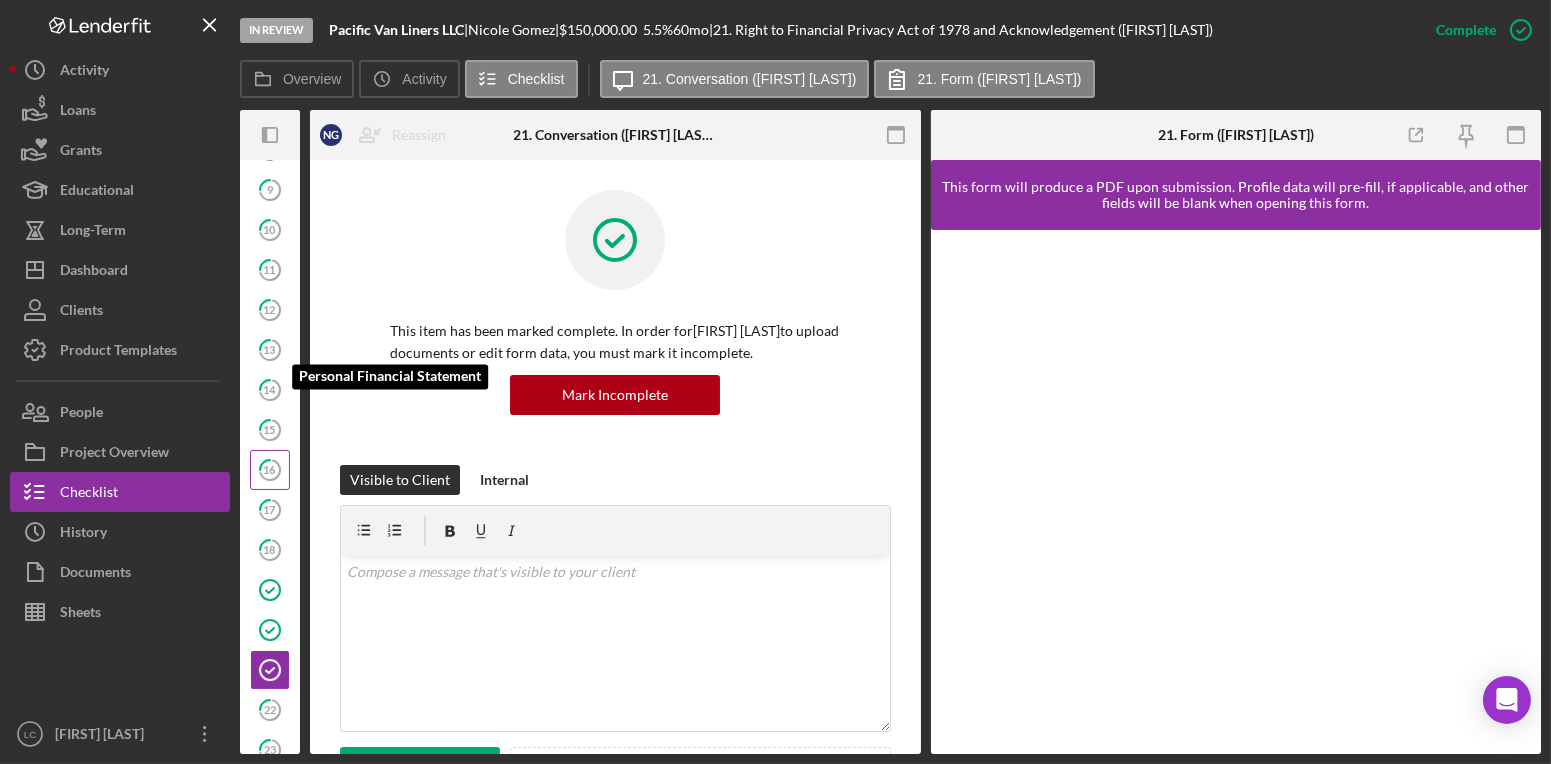 scroll, scrollTop: 0, scrollLeft: 0, axis: both 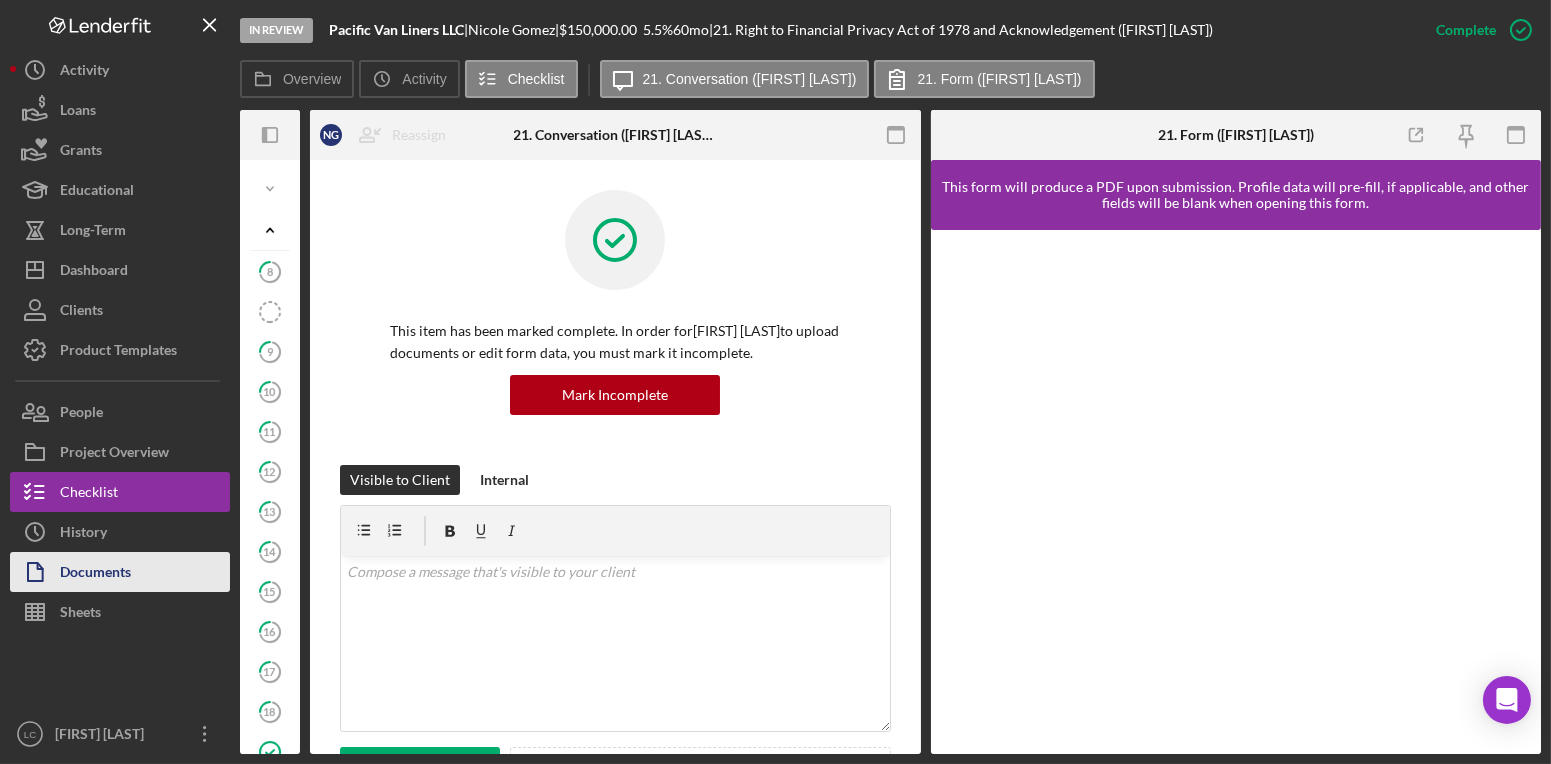 click on "Documents" at bounding box center [95, 574] 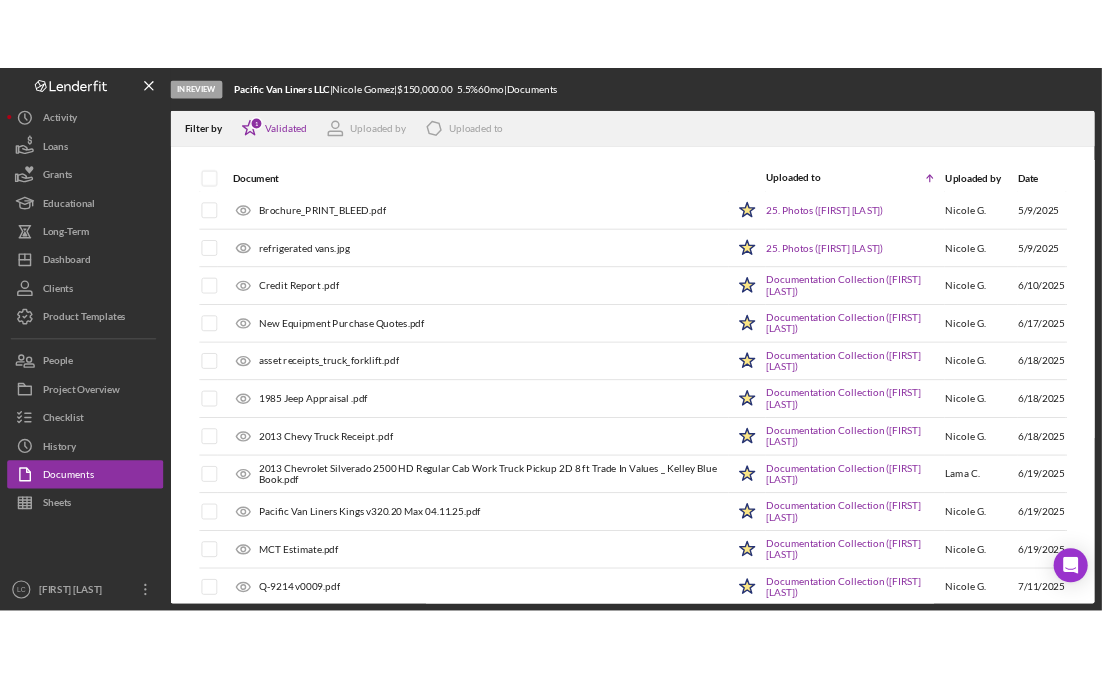 scroll, scrollTop: 1941, scrollLeft: 0, axis: vertical 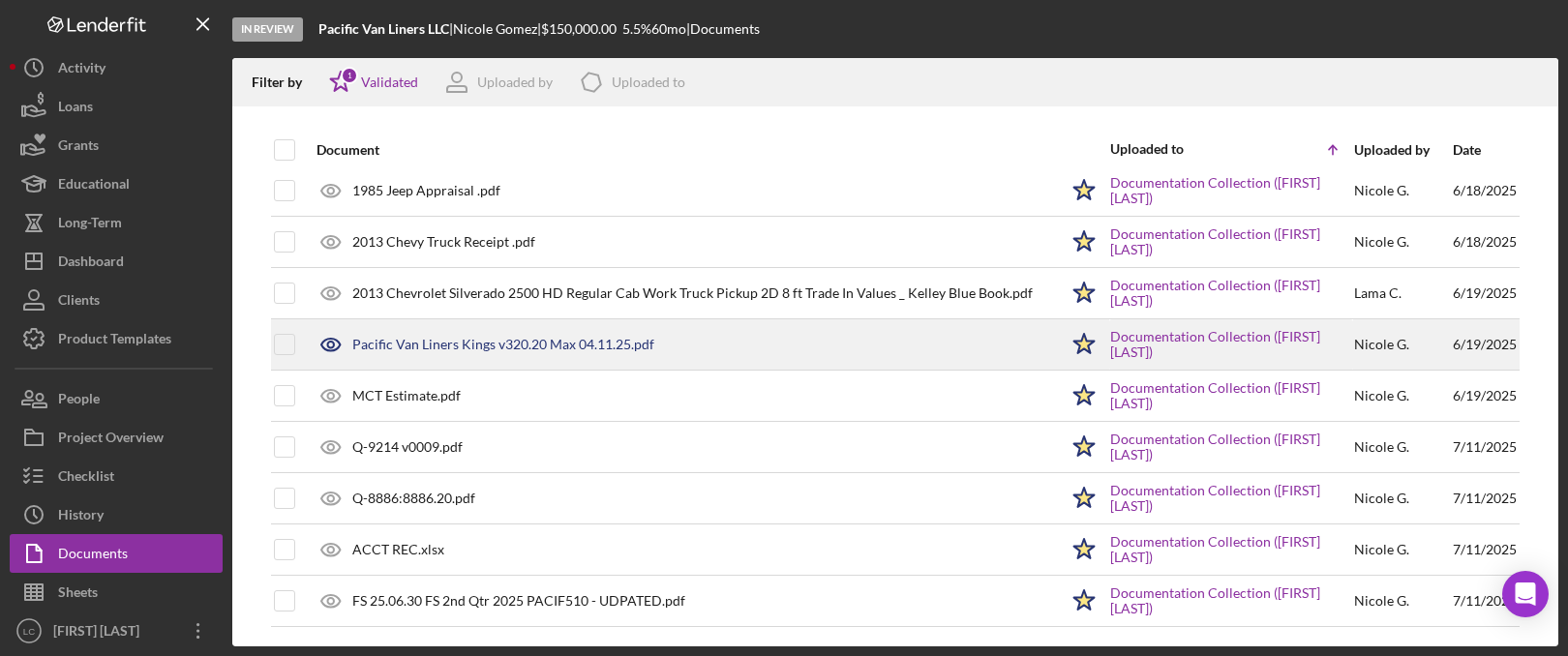 click on "Pacific Van Liners Kings v320.20 Max 04.11.25.pdf" at bounding box center (503, 344) 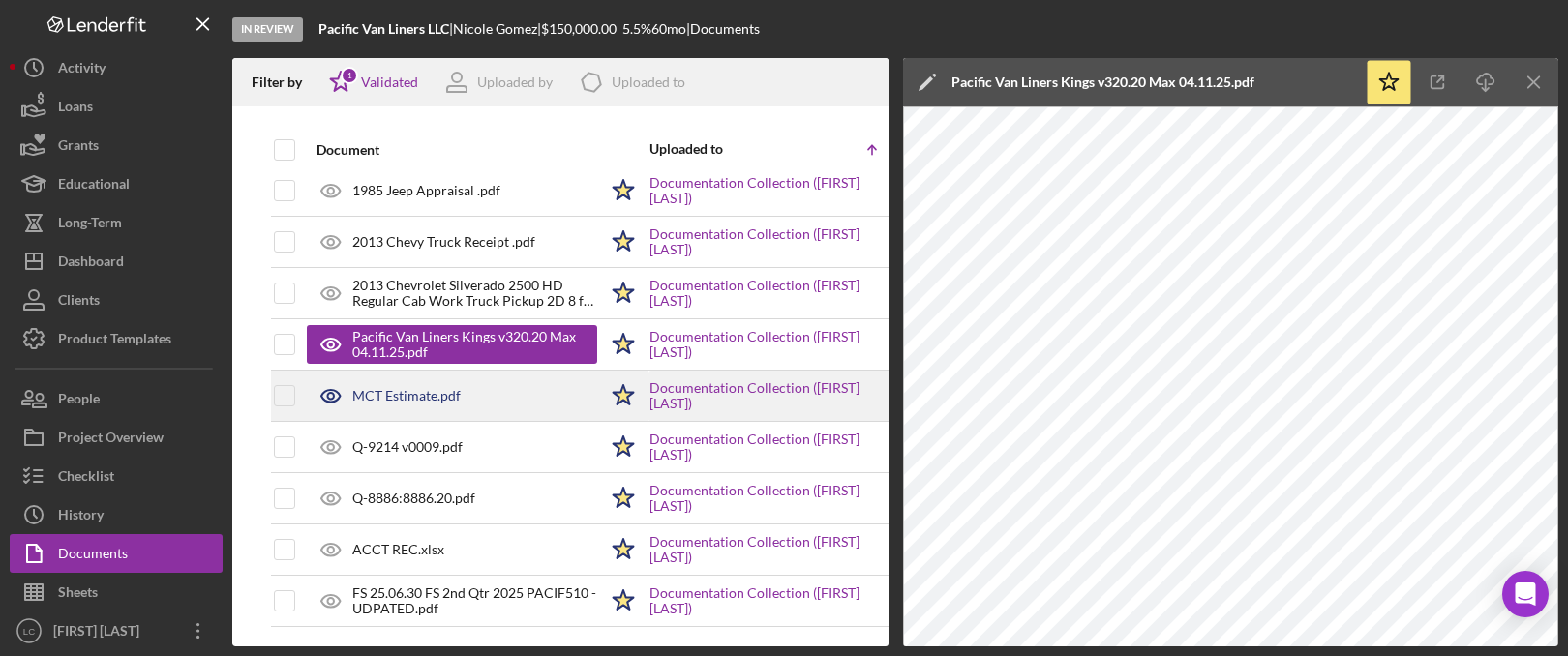 click on "MCT Estimate.pdf" at bounding box center (407, 396) 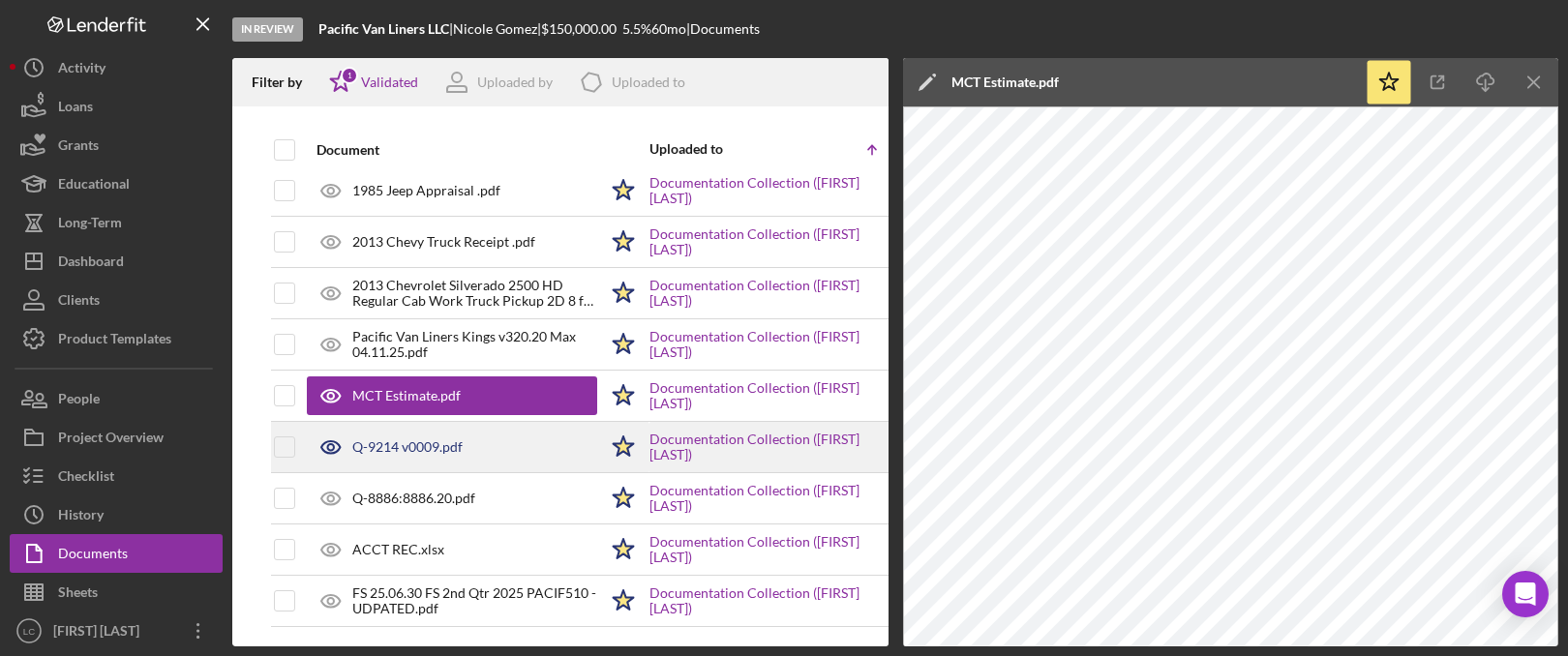 click on "Q-9214 v0009.pdf" at bounding box center (452, 447) 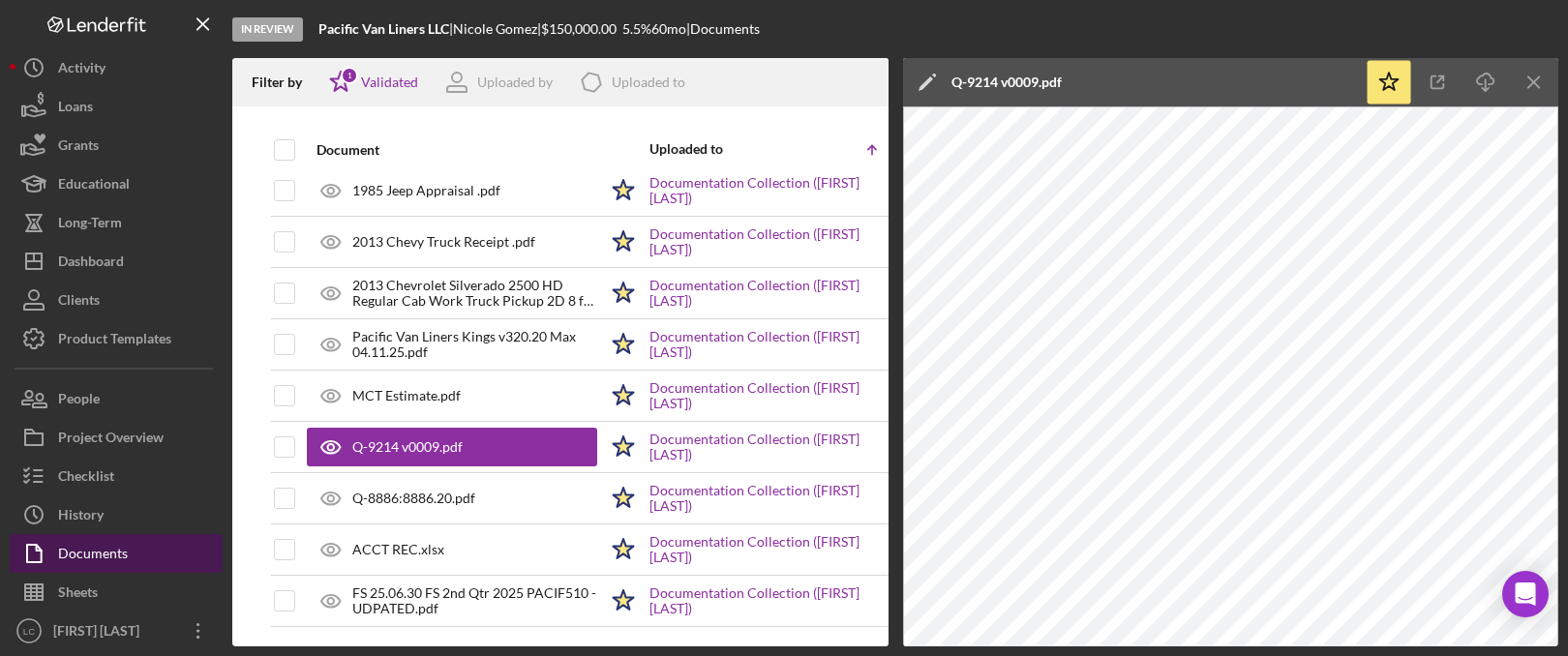 click on "Documents" at bounding box center (93, 555) 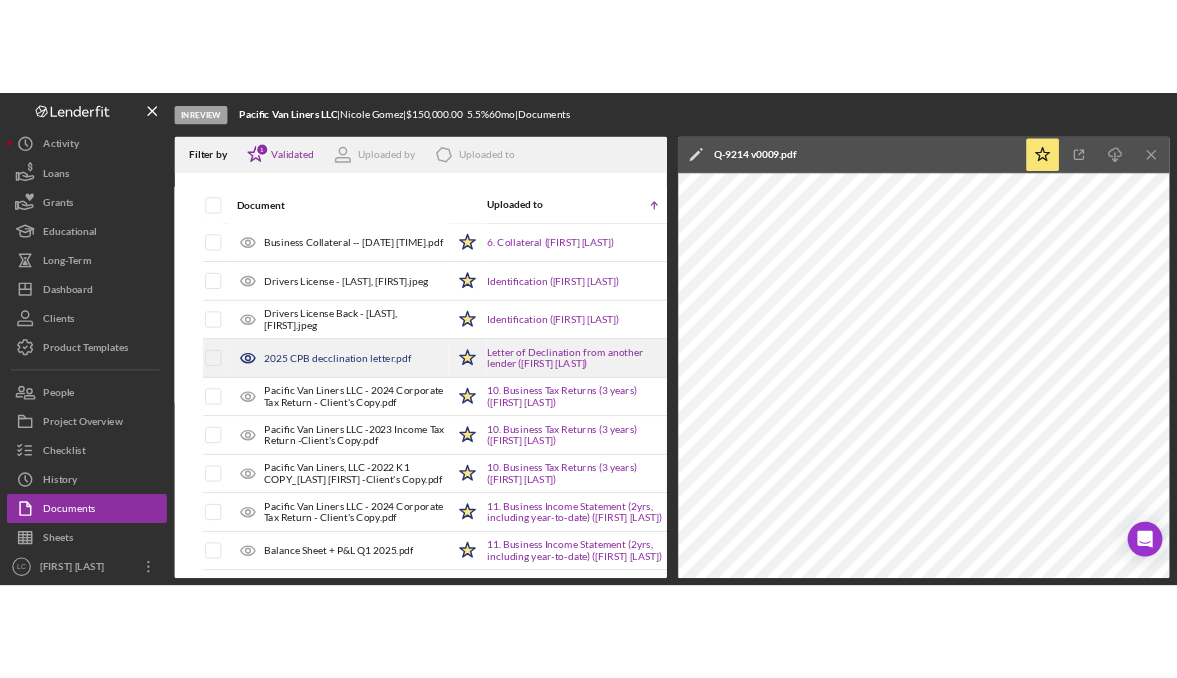 scroll, scrollTop: 0, scrollLeft: 0, axis: both 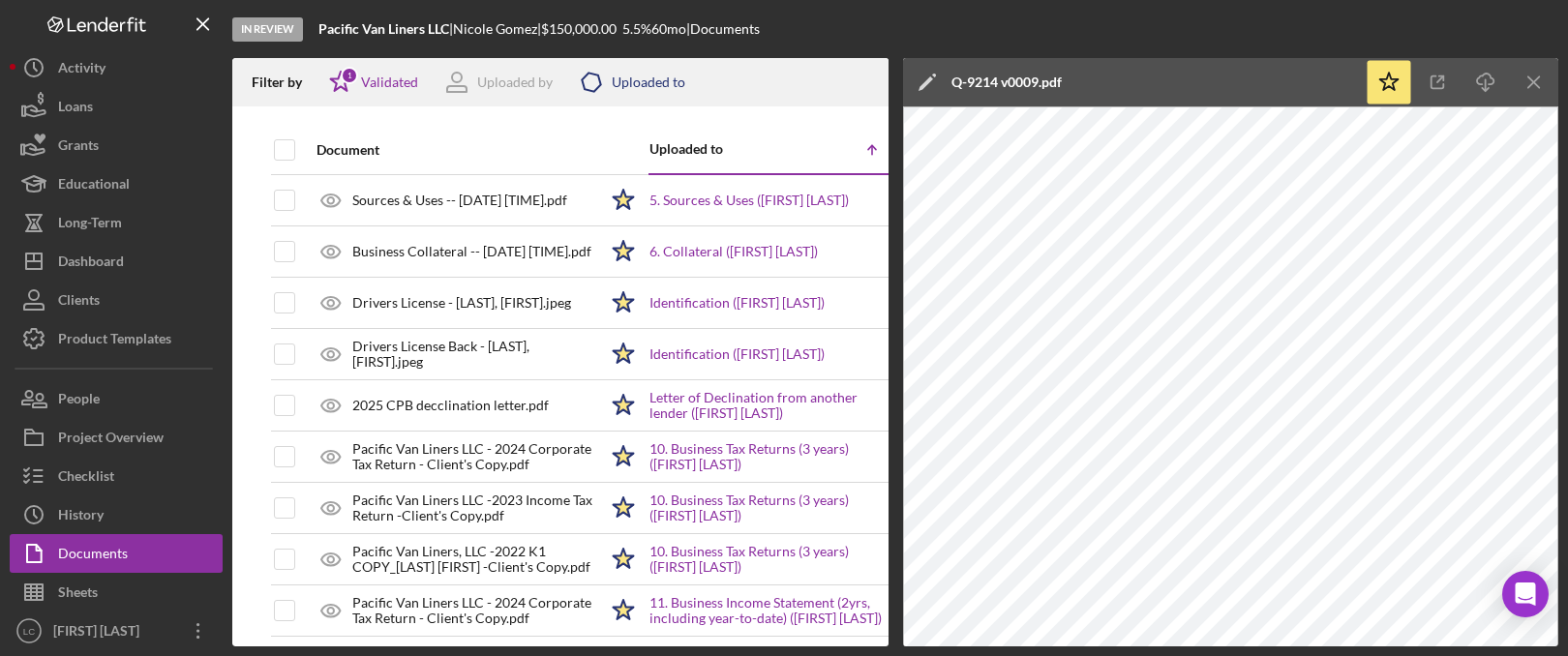click on "Uploaded to" at bounding box center [648, 82] 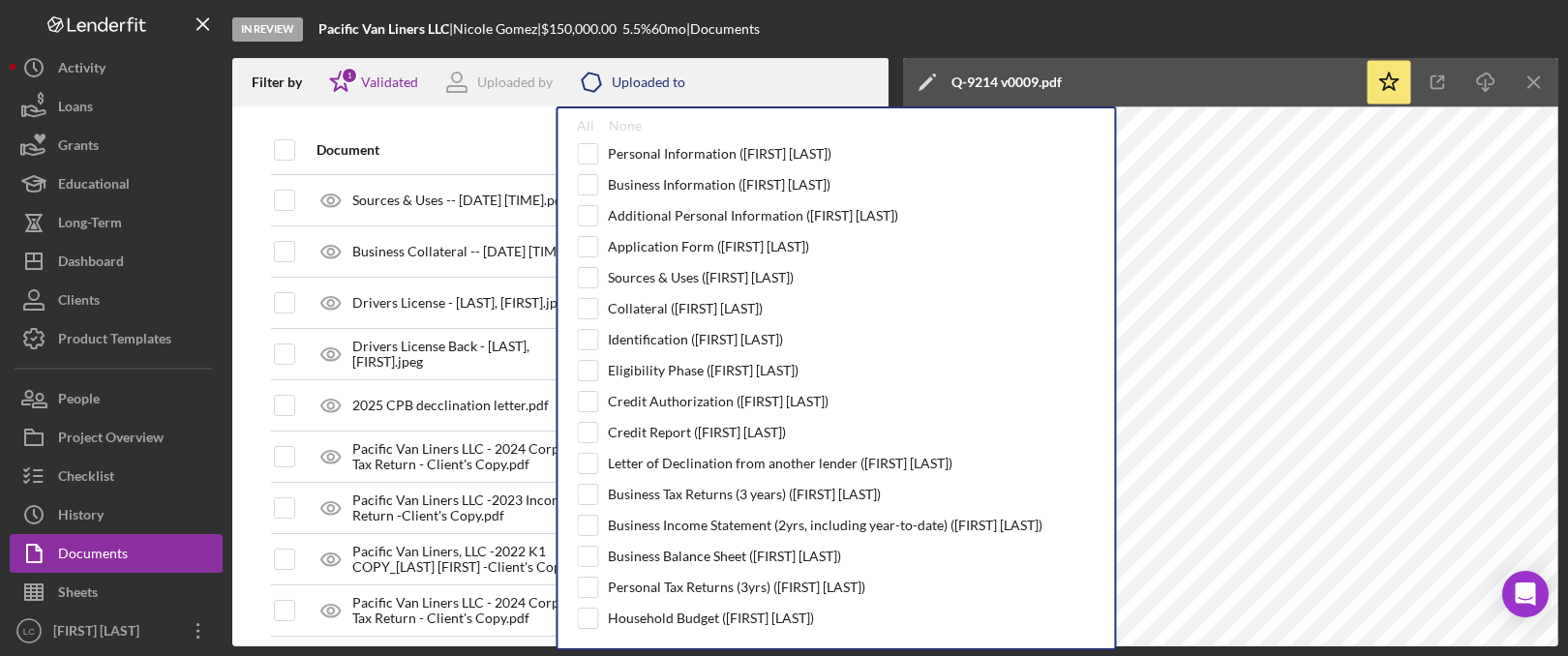 click on "Uploaded to" at bounding box center [648, 82] 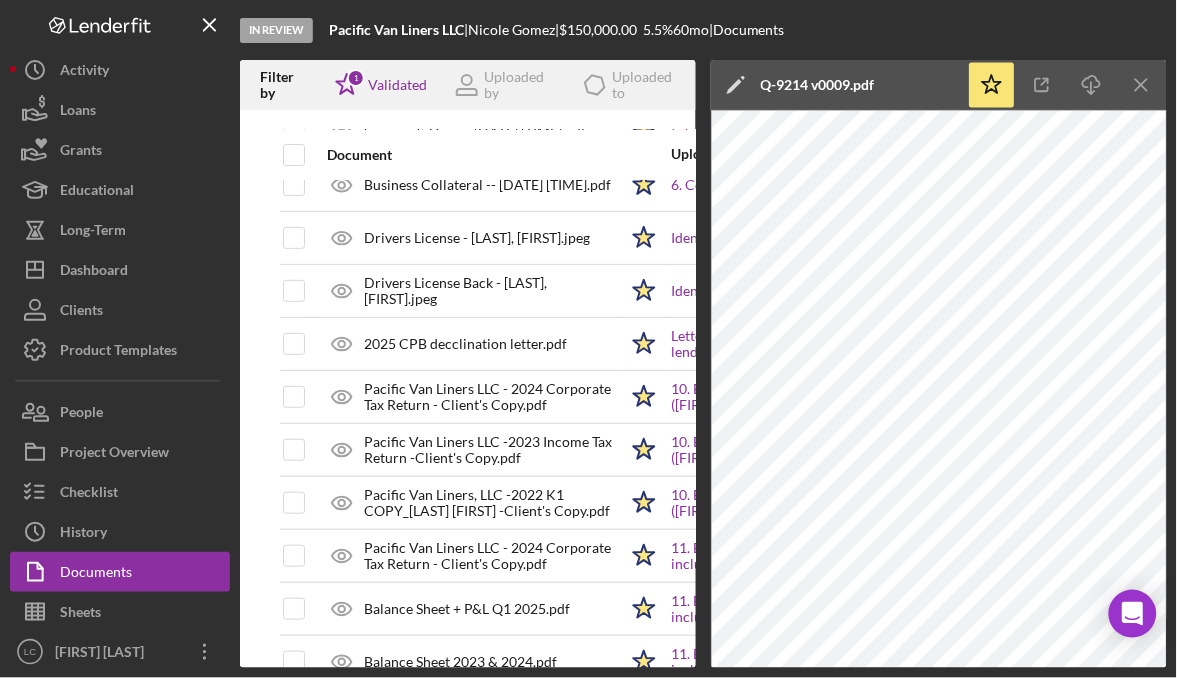 scroll, scrollTop: 0, scrollLeft: 0, axis: both 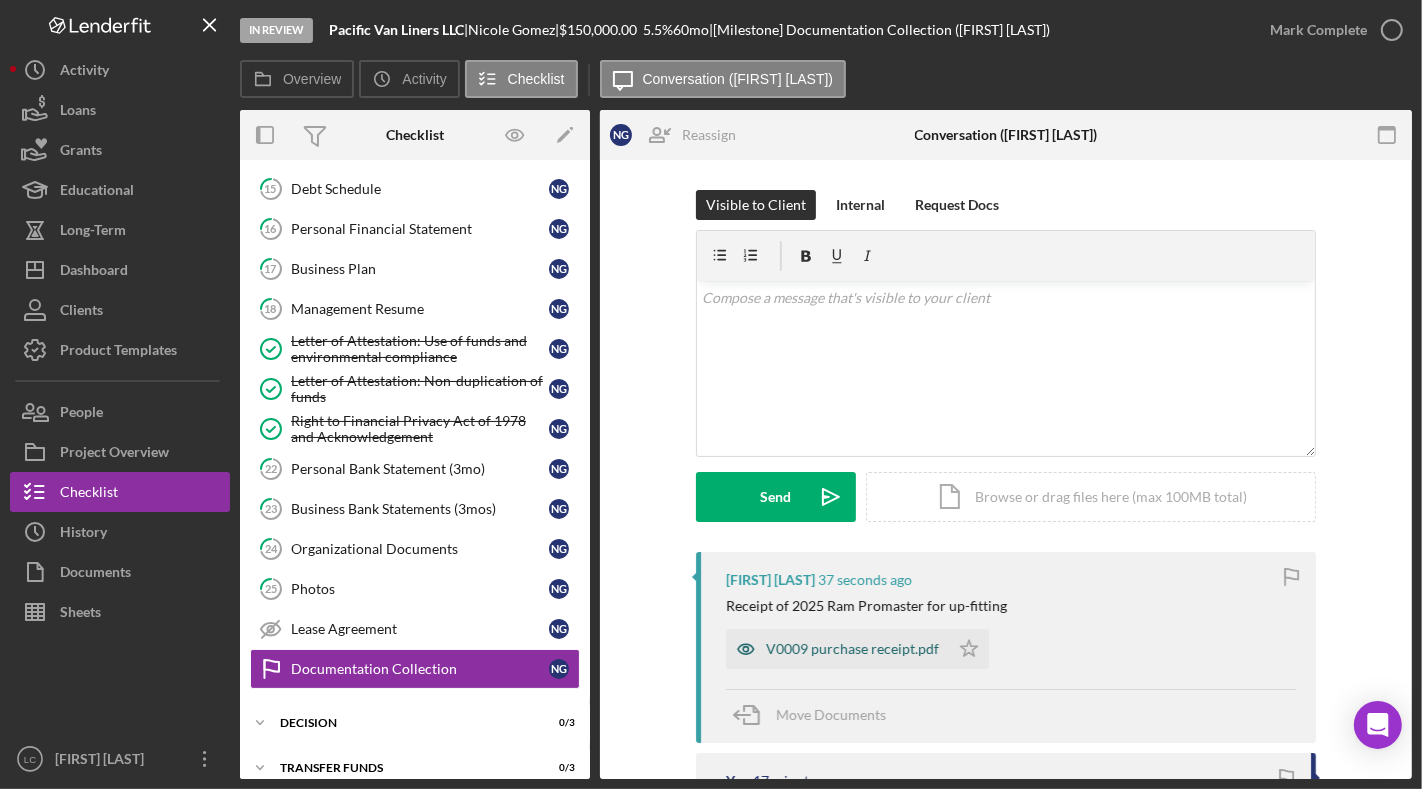 click on "V0009 purchase receipt.pdf" at bounding box center (852, 649) 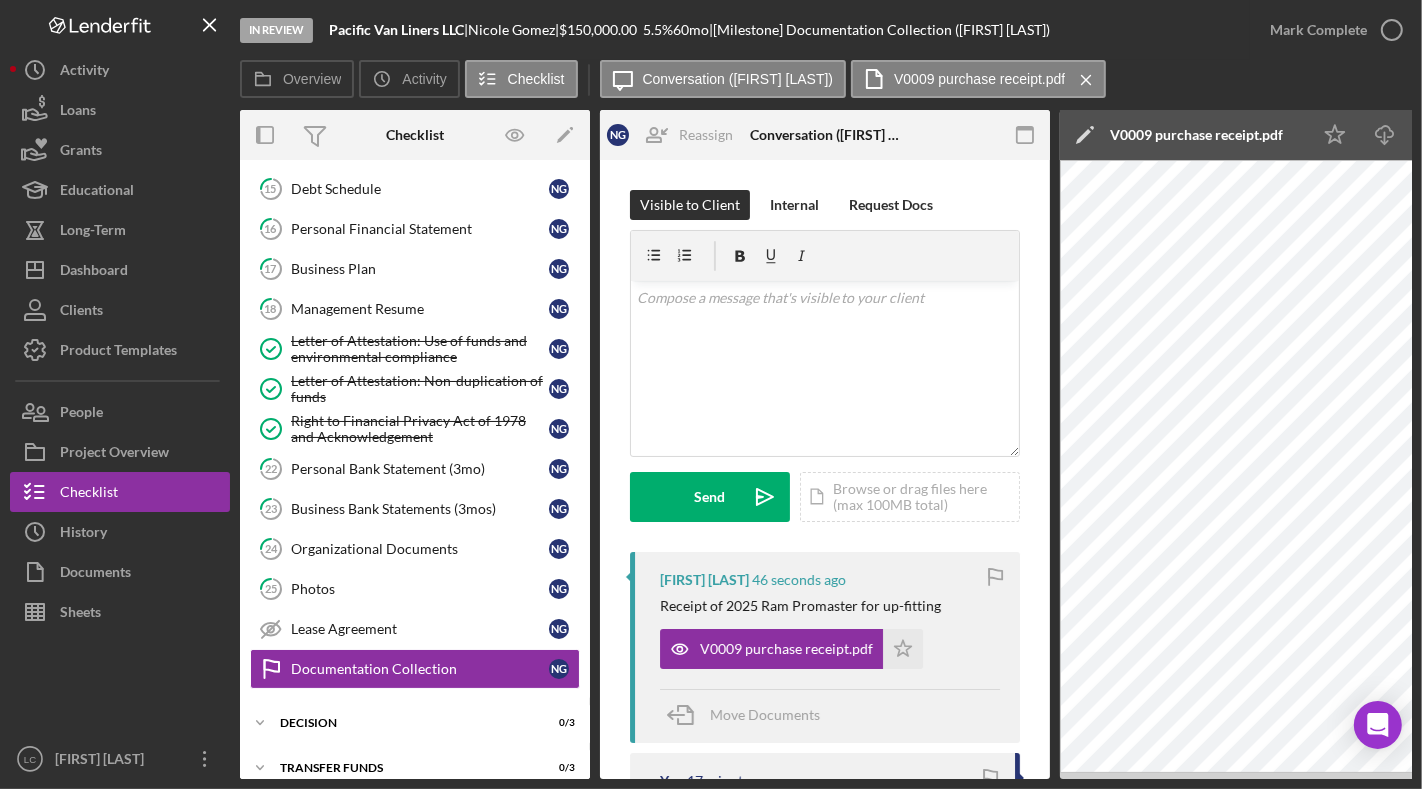 click on "V0009 purchase receipt.pdf" at bounding box center [1196, 135] 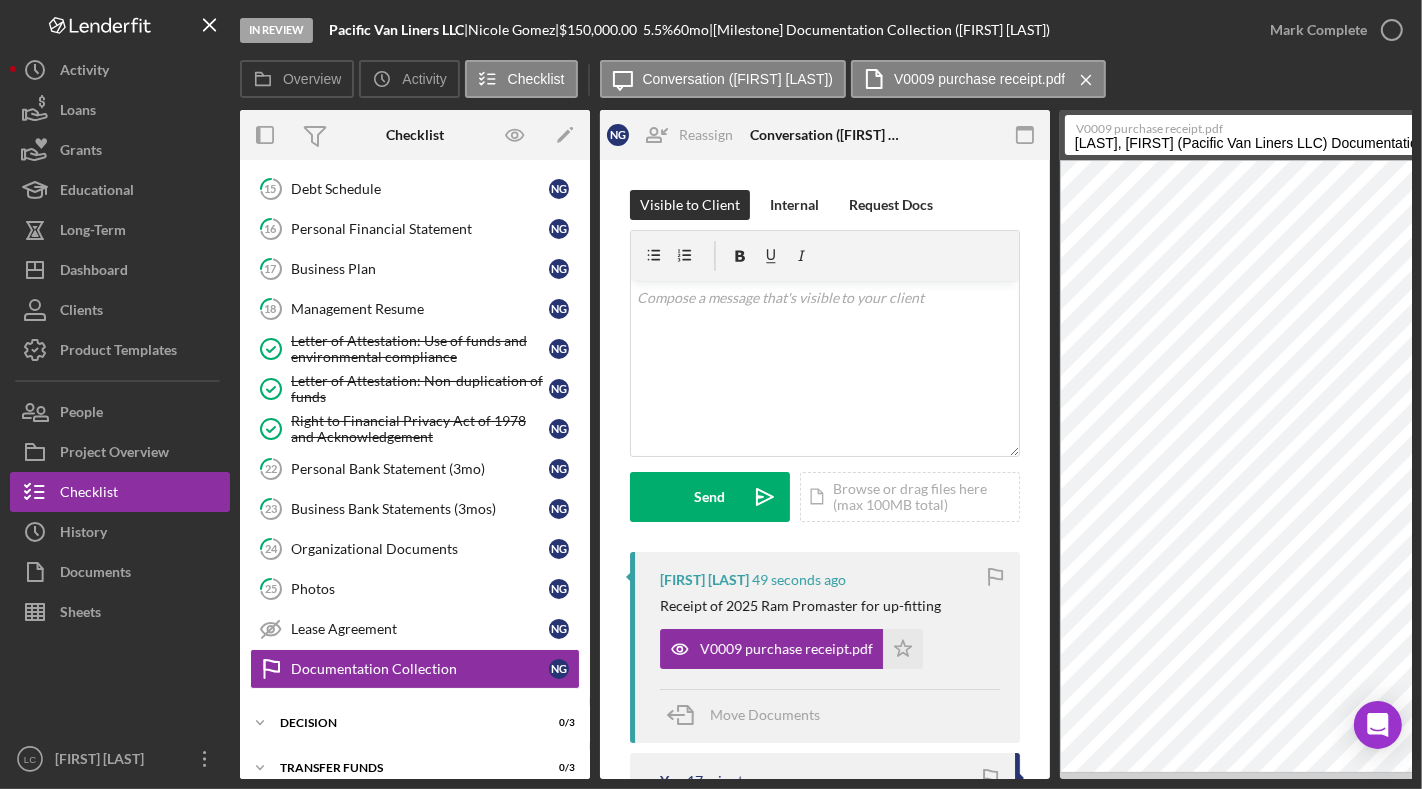 click 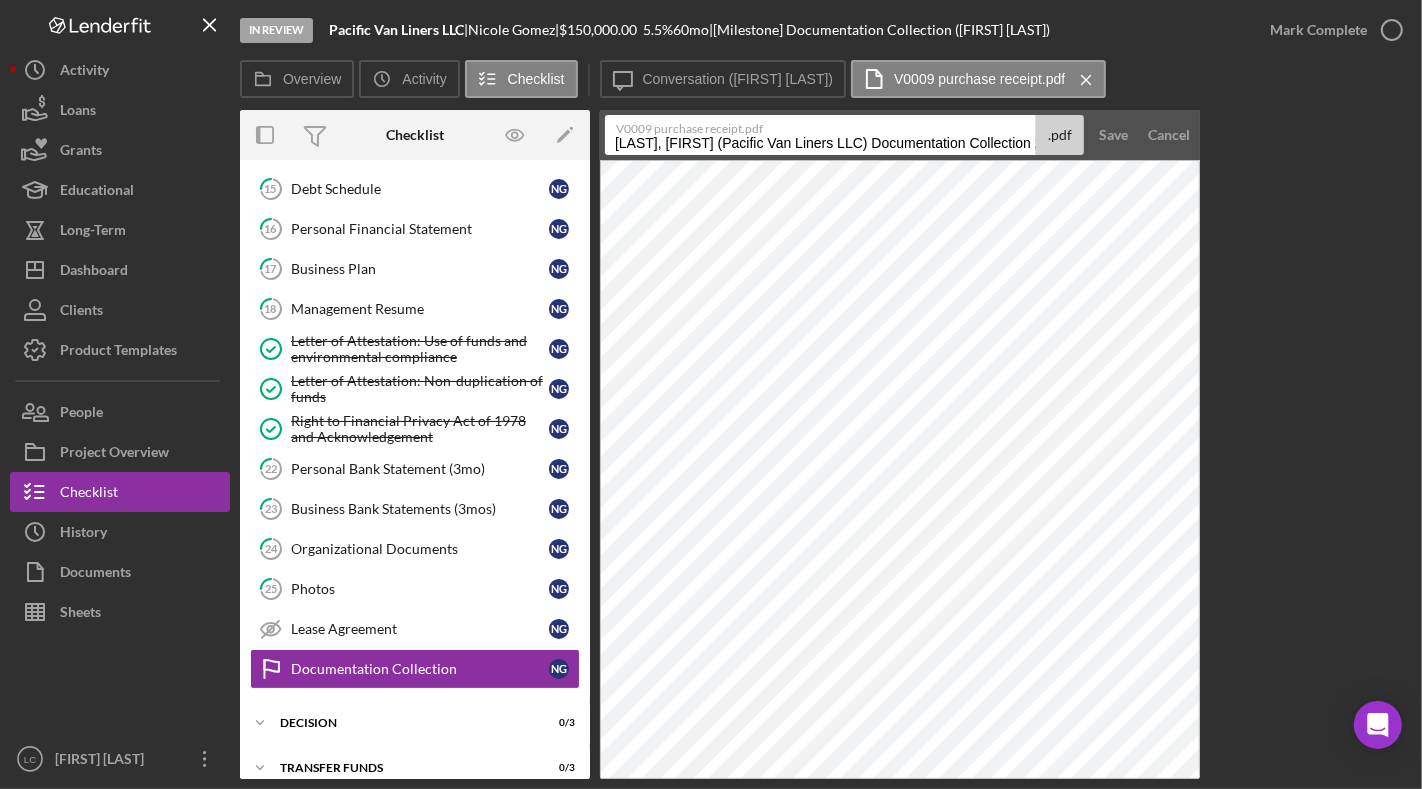 click on "Overview Overview Edit Icon/Edit Status Ongoing Risk Rating Sentiment Rating 5 Product Feed The Hunger Fund Loan online application Created Date [DATE] Started Date [DATE] Closing Goal [DATE] Amount $150,000.00 Rate 5.500% Term 60 months Contact Icon/User Photo LC [FIRST] [LAST] Account Executive Stage In Review Weekly Status Update Yes Inactivity Alerts Yes Key Ratios Edit Icon/Edit DSCR Collateral Coverage DTI LTV Global DSCR Global Collateral Coverage Global DTI NOI Recommendation Edit Icon/Edit Payment Type Rate Term Amount Down Payment Closing Fee Include closing fee in amount financed? No Origination Fee Include origination fee in amount financed? No Amount Financed Closing Date First Payment Date Maturity Date Resolution Edit Icon/Edit Resolved On Resolution New Activity No new activity. Checklist Icon/Edit N G S G Icon/Expander Eligibility 8 / 8 Icon/Expander Documentation 3 / 21 8 Credit Authorization N G Credit Report Credit Report N G 9 Letter of Declination from another lender N G 10 N G 11 N" at bounding box center [826, 444] 